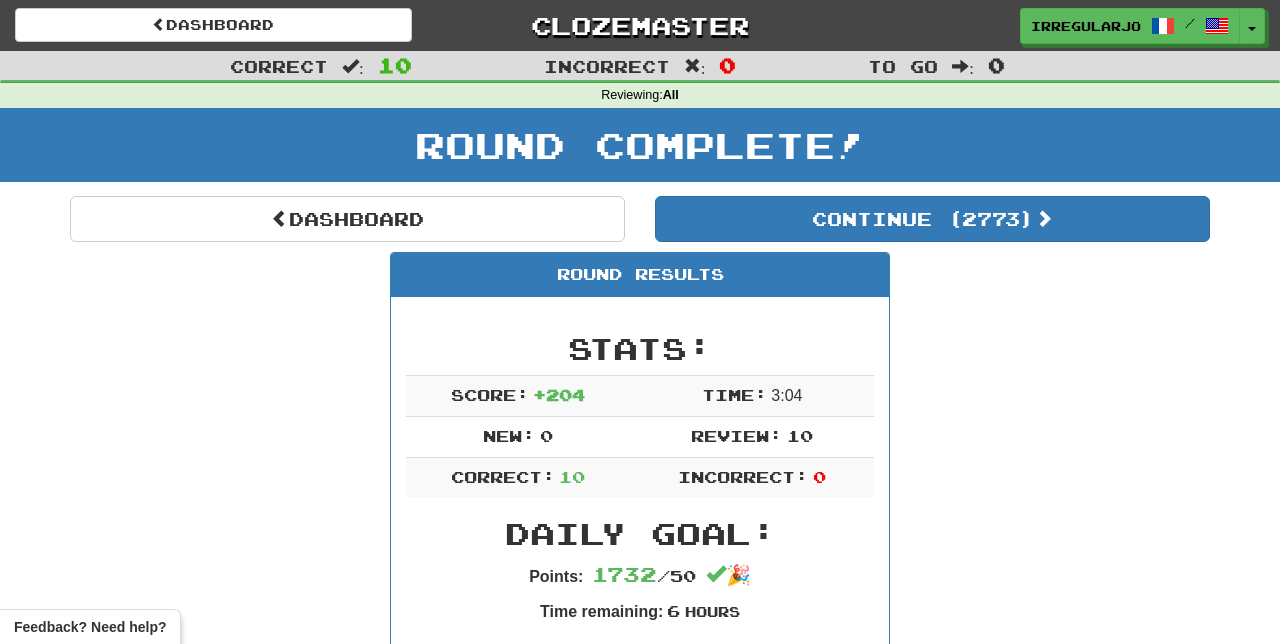 scroll, scrollTop: 0, scrollLeft: 0, axis: both 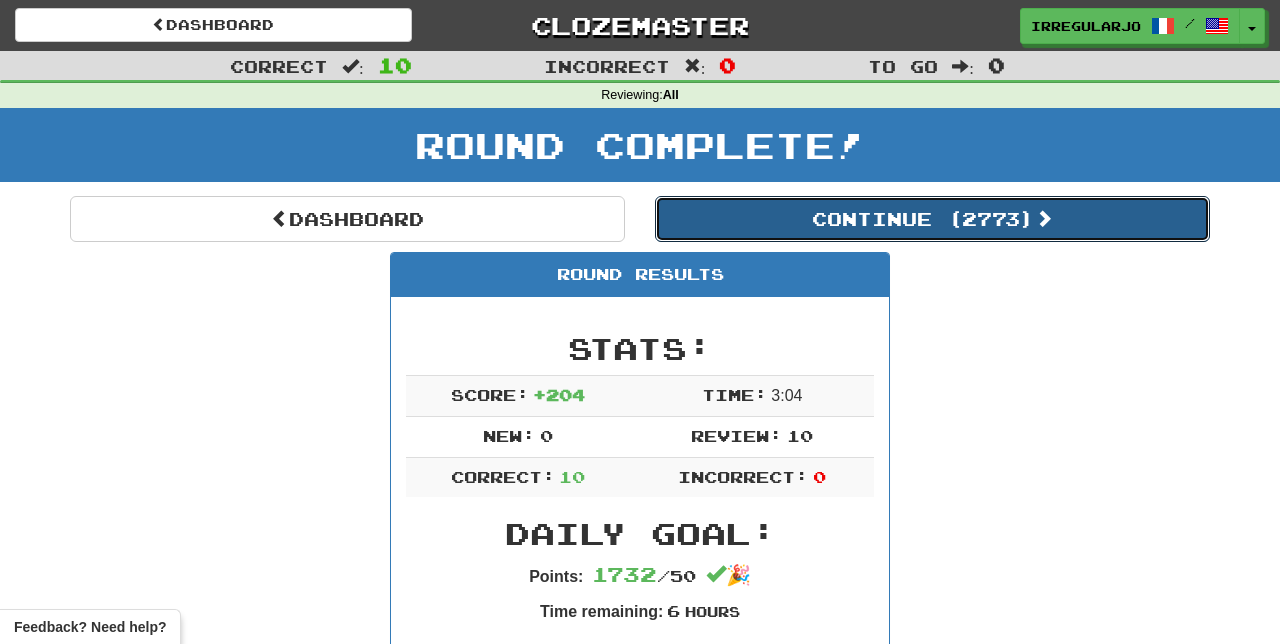 click on "Continue ( 2773 )" at bounding box center [932, 219] 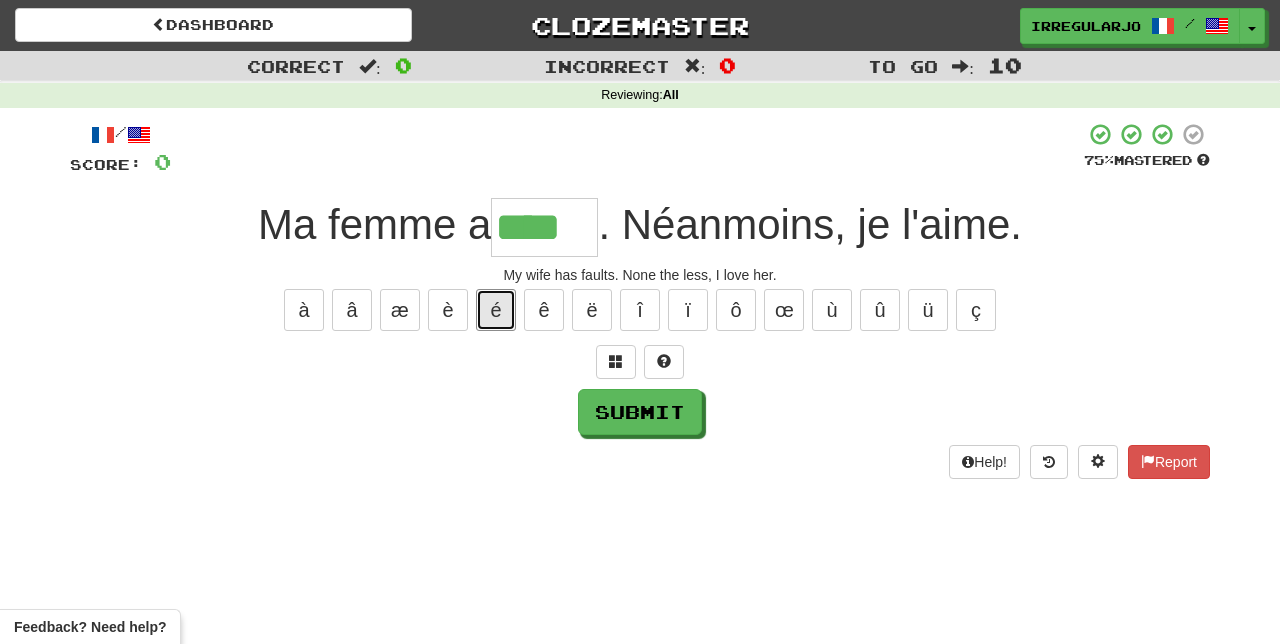 click on "é" at bounding box center [496, 310] 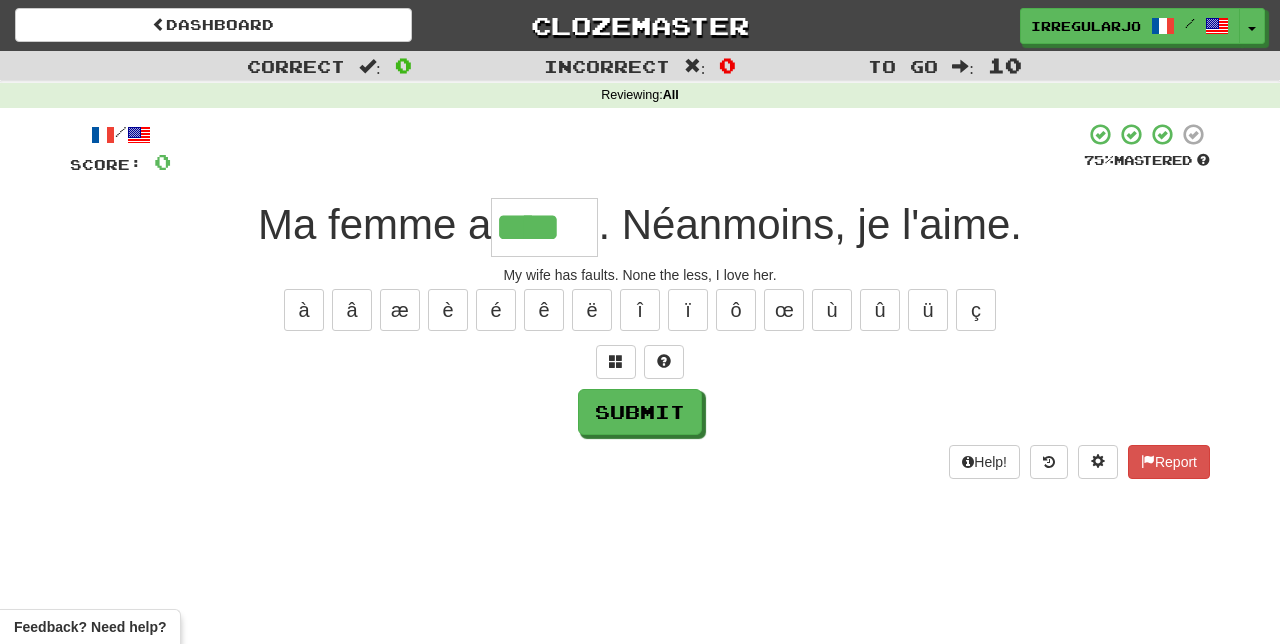 type on "*****" 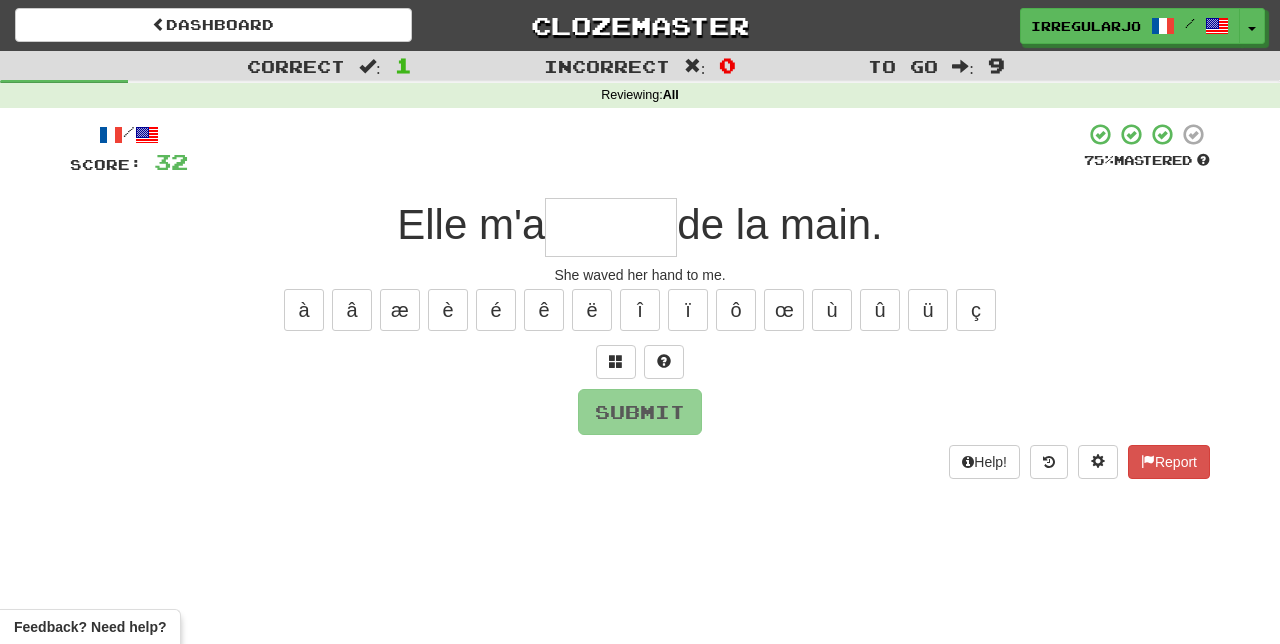 type on "*" 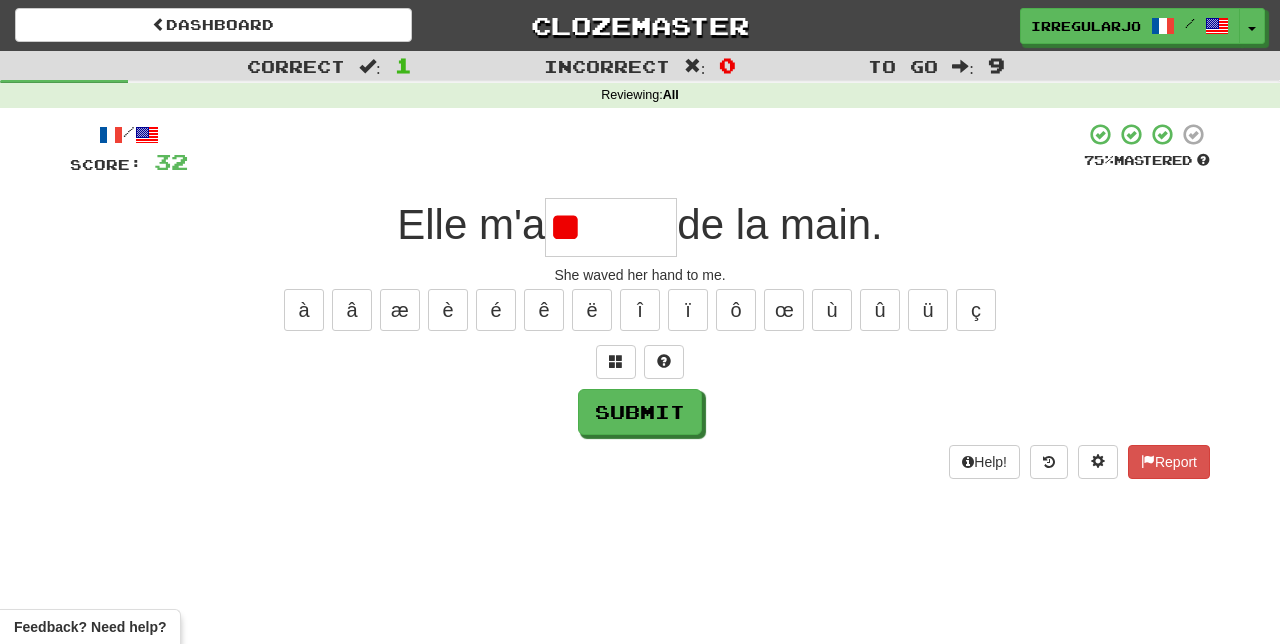 type on "*" 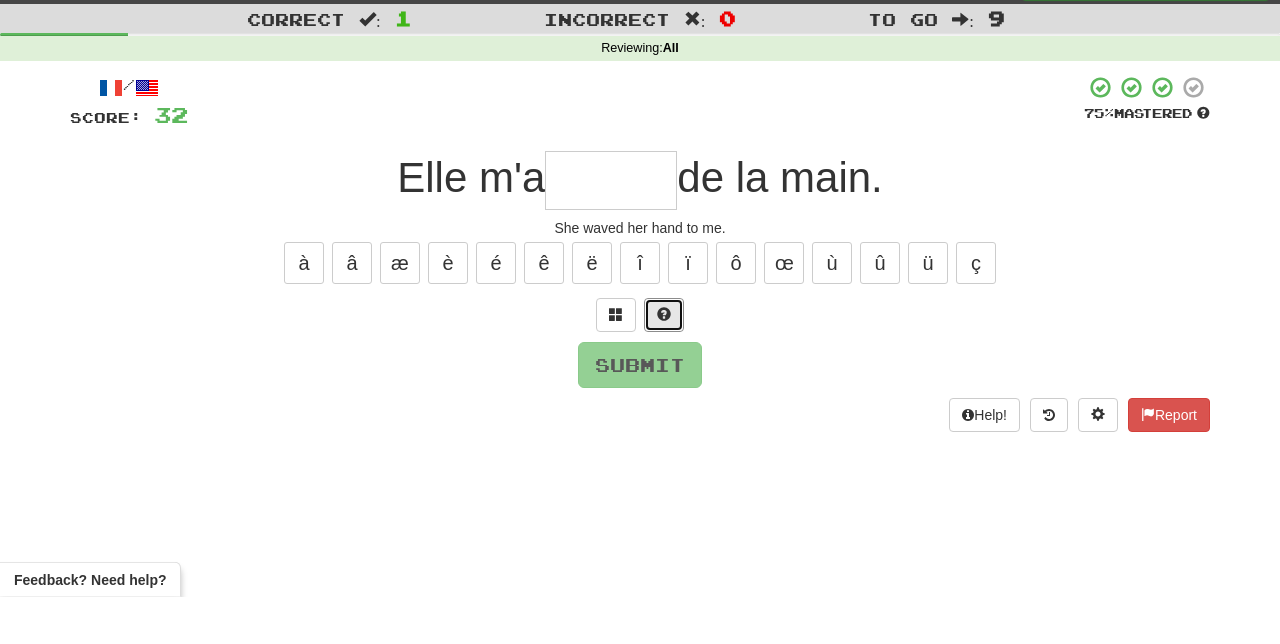 click at bounding box center [664, 361] 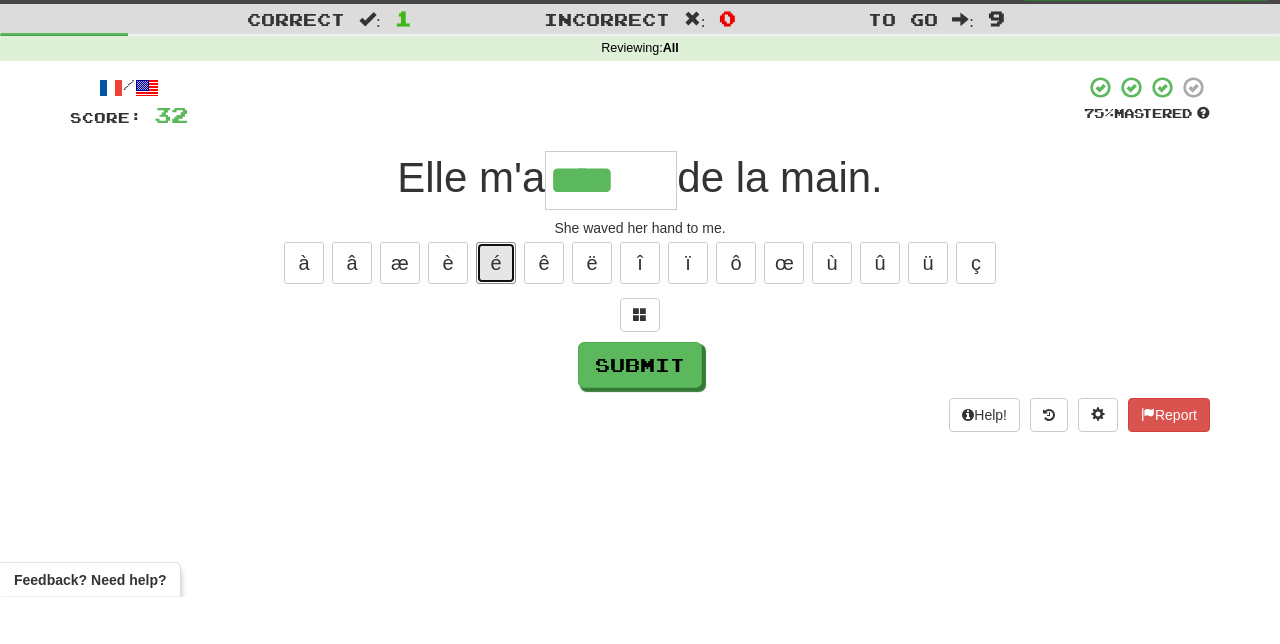 click on "é" at bounding box center [496, 310] 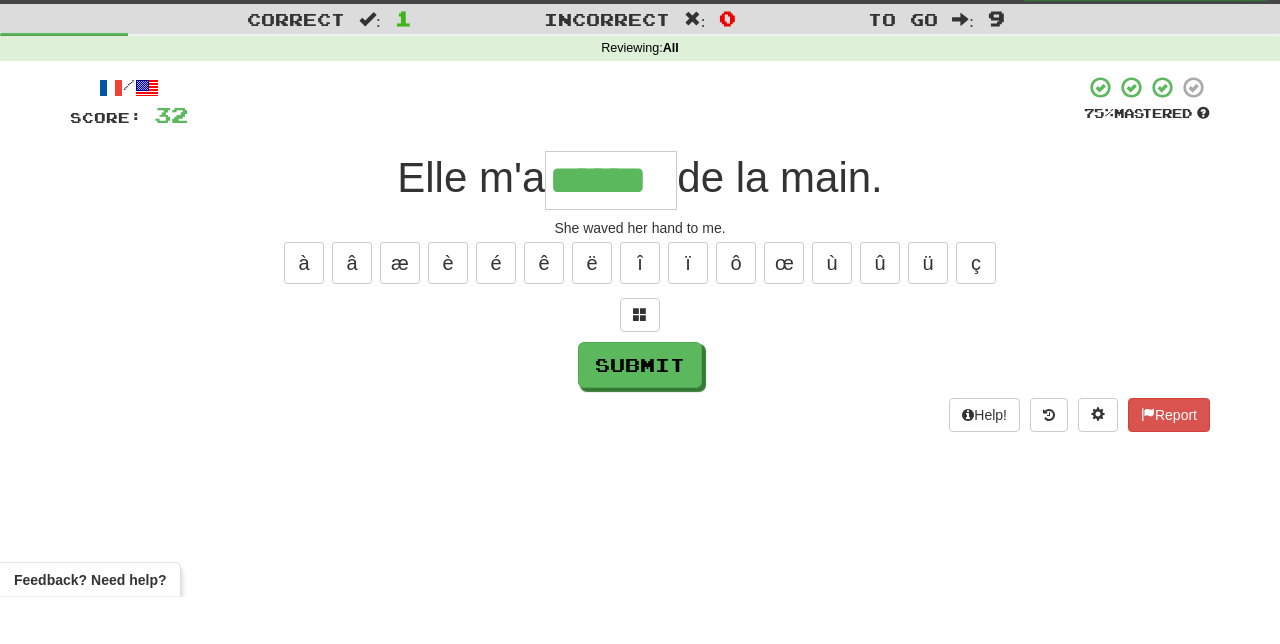 type on "******" 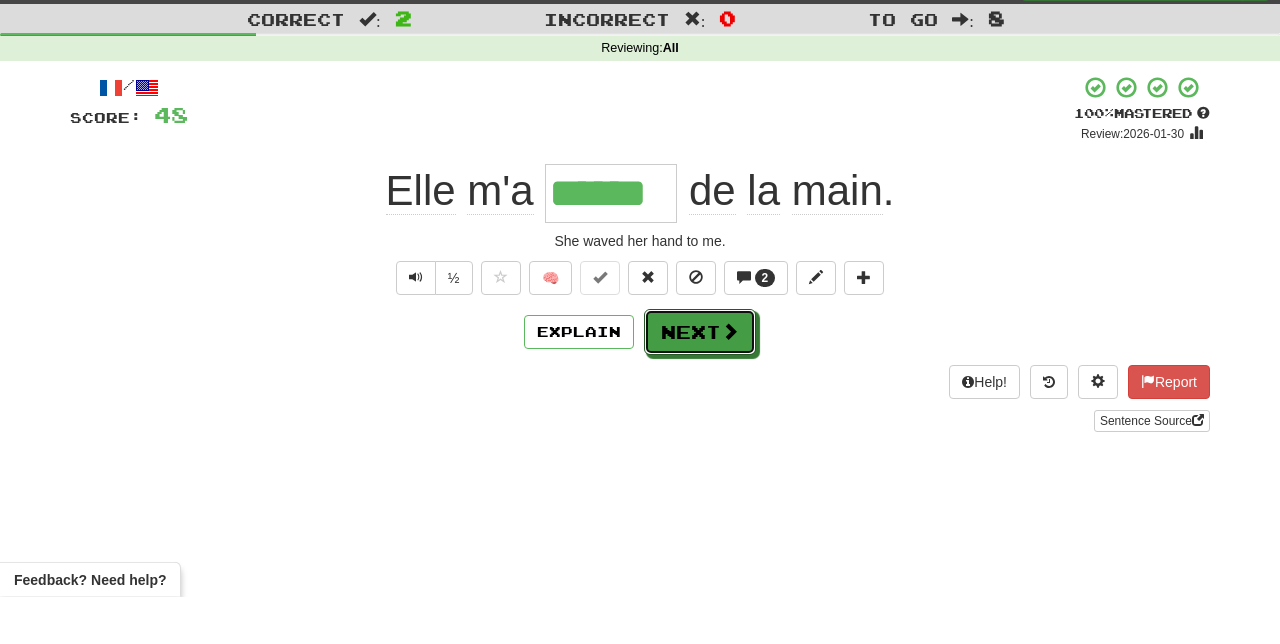 click on "Next" at bounding box center (700, 379) 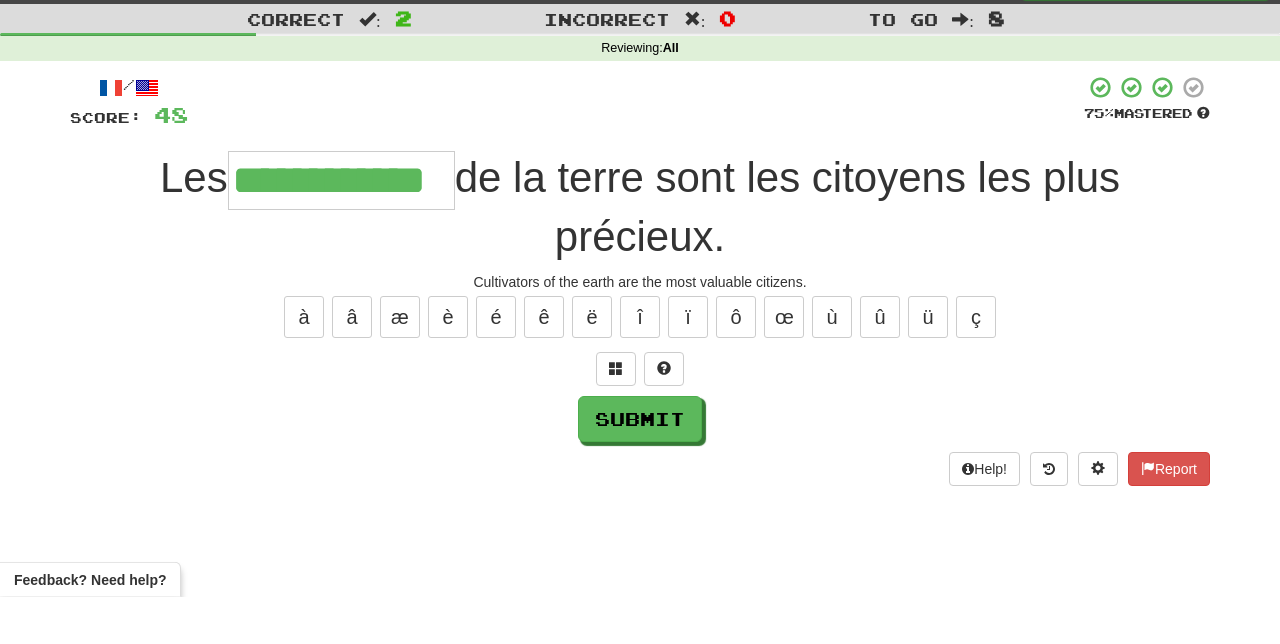 type on "**********" 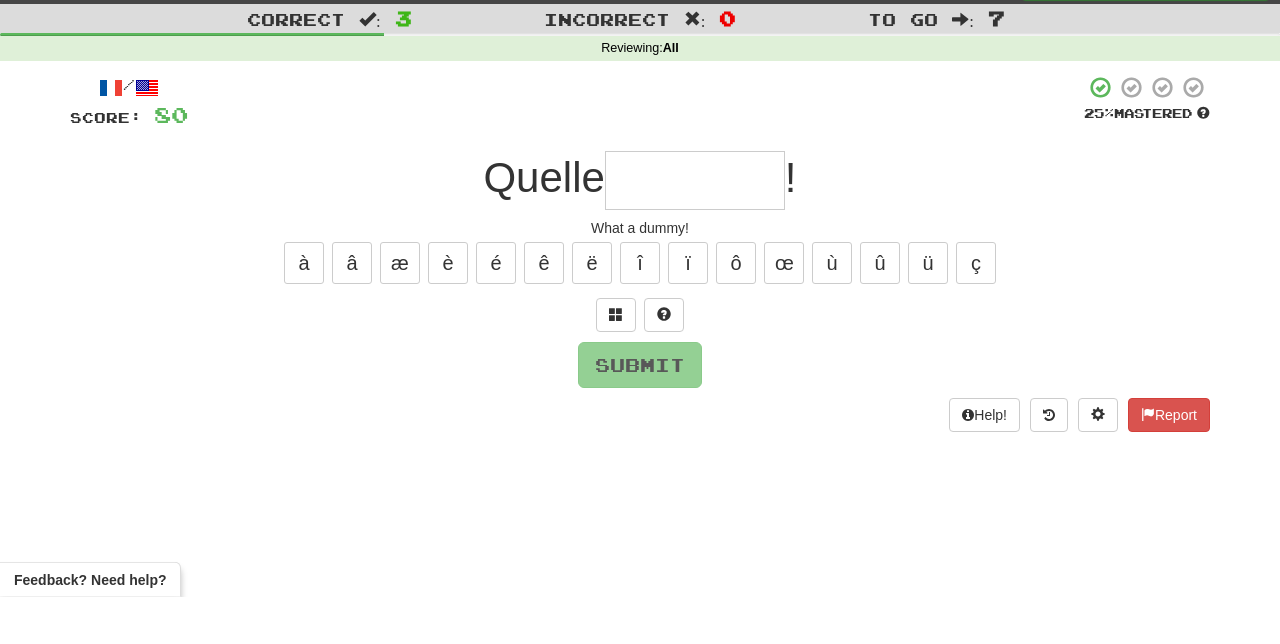 type on "*" 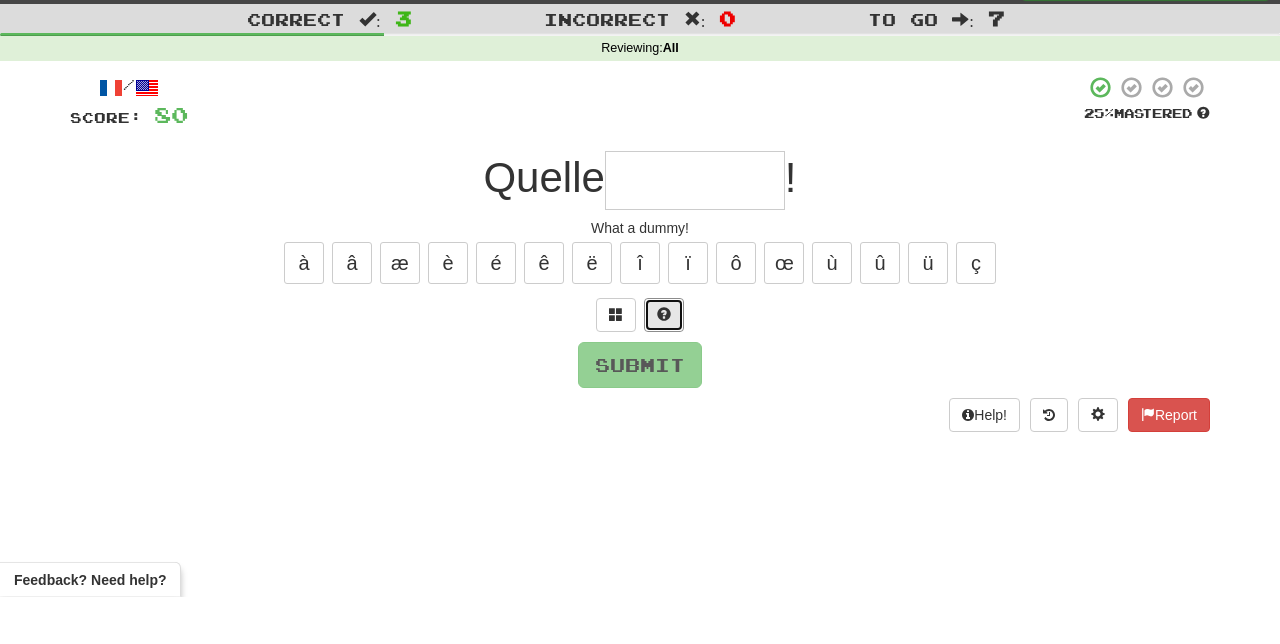 click at bounding box center [664, 362] 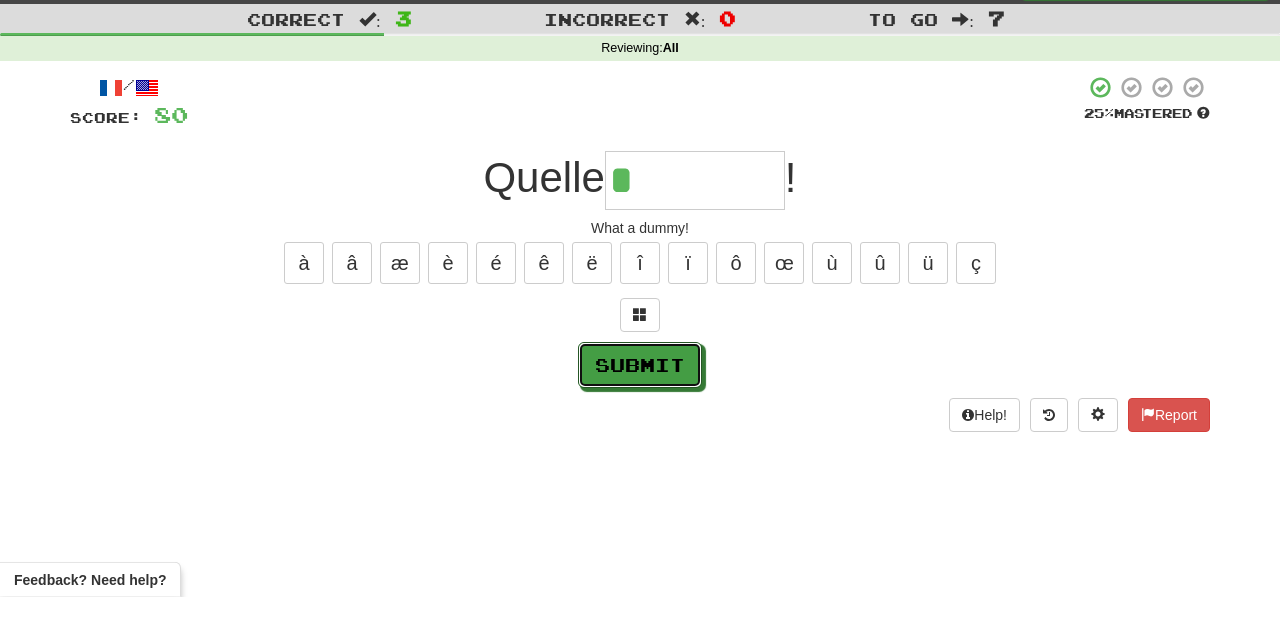 click on "Submit" at bounding box center [640, 412] 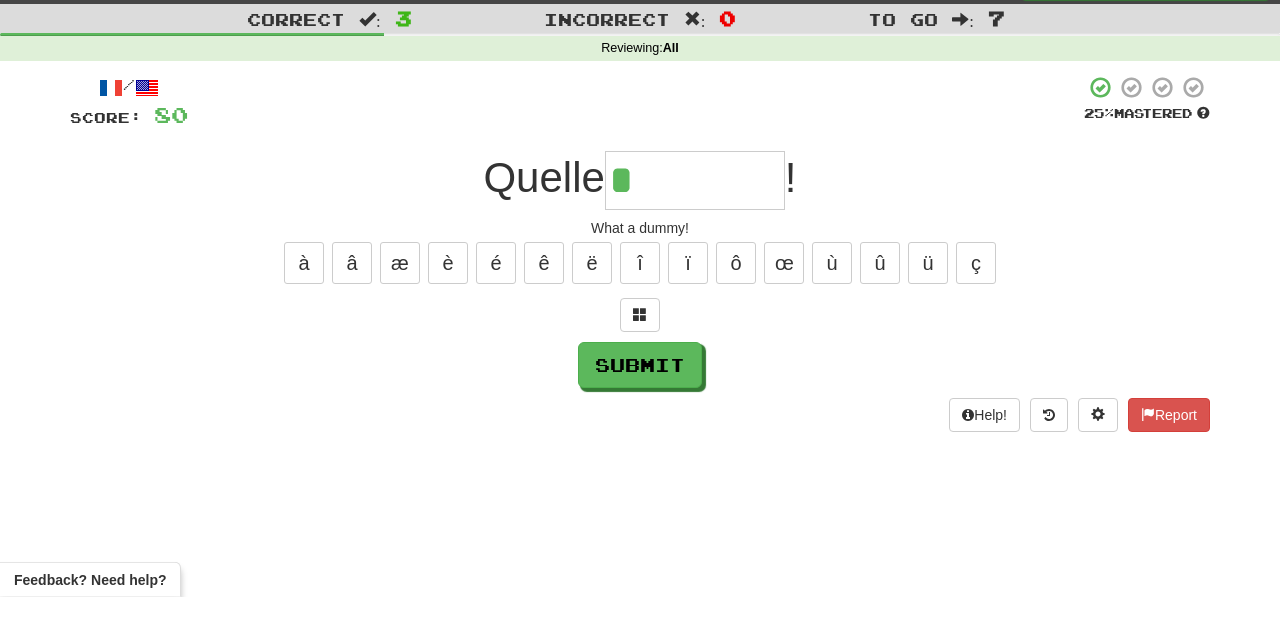 type on "*********" 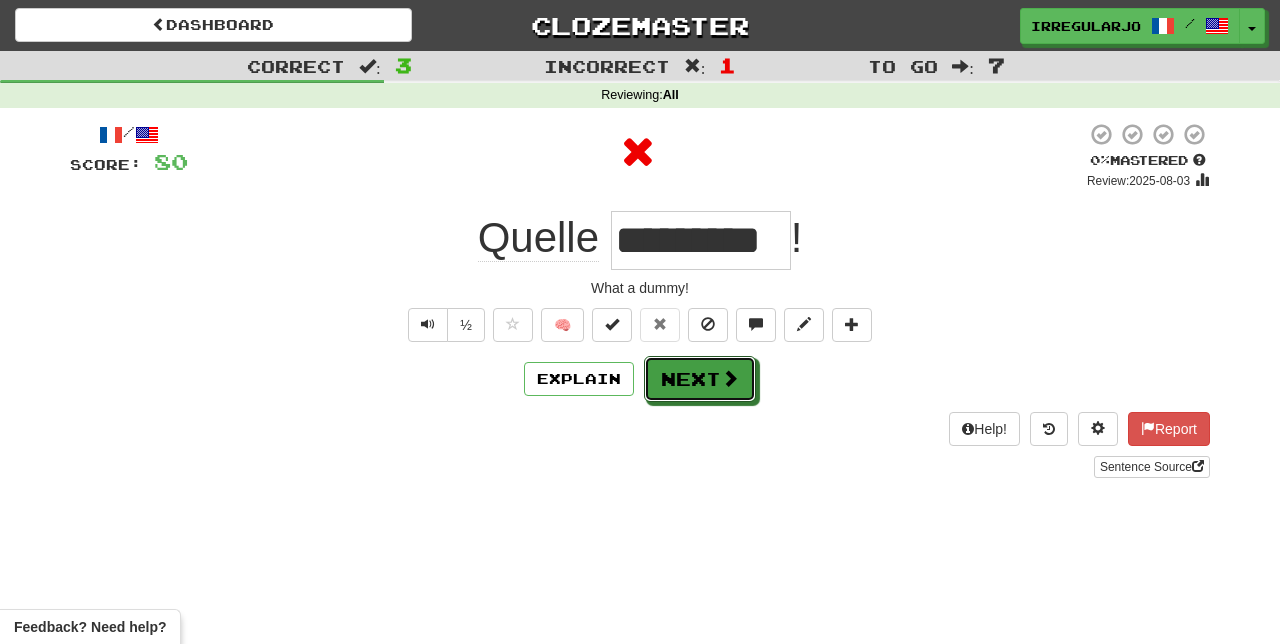 click on "Next" at bounding box center [700, 379] 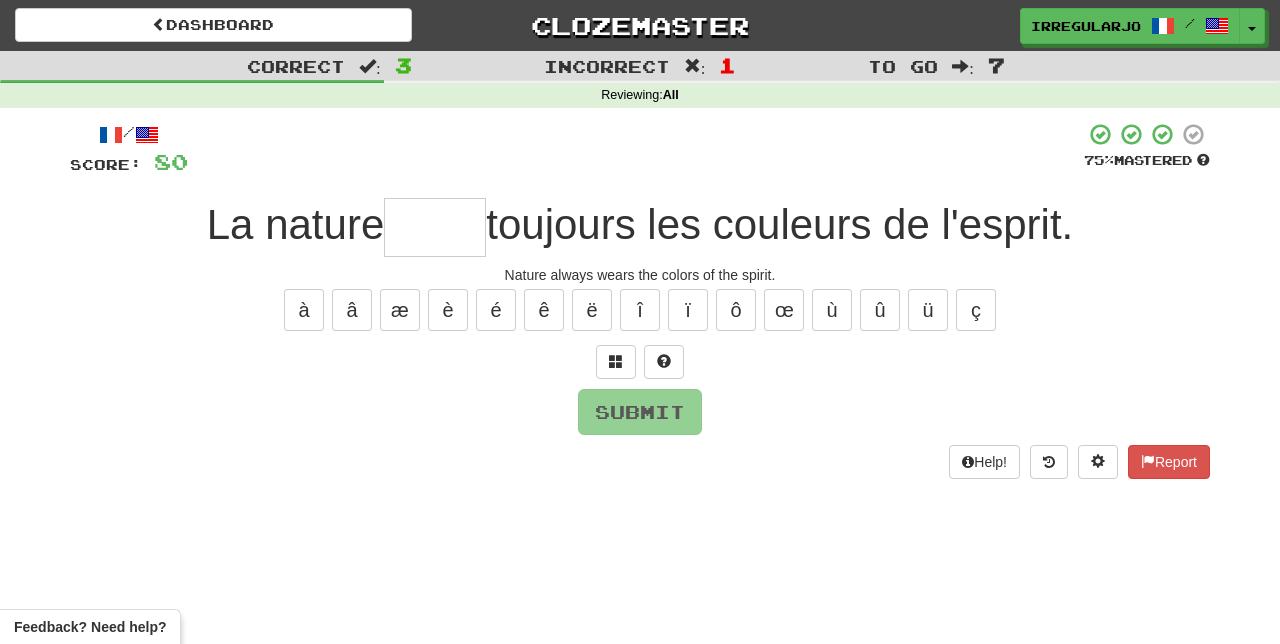 type on "*" 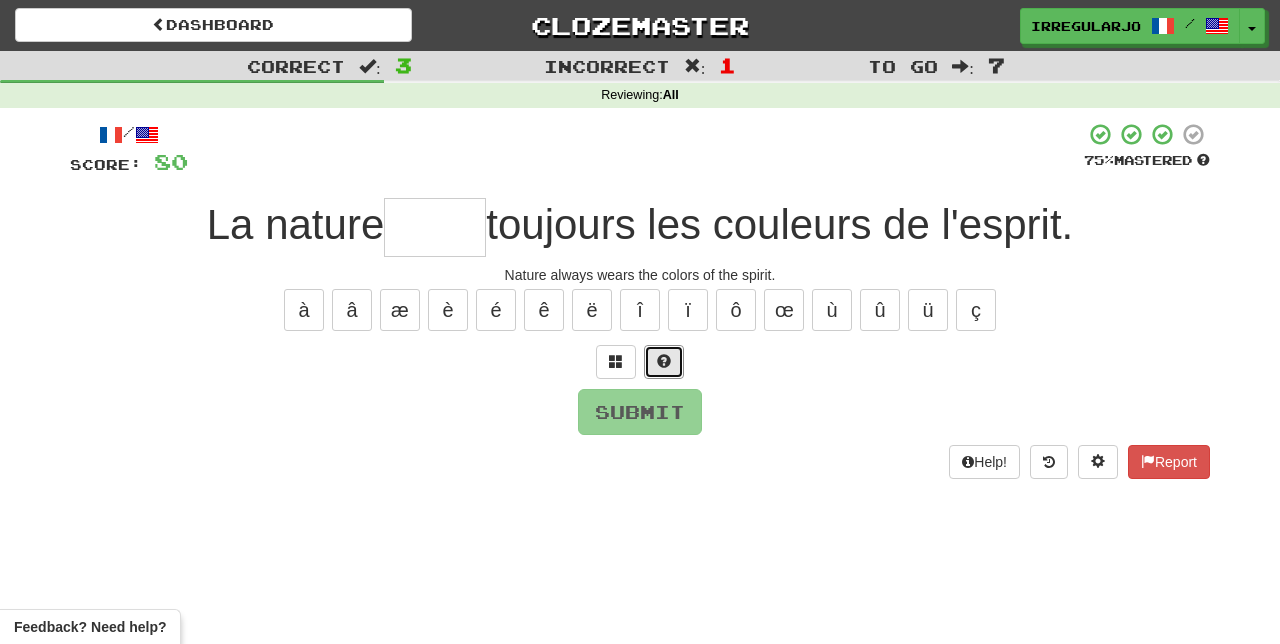 click at bounding box center (664, 362) 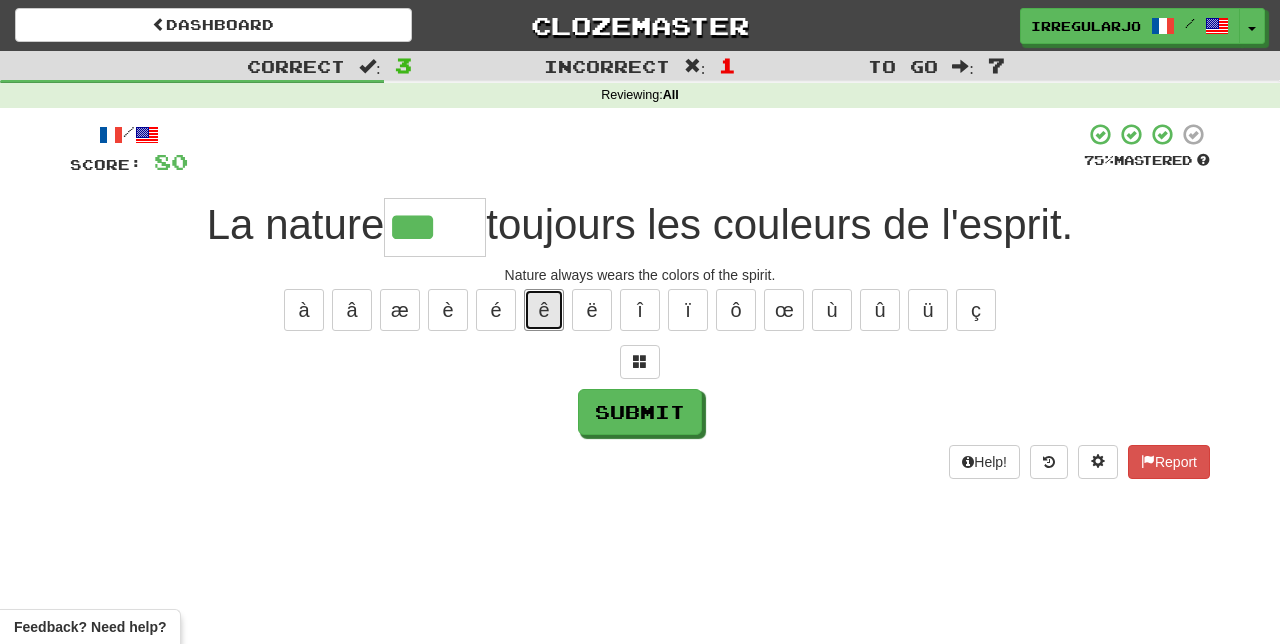 click on "ê" at bounding box center [544, 310] 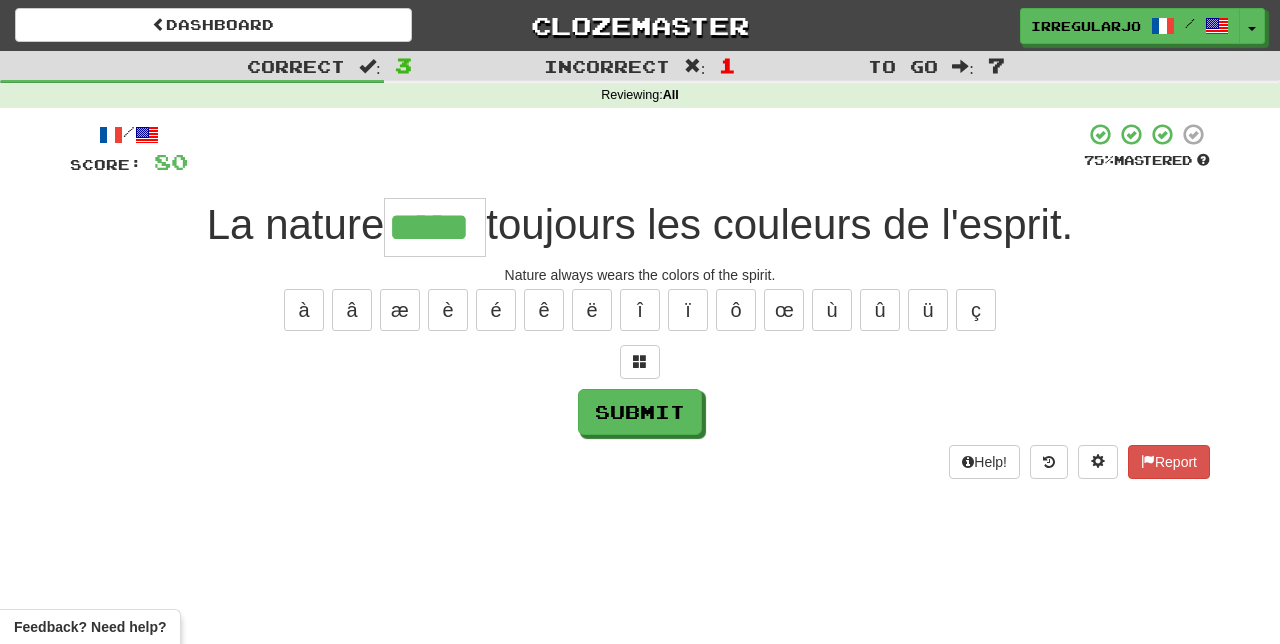 type on "*****" 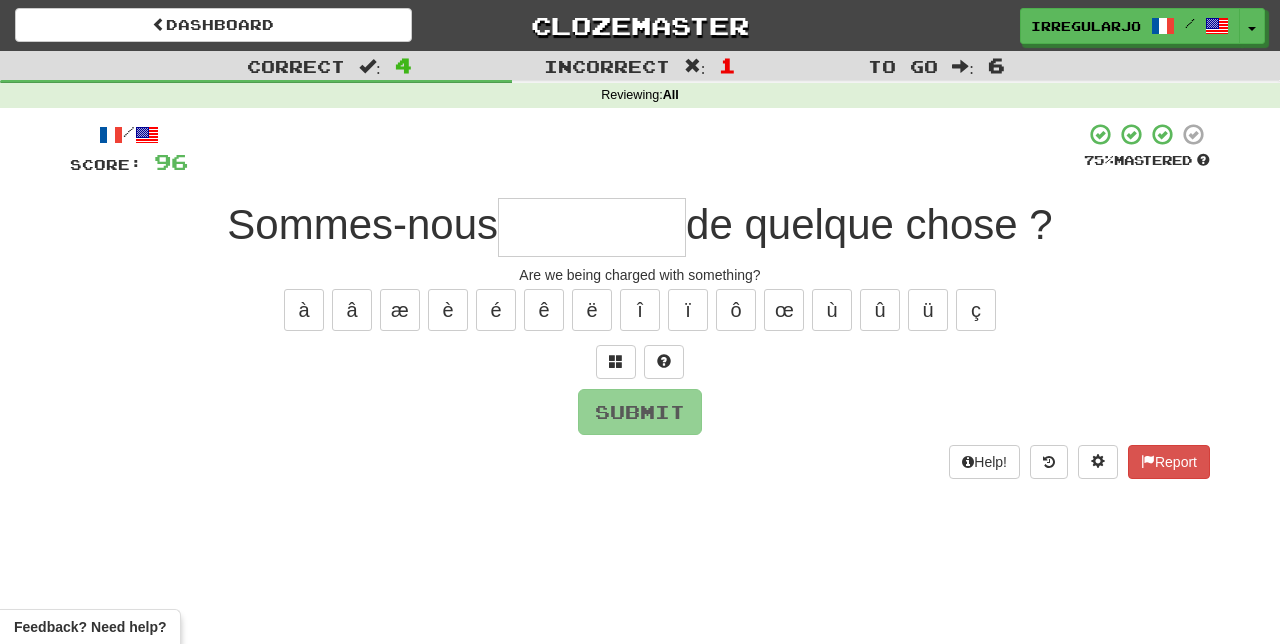 type on "*" 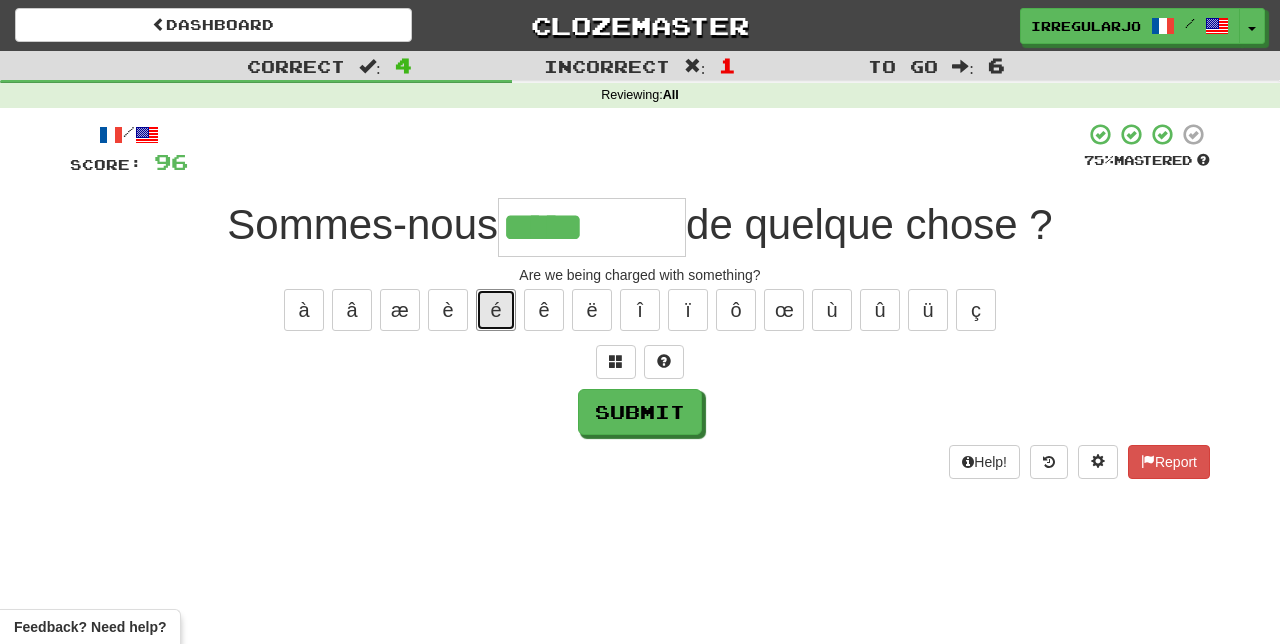 click on "é" at bounding box center [496, 310] 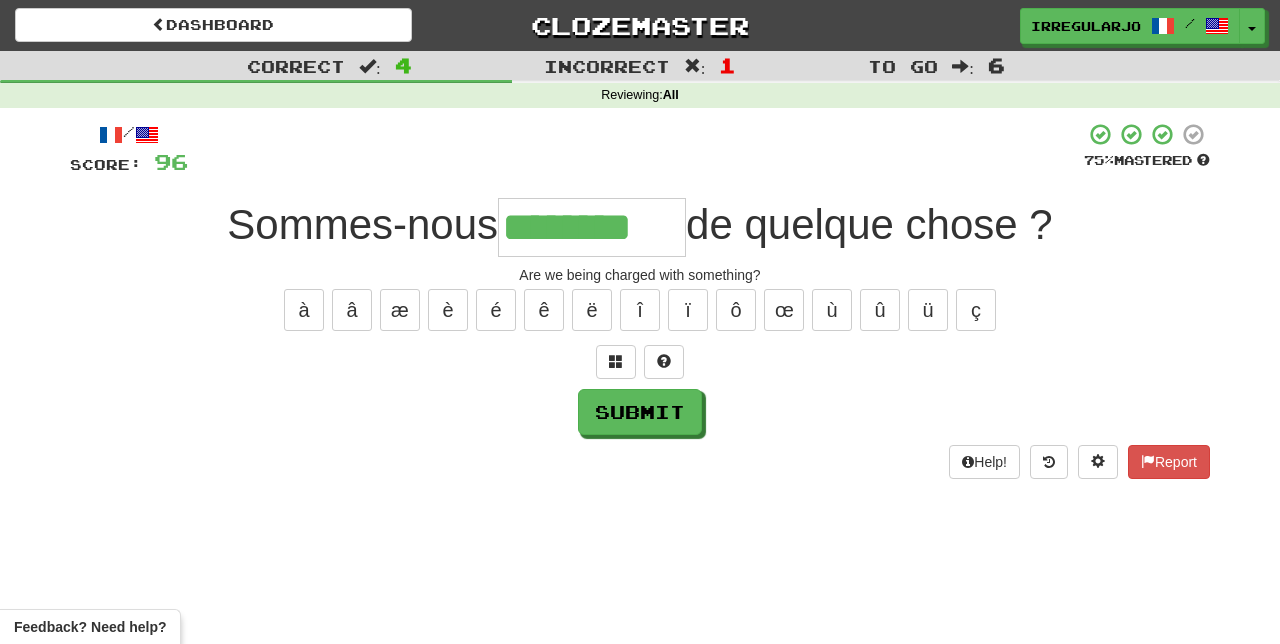 type on "********" 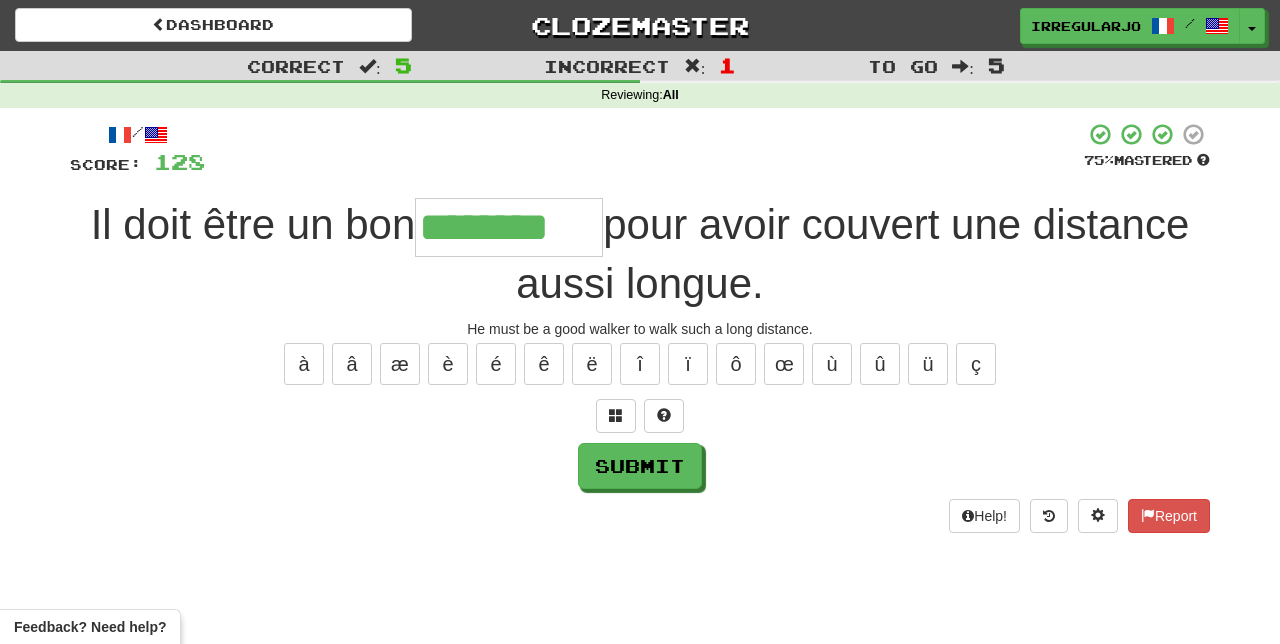 type on "********" 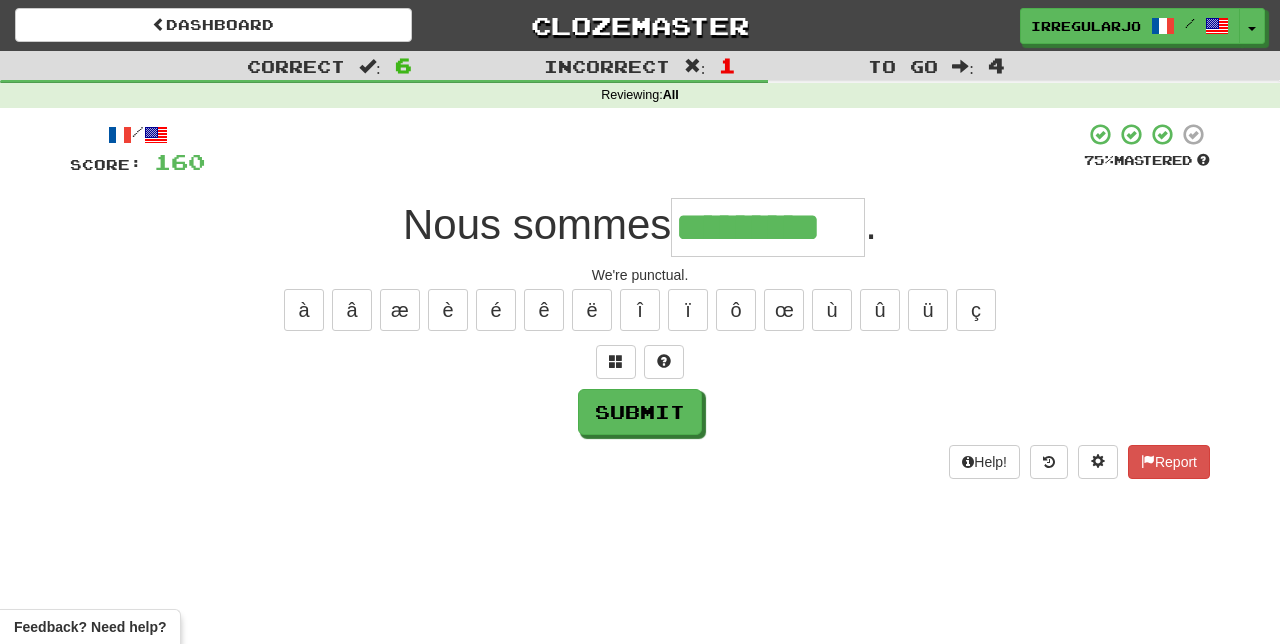type on "*********" 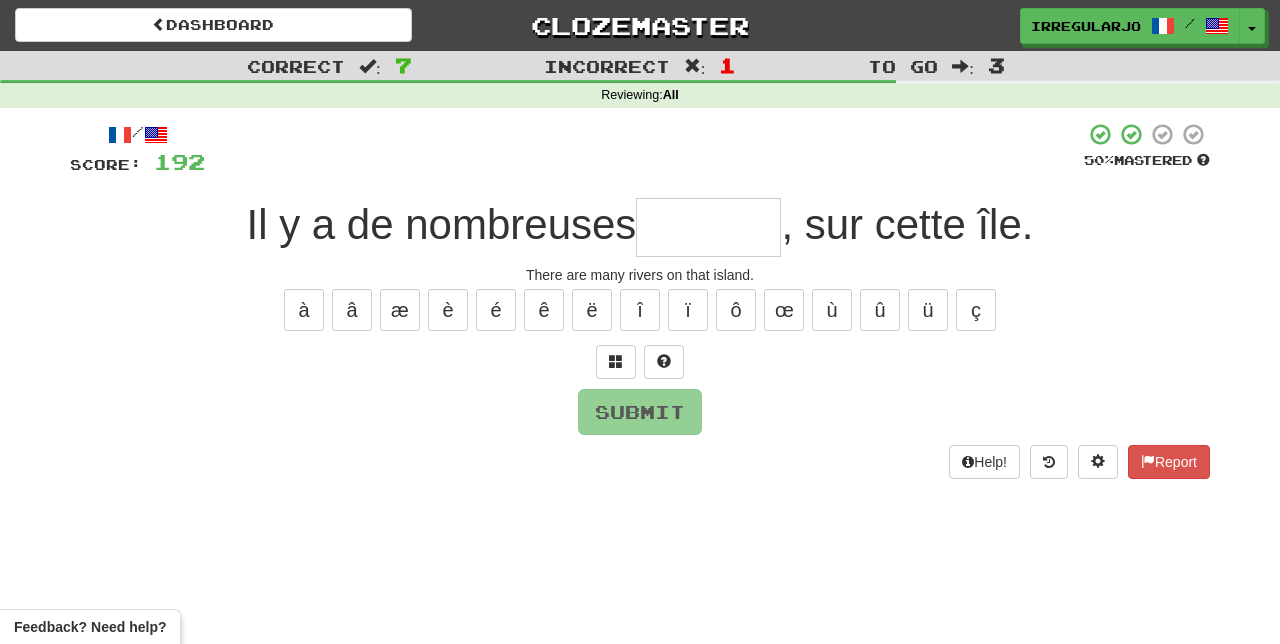 type on "*" 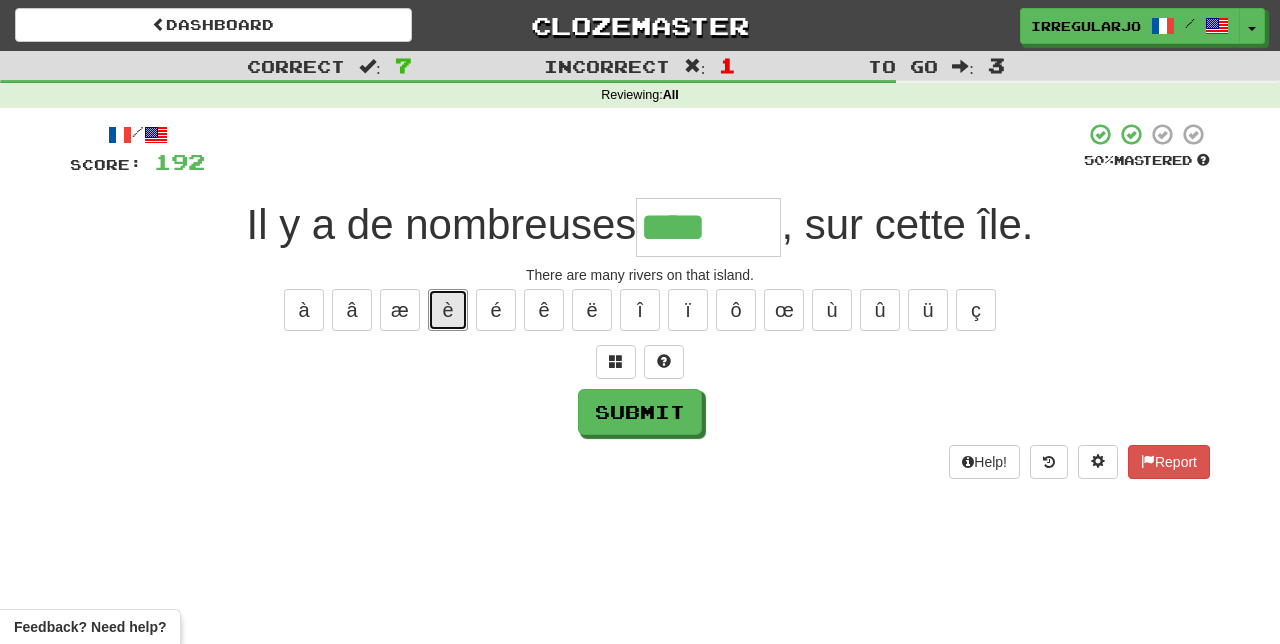 click on "è" at bounding box center (448, 310) 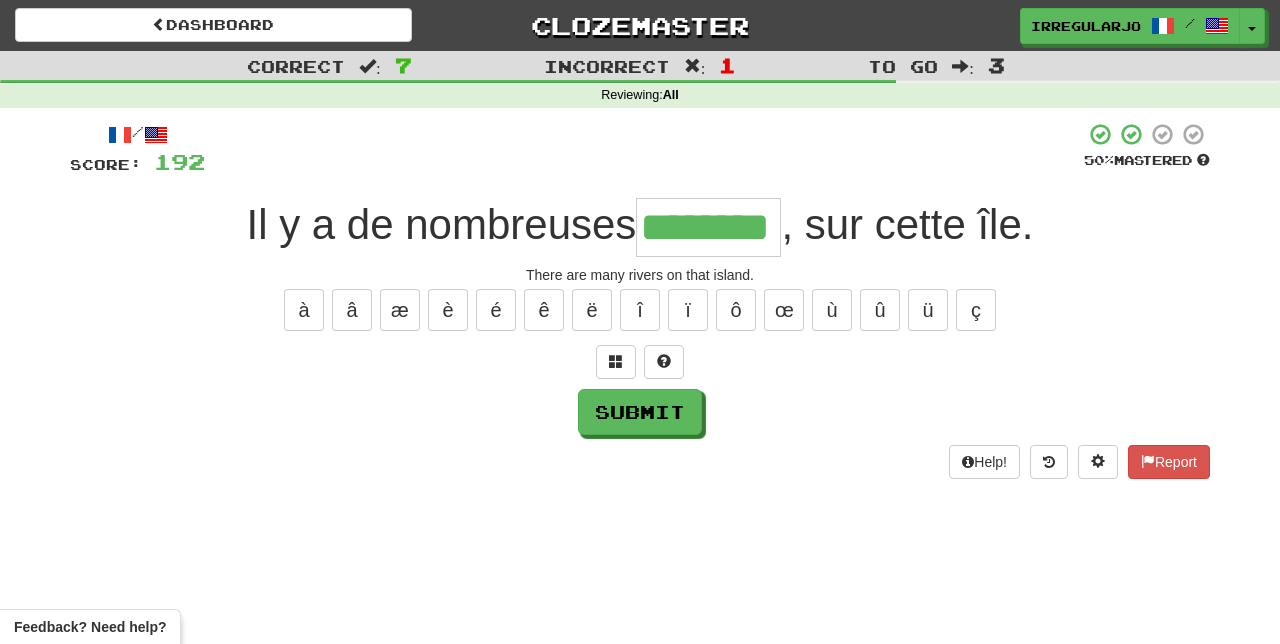 type on "********" 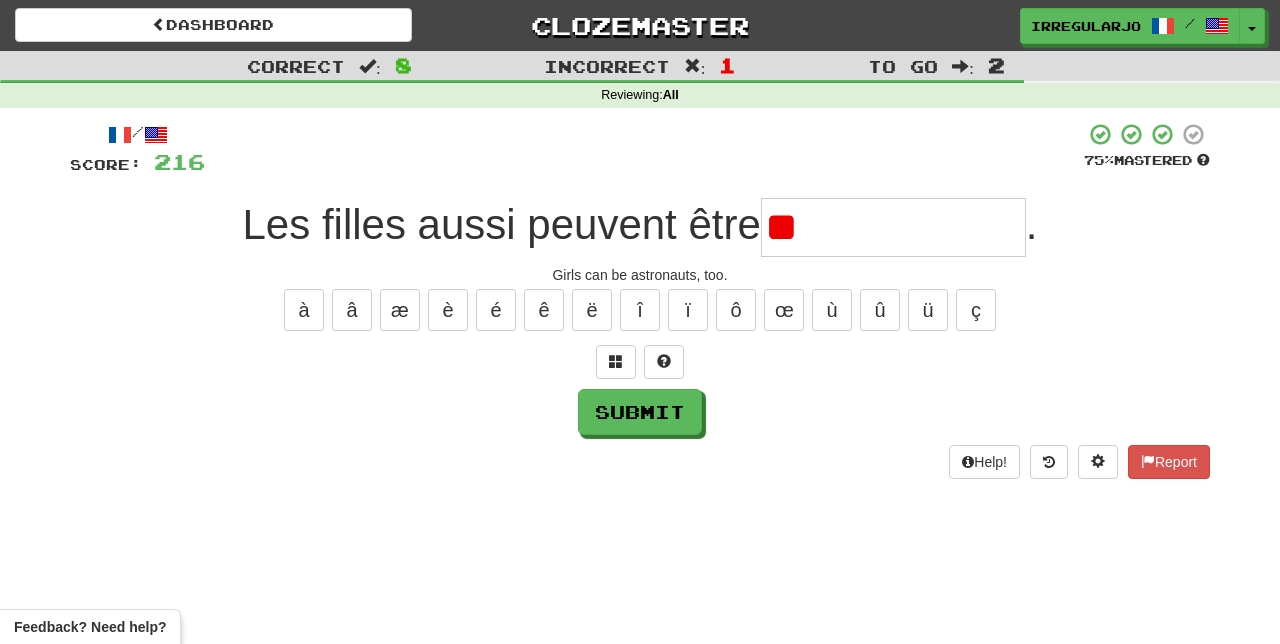 type on "*" 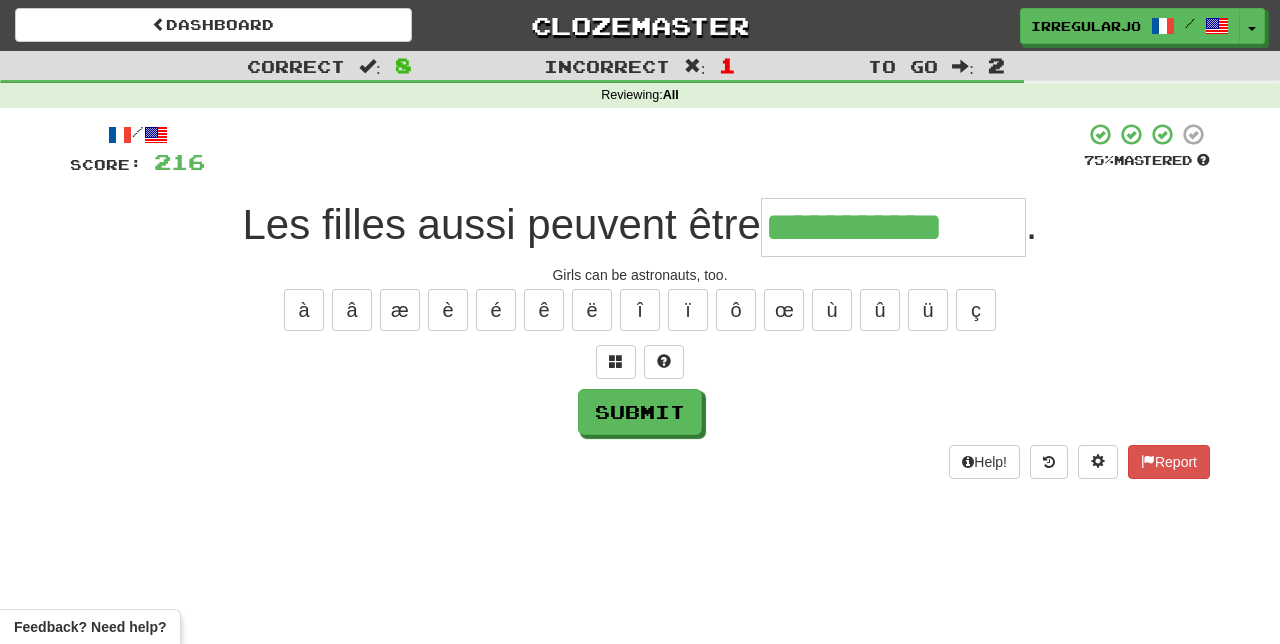 type on "**********" 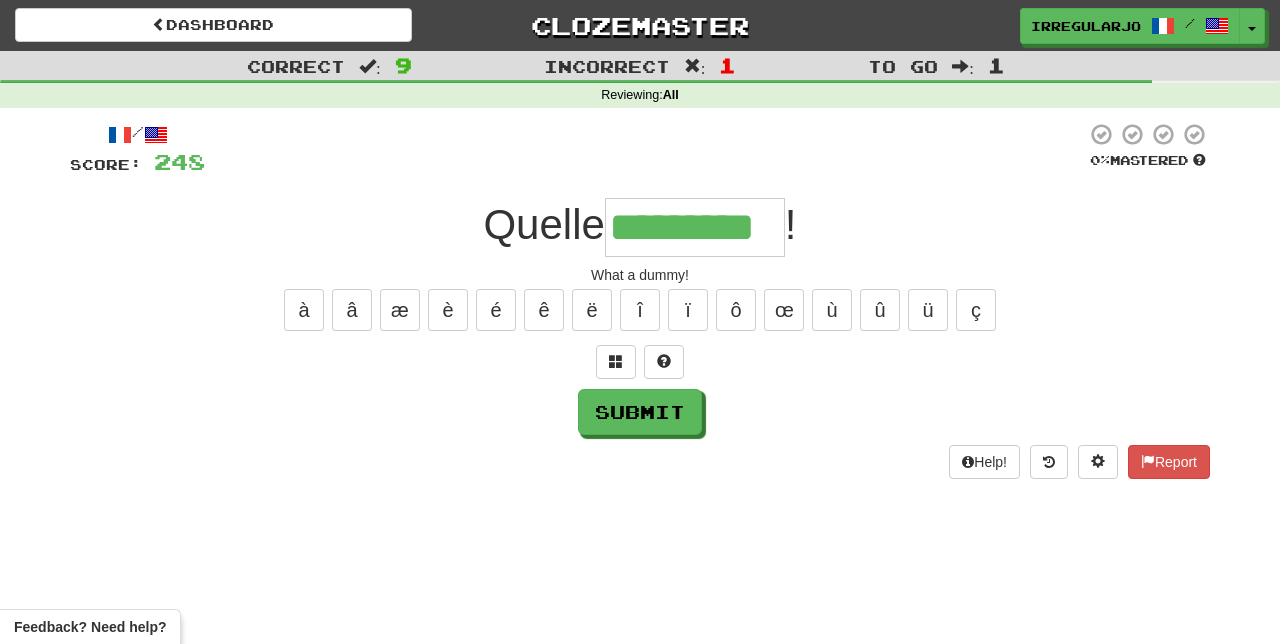 type on "*********" 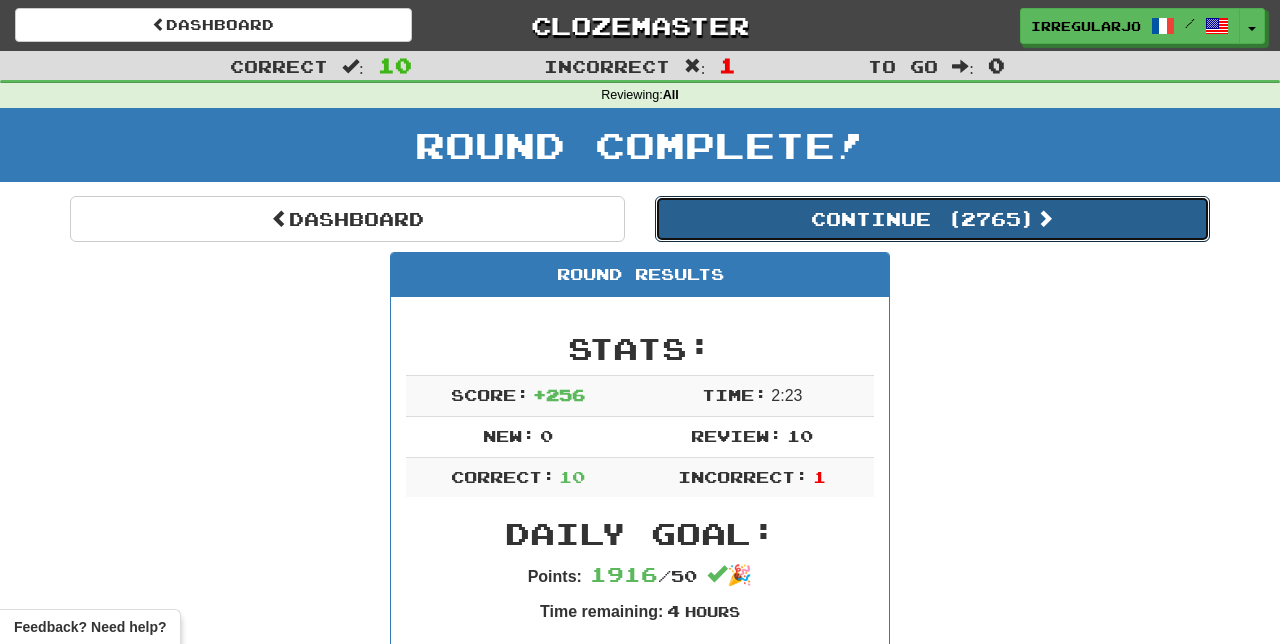 click on "Continue ( 2765 )" at bounding box center [932, 219] 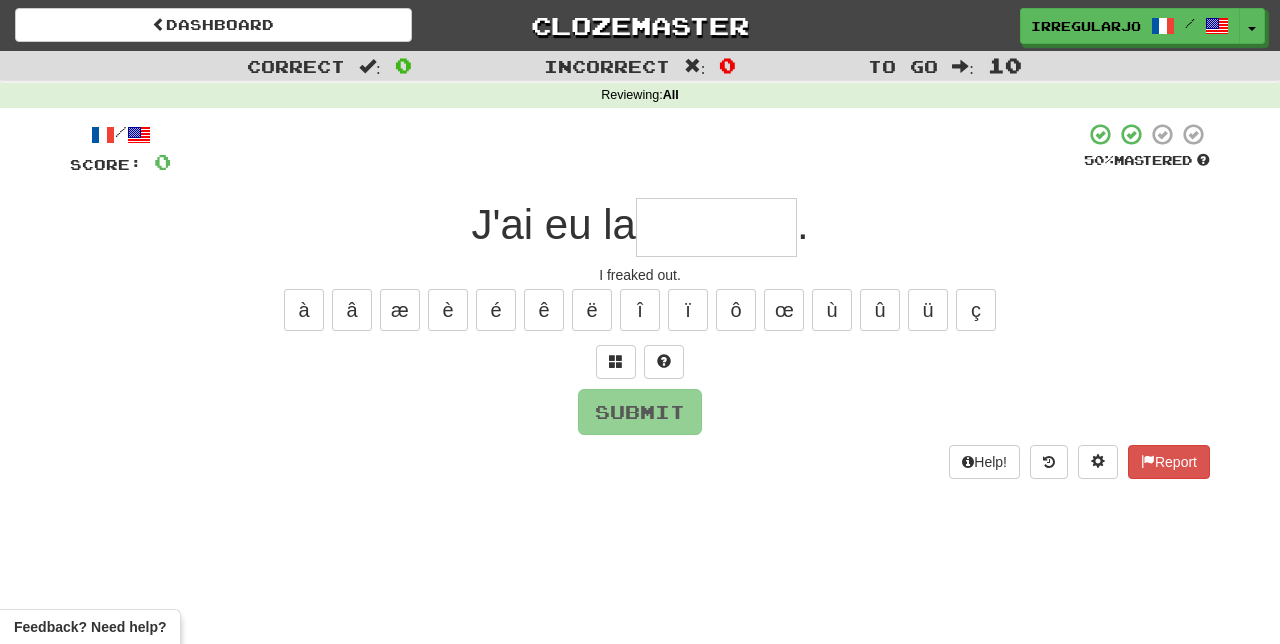 type on "*" 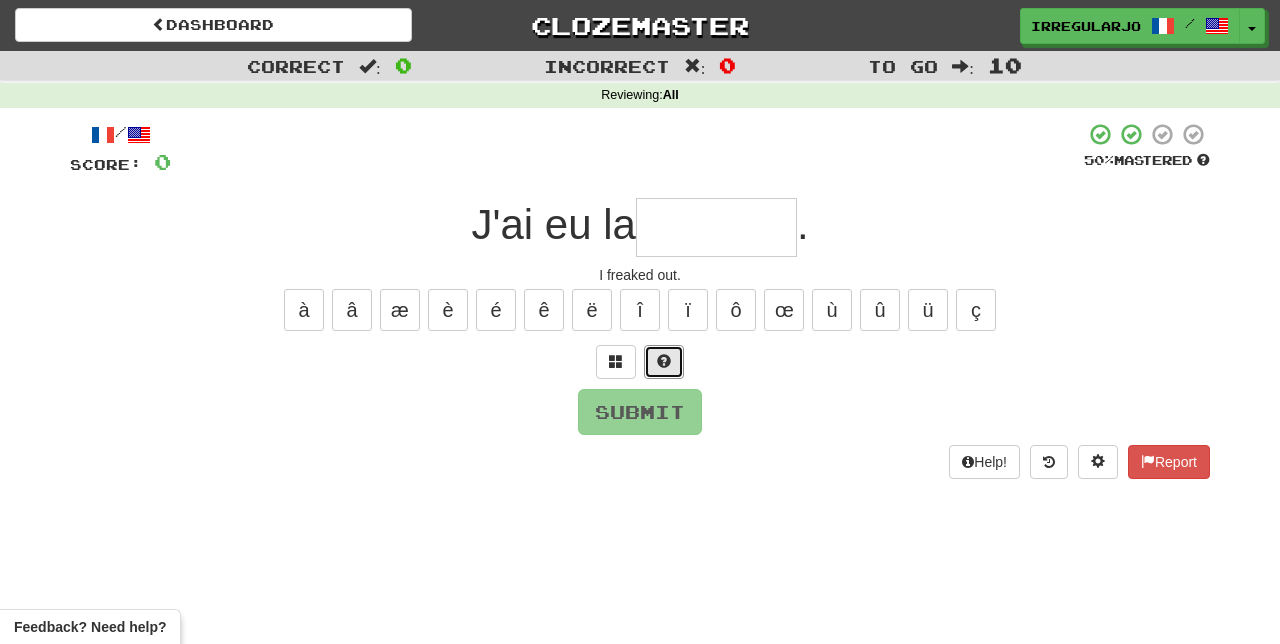 click at bounding box center [664, 361] 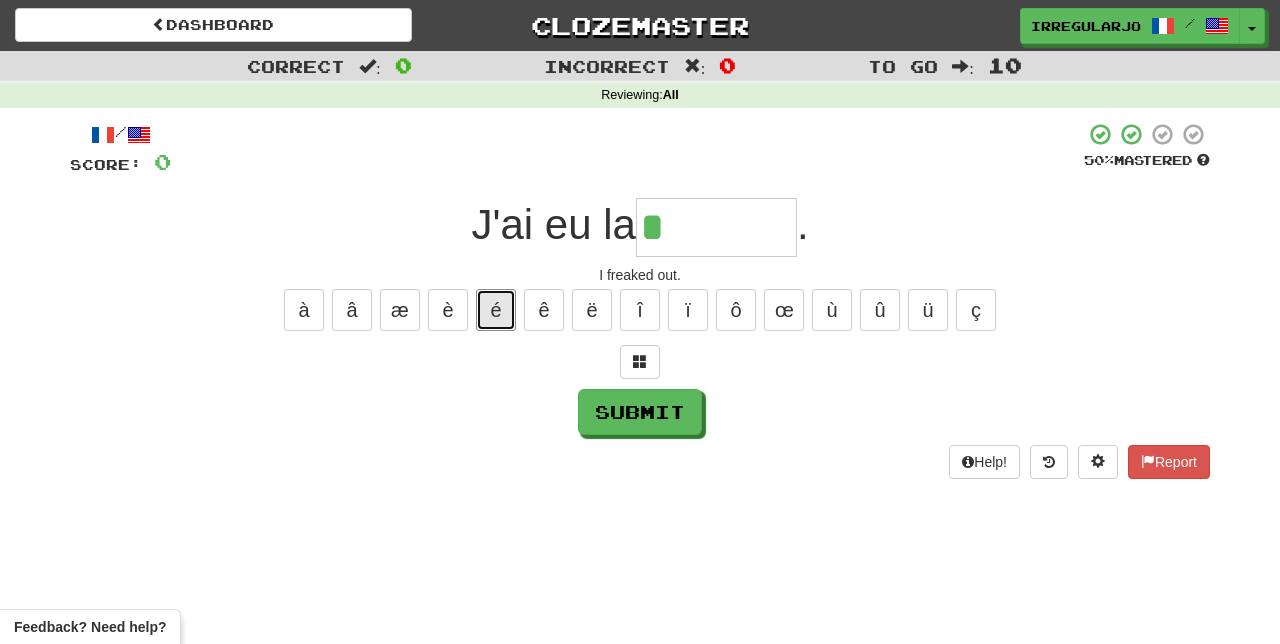 click on "é" at bounding box center (496, 310) 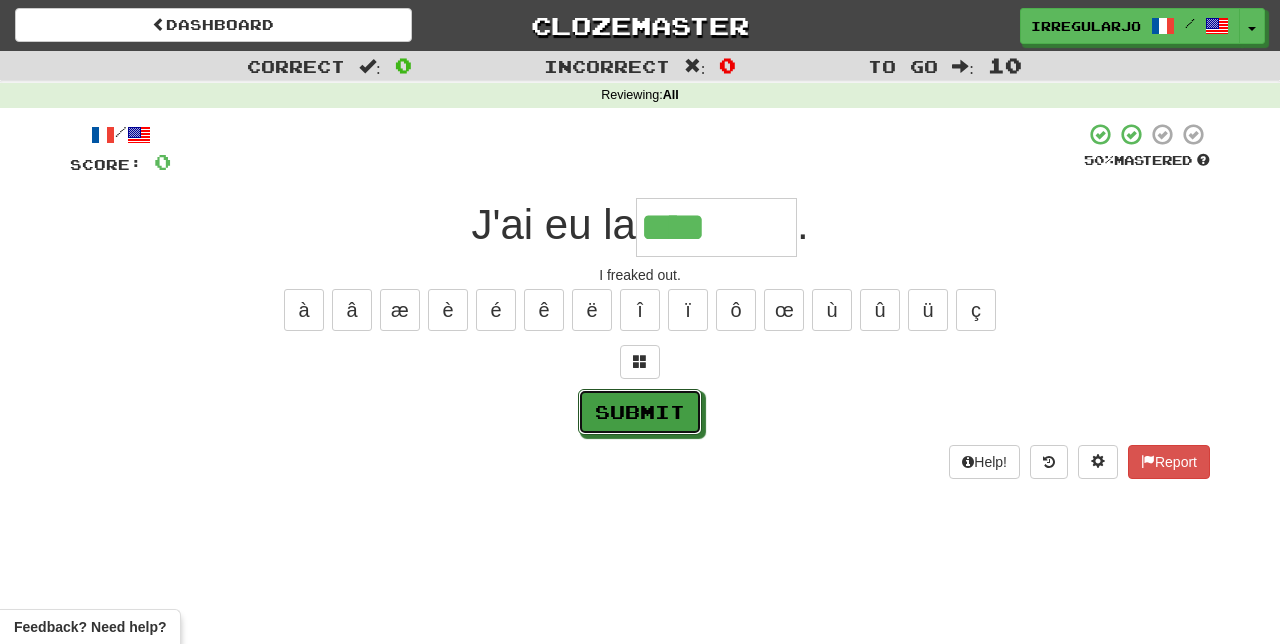 click on "Submit" at bounding box center [640, 412] 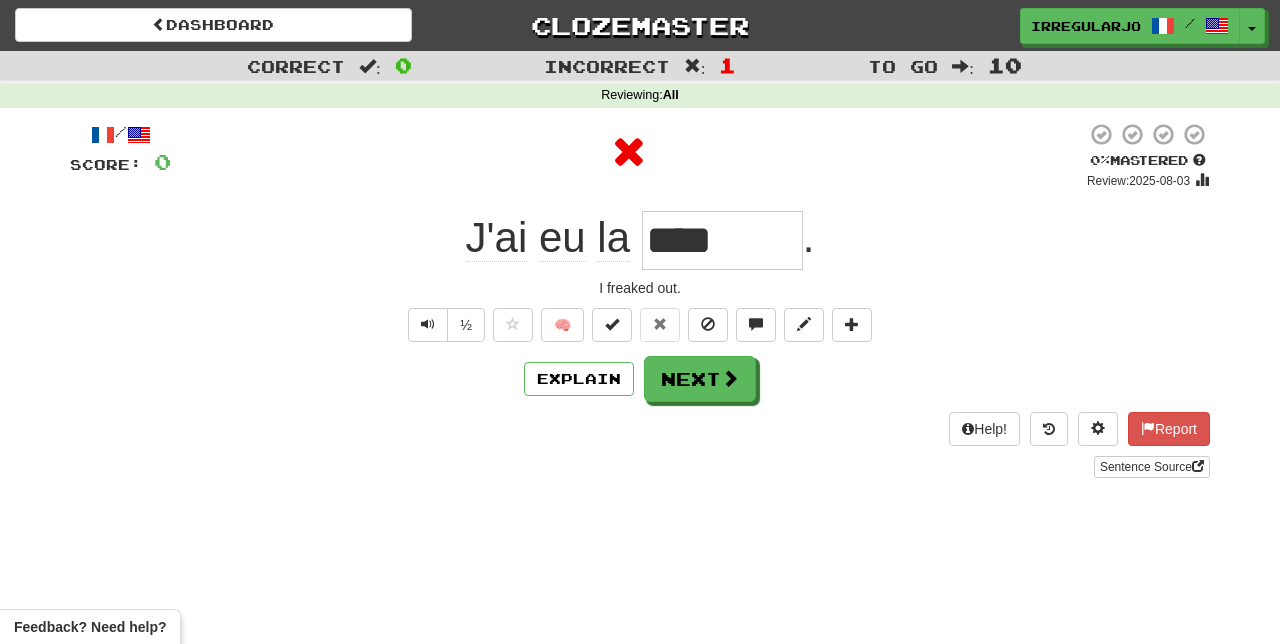 type on "*******" 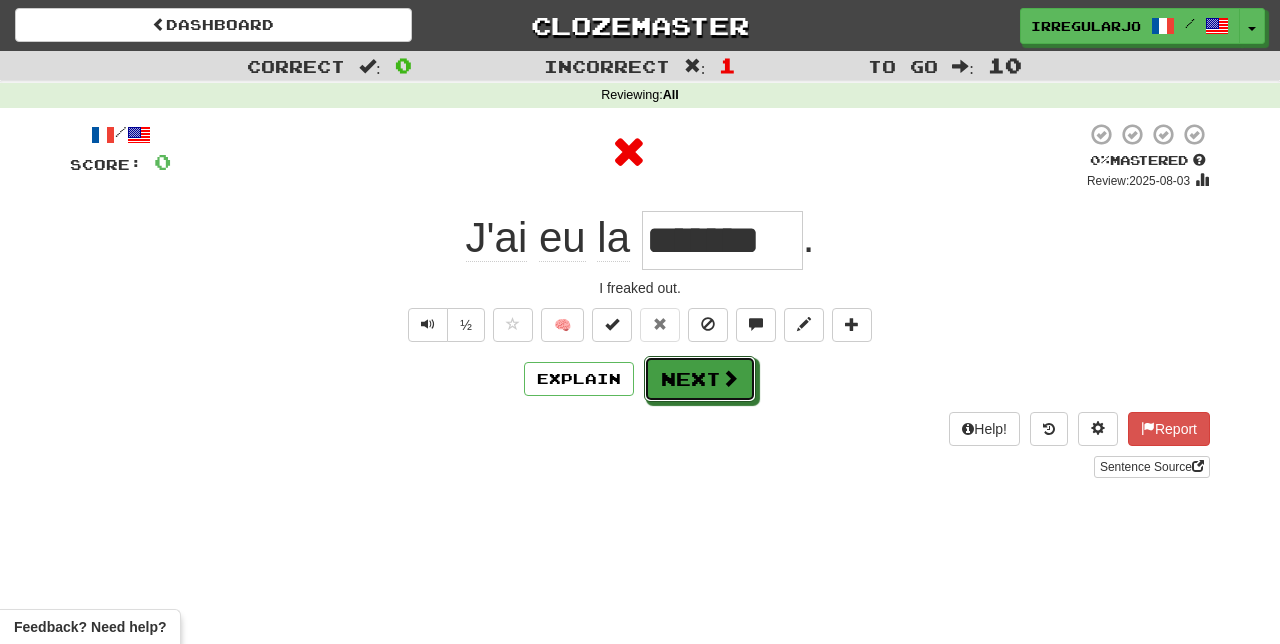 click on "Next" at bounding box center [700, 379] 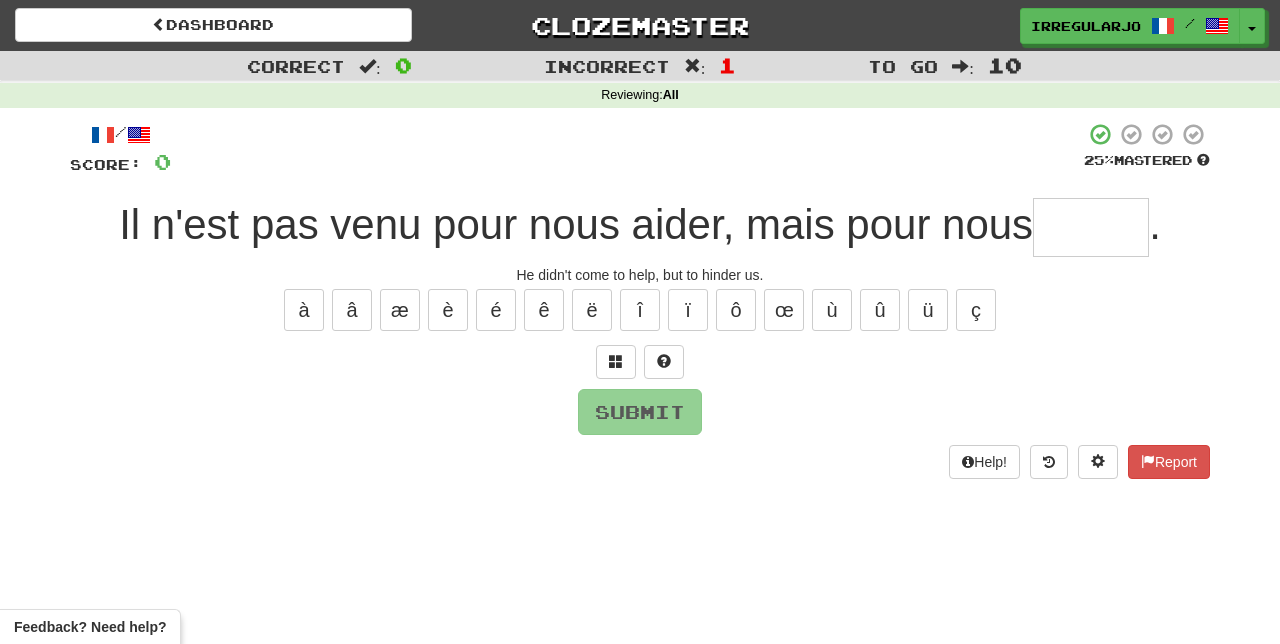 type on "*" 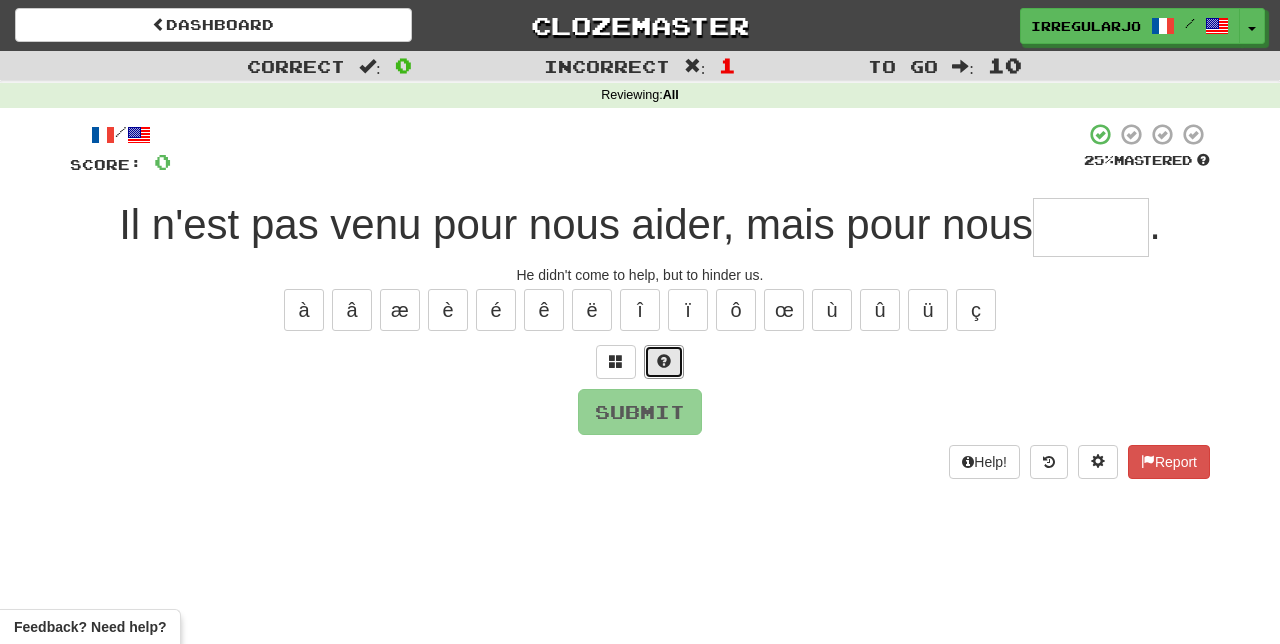 click at bounding box center [664, 362] 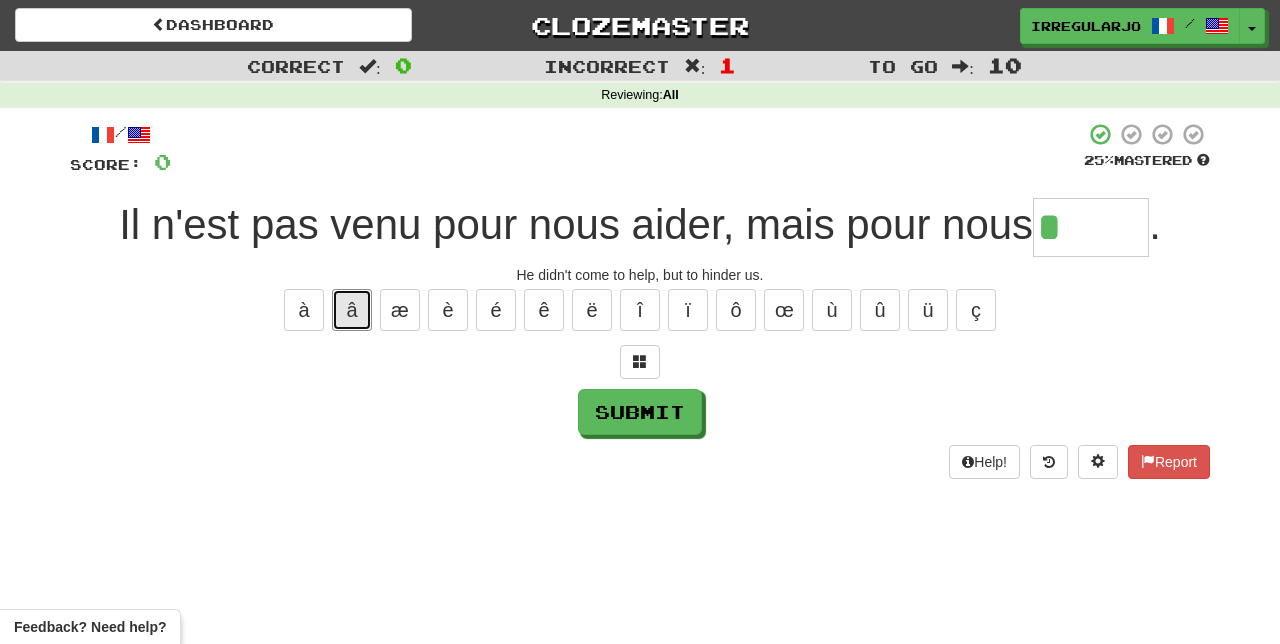 click on "â" at bounding box center (352, 310) 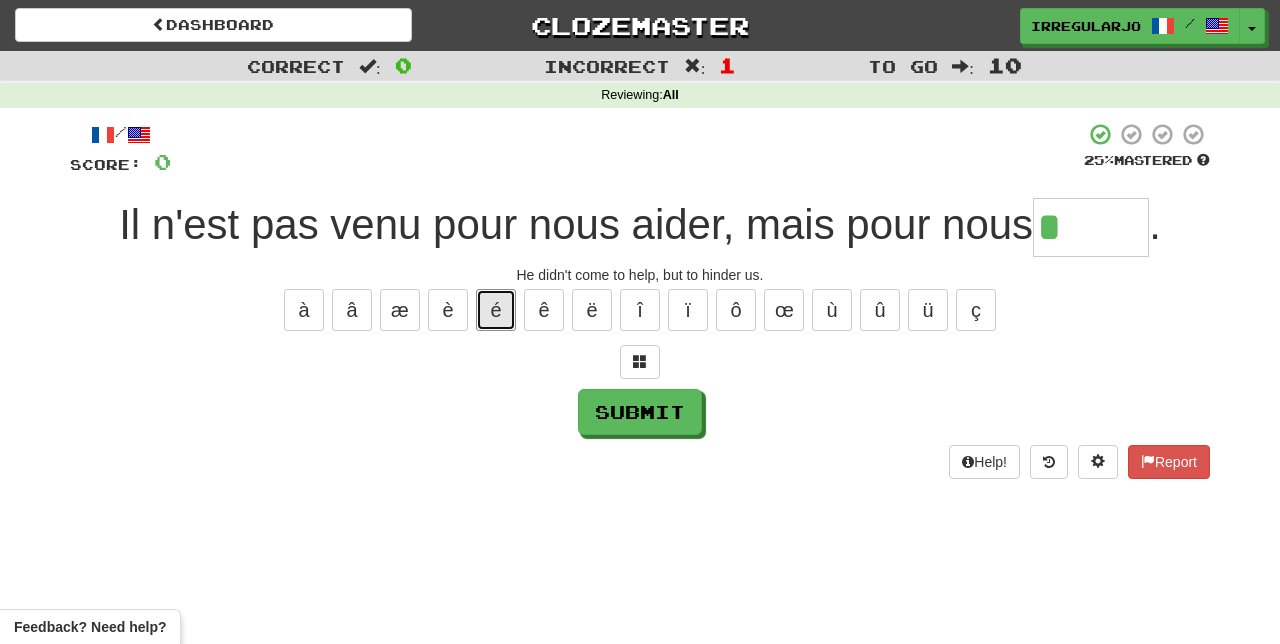 click on "é" at bounding box center [496, 310] 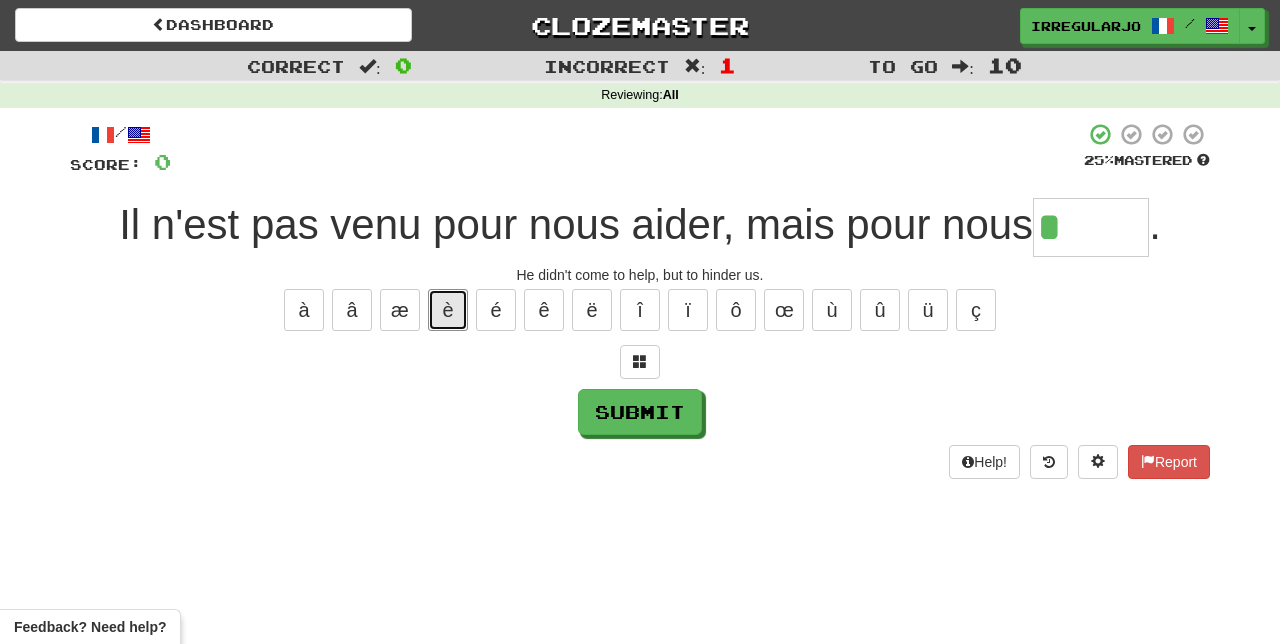 click on "è" at bounding box center [448, 310] 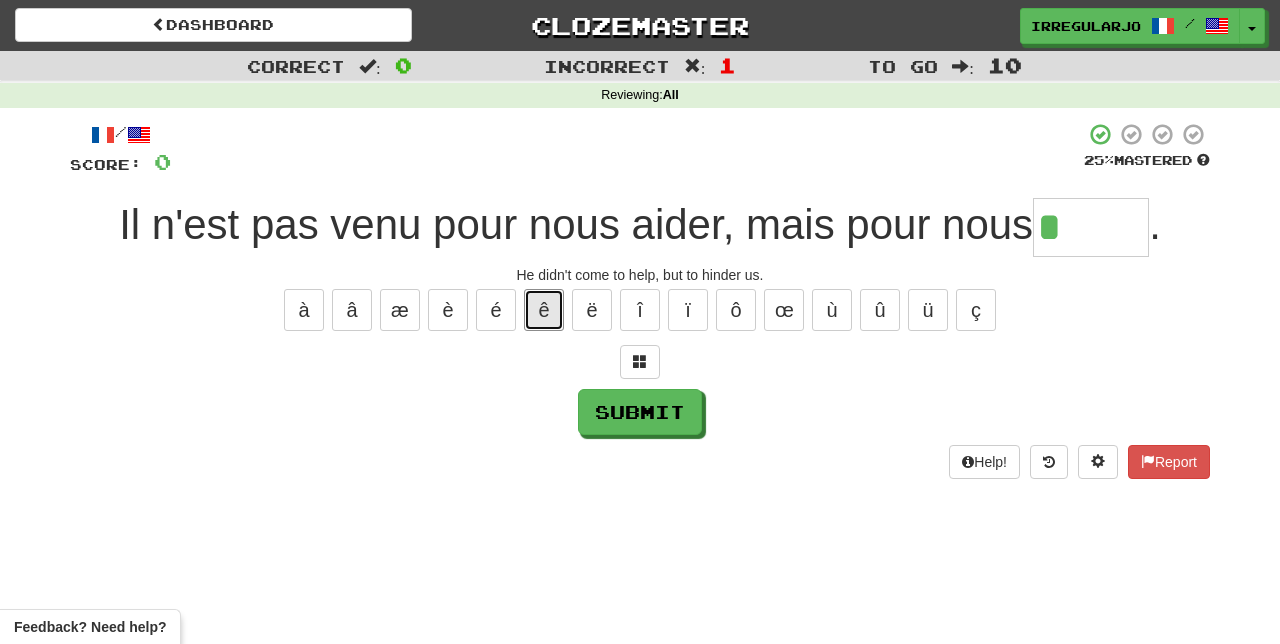 click on "ê" at bounding box center [544, 310] 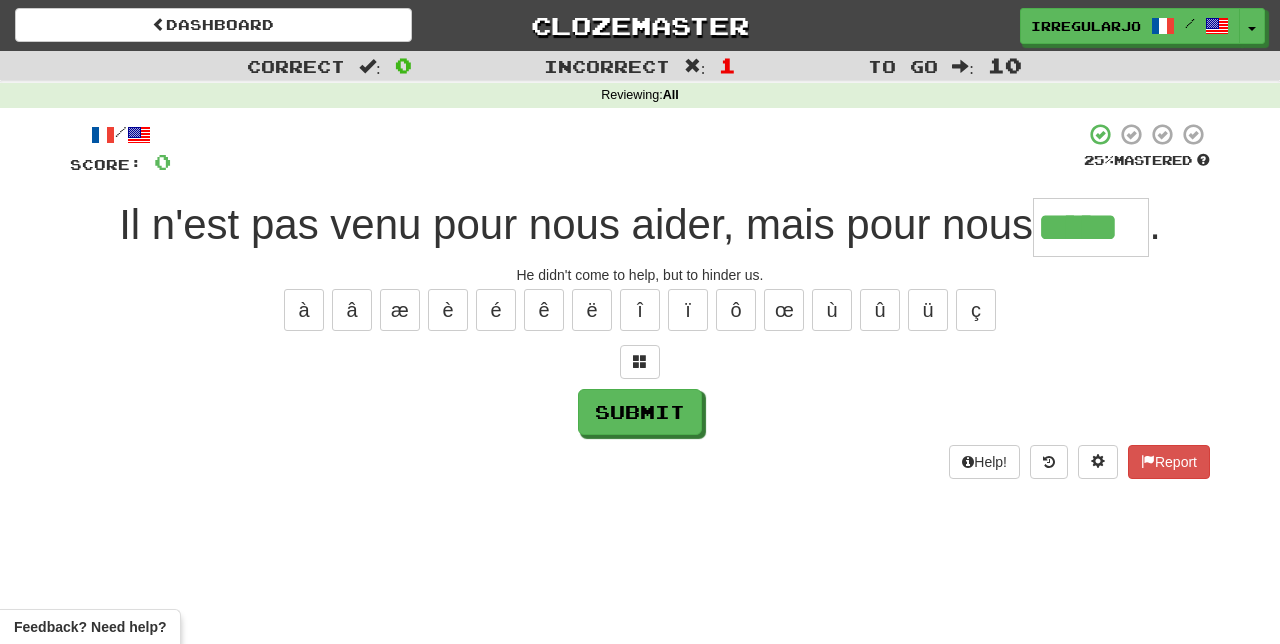 type on "*****" 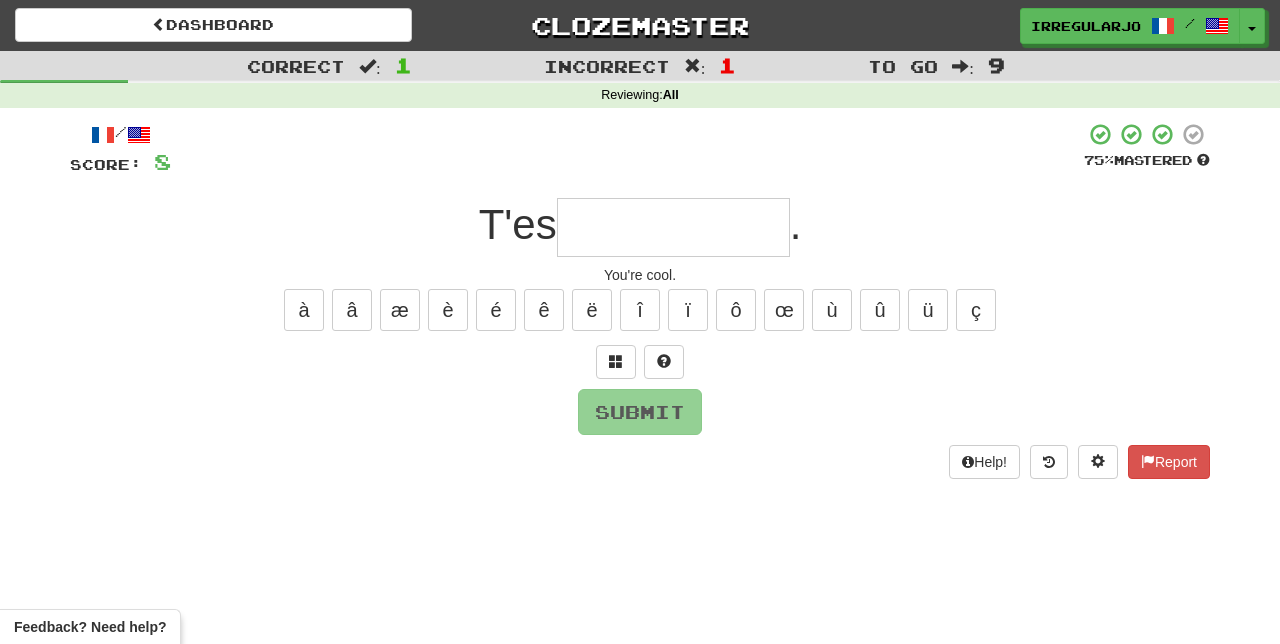 type on "*" 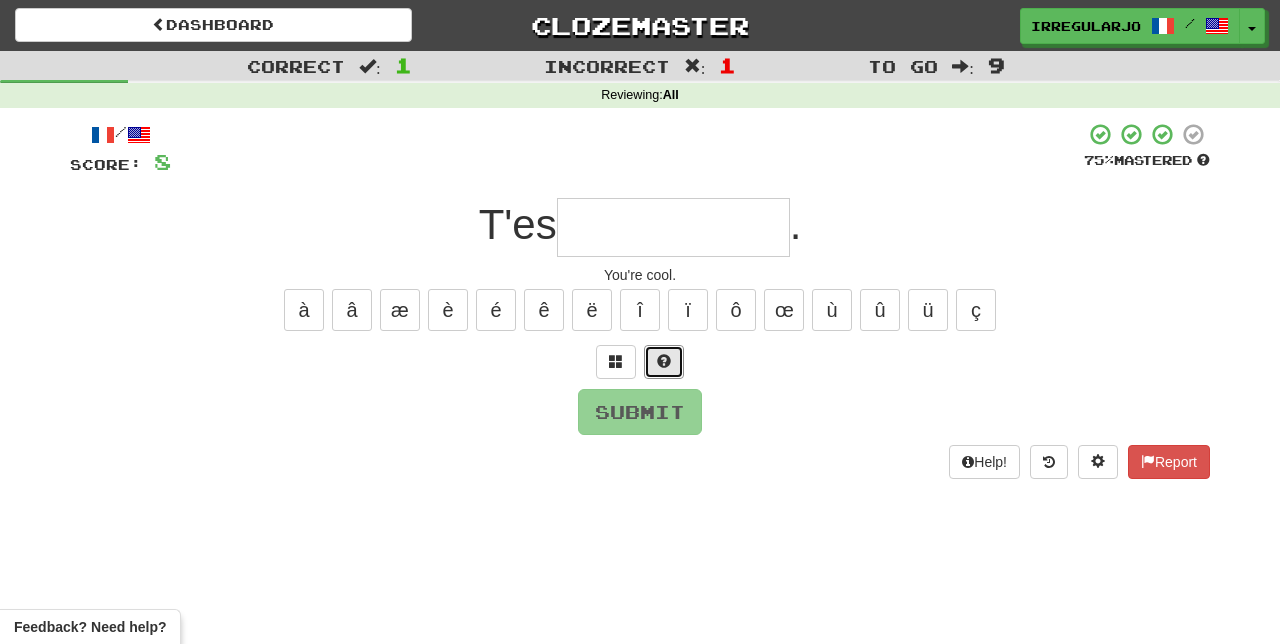 click at bounding box center (664, 362) 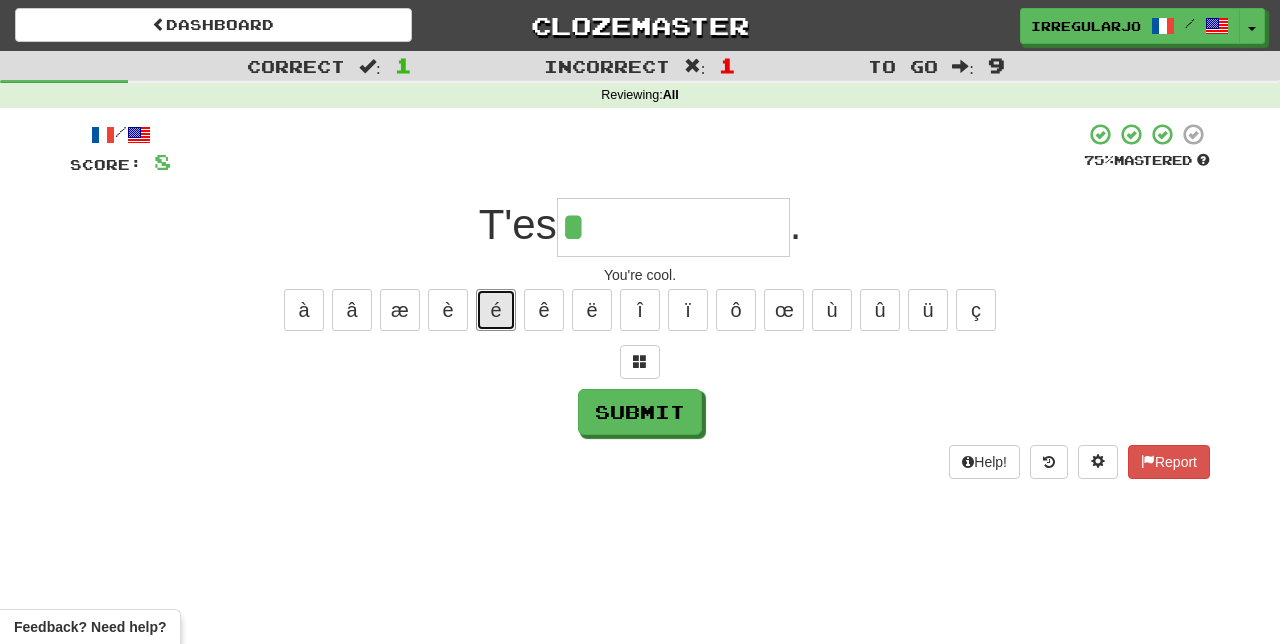 click on "é" at bounding box center [496, 310] 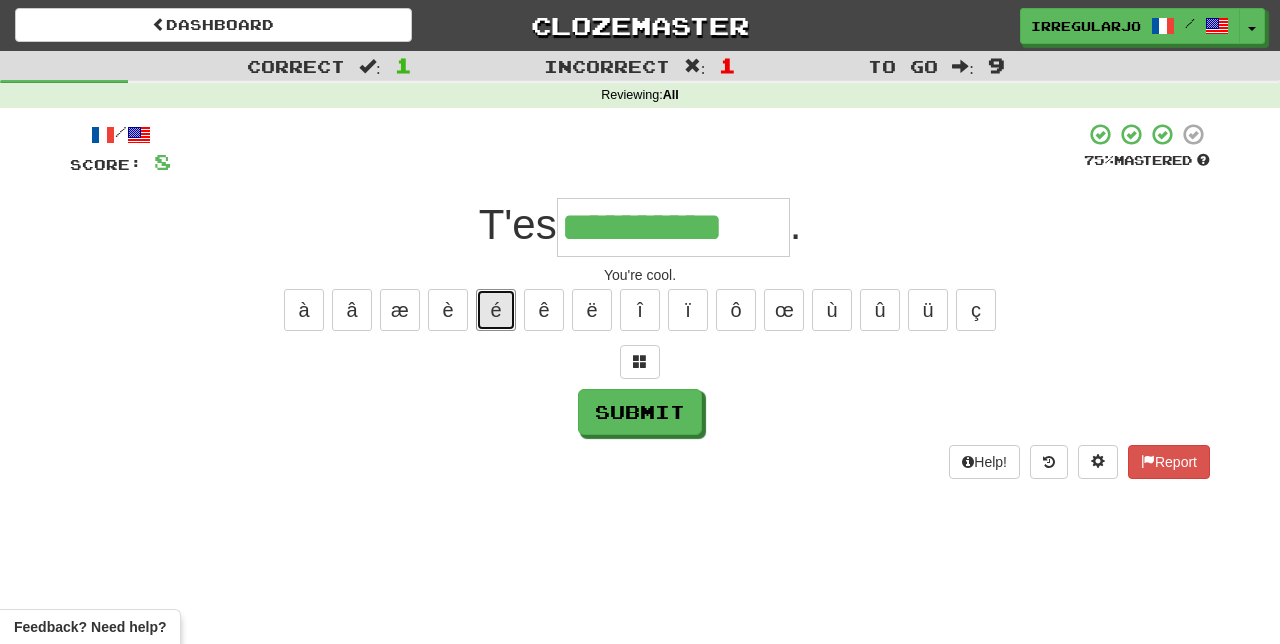 click on "é" at bounding box center (496, 310) 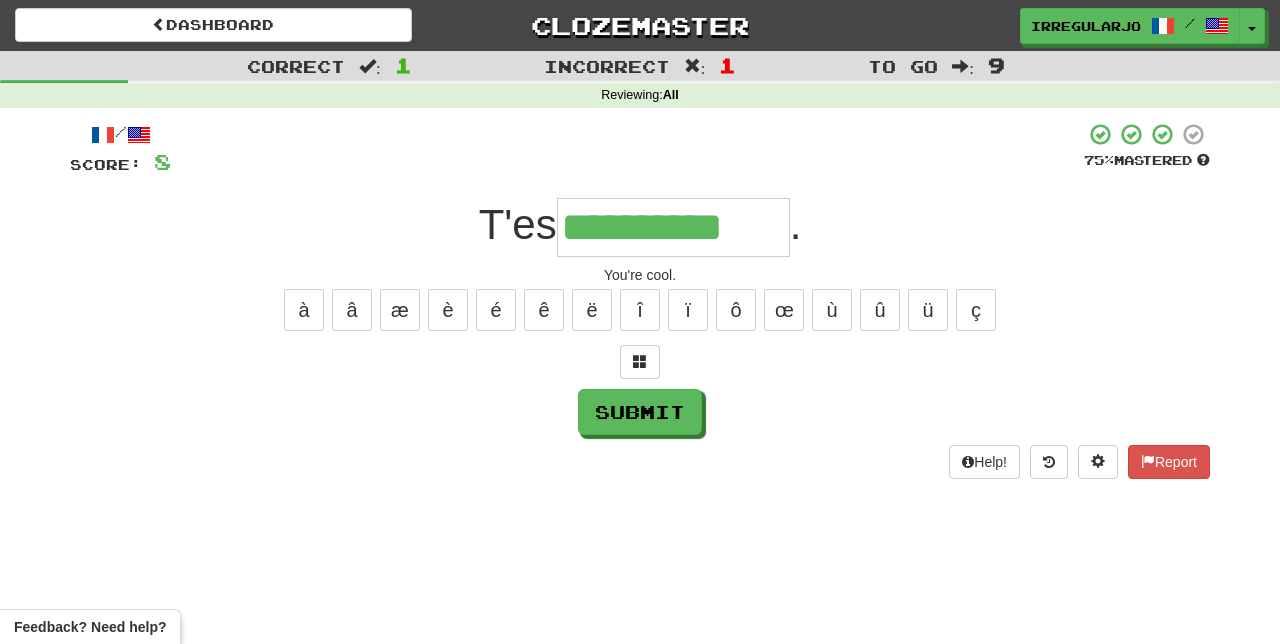 type on "**********" 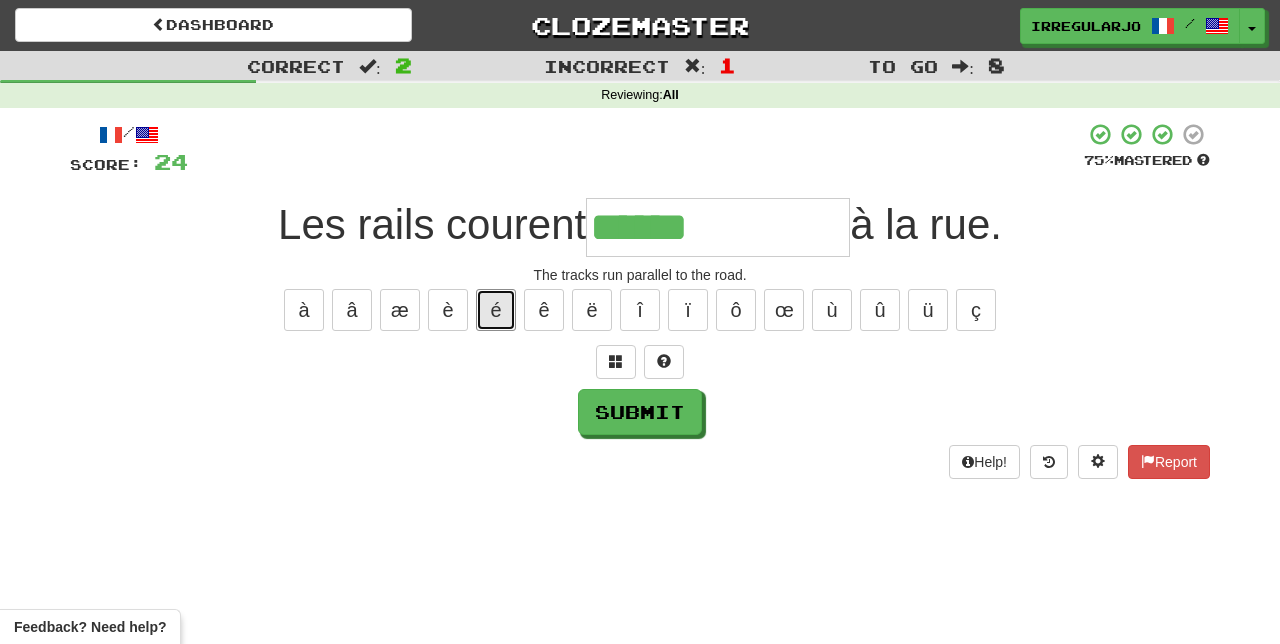 click on "é" at bounding box center [496, 310] 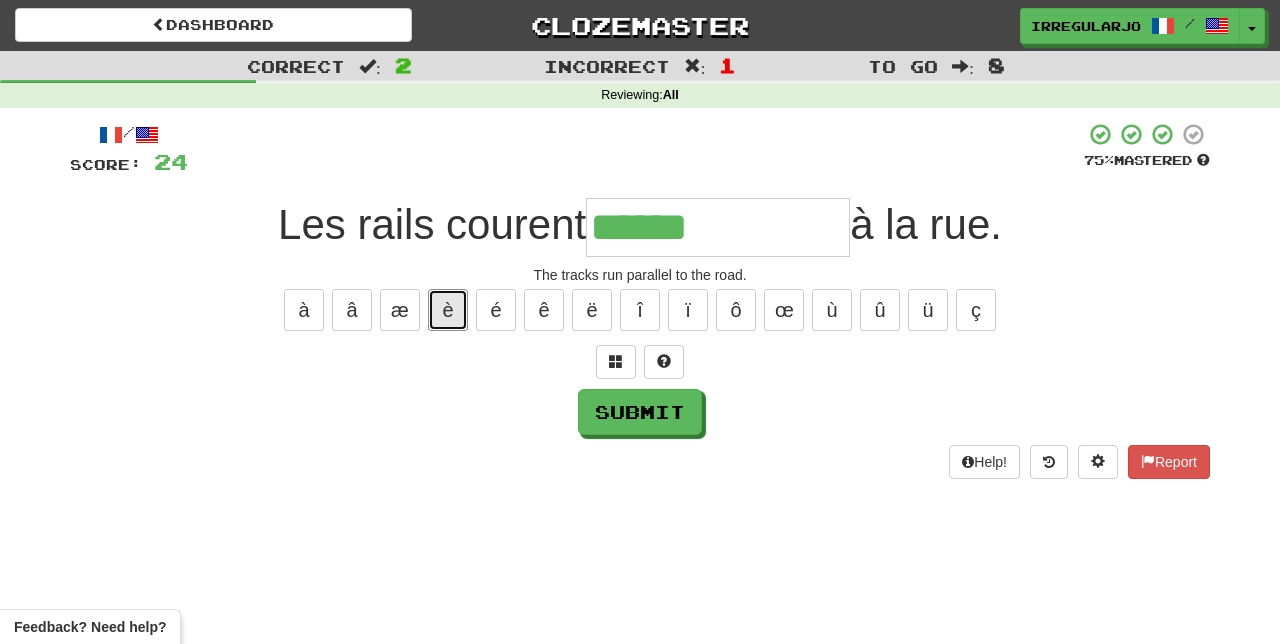 click on "è" at bounding box center (448, 310) 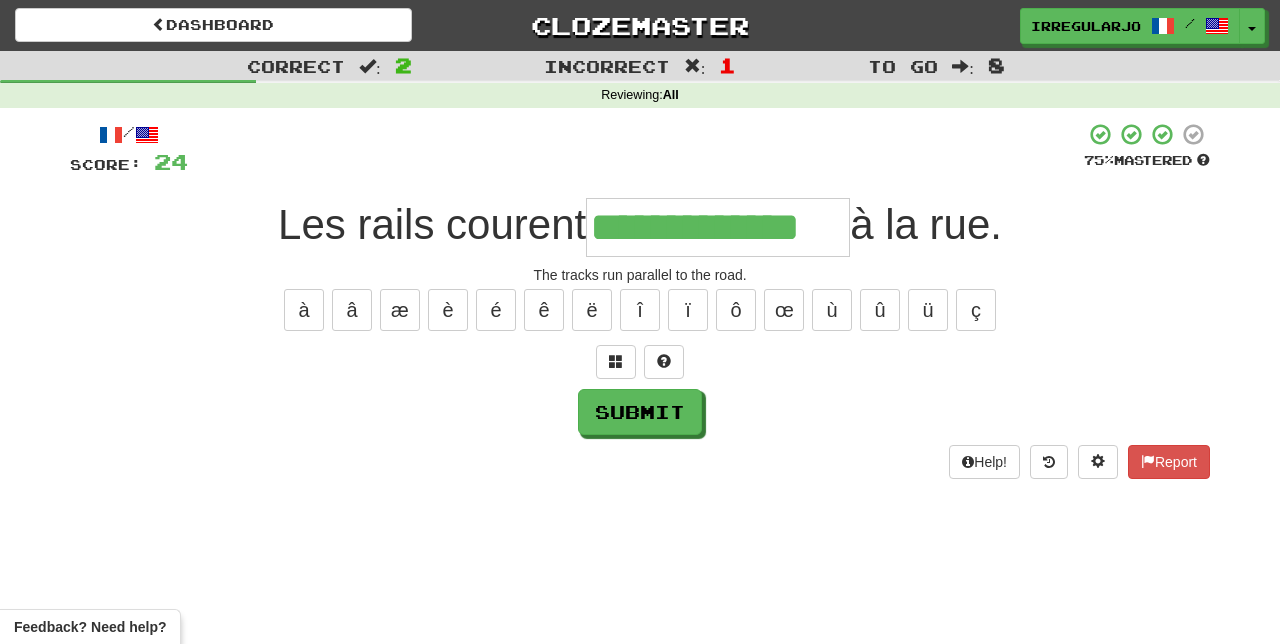 type on "**********" 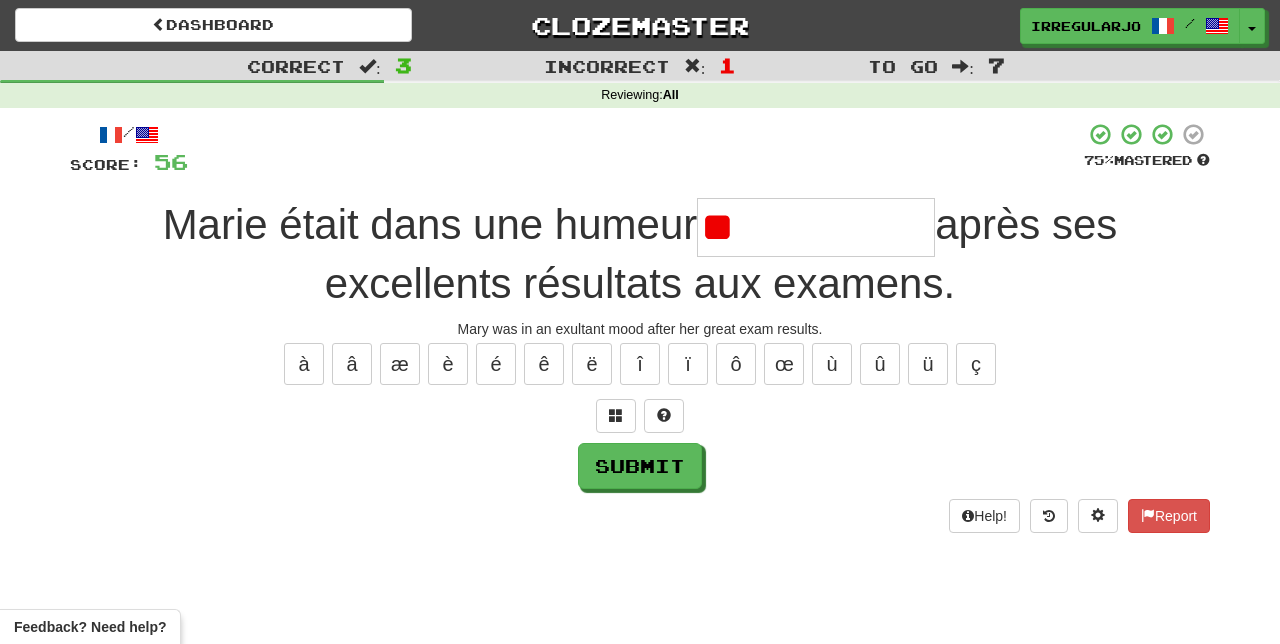 type on "*" 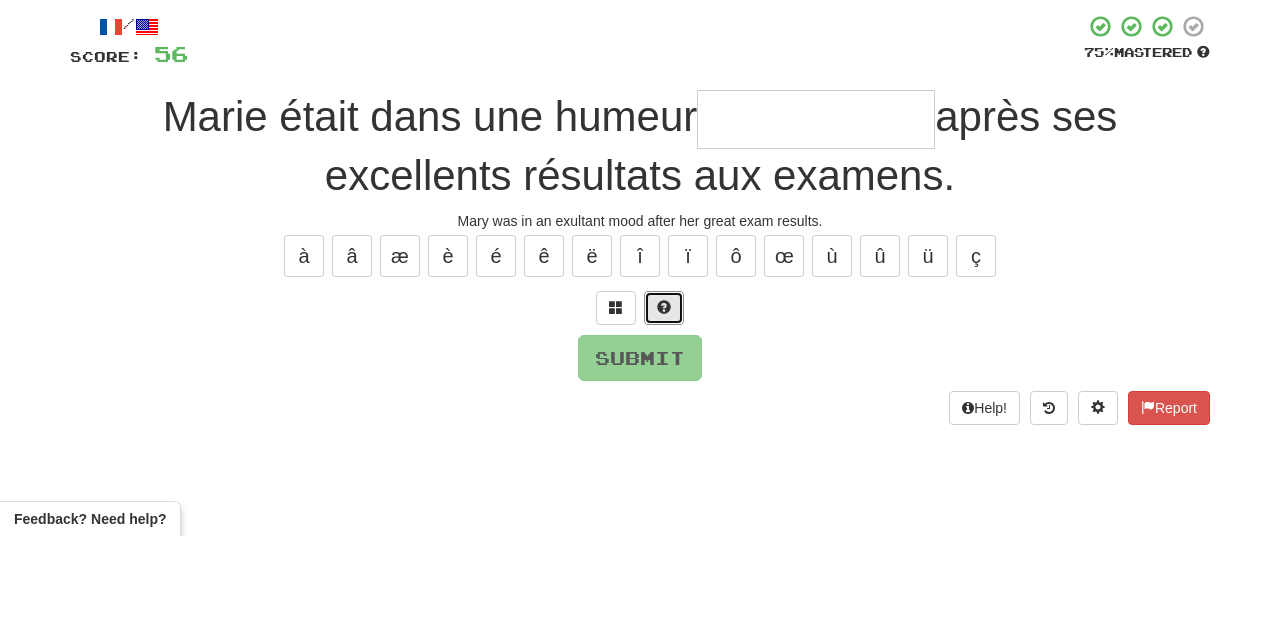 click at bounding box center (664, 416) 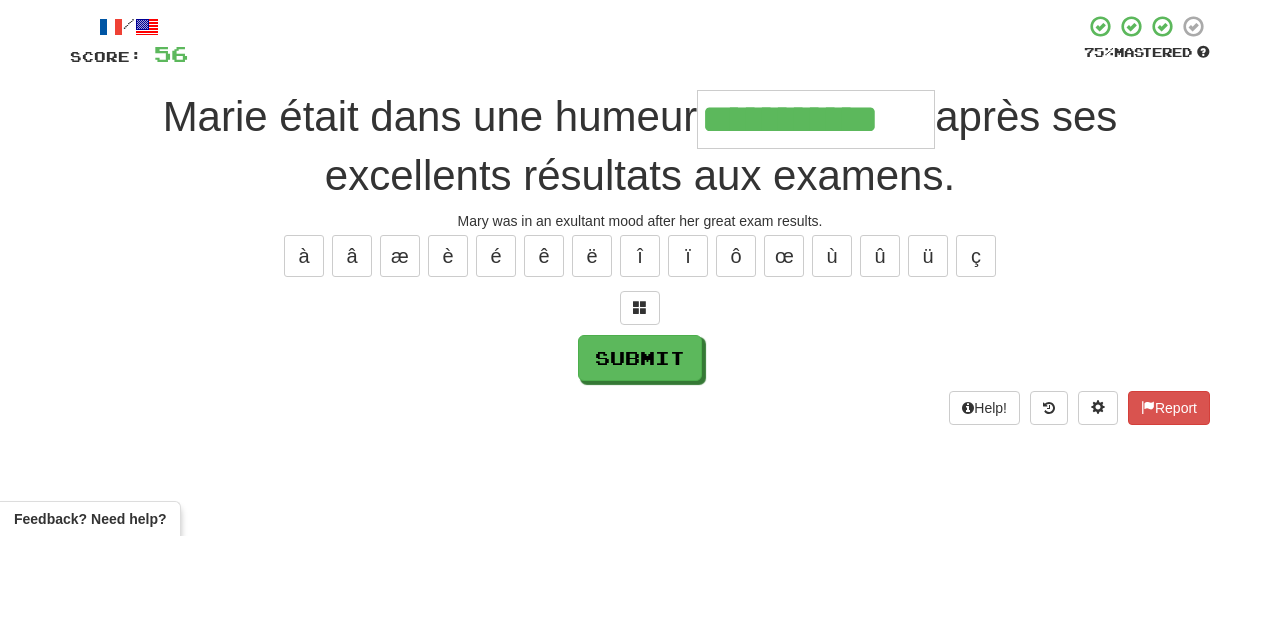 type on "**********" 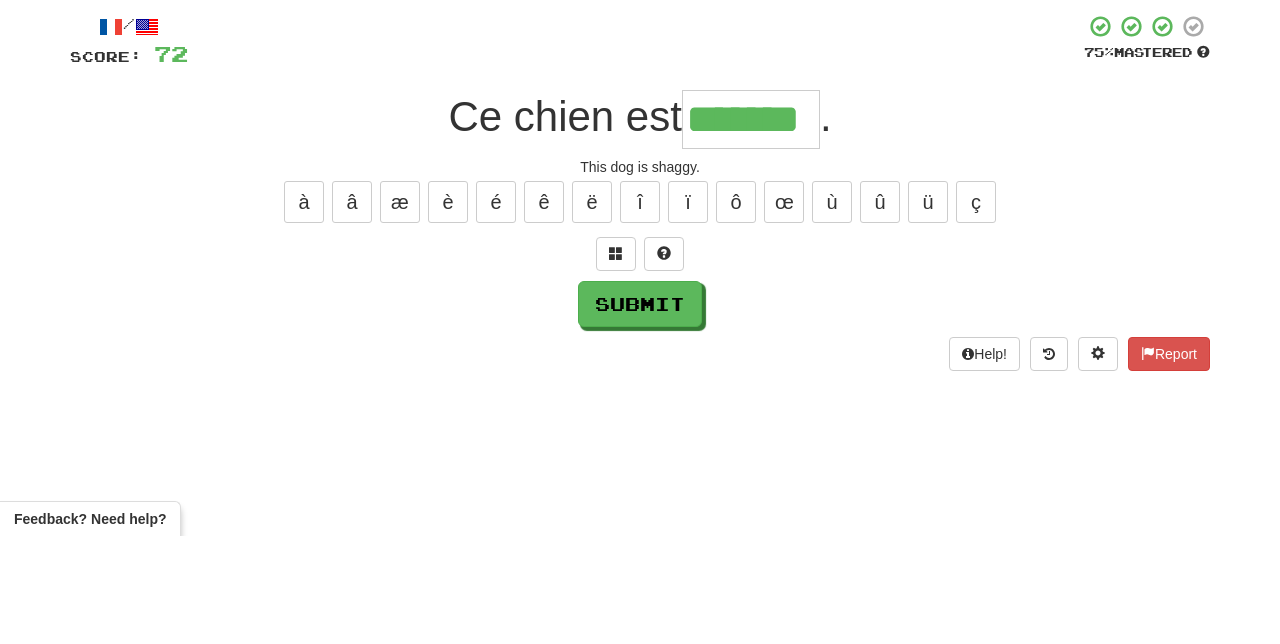 type on "*******" 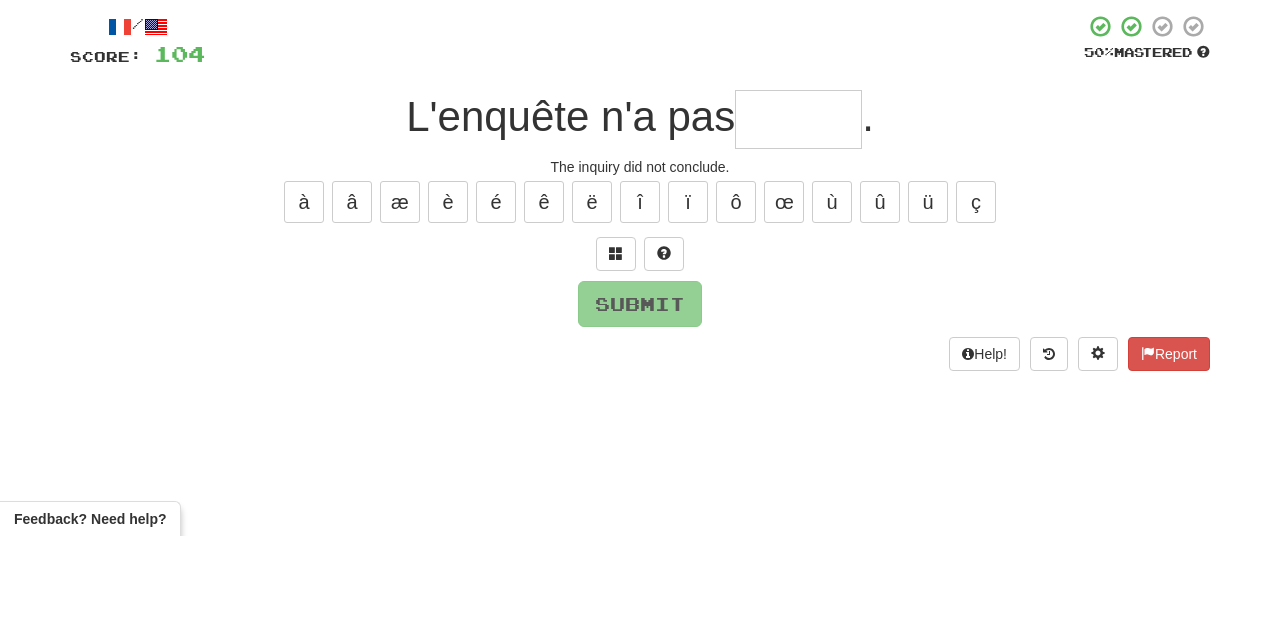type on "*" 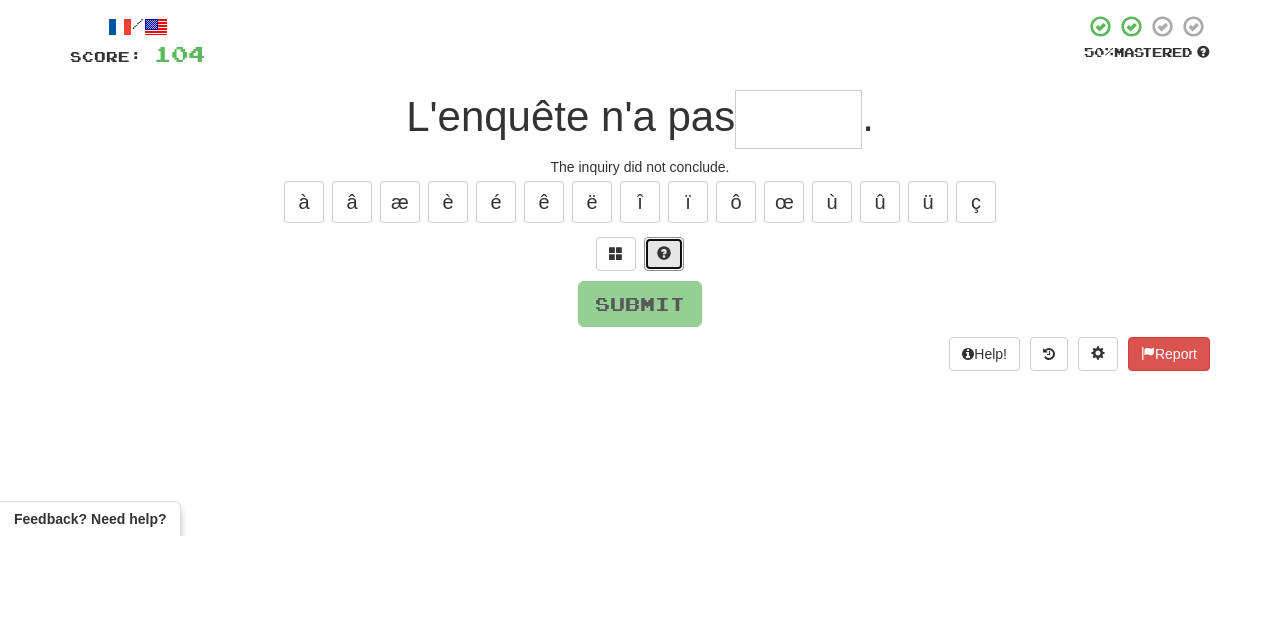 click at bounding box center [664, 361] 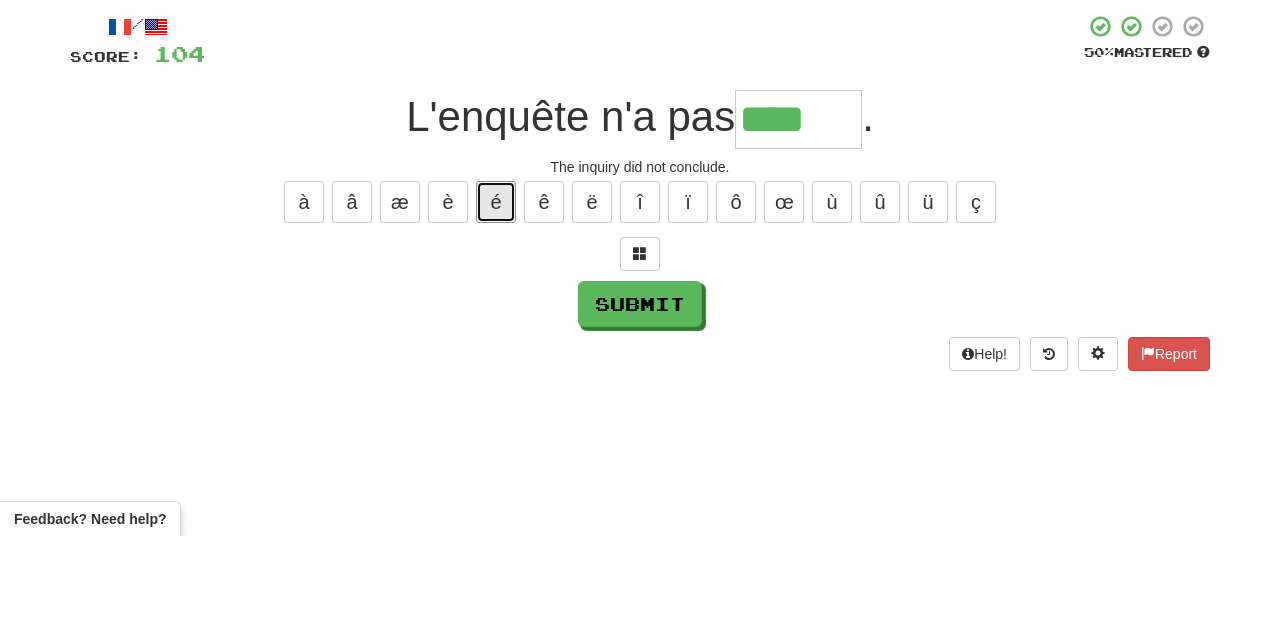 click on "é" at bounding box center [496, 310] 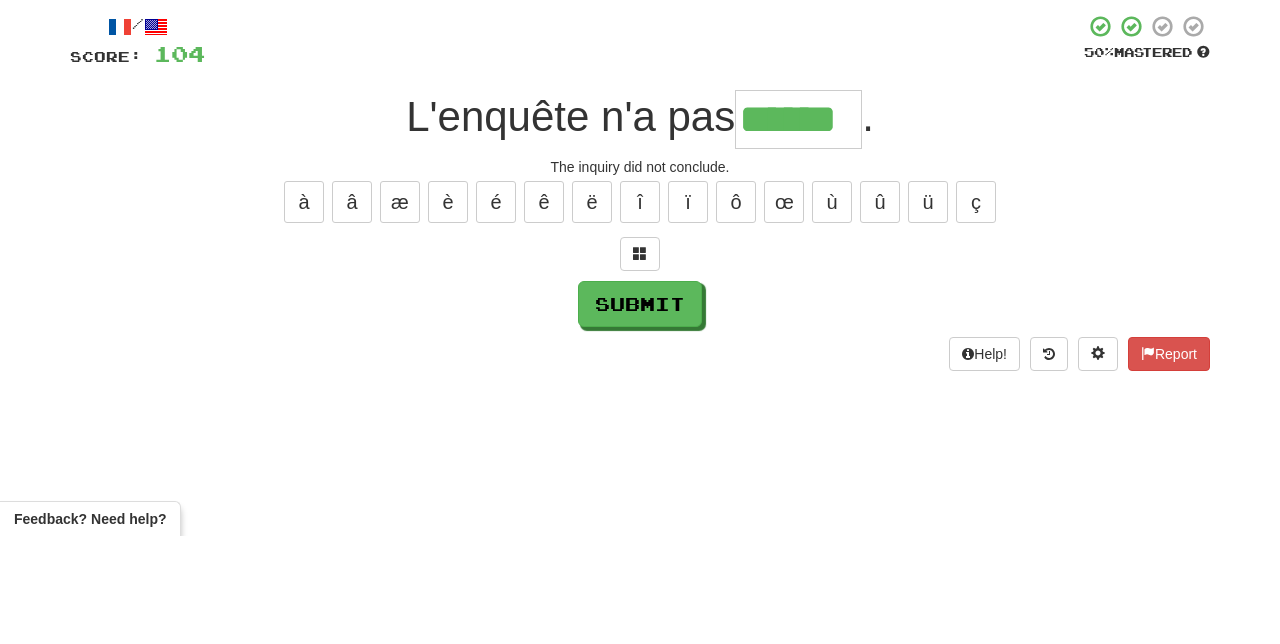 type on "******" 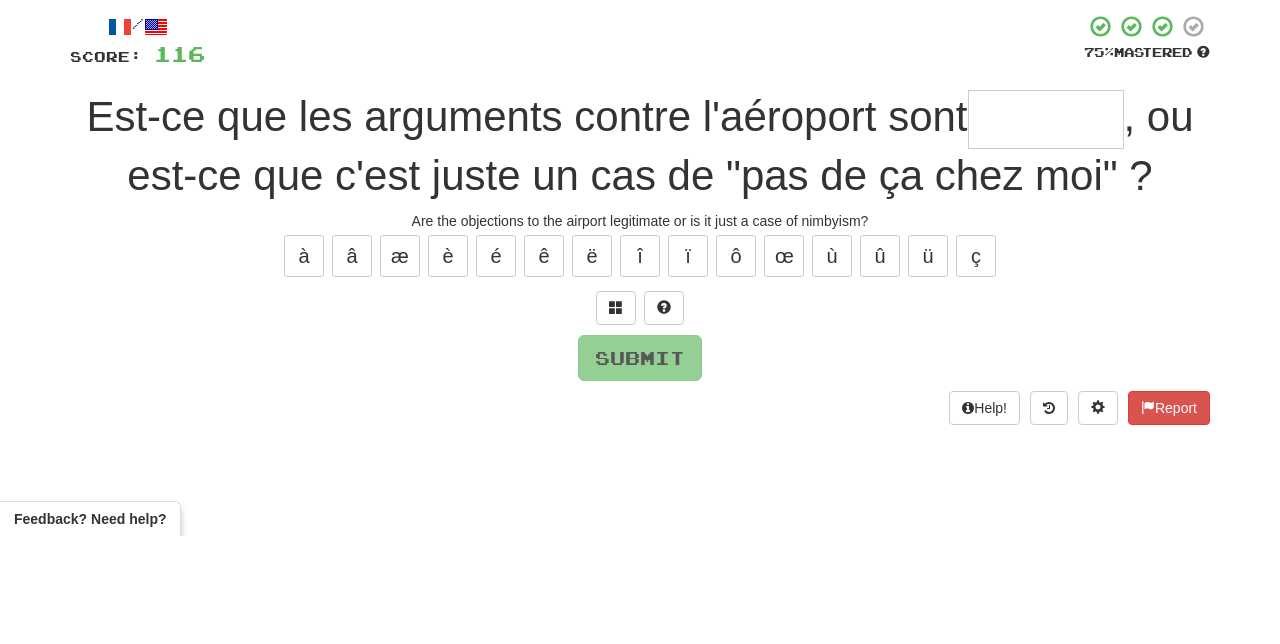 type on "*" 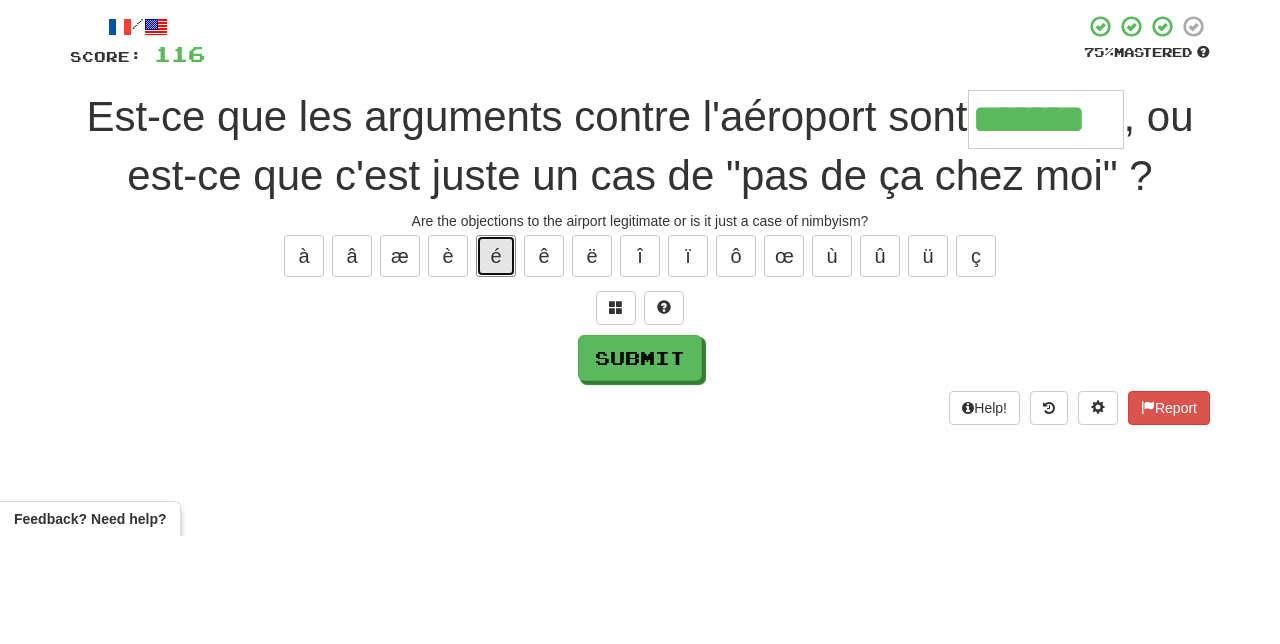 click on "é" at bounding box center (496, 364) 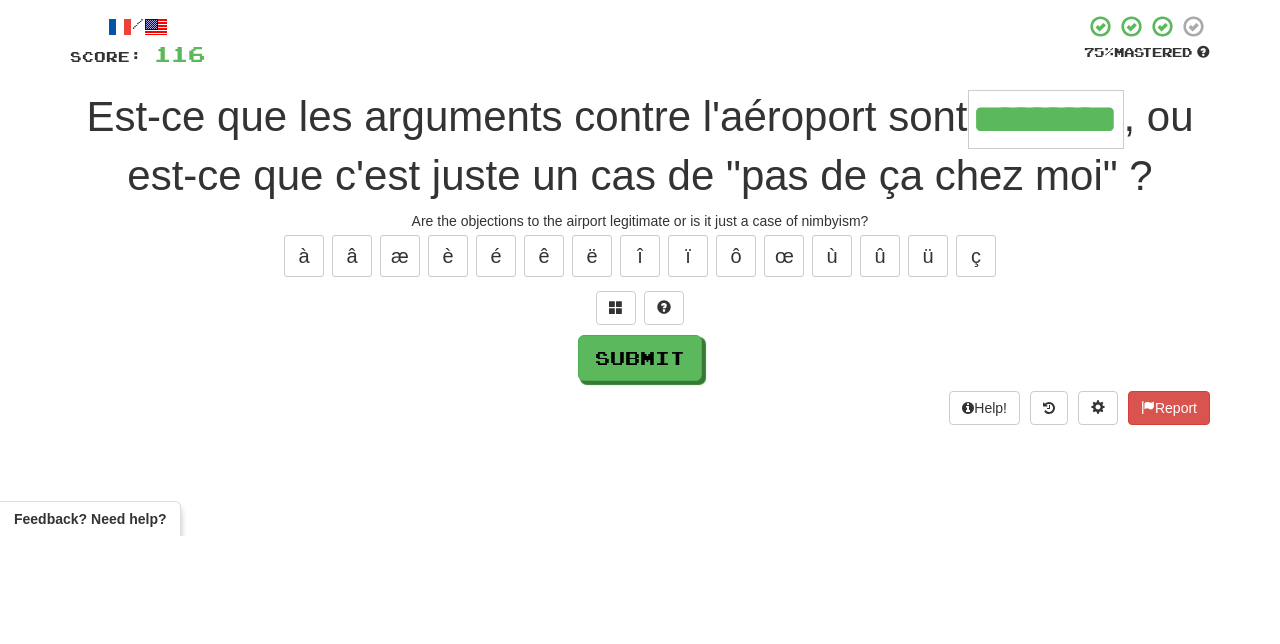 type on "*********" 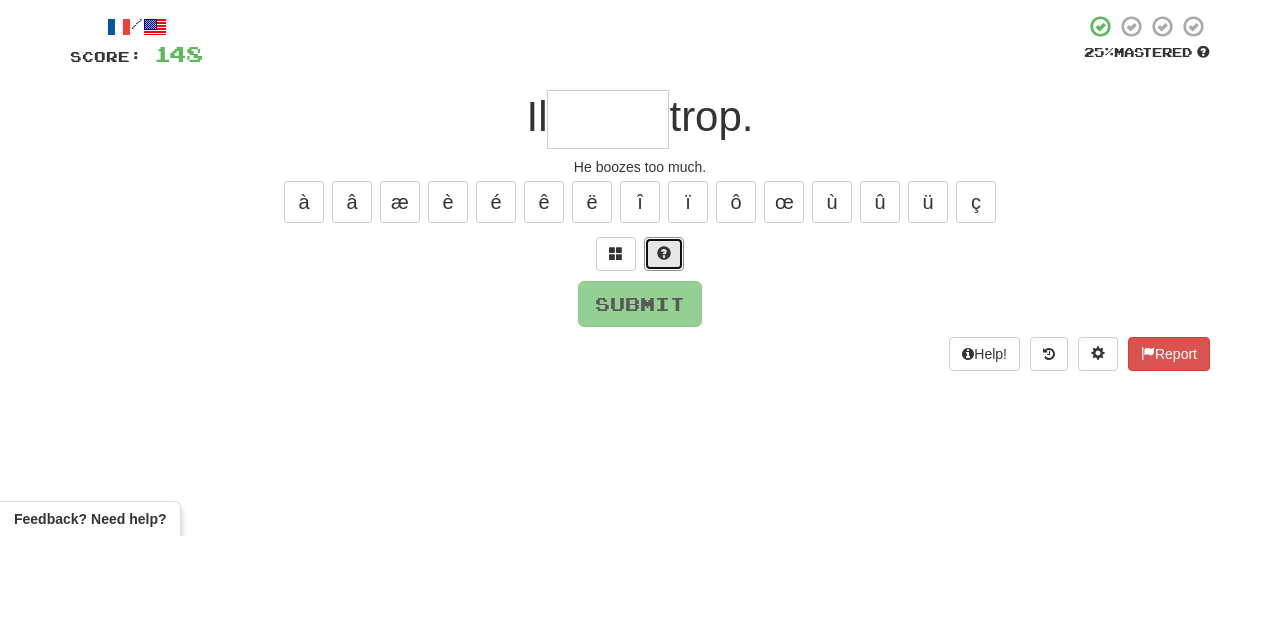 click at bounding box center (664, 362) 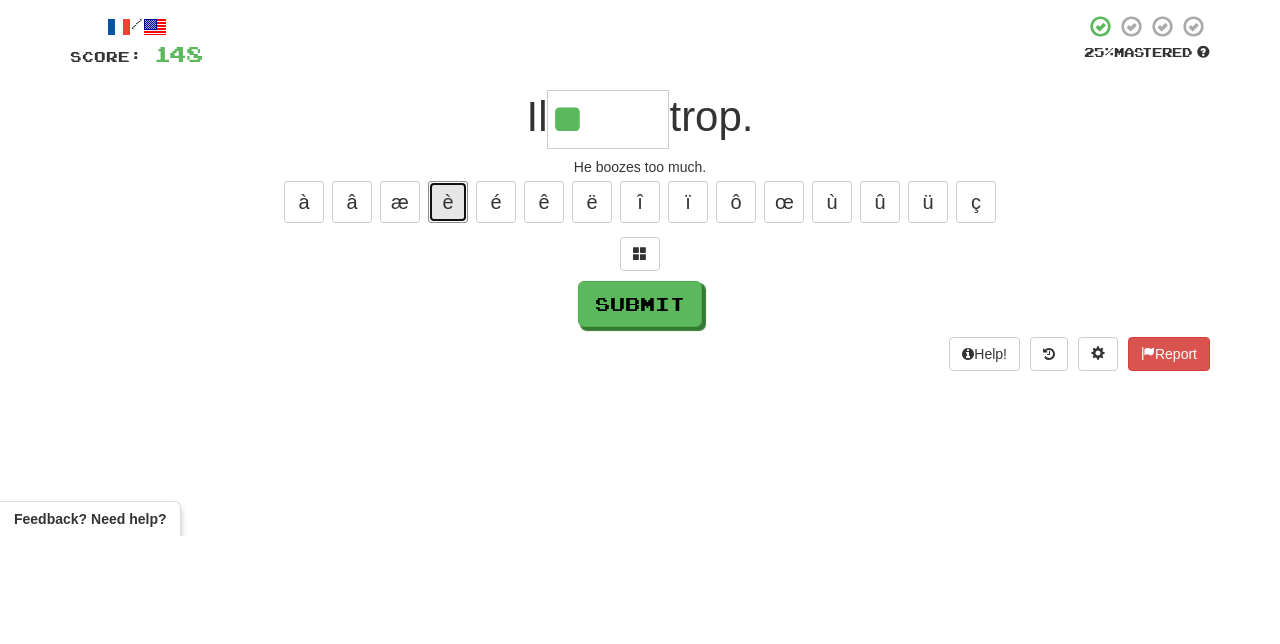 click on "è" at bounding box center (448, 310) 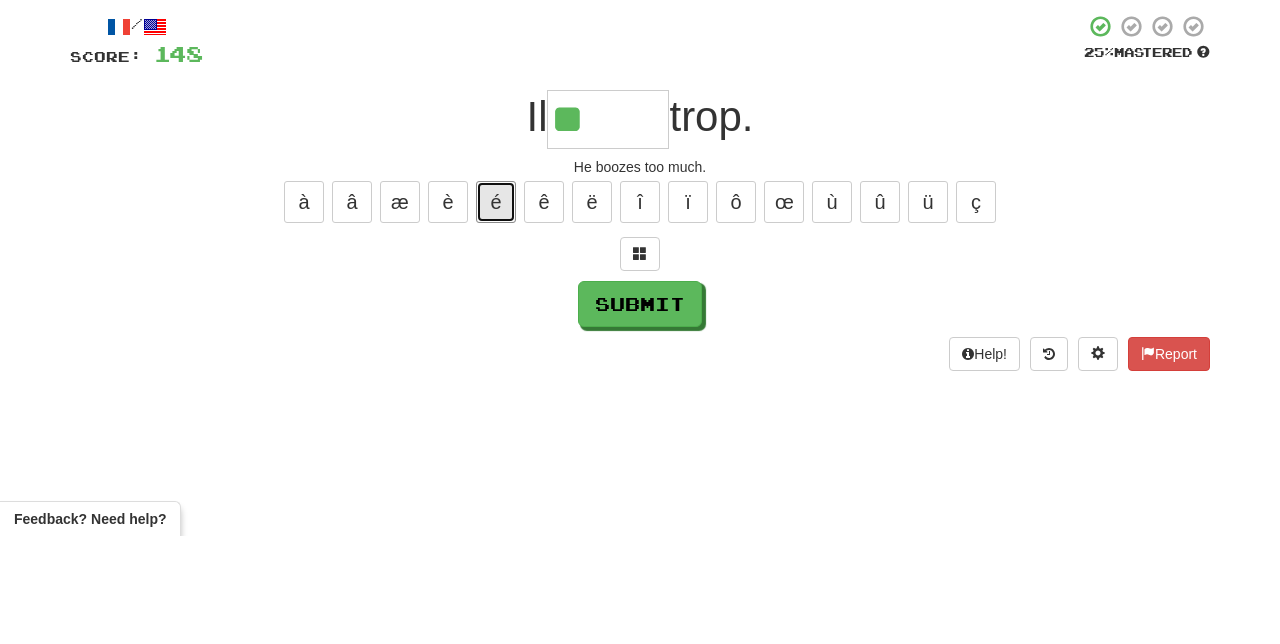 click on "é" at bounding box center [496, 310] 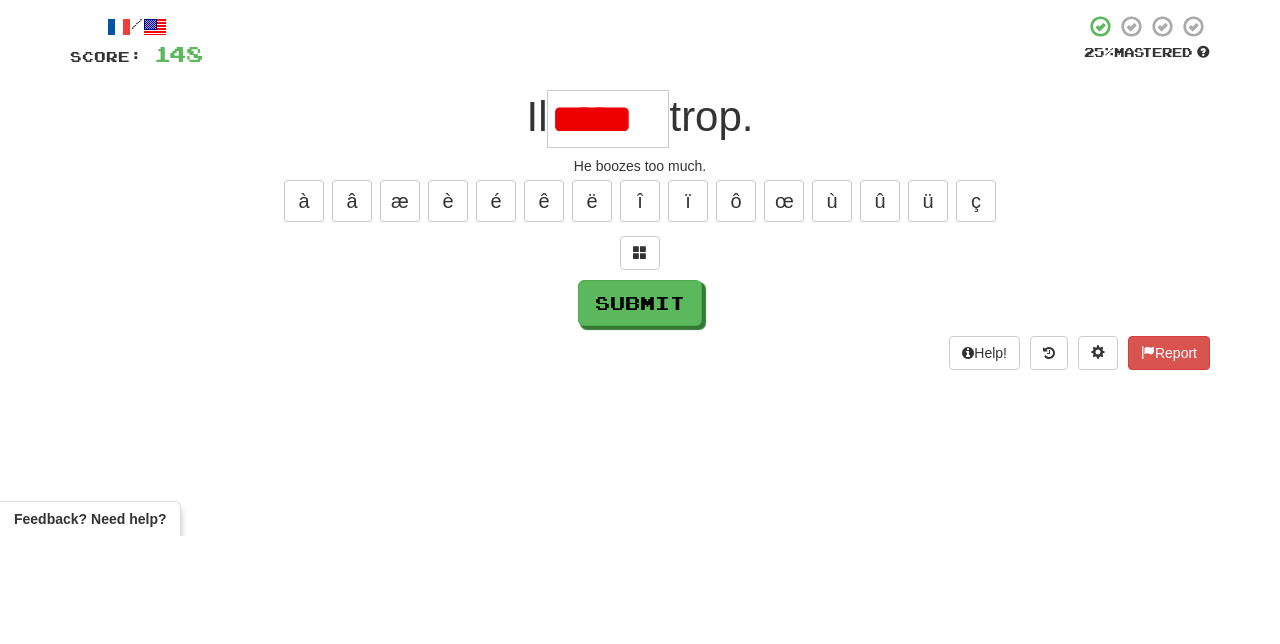 scroll, scrollTop: 0, scrollLeft: 0, axis: both 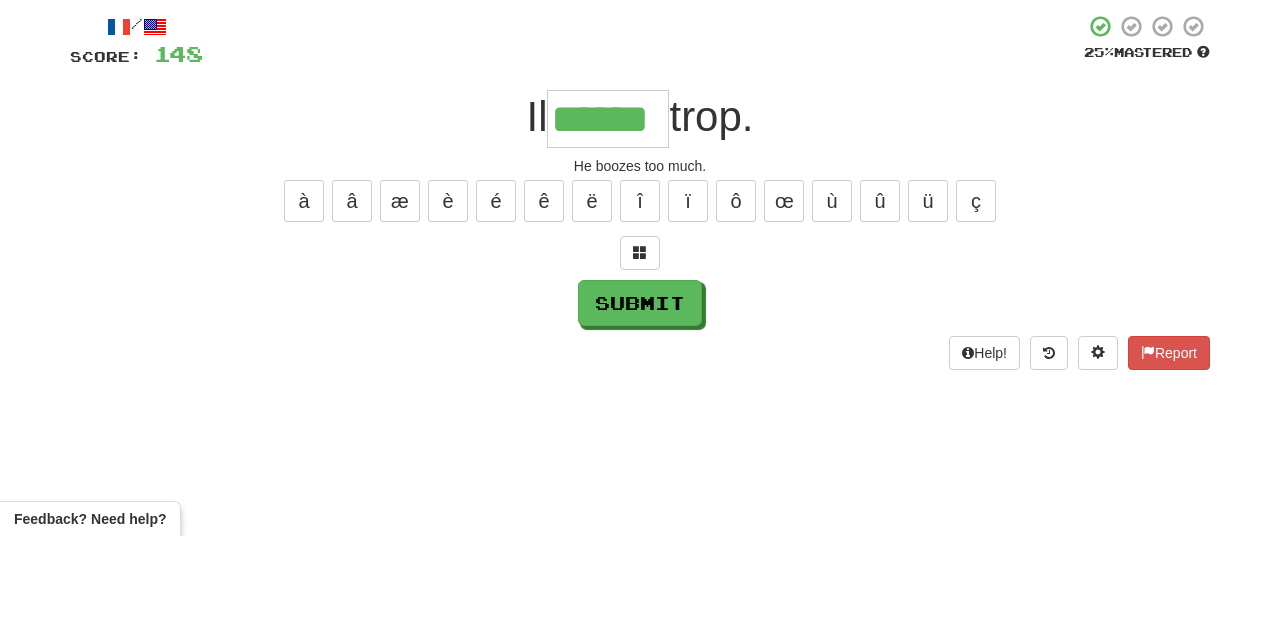 type on "******" 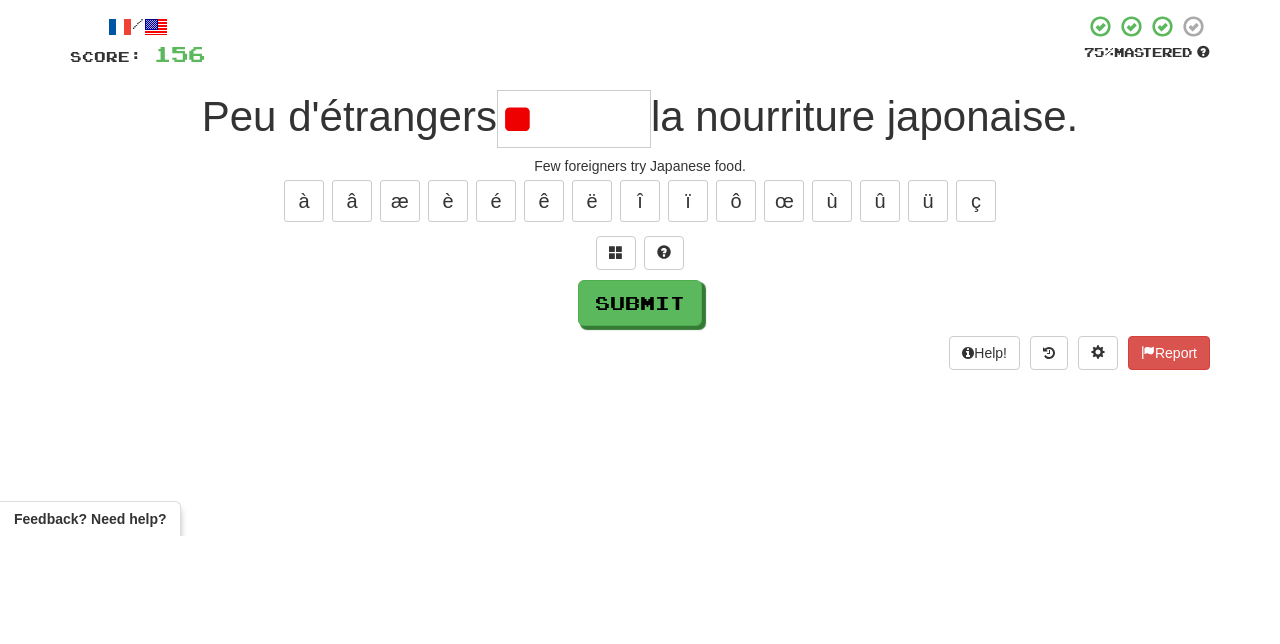 type on "*" 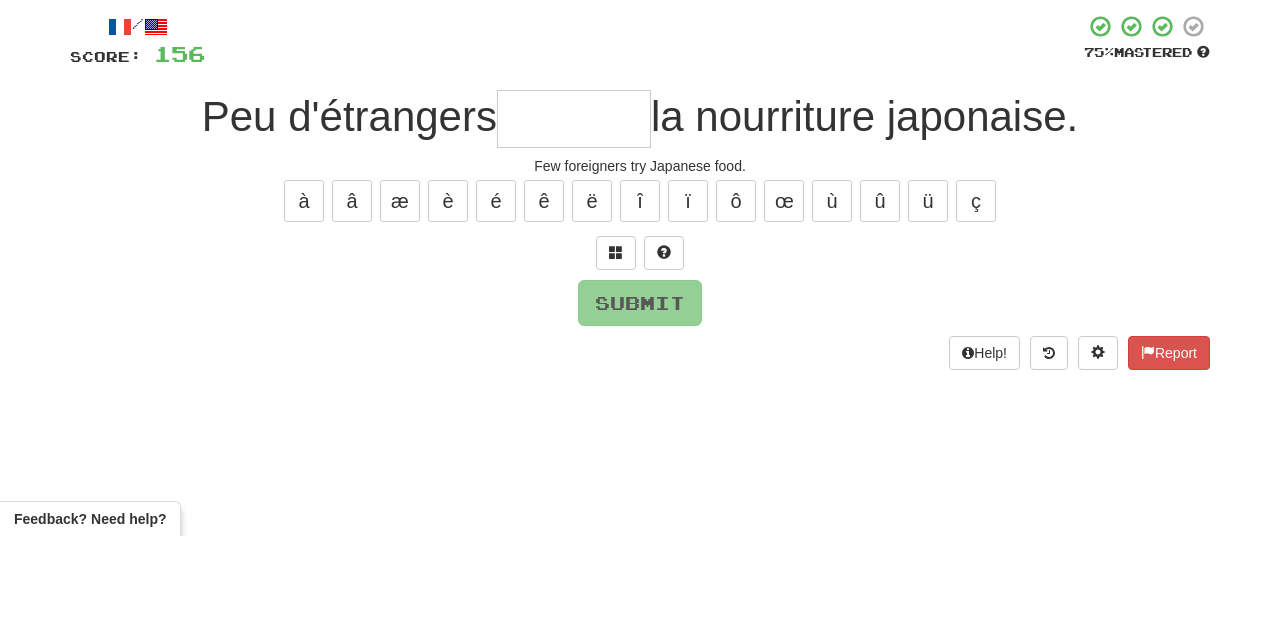 type on "*" 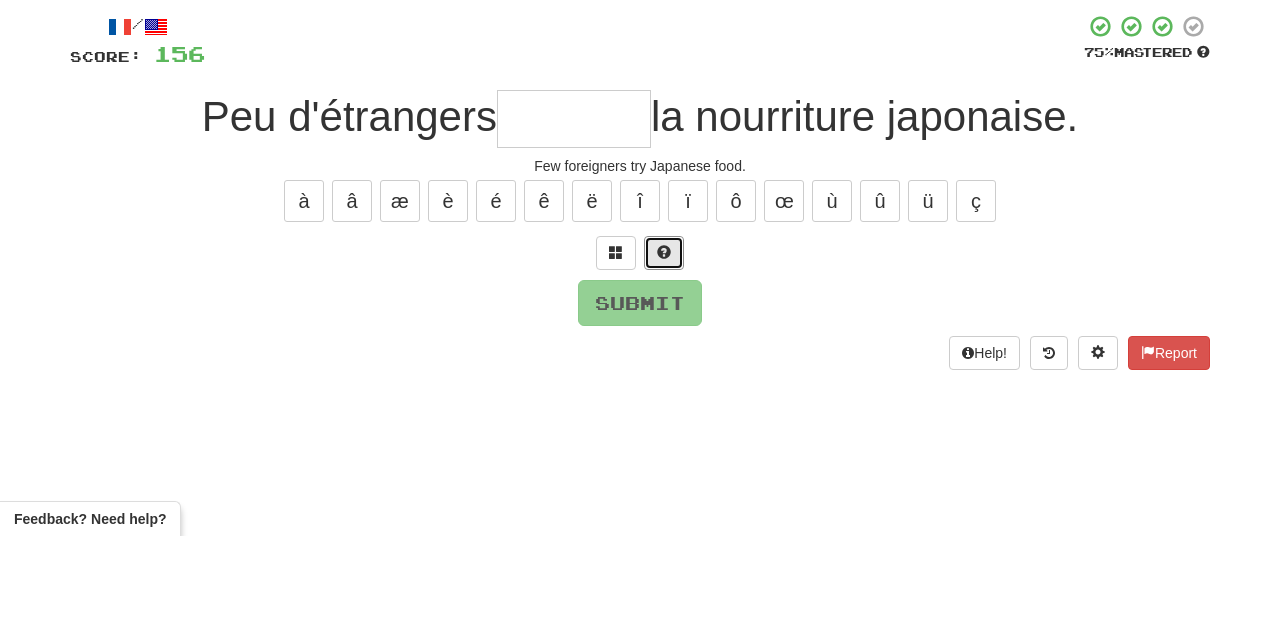 click at bounding box center (664, 360) 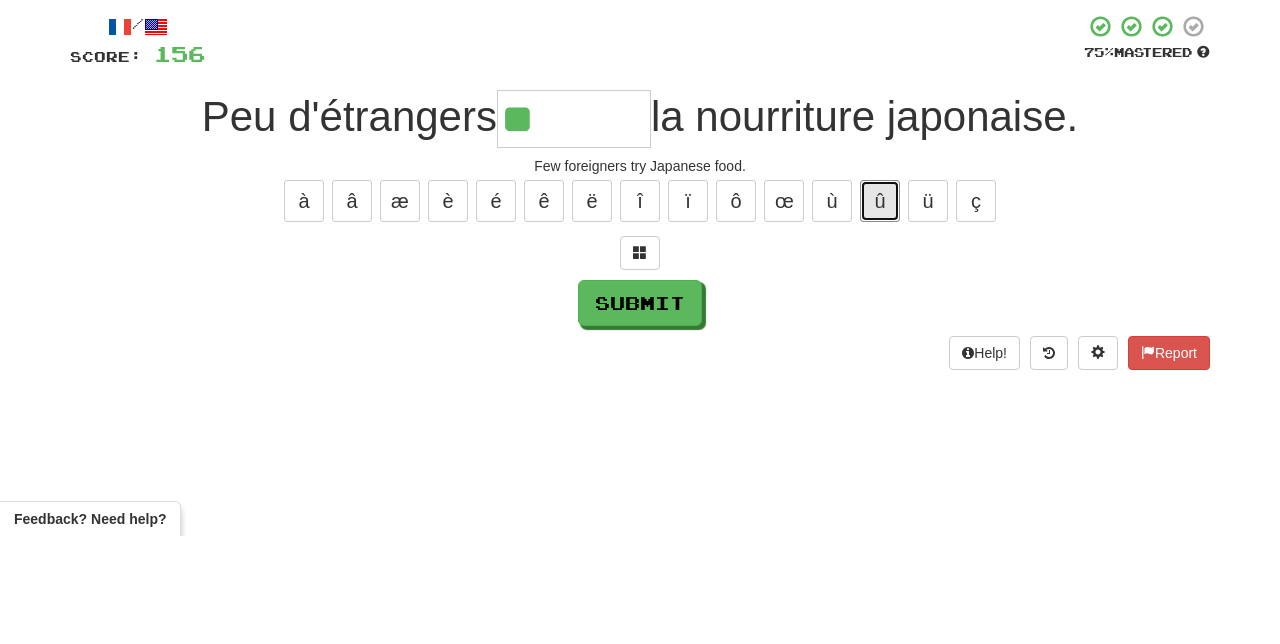click on "û" at bounding box center [880, 309] 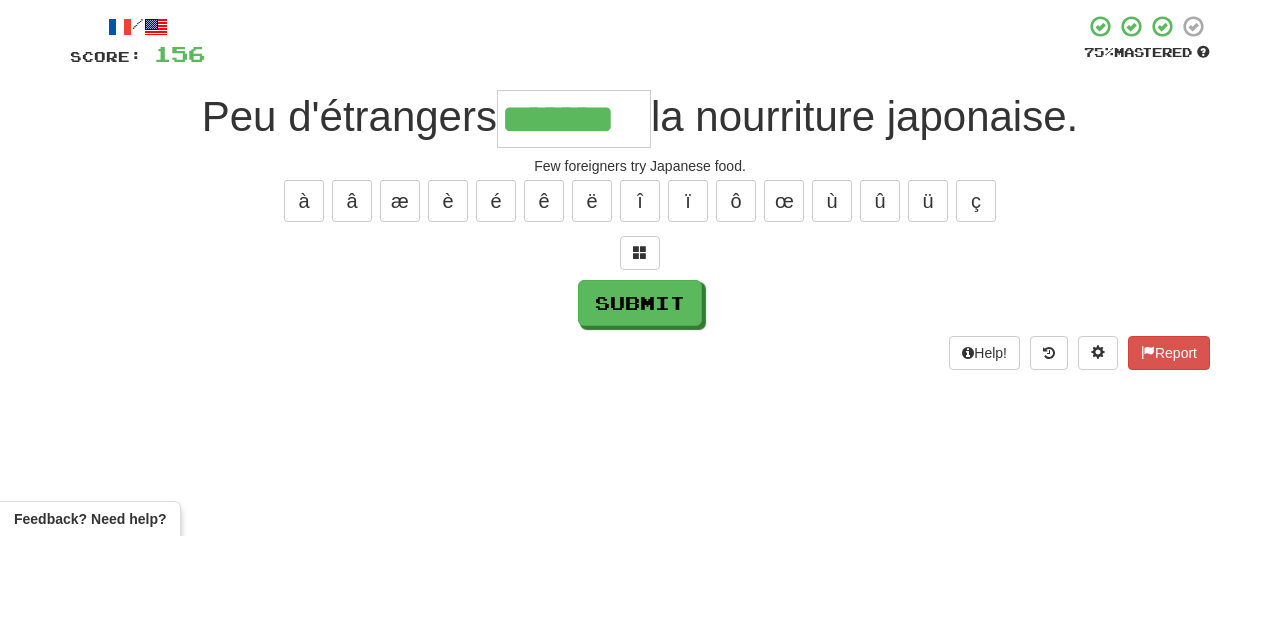 type on "*******" 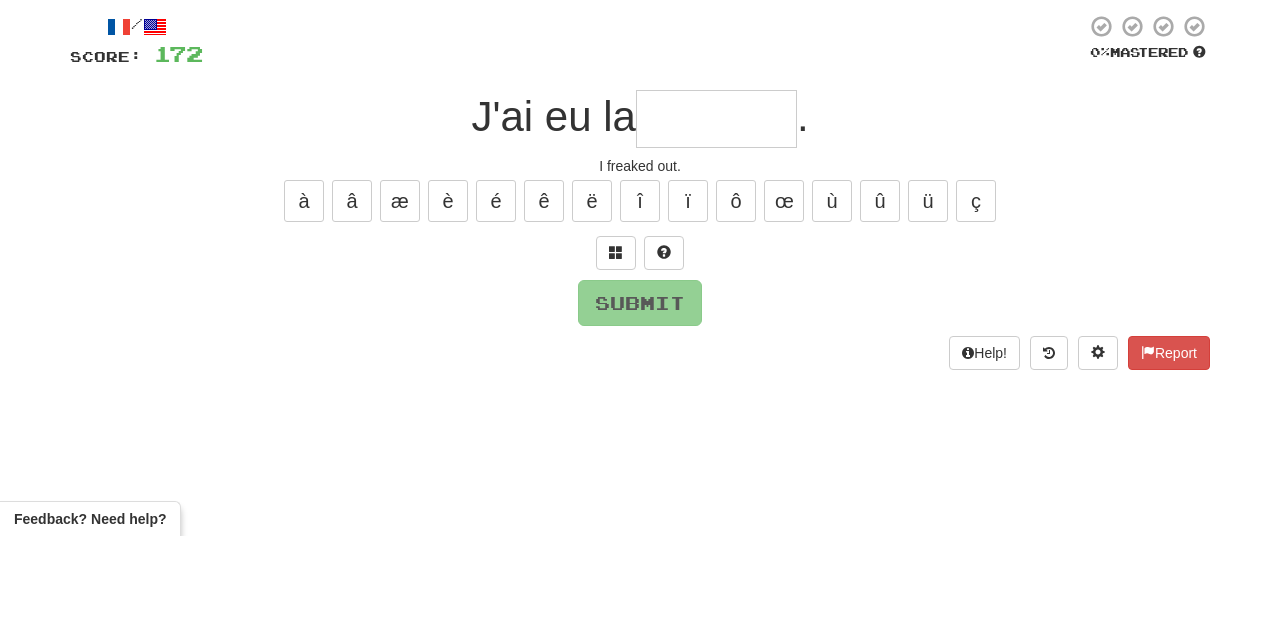 type on "*" 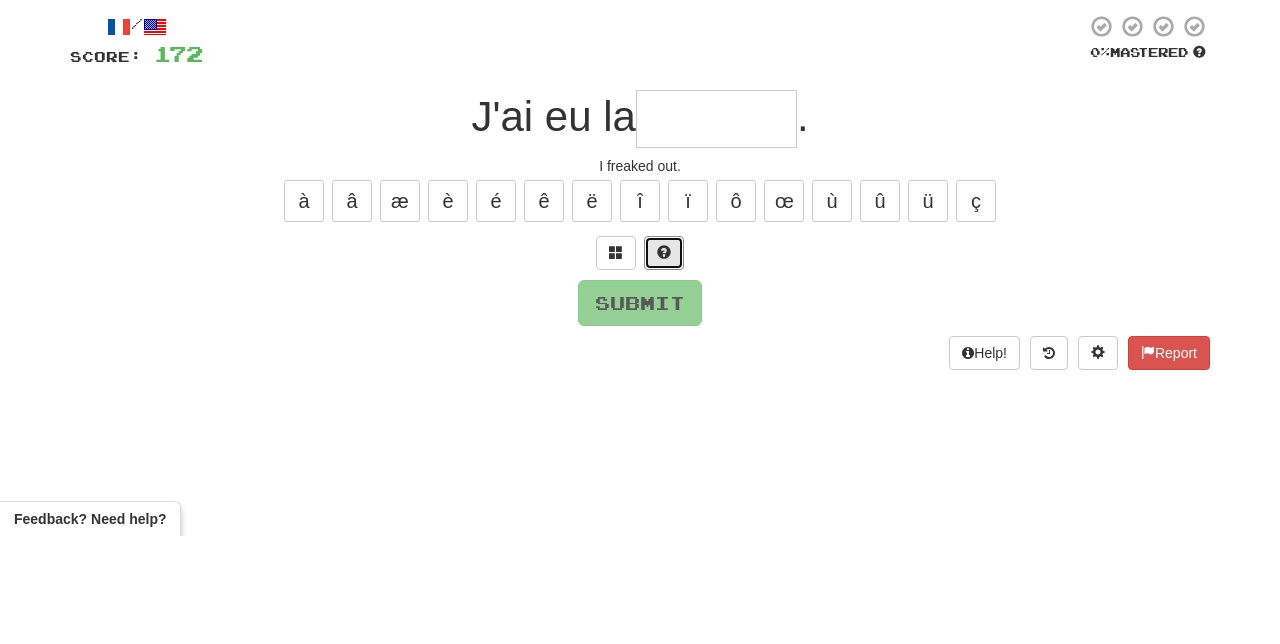 click at bounding box center (664, 360) 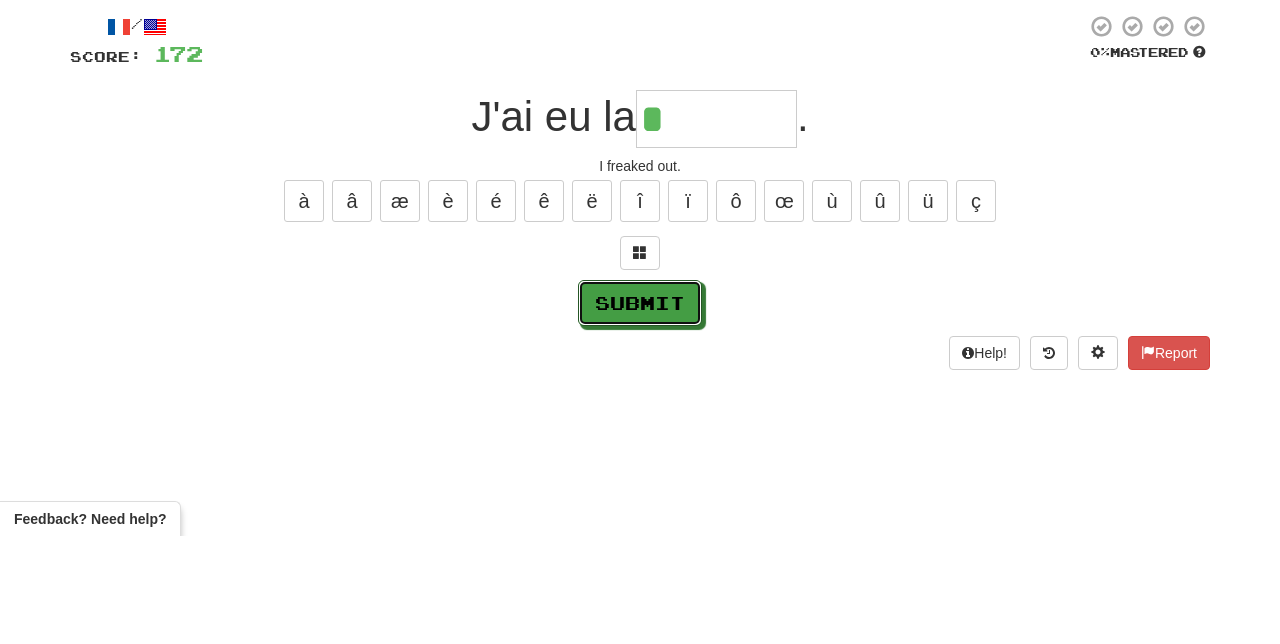 click on "Submit" at bounding box center [640, 411] 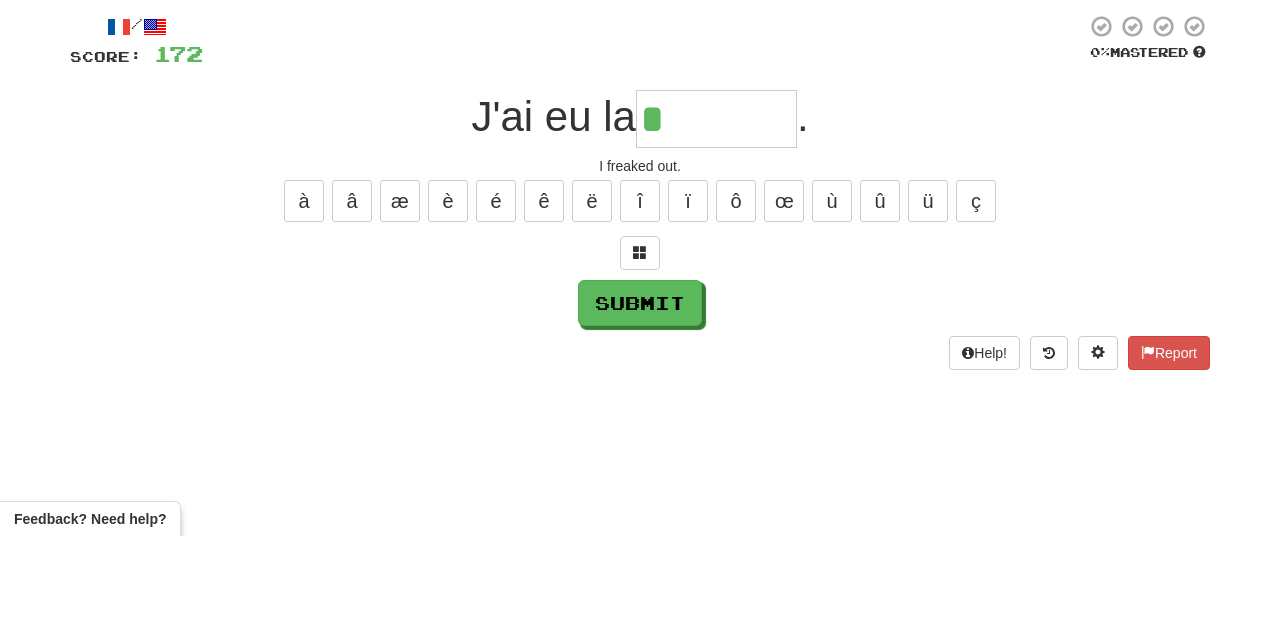 type on "*******" 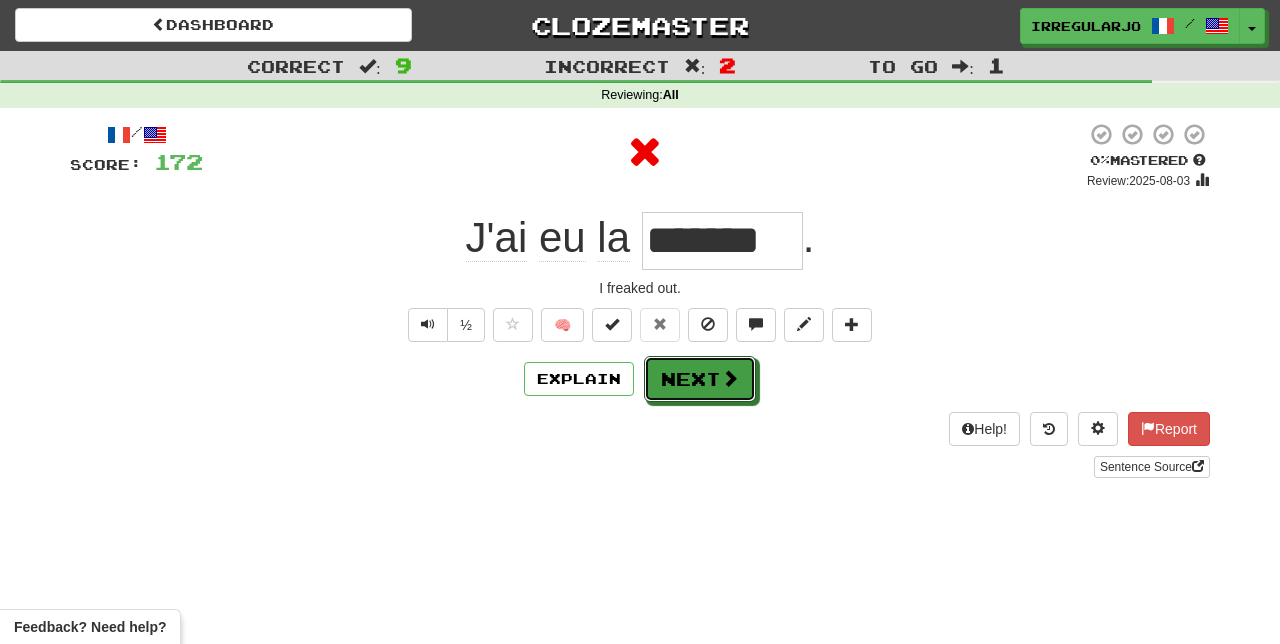 click on "Next" at bounding box center (700, 379) 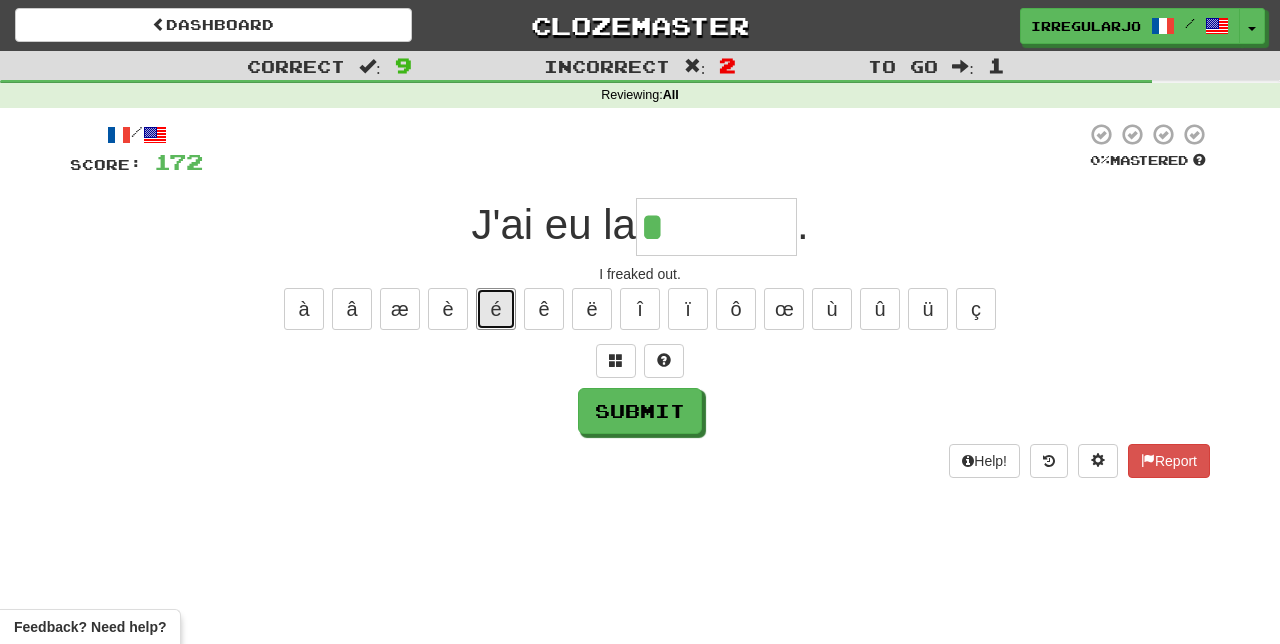 click on "é" at bounding box center [496, 309] 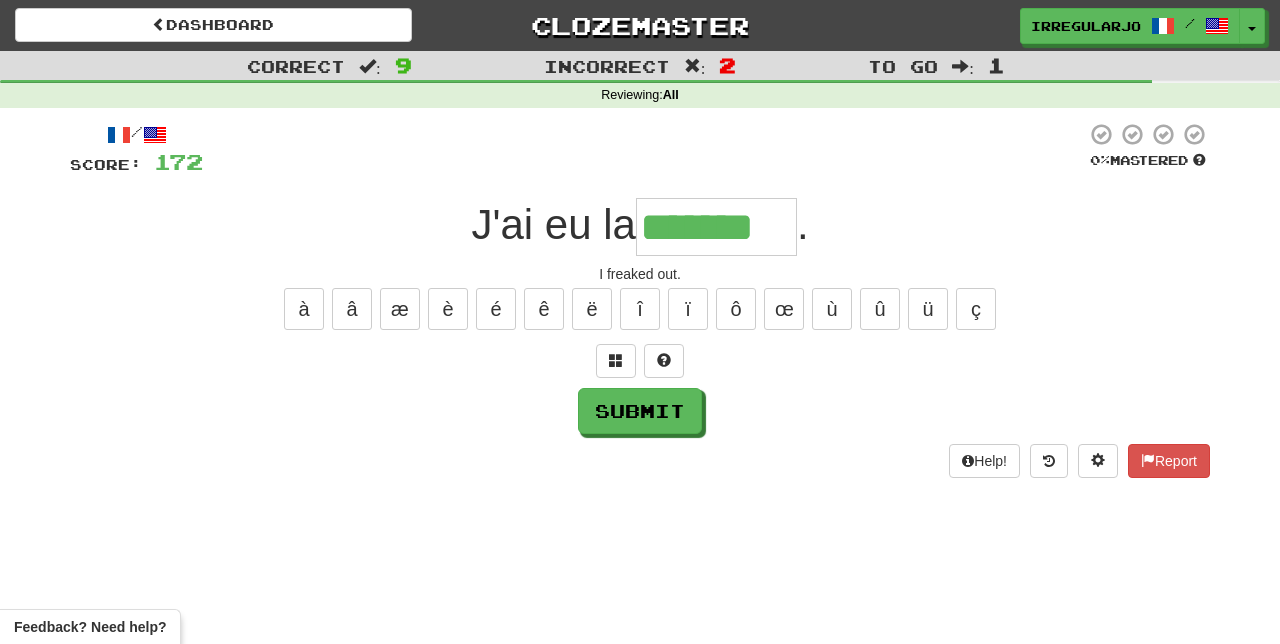 type on "*******" 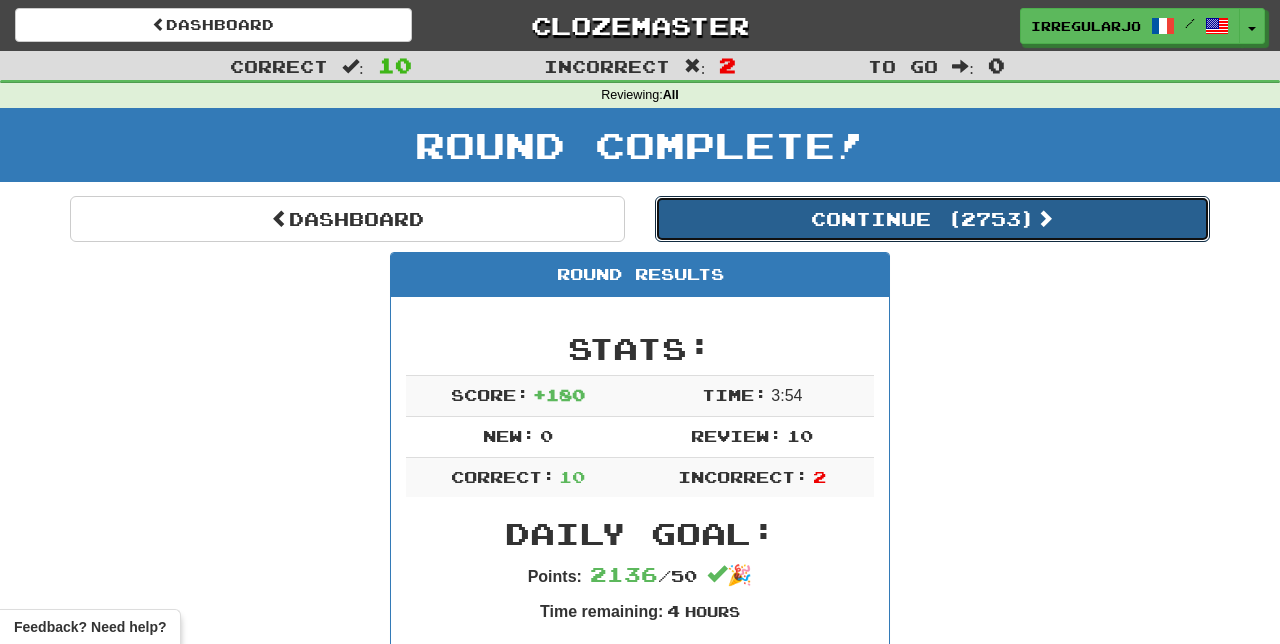 click on "Continue ( 2753 )" at bounding box center [932, 219] 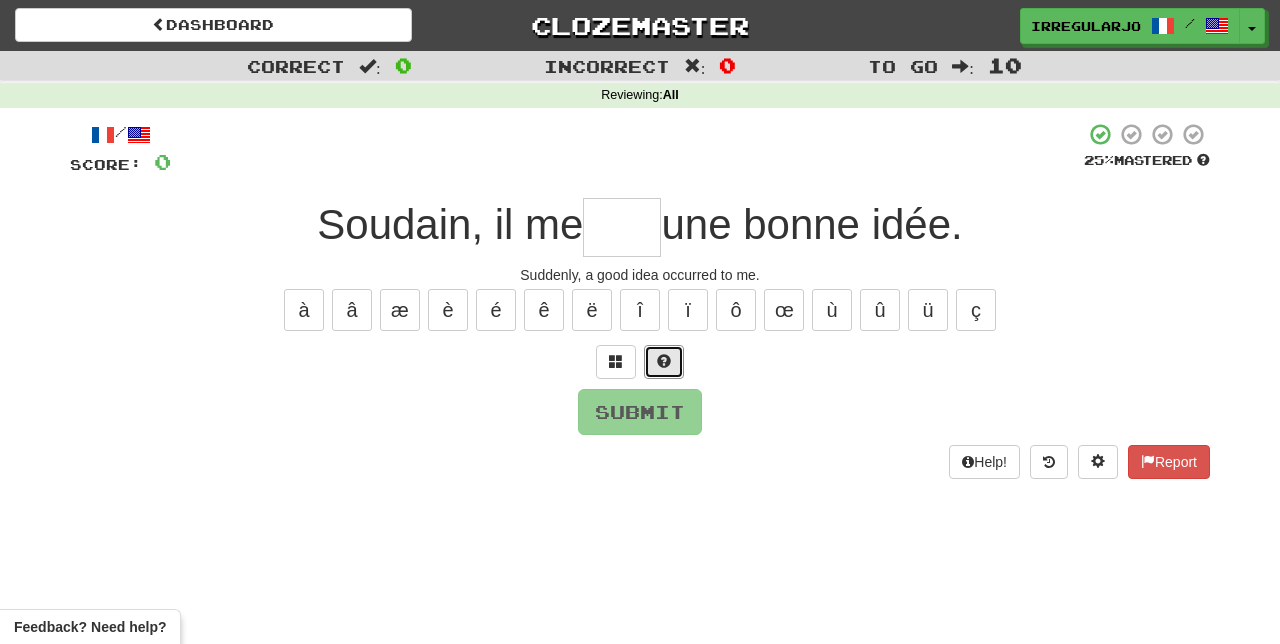 click at bounding box center [664, 362] 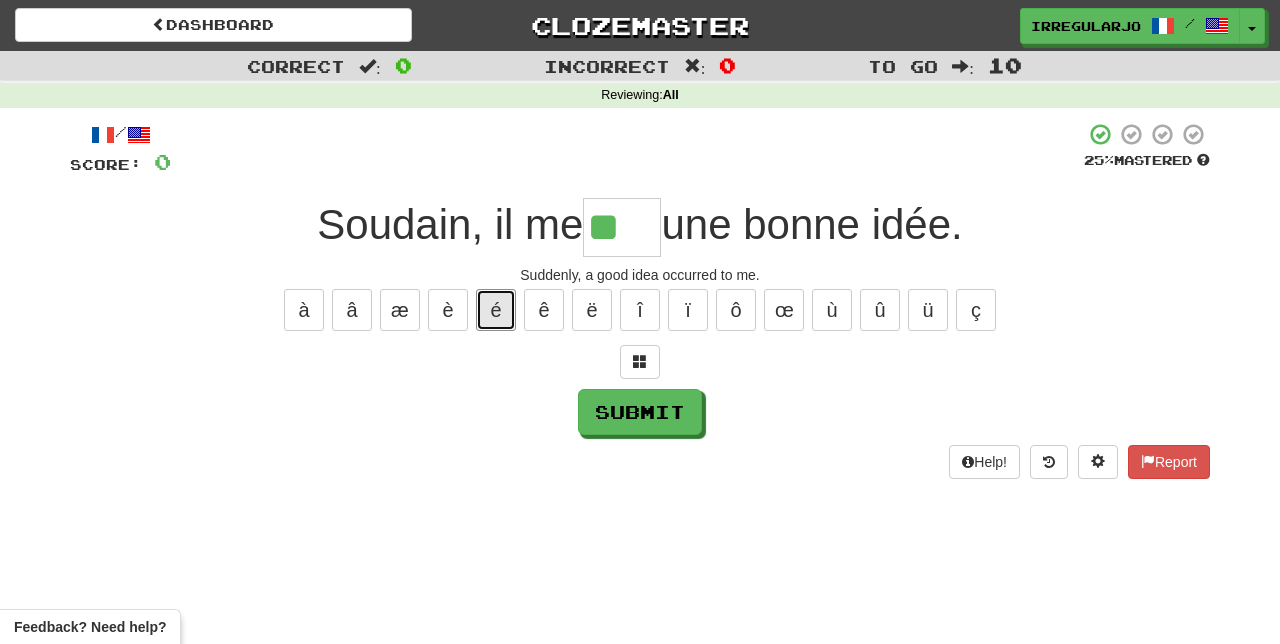 click on "é" at bounding box center (496, 310) 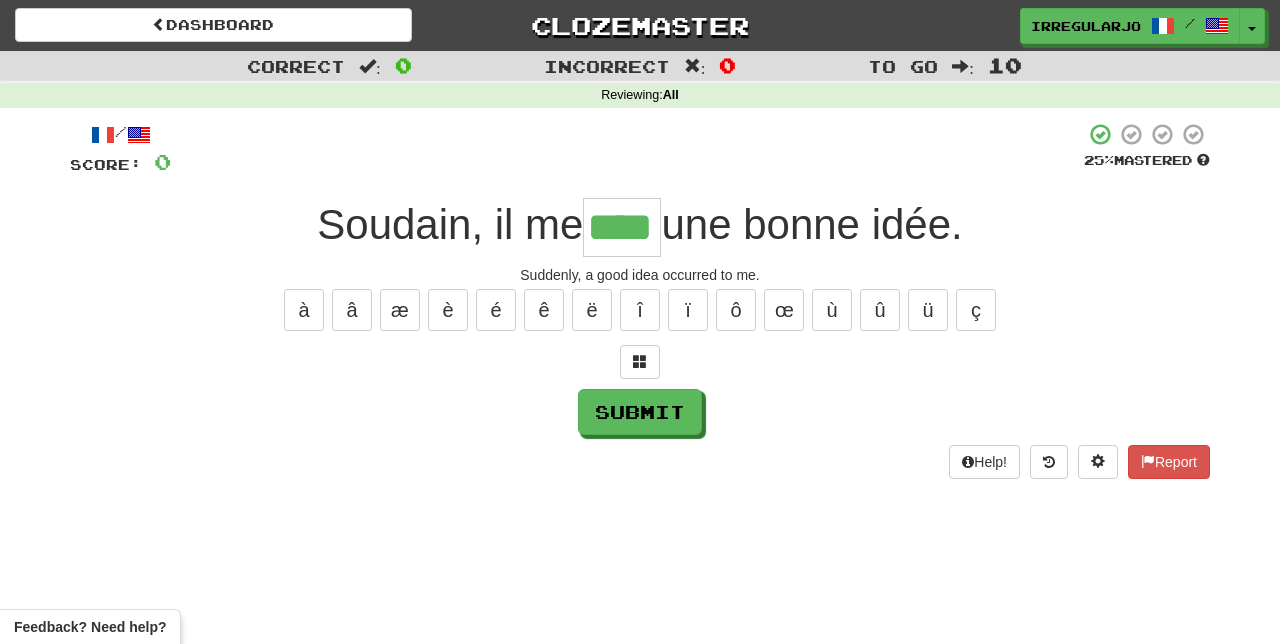 type on "****" 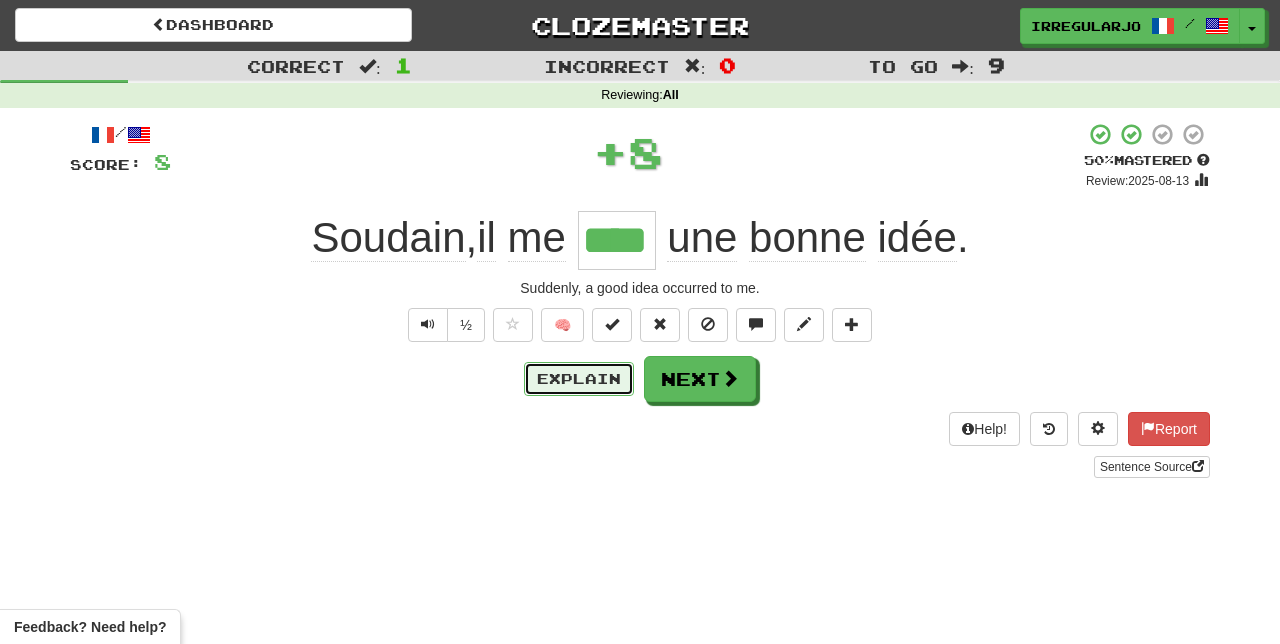 click on "Explain" at bounding box center (579, 379) 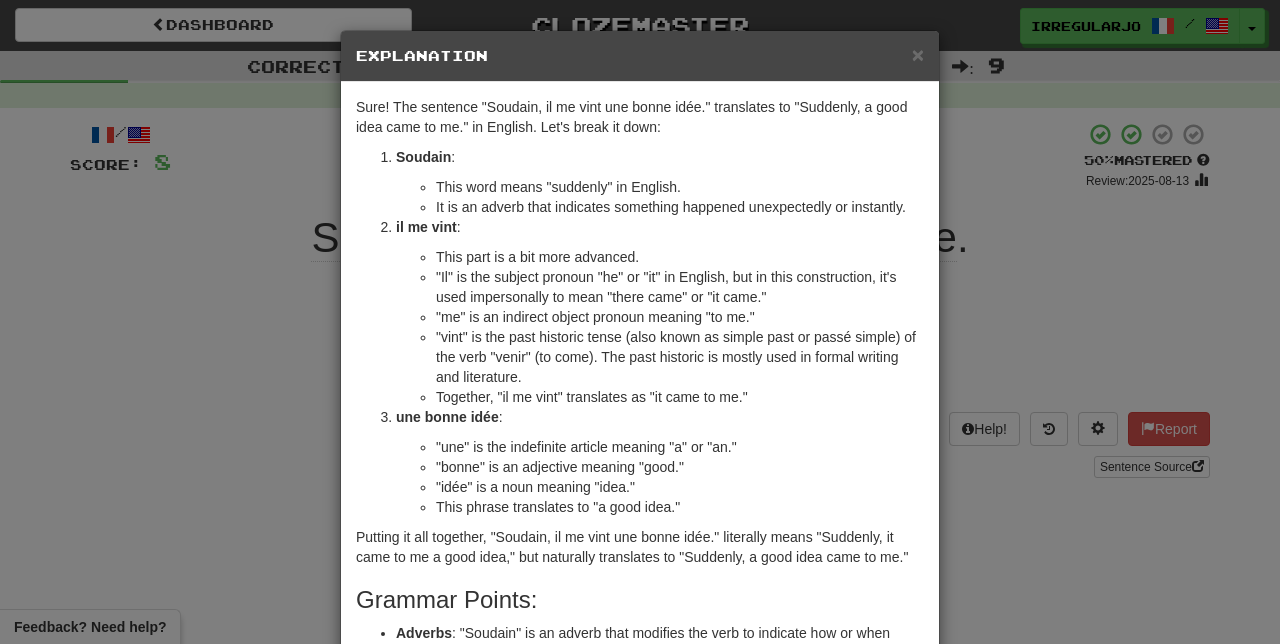 click on "× Explanation Sure! The sentence "Soudain, il me vint une bonne idée." translates to "Suddenly, a good idea came to me." in English. Let's break it down:
Soudain :
This word means "suddenly" in English.
It is an adverb that indicates something happened unexpectedly or instantly.
il me vint :
This part is a bit more advanced.
"Il" is the subject pronoun "he" or "it" in English, but in this construction, it's used impersonally to mean "there came" or "it came."
"me" is an indirect object pronoun meaning "to me."
"vint" is the past historic tense (also known as simple past or passé simple) of the verb "venir" (to come). The past historic is mostly used in formal writing and literature.
Together, "il me vint" translates as "it came to me."
une bonne idée :
"une" is the indefinite article meaning "a" or "an."
"bonne" is an adjective meaning "good."
"idée" is a noun meaning "idea."
This phrase translates to "a good idea."
Grammar Points:
Adverbs" at bounding box center [640, 322] 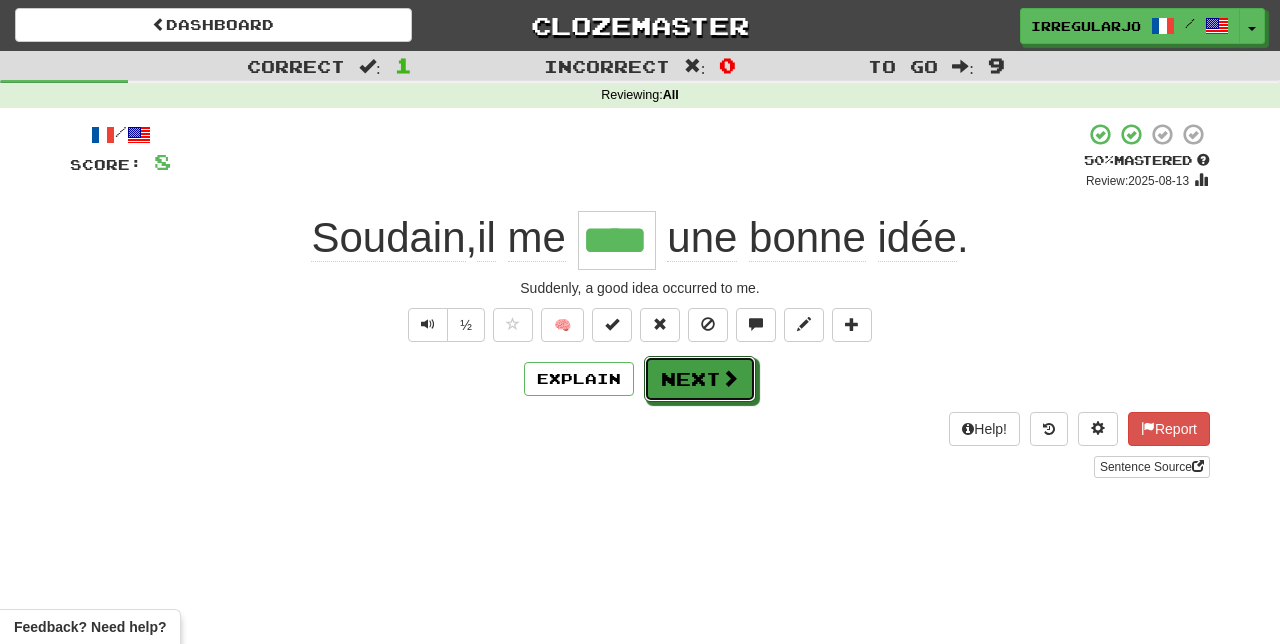 click on "Next" at bounding box center (700, 379) 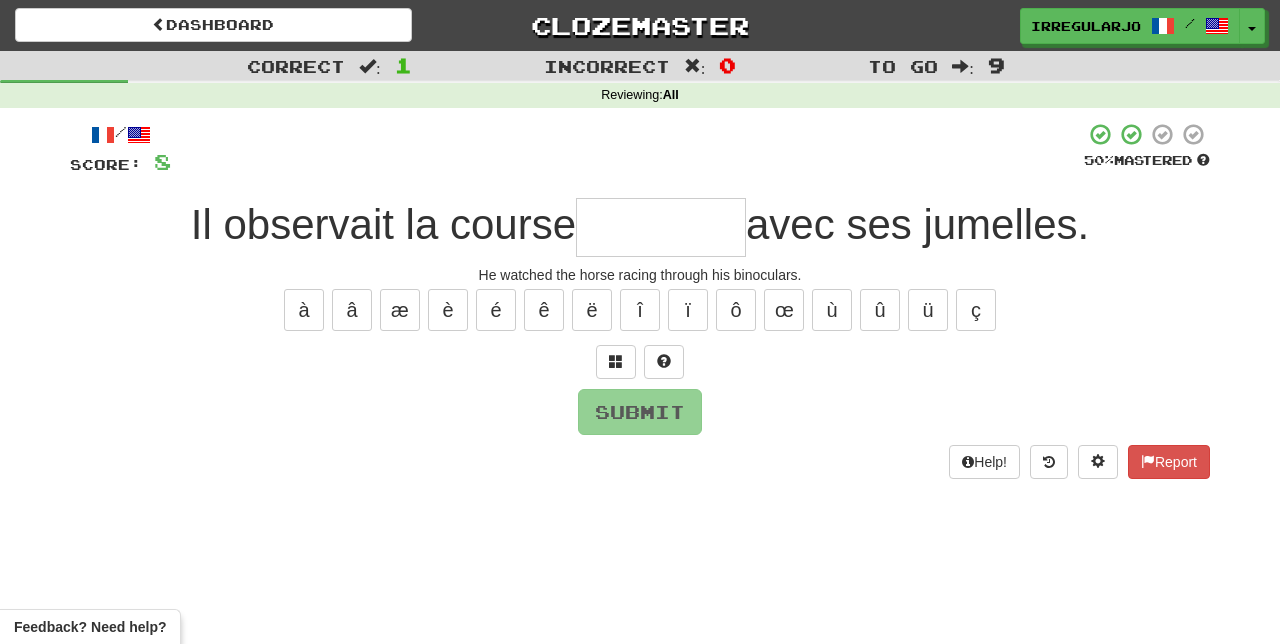 type on "*" 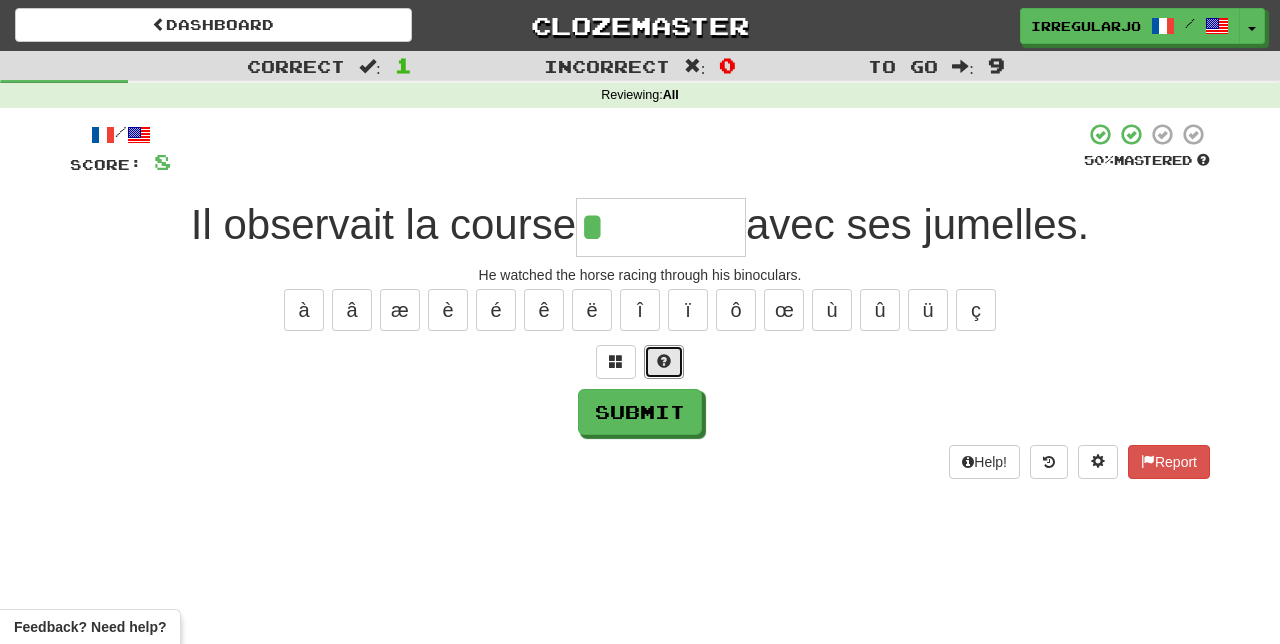 click at bounding box center (664, 362) 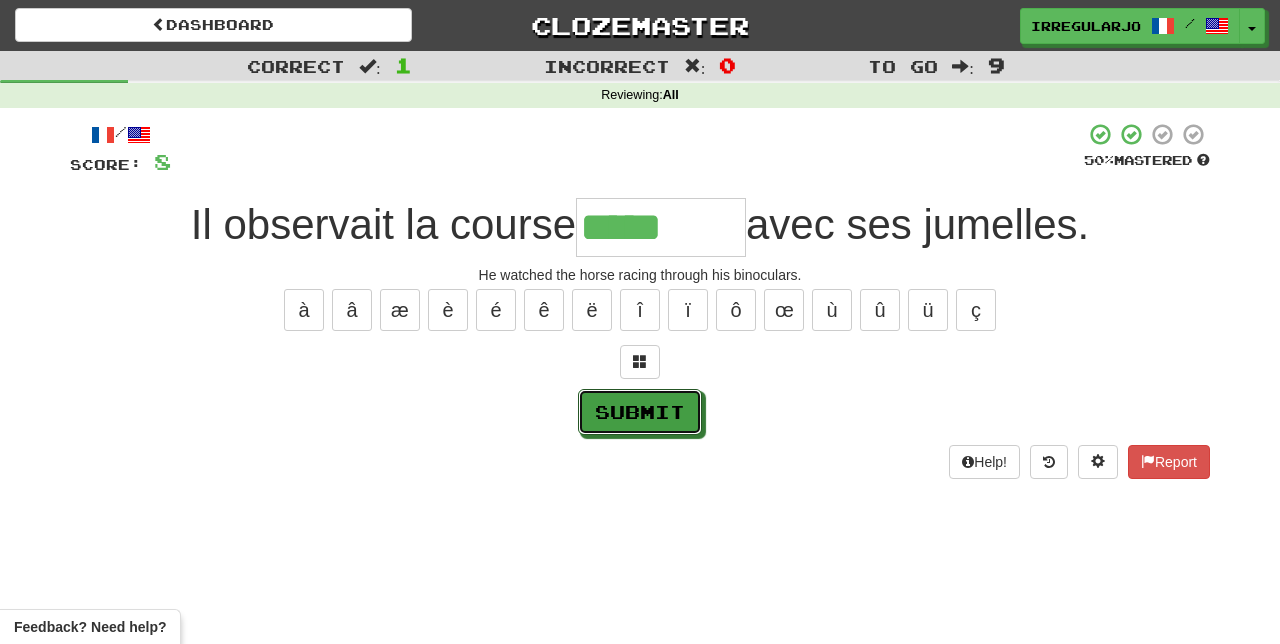click on "Submit" at bounding box center (640, 412) 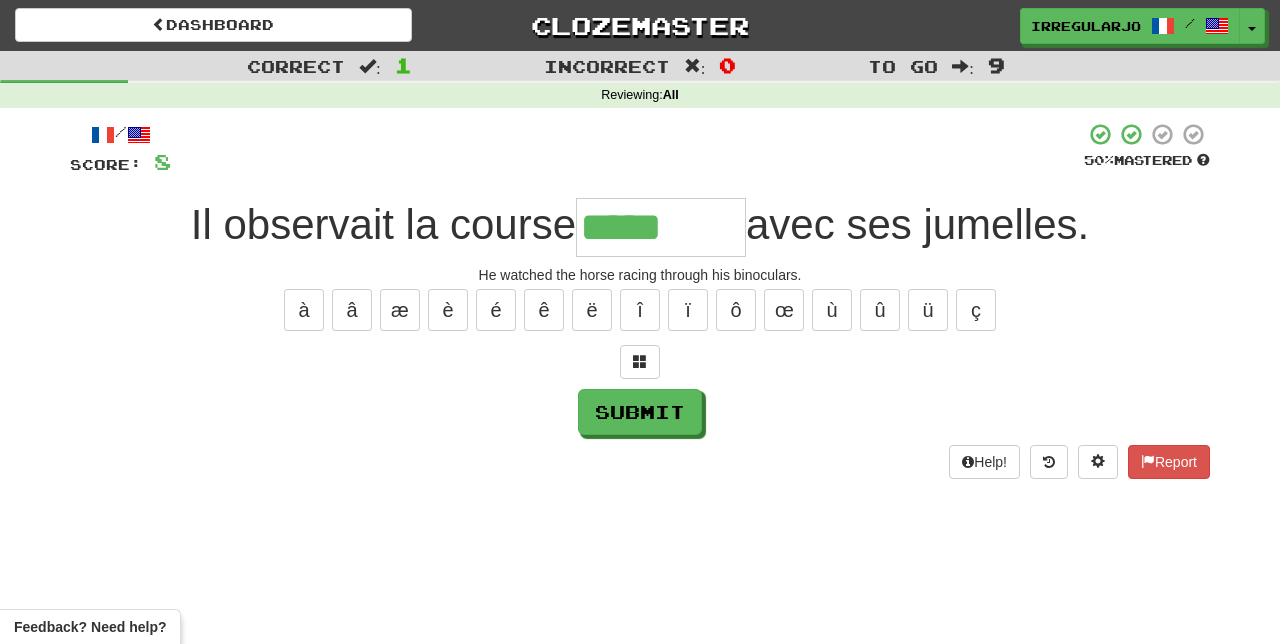 type on "********" 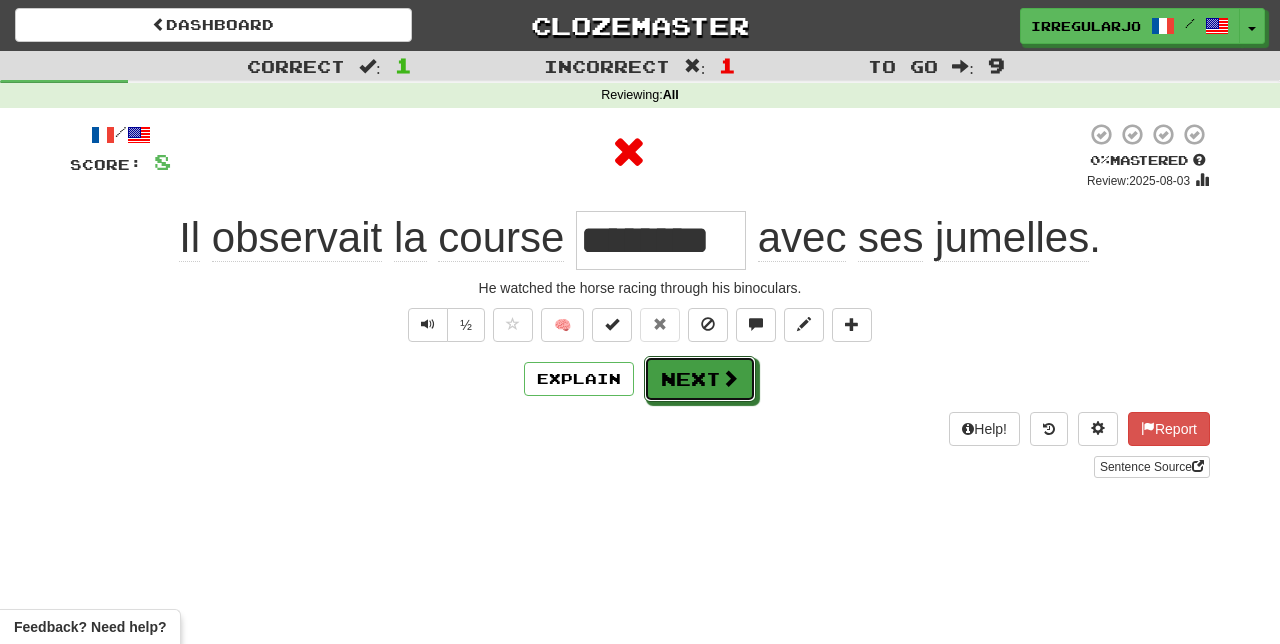 click at bounding box center (730, 378) 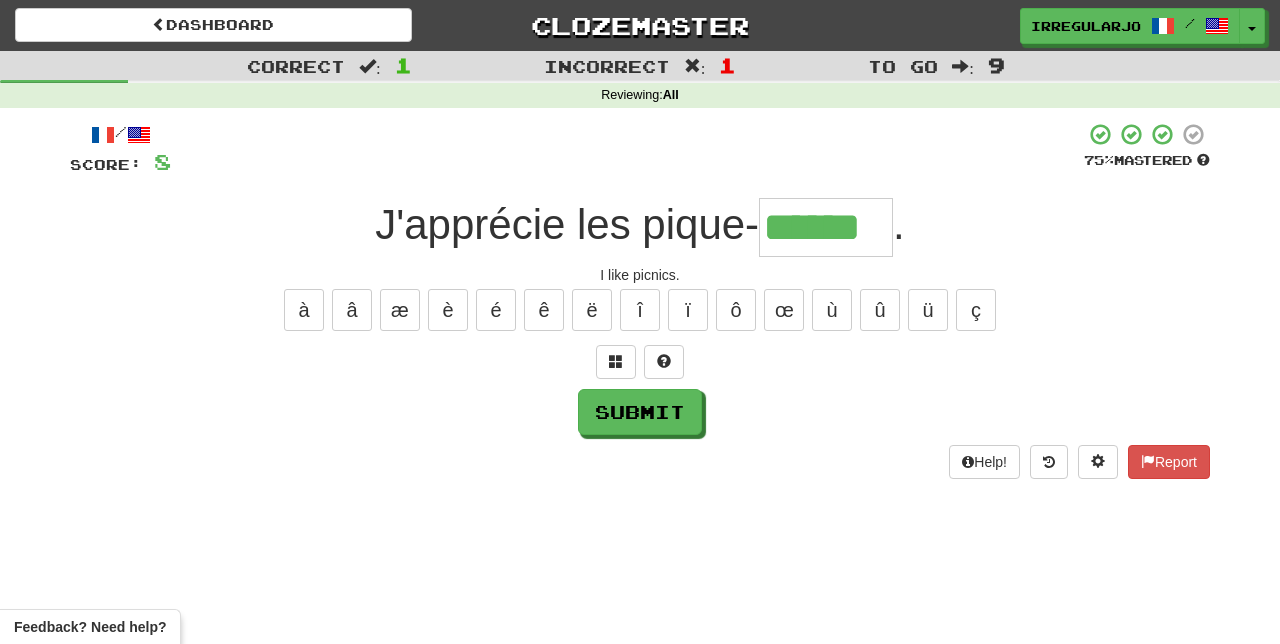 type on "******" 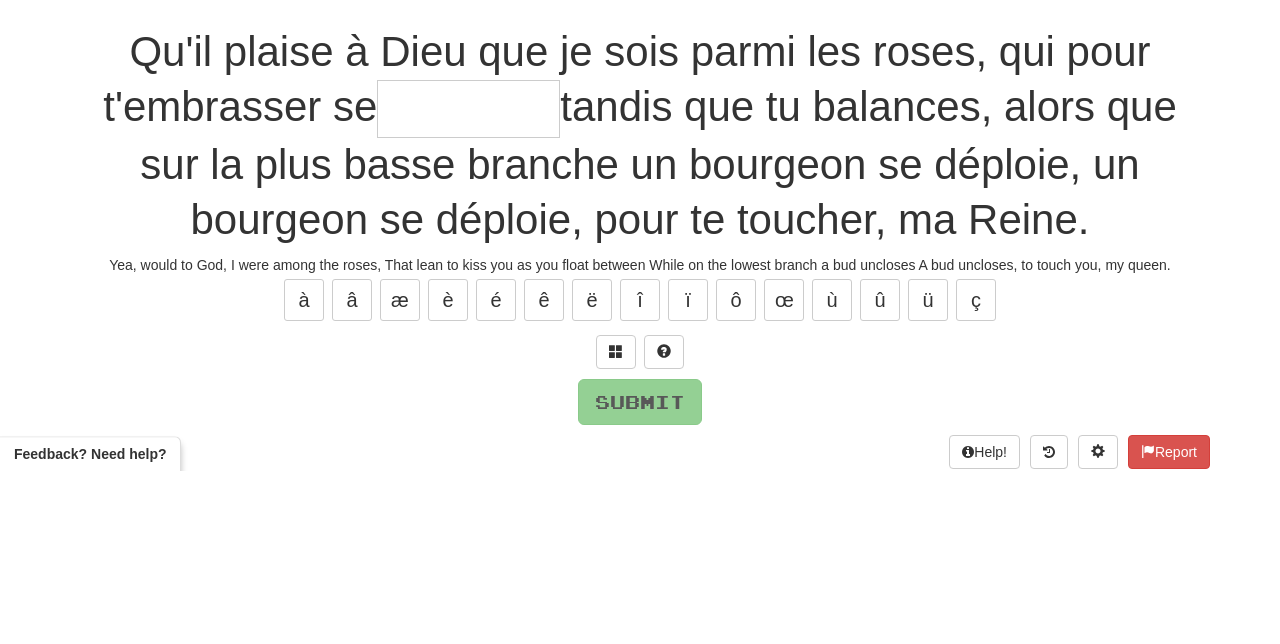 type on "*" 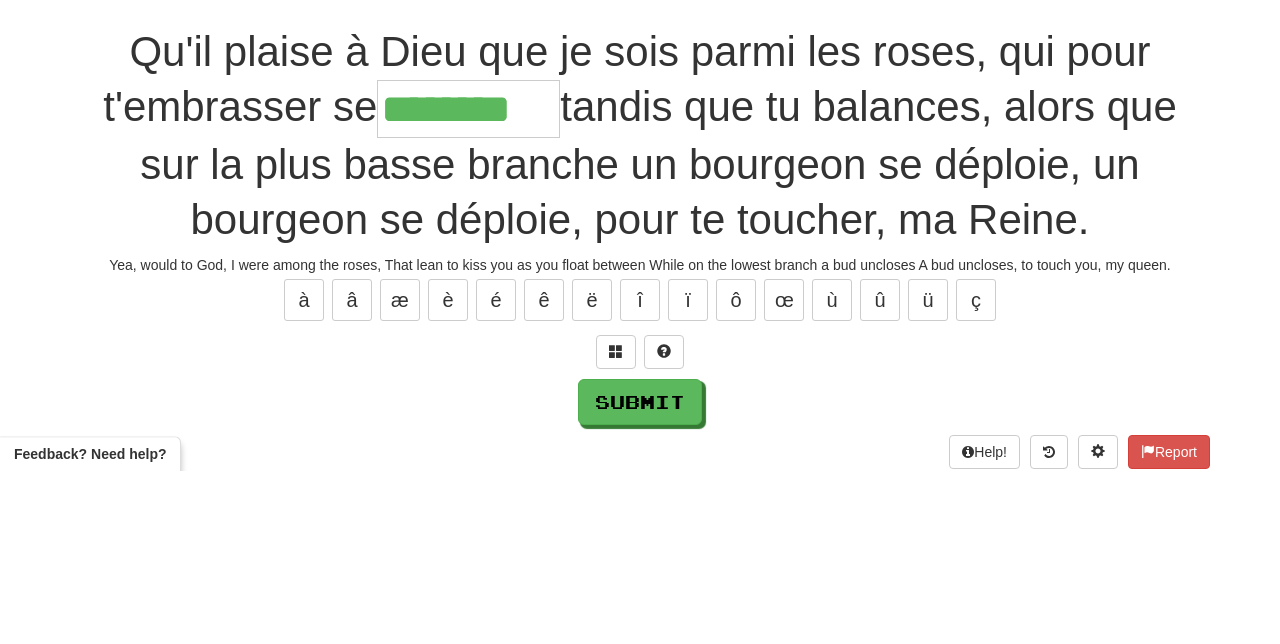 type on "********" 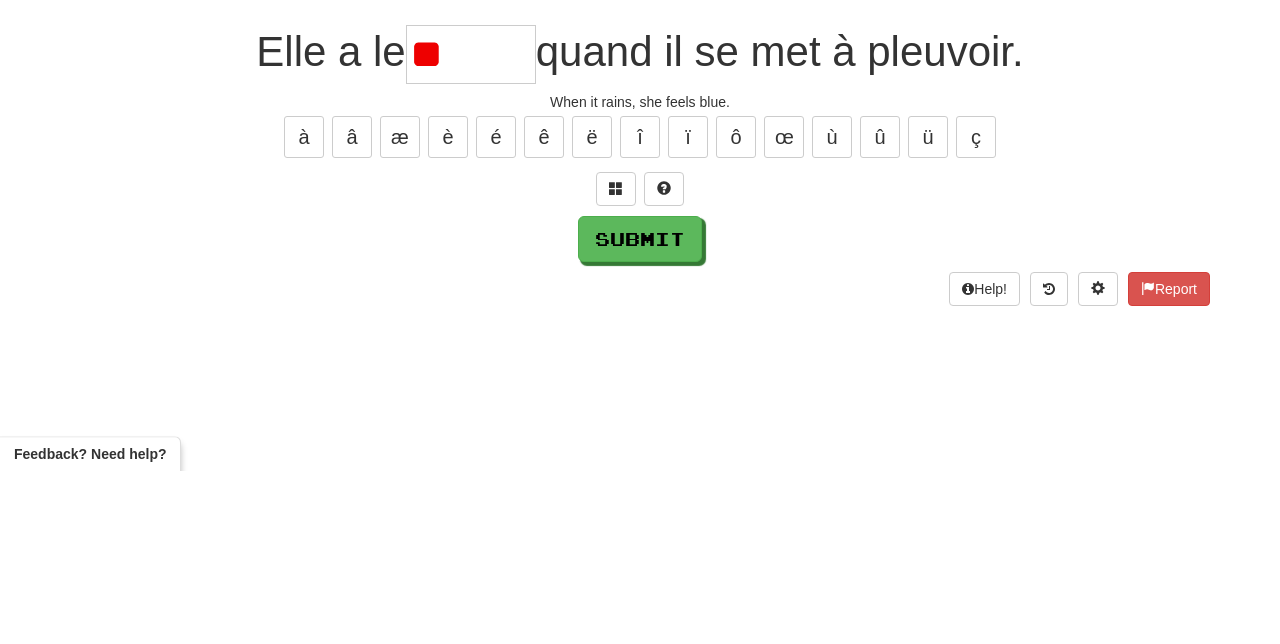 type on "*" 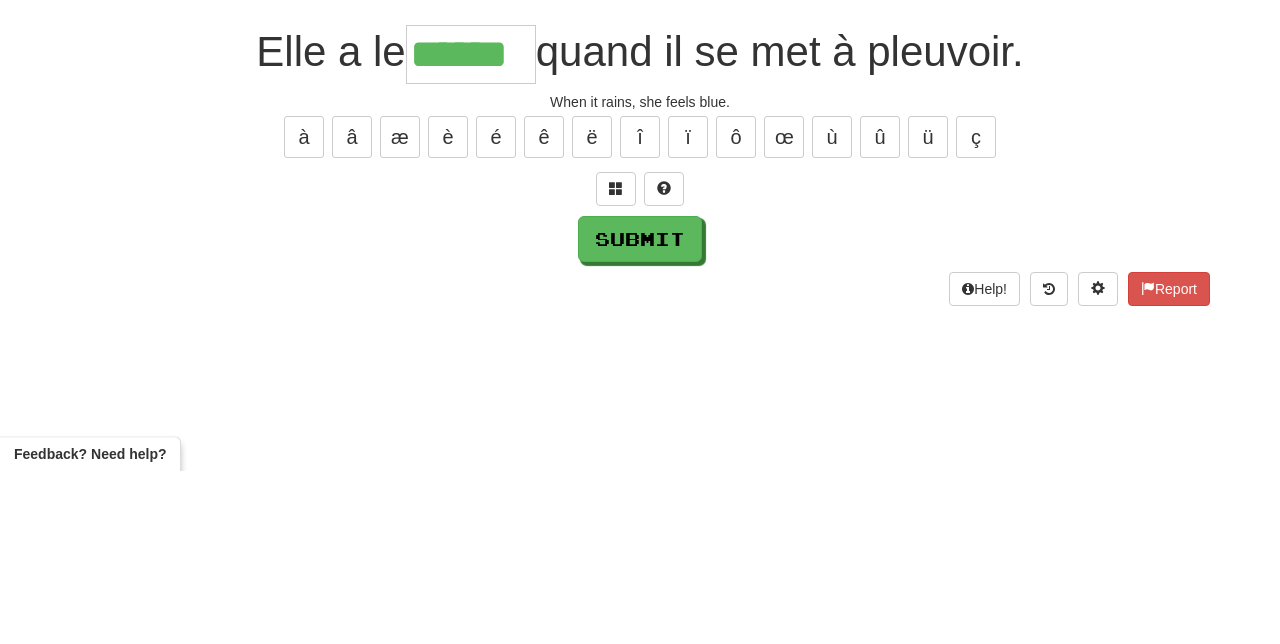 type on "******" 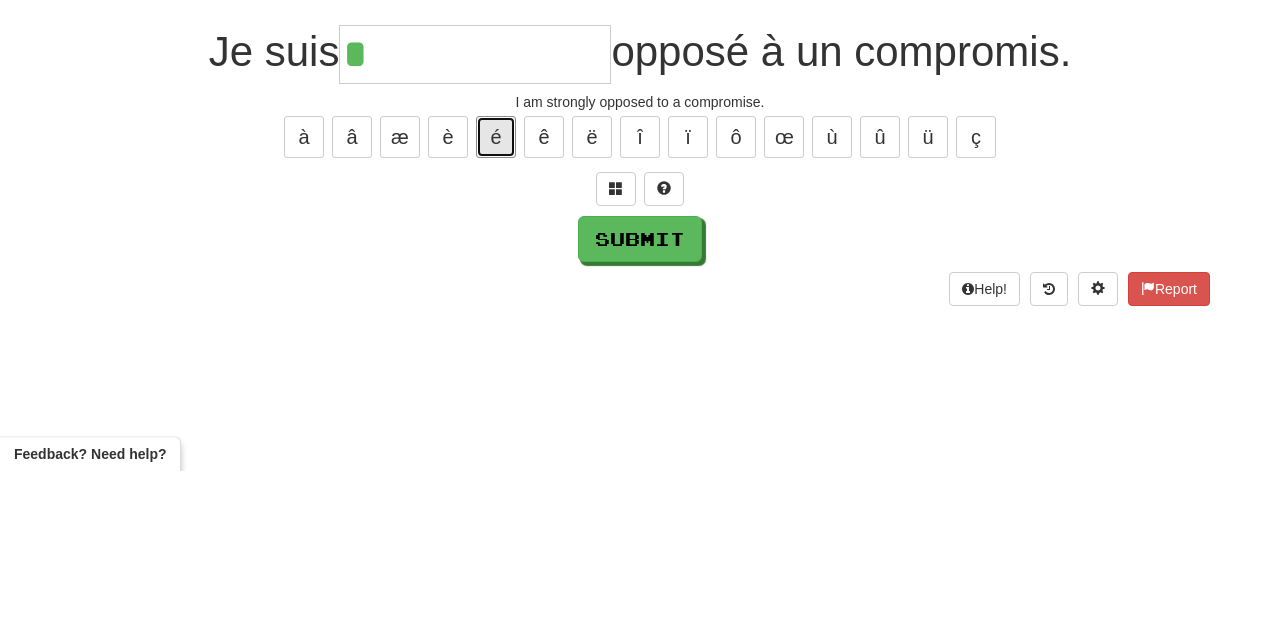click on "é" at bounding box center [496, 310] 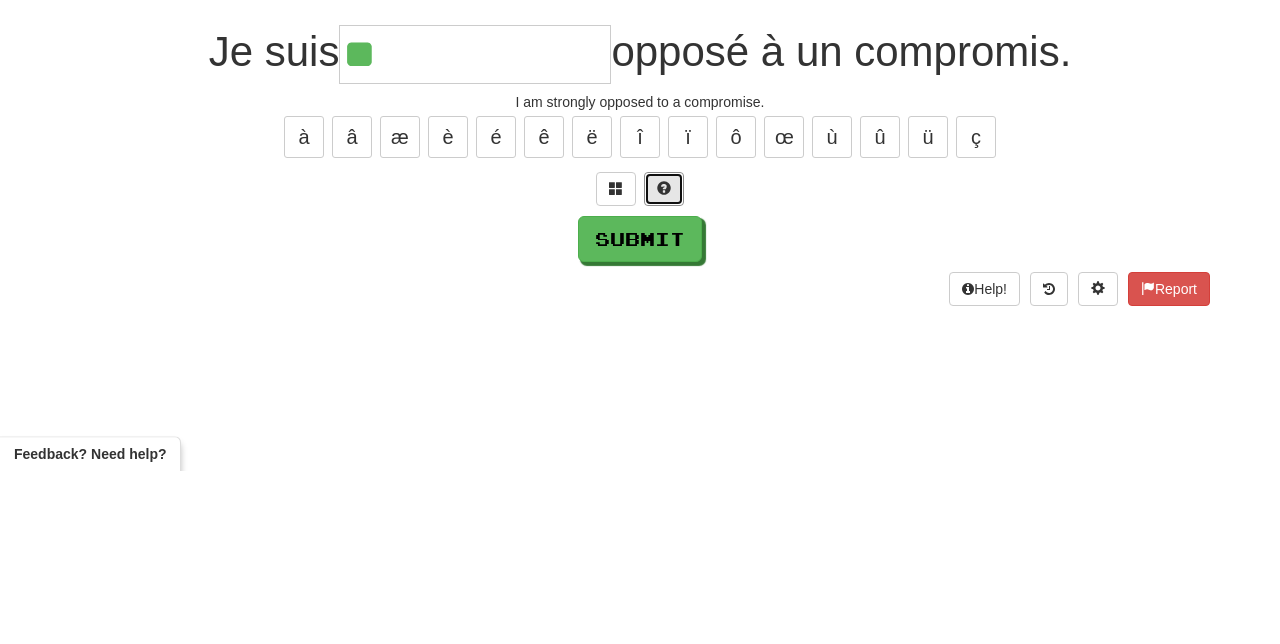 click at bounding box center [664, 362] 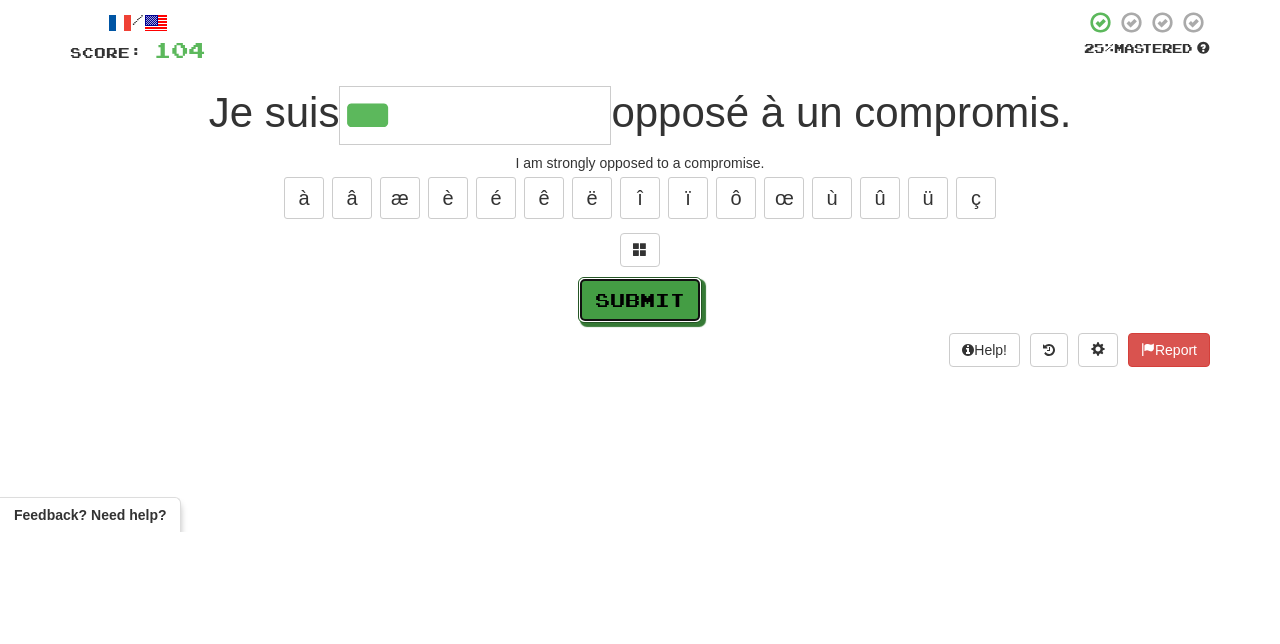 click on "Submit" at bounding box center [640, 412] 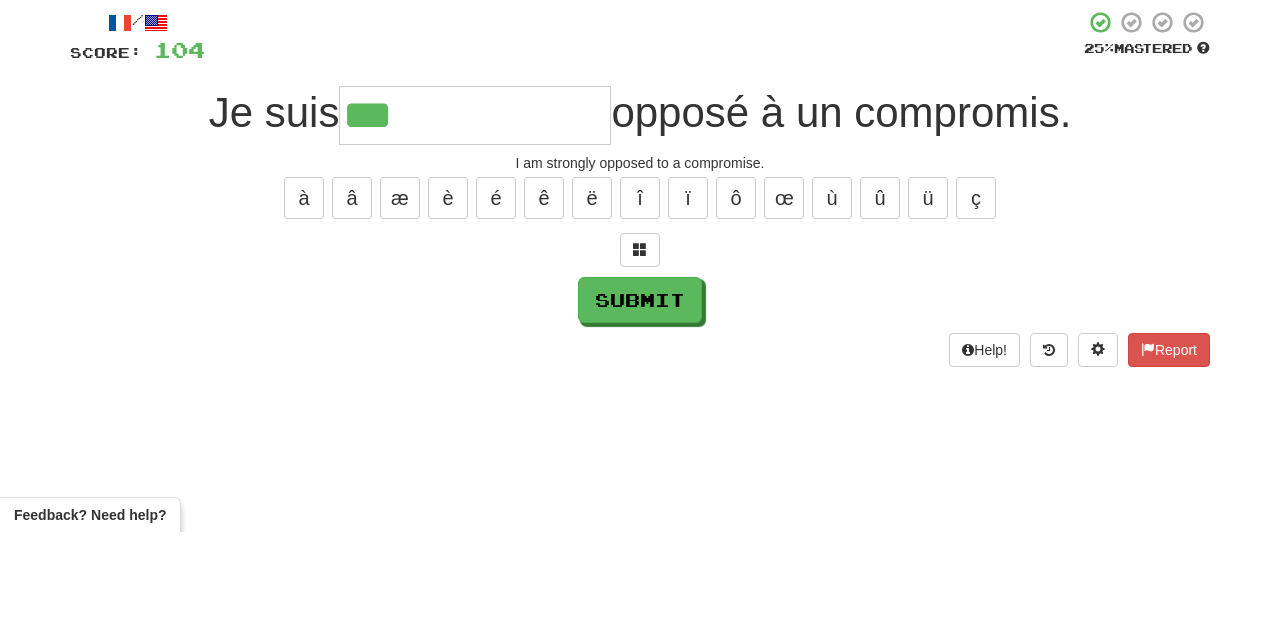 type on "**********" 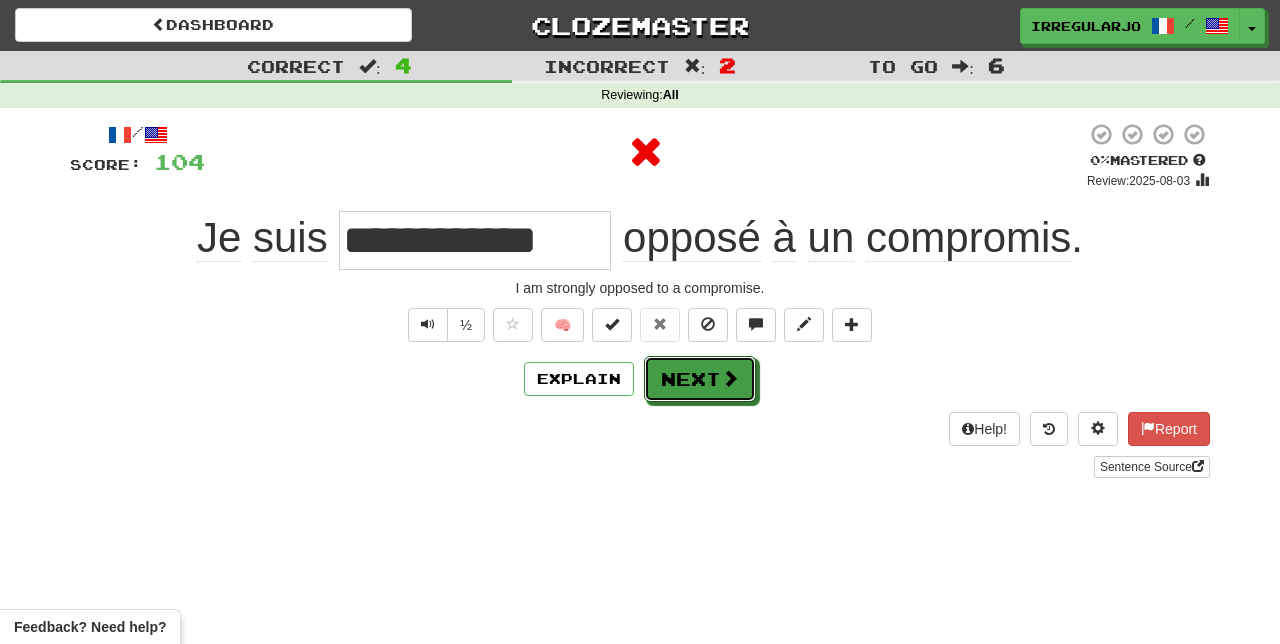 click on "Next" at bounding box center (700, 379) 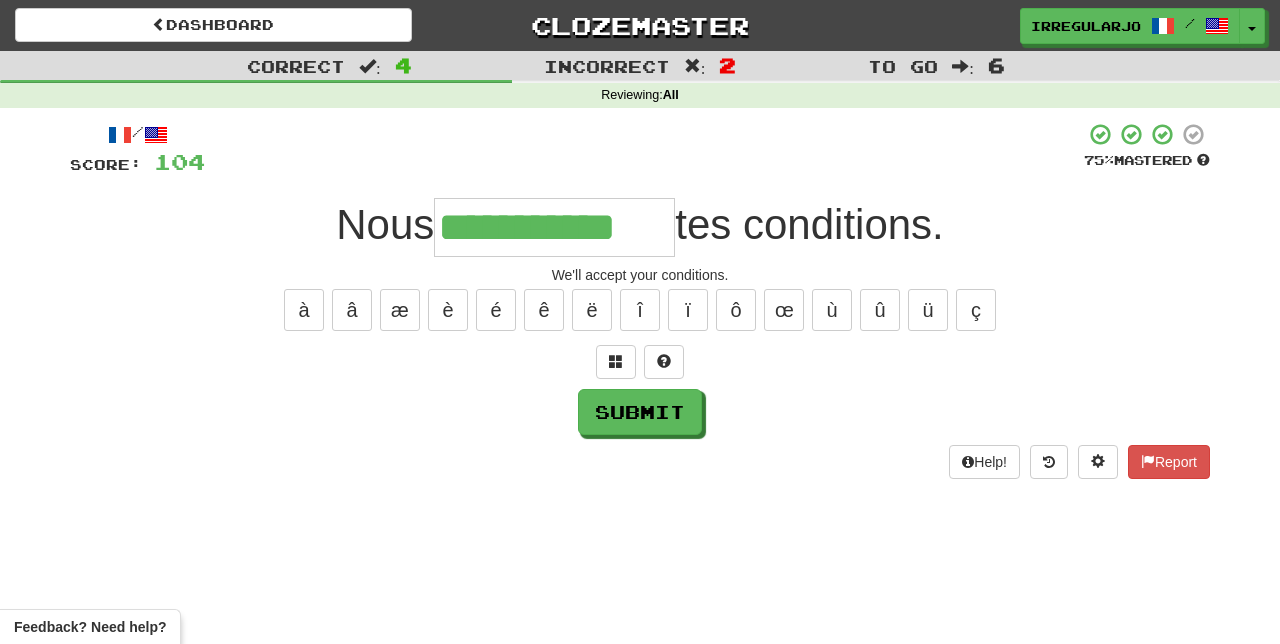 type on "**********" 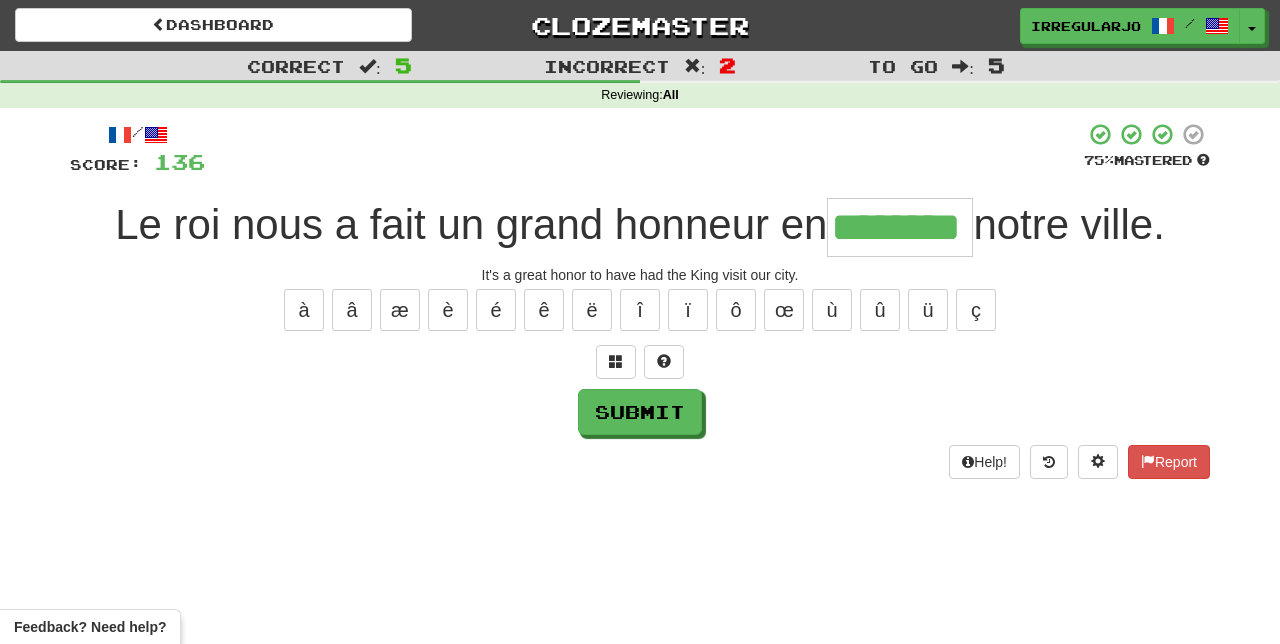 type on "********" 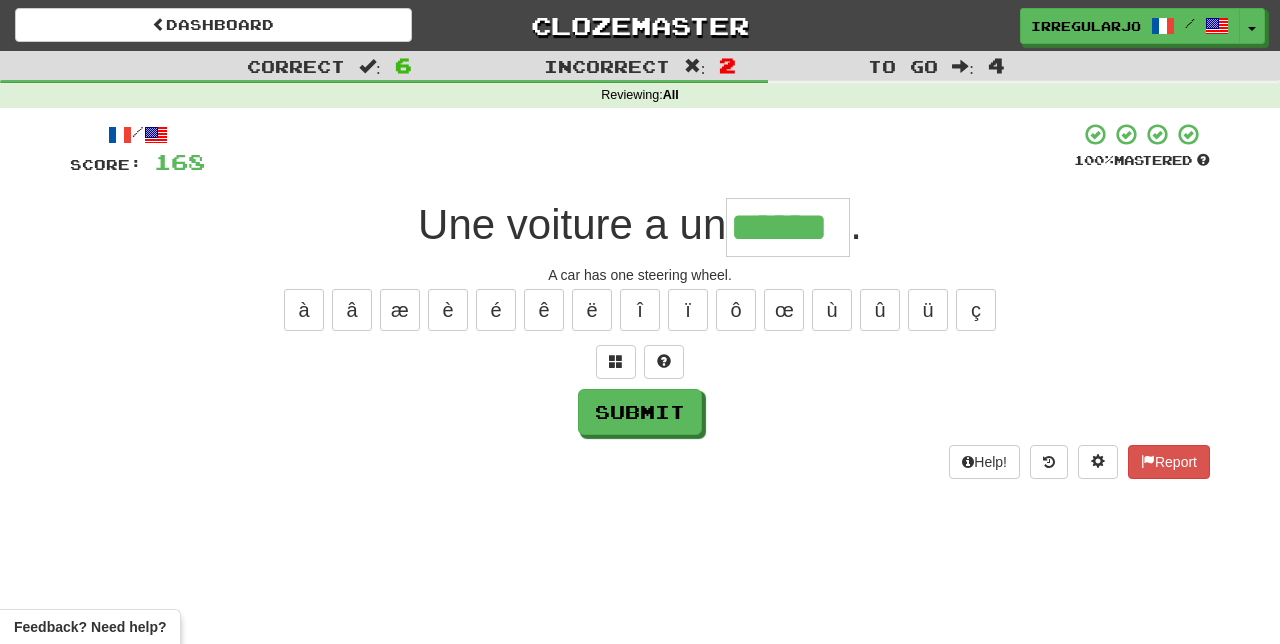 type on "******" 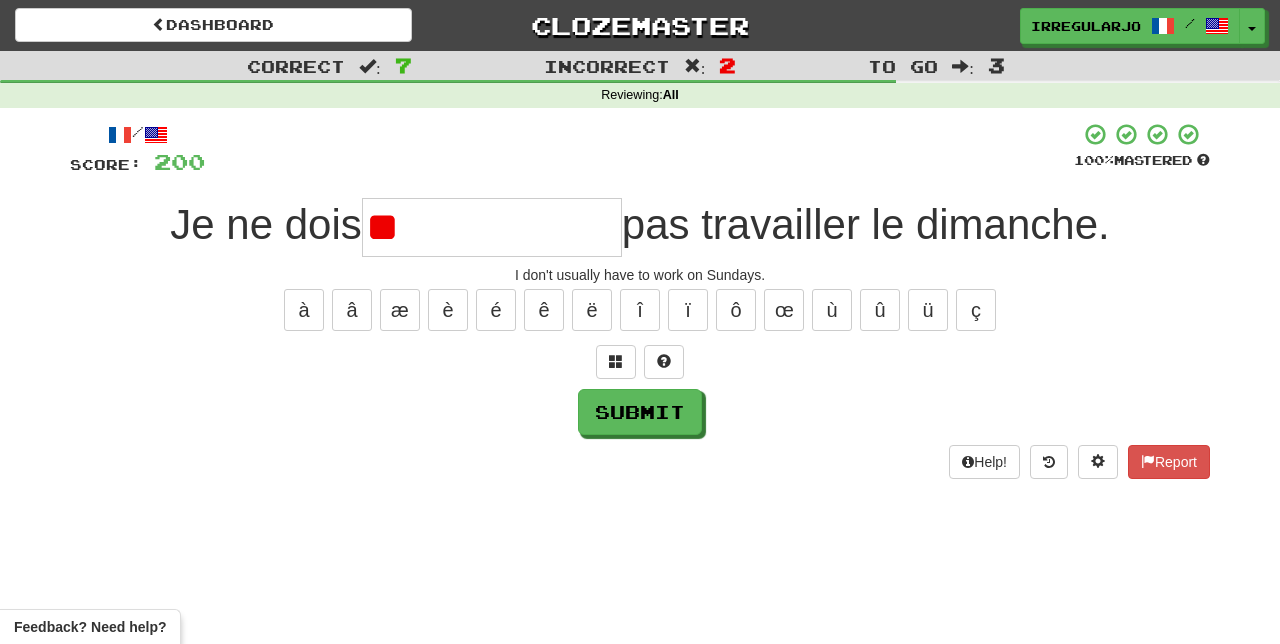 type on "*" 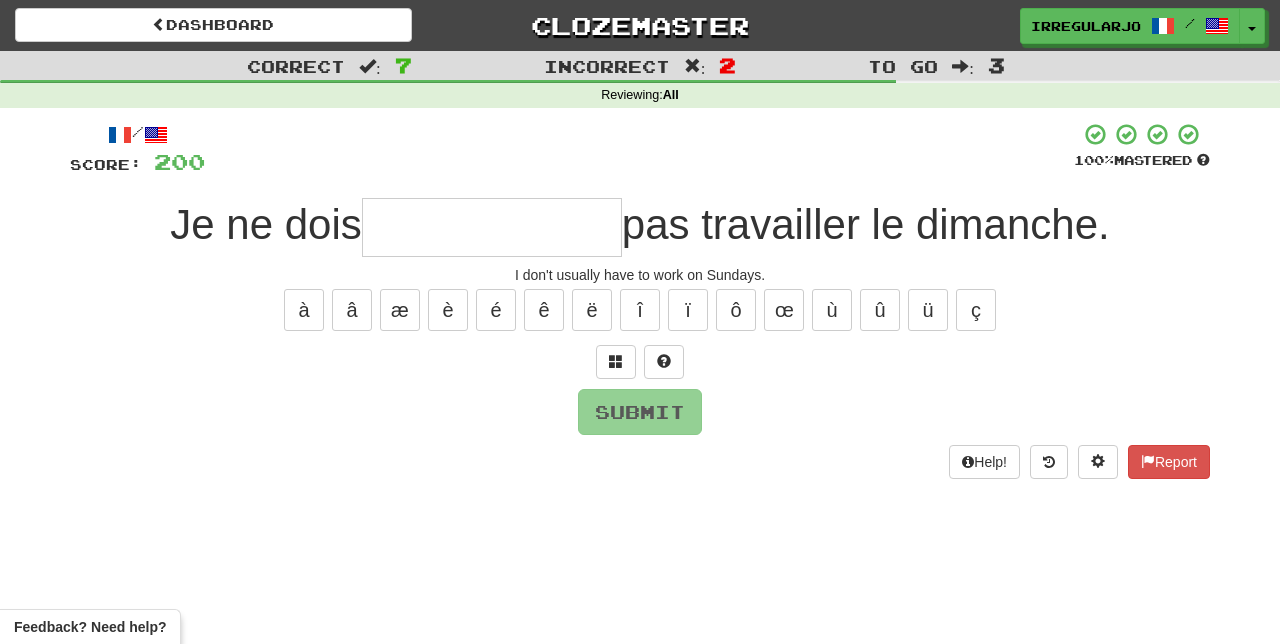 type on "*" 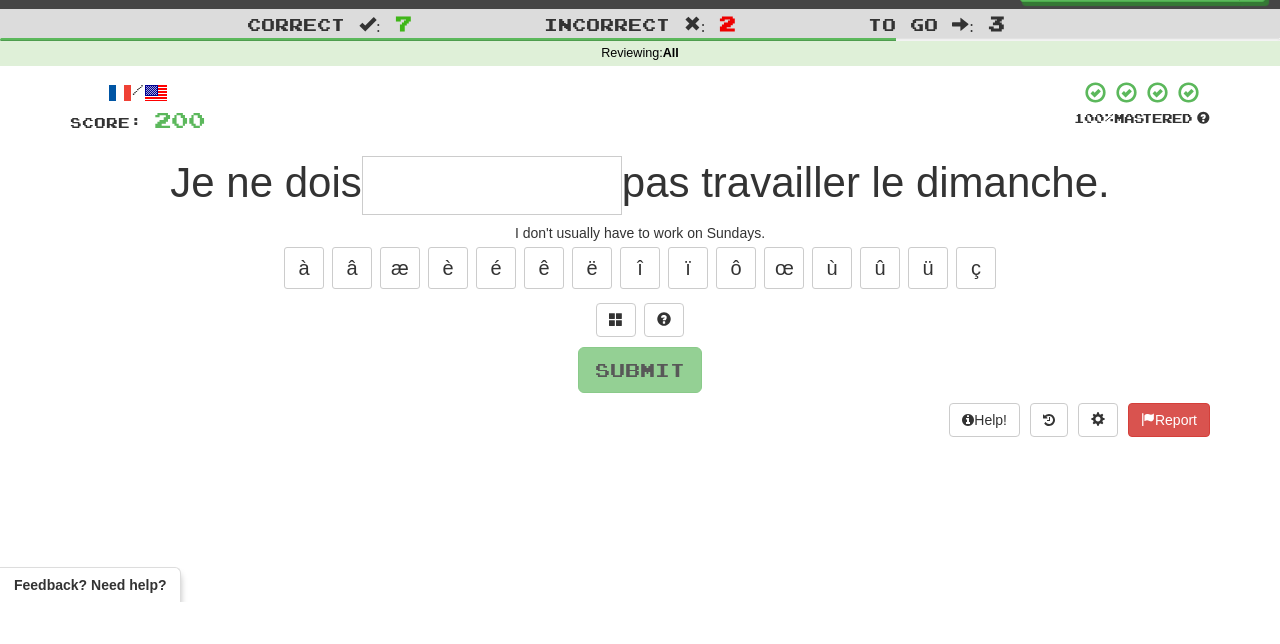 type on "*" 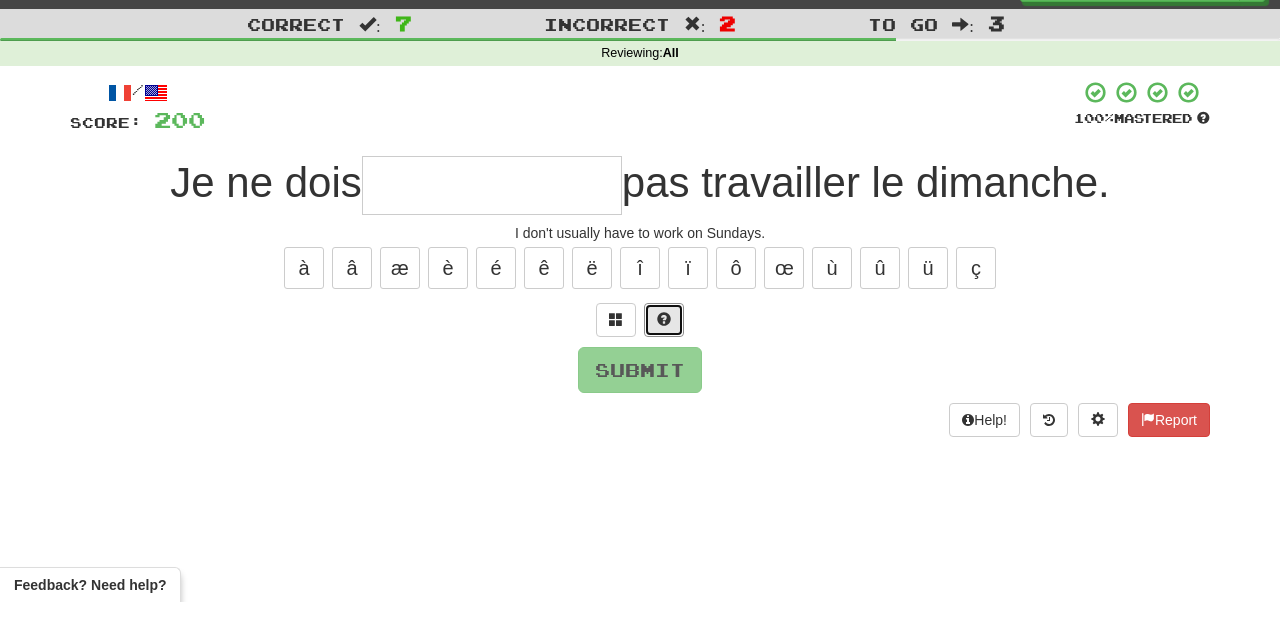 click at bounding box center (664, 362) 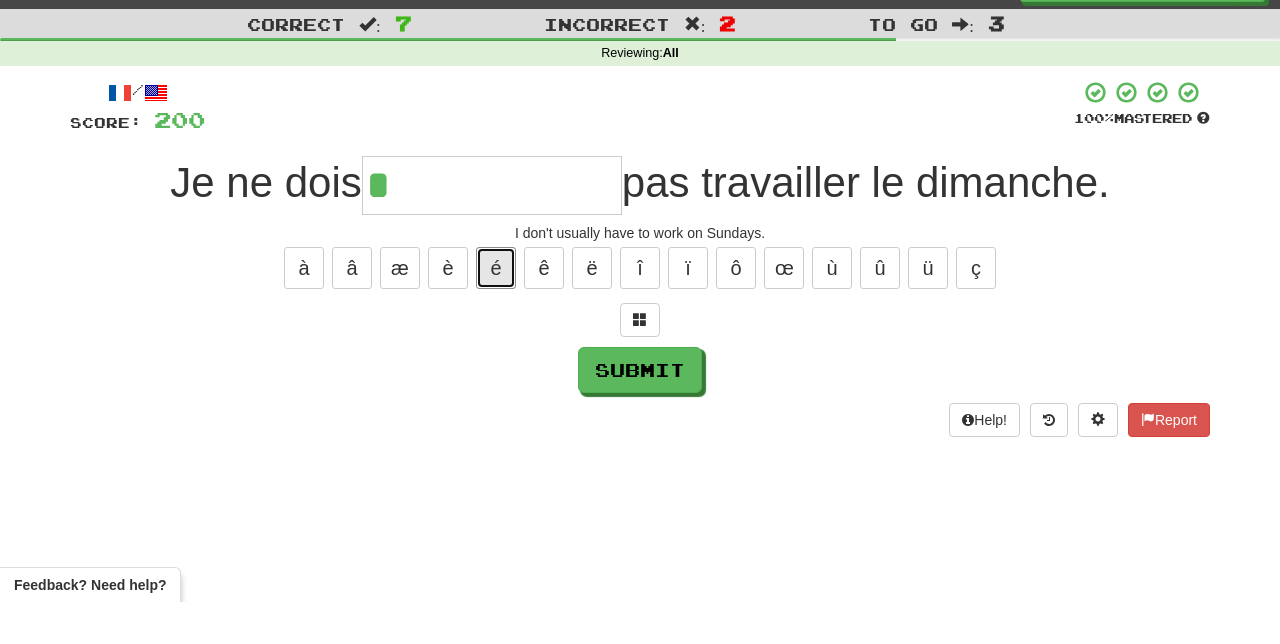 click on "é" at bounding box center [496, 310] 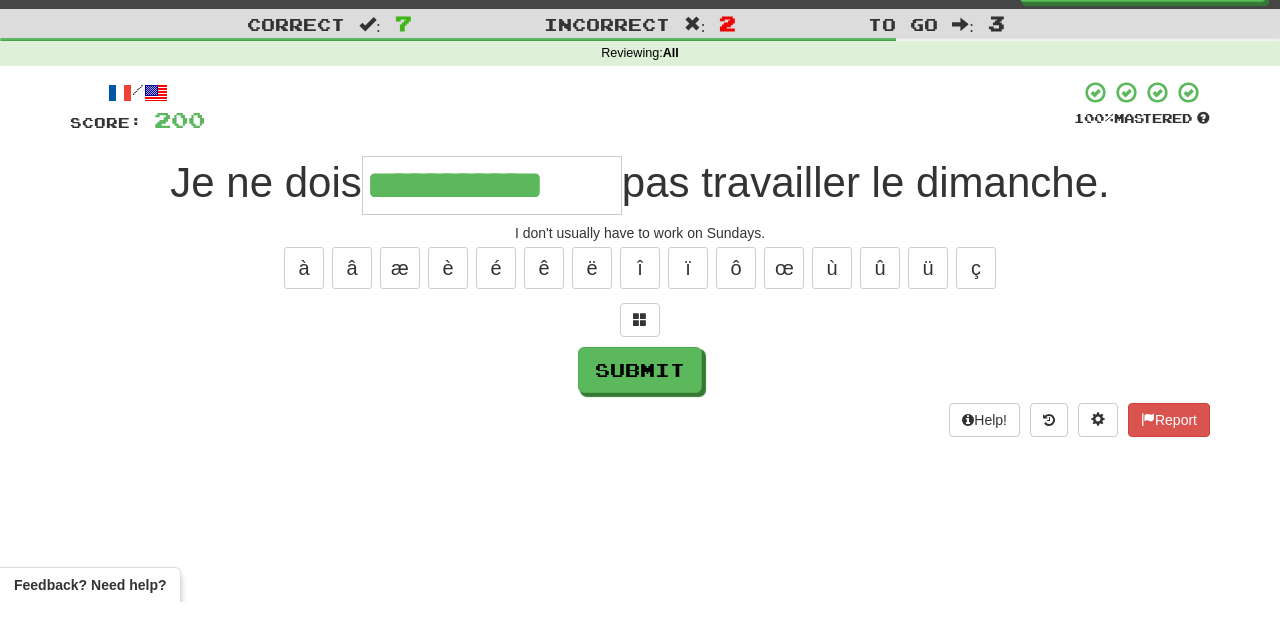 type on "**********" 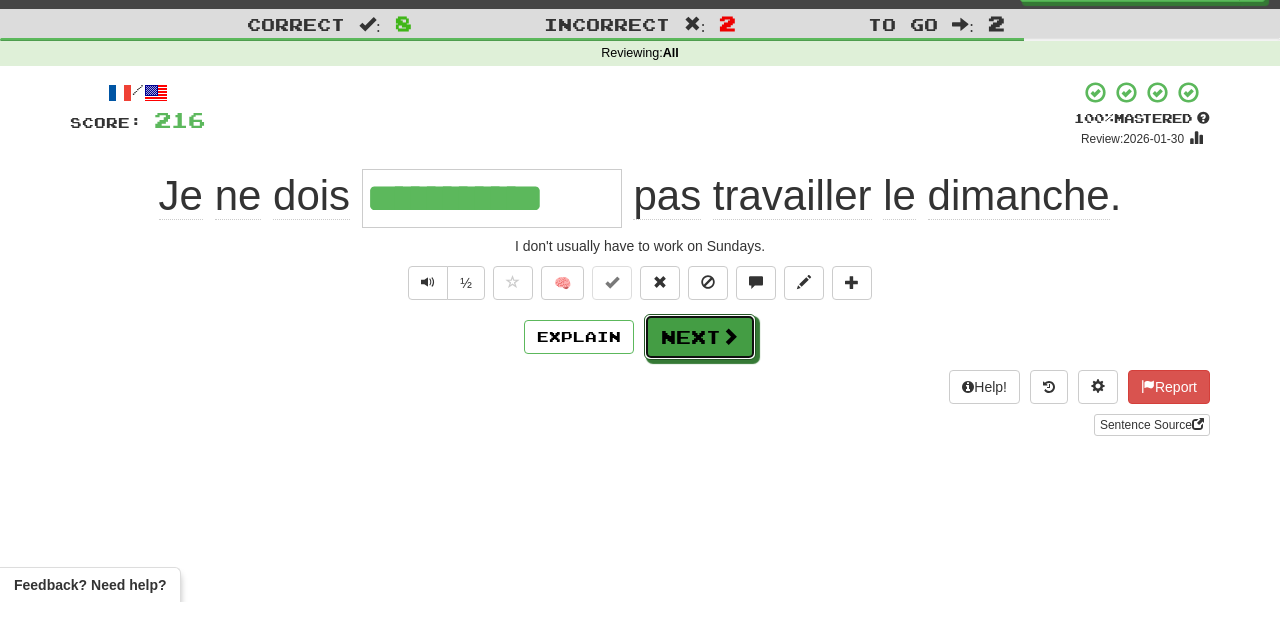 click on "Next" at bounding box center [700, 379] 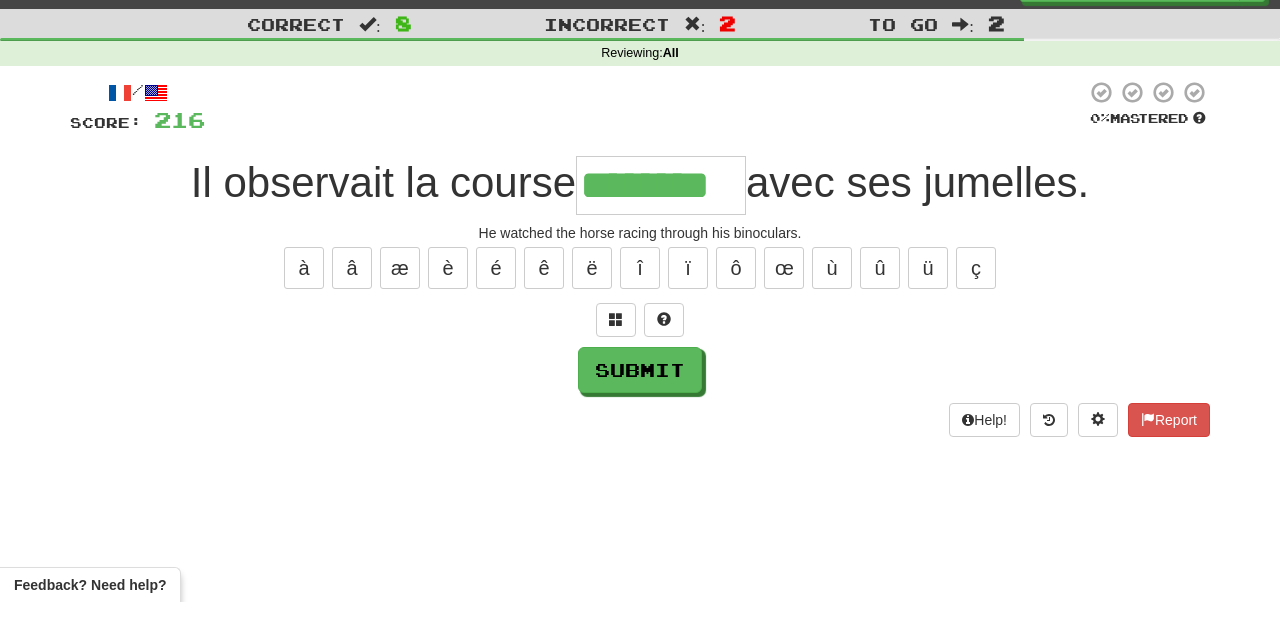 type on "********" 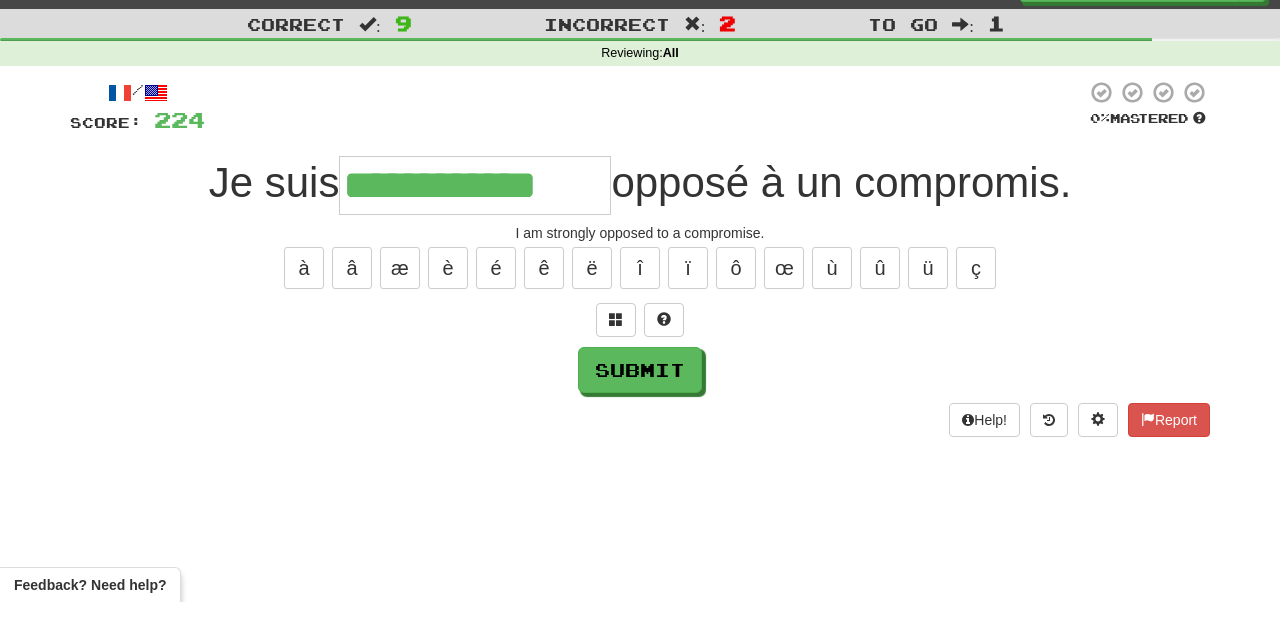 type on "**********" 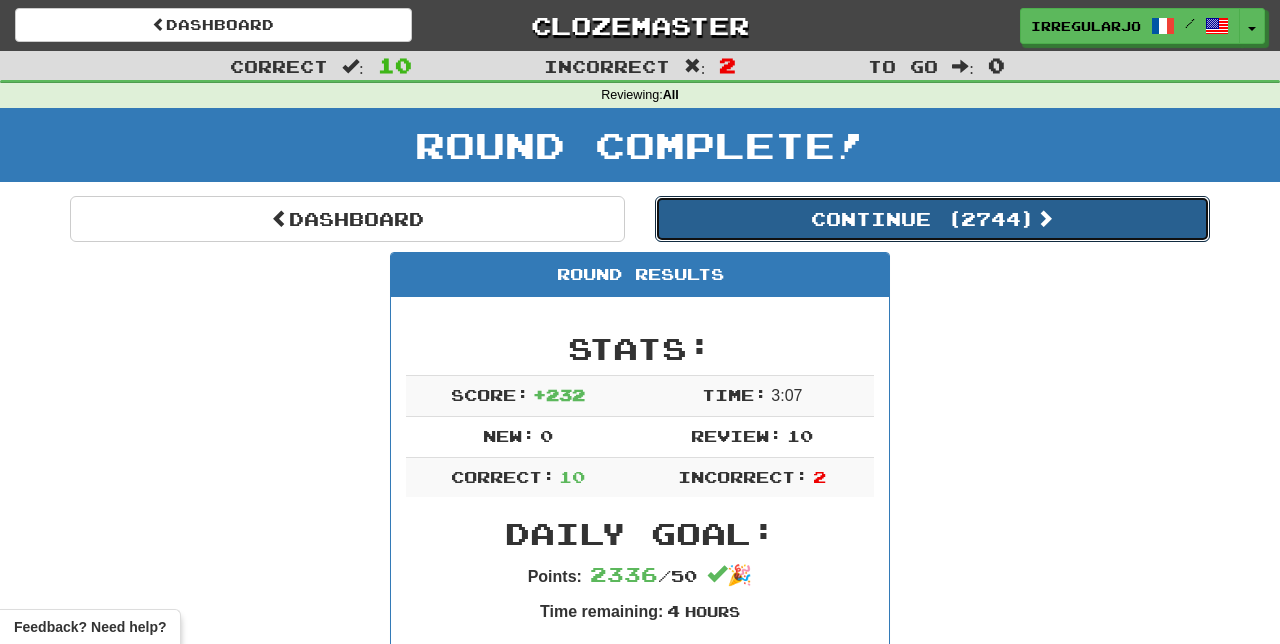 click on "Continue ( 2744 )" at bounding box center [932, 219] 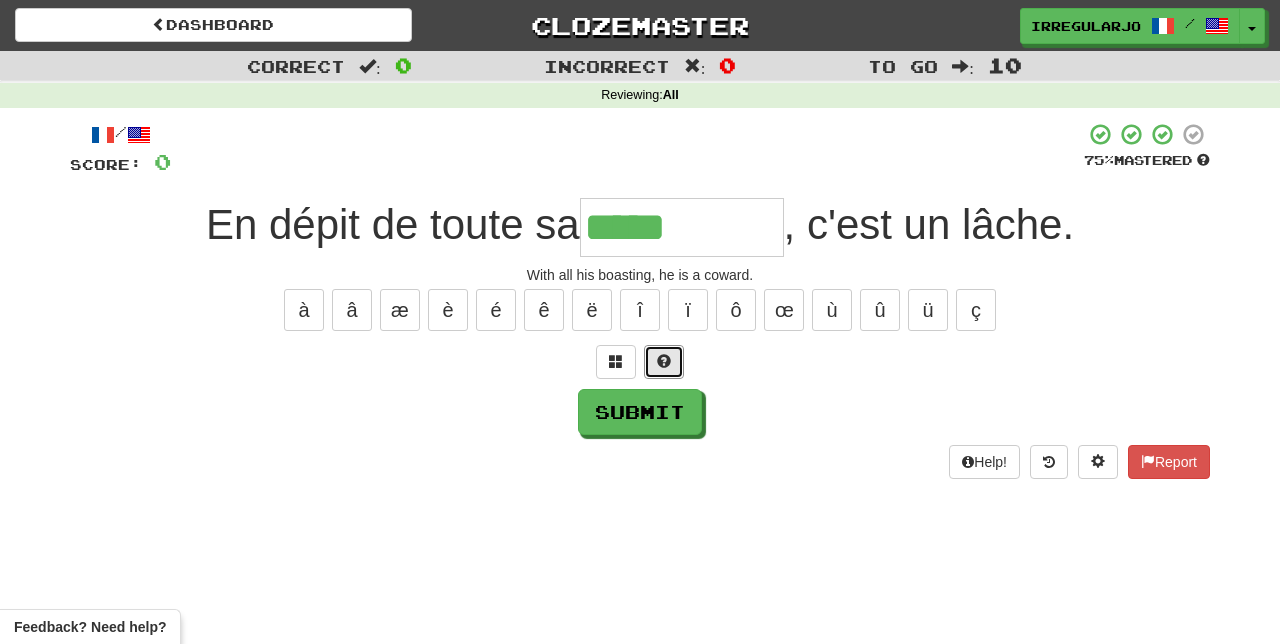 click at bounding box center [664, 361] 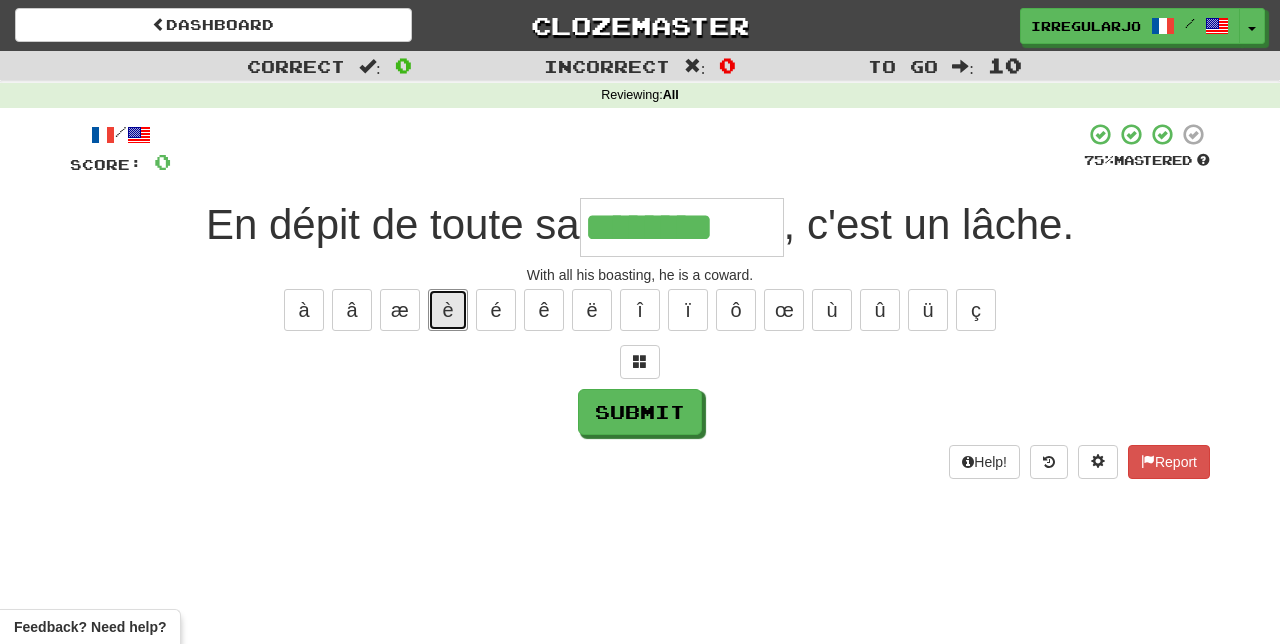 click on "è" at bounding box center [448, 310] 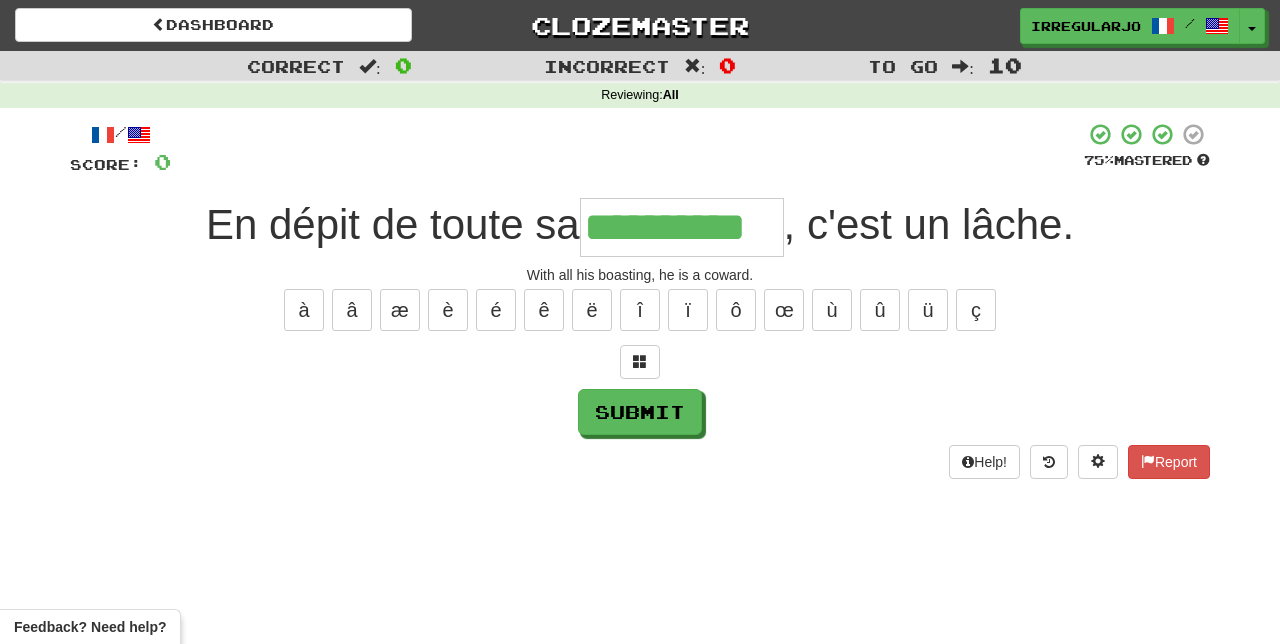 type on "**********" 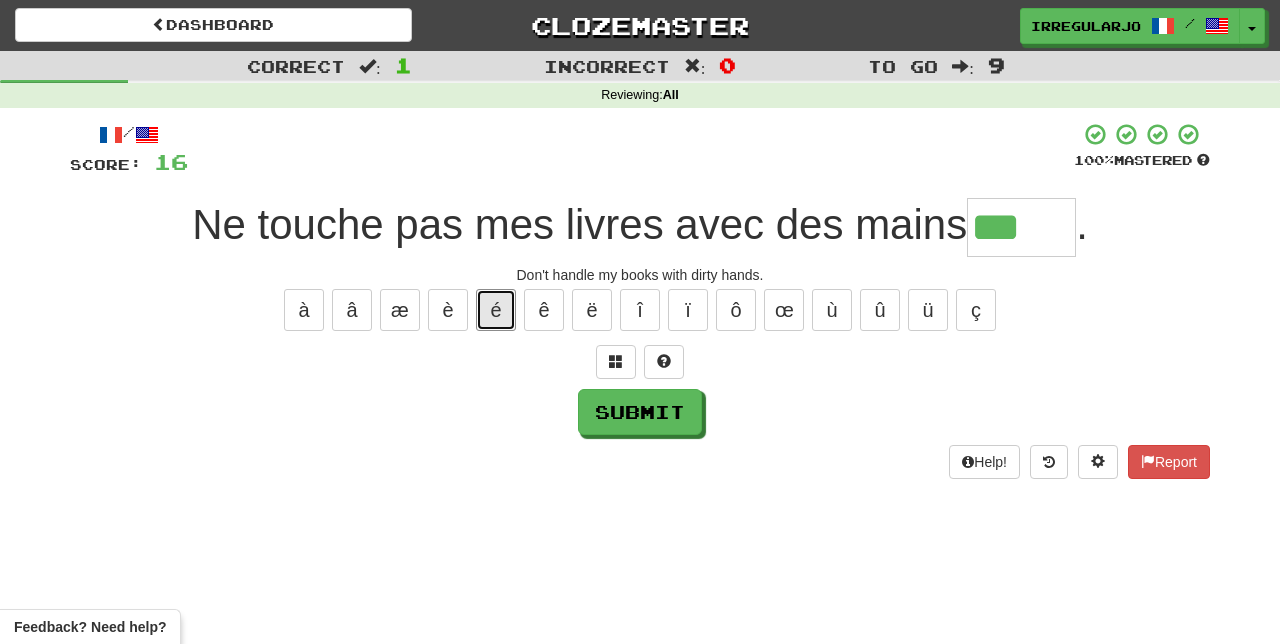 click on "é" at bounding box center [496, 310] 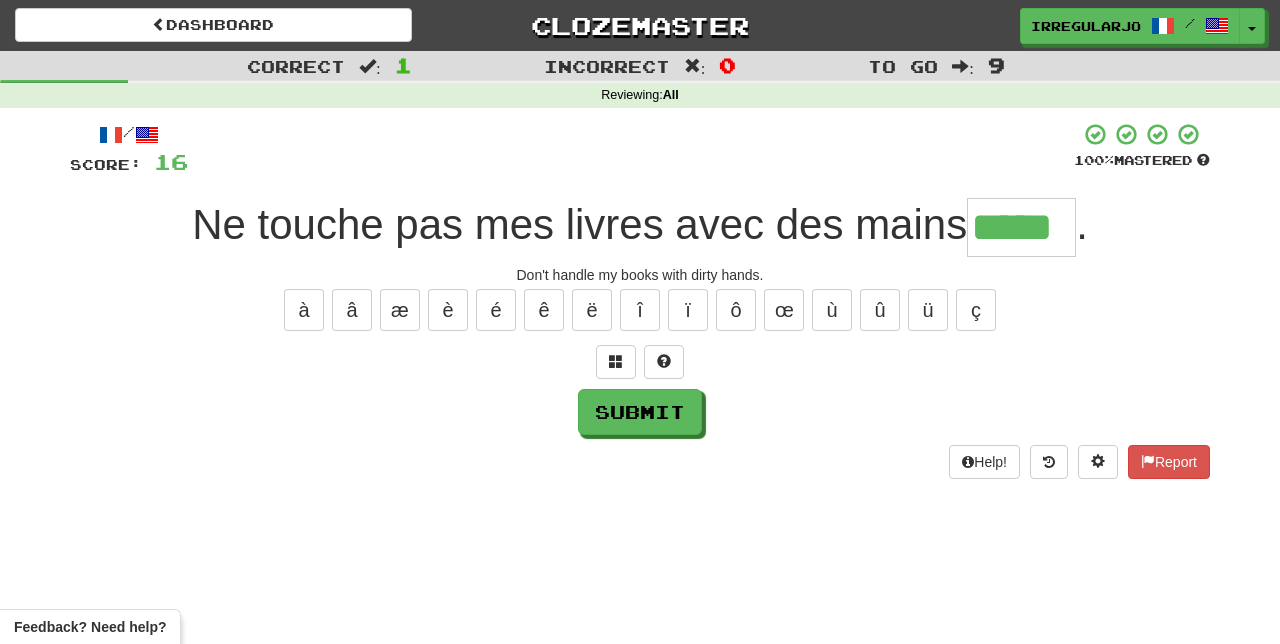 type on "*****" 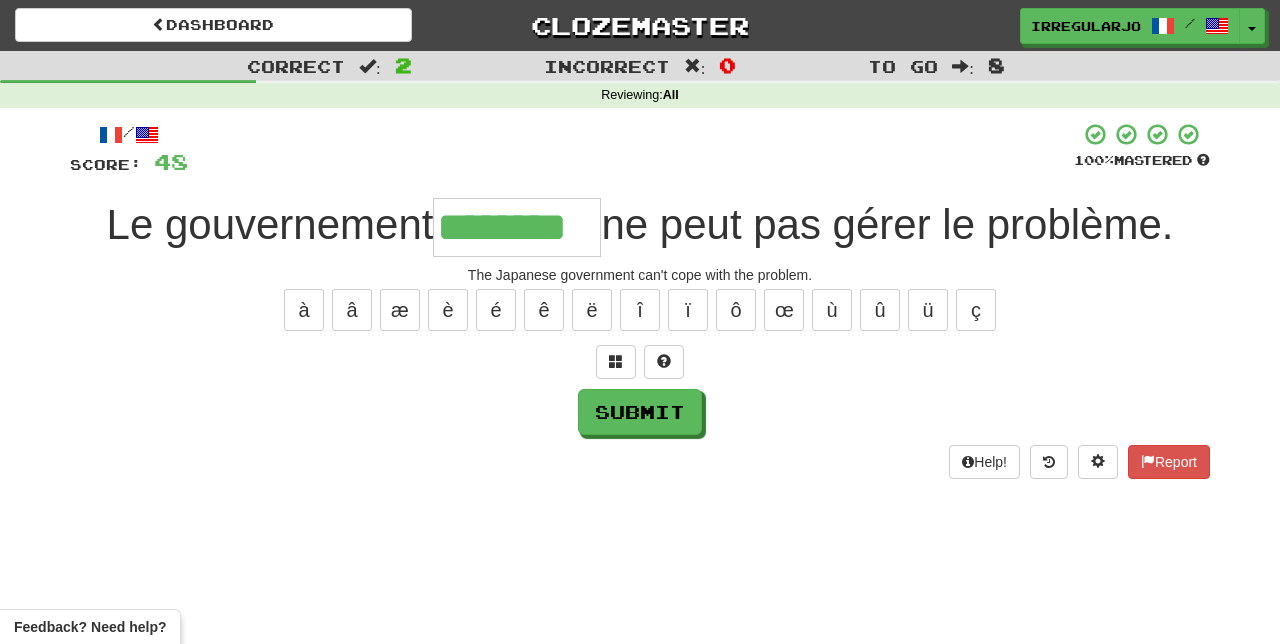 type on "********" 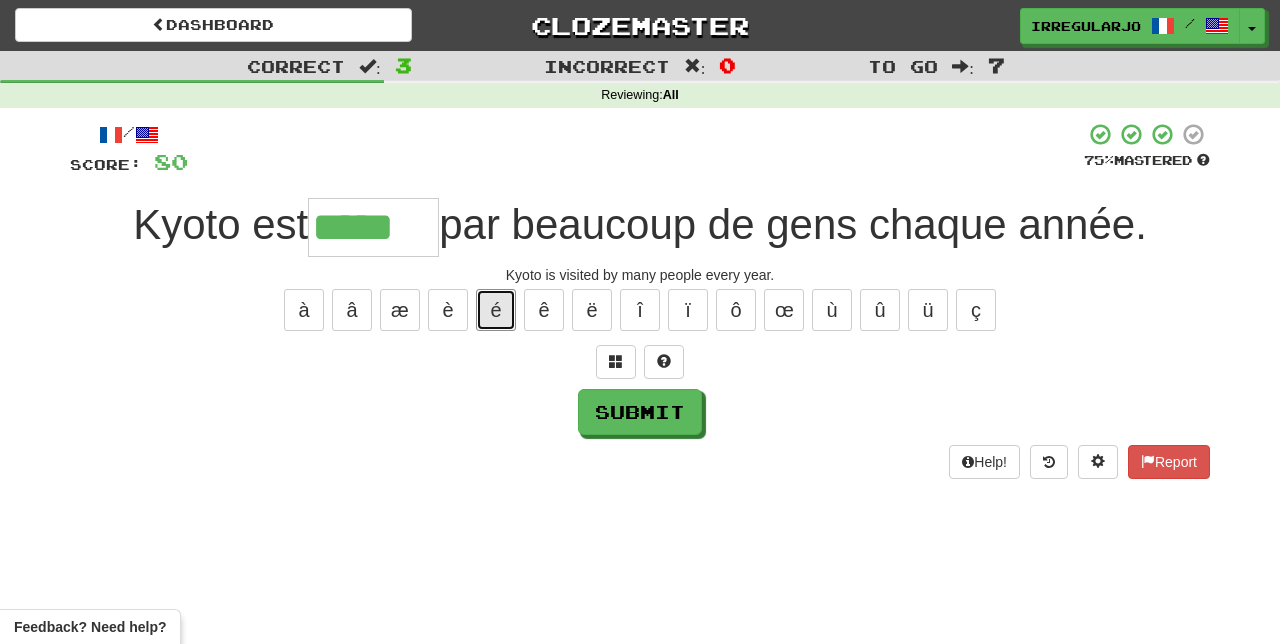click on "é" at bounding box center (496, 310) 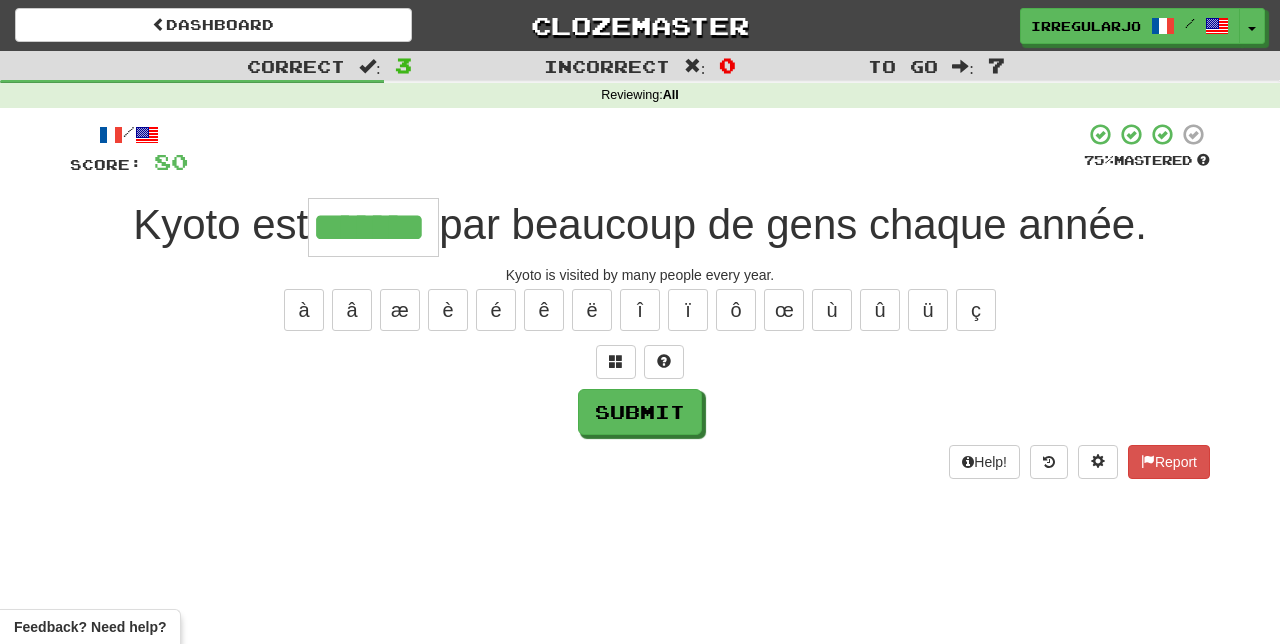 type on "*******" 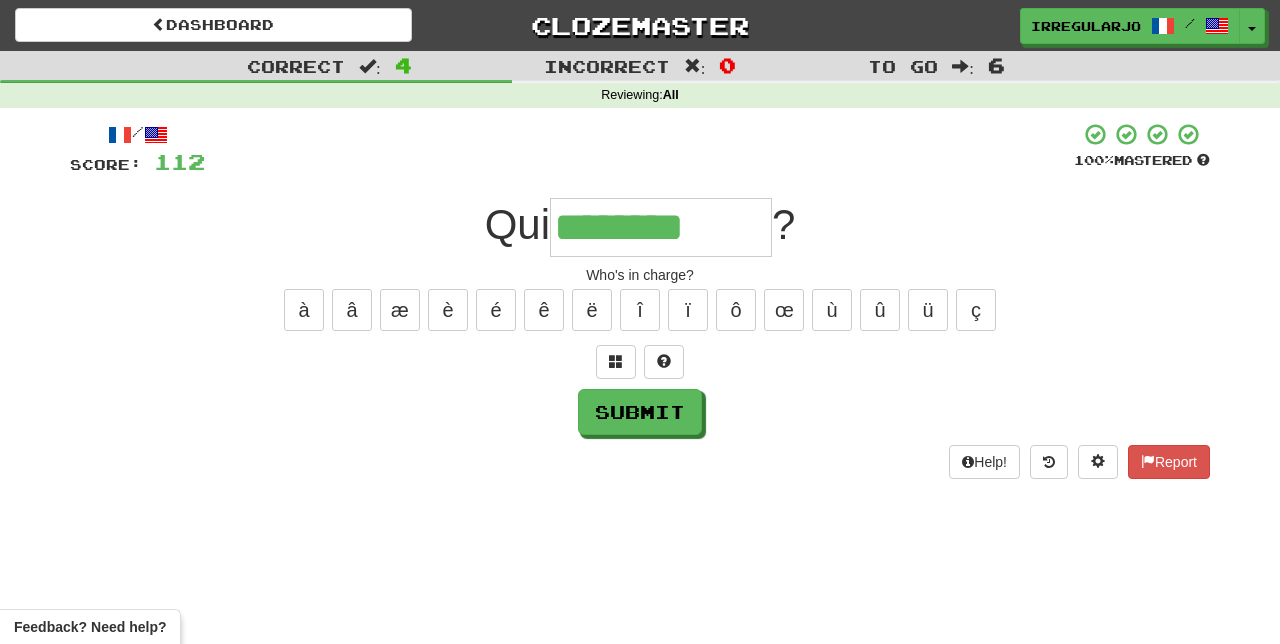 type on "********" 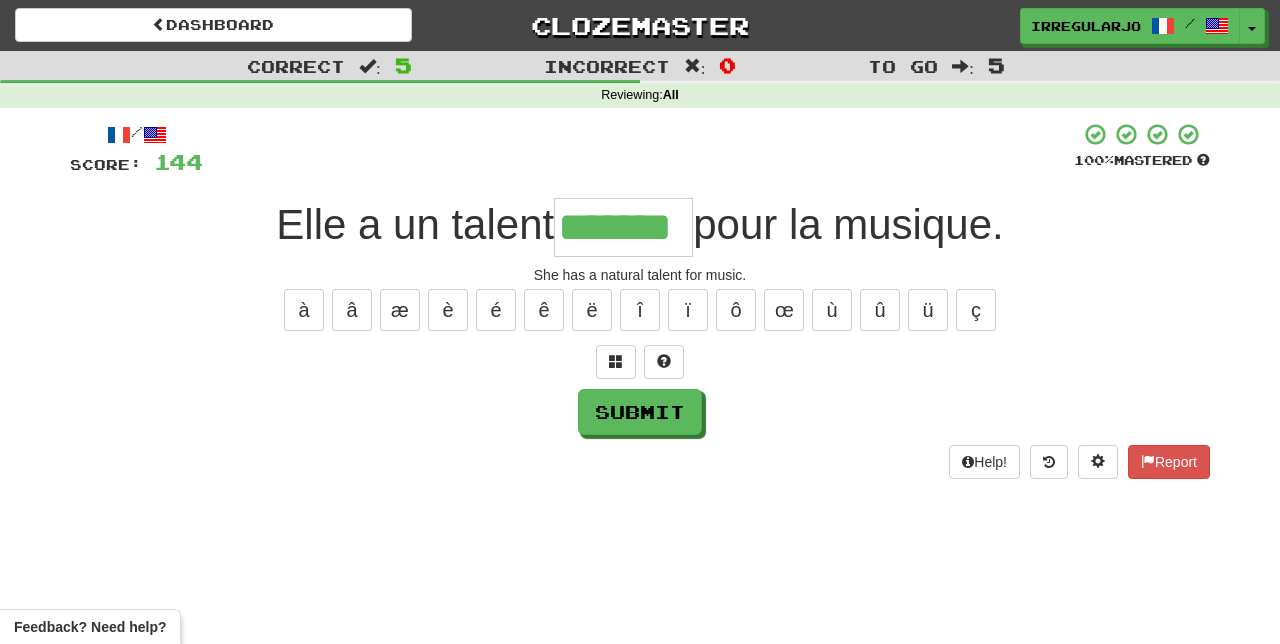 type on "*******" 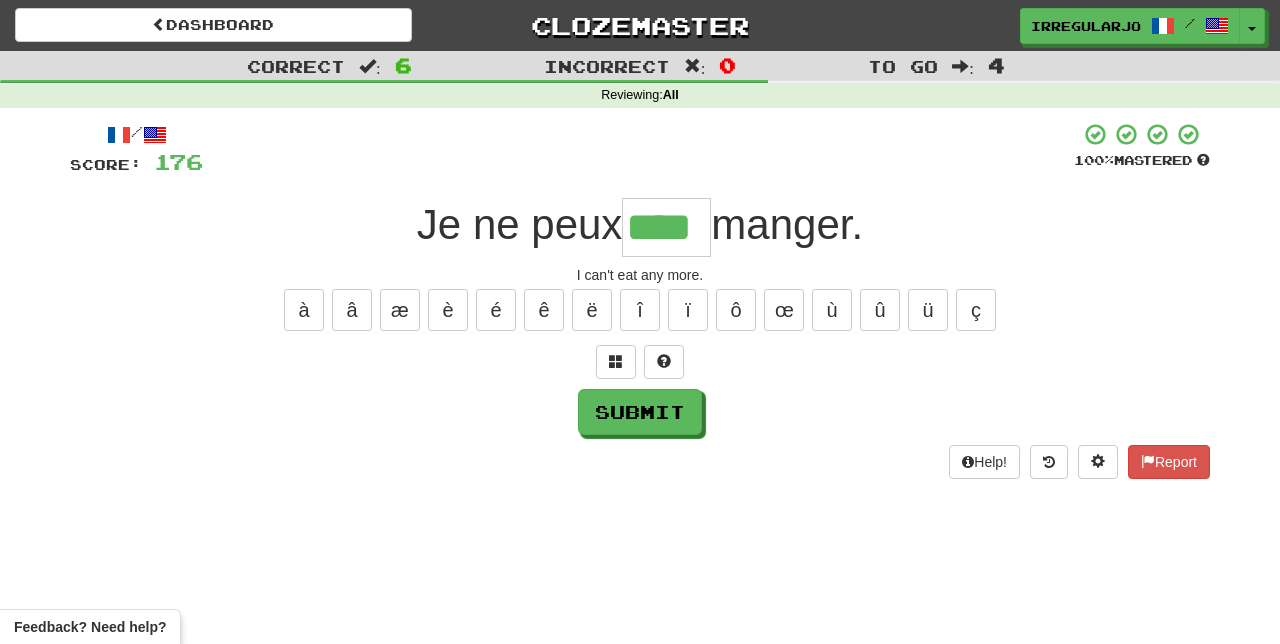 type on "****" 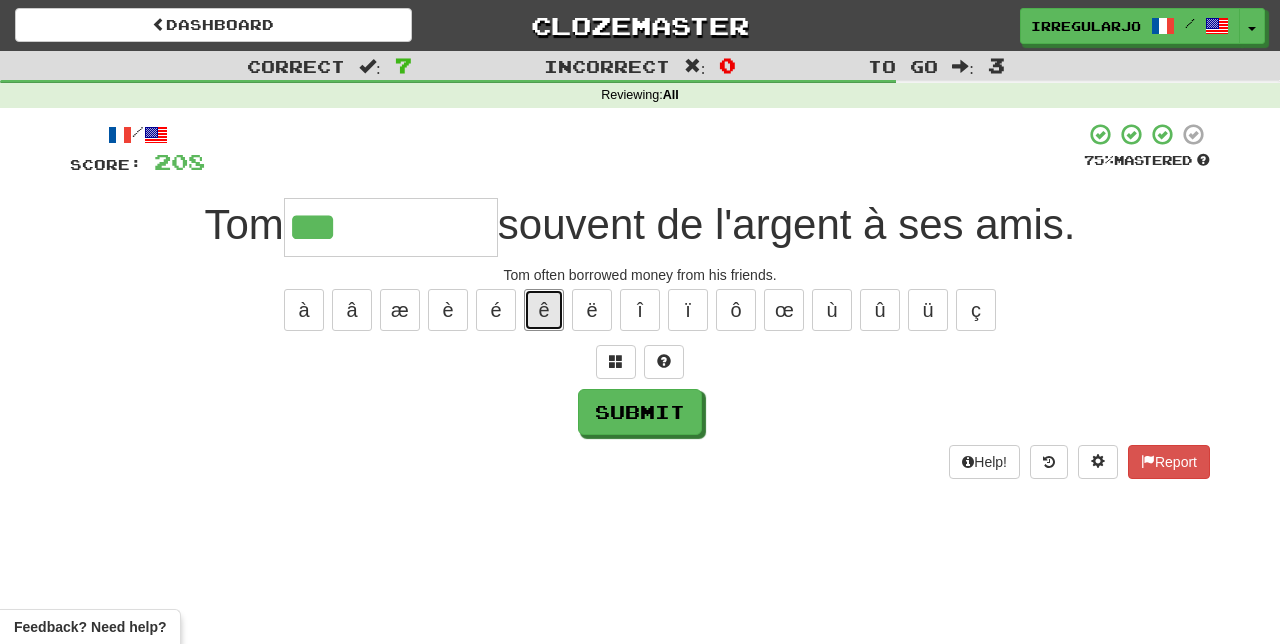 click on "ê" at bounding box center [544, 310] 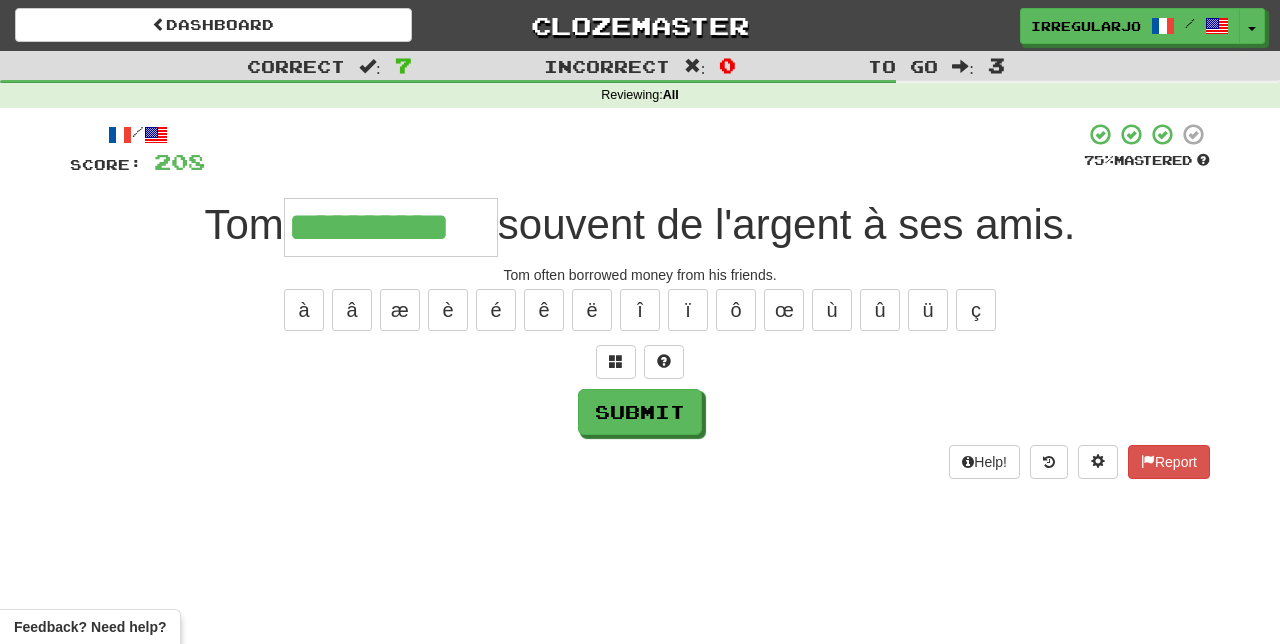 type on "**********" 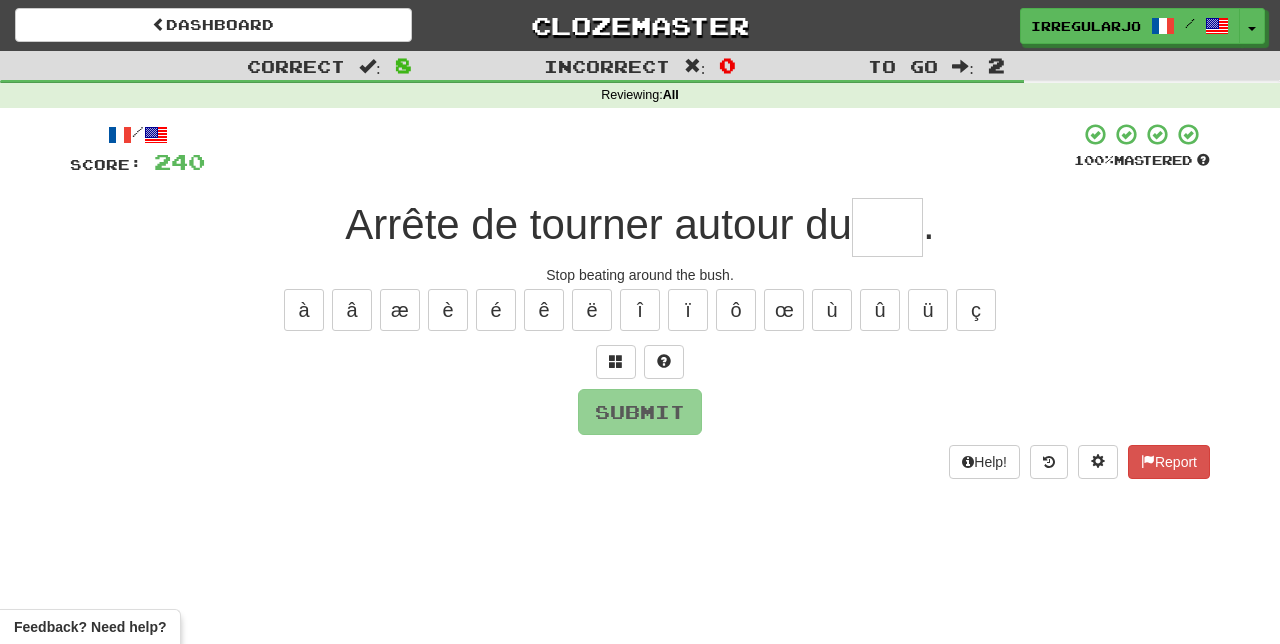 type on "*" 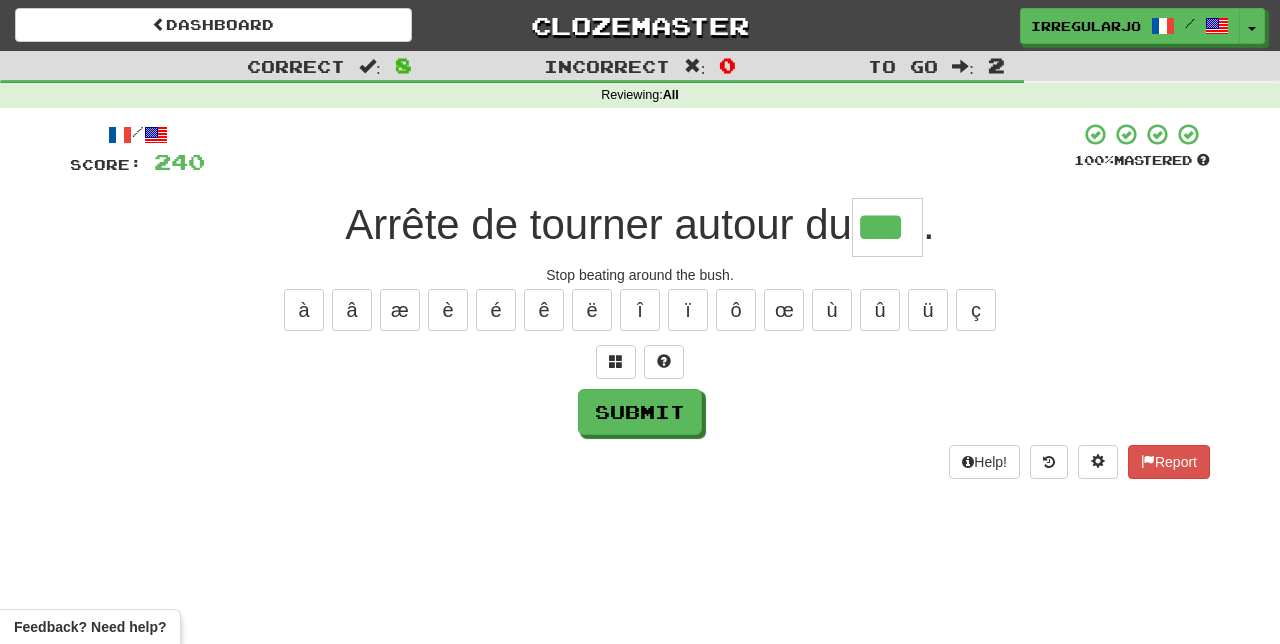 type on "***" 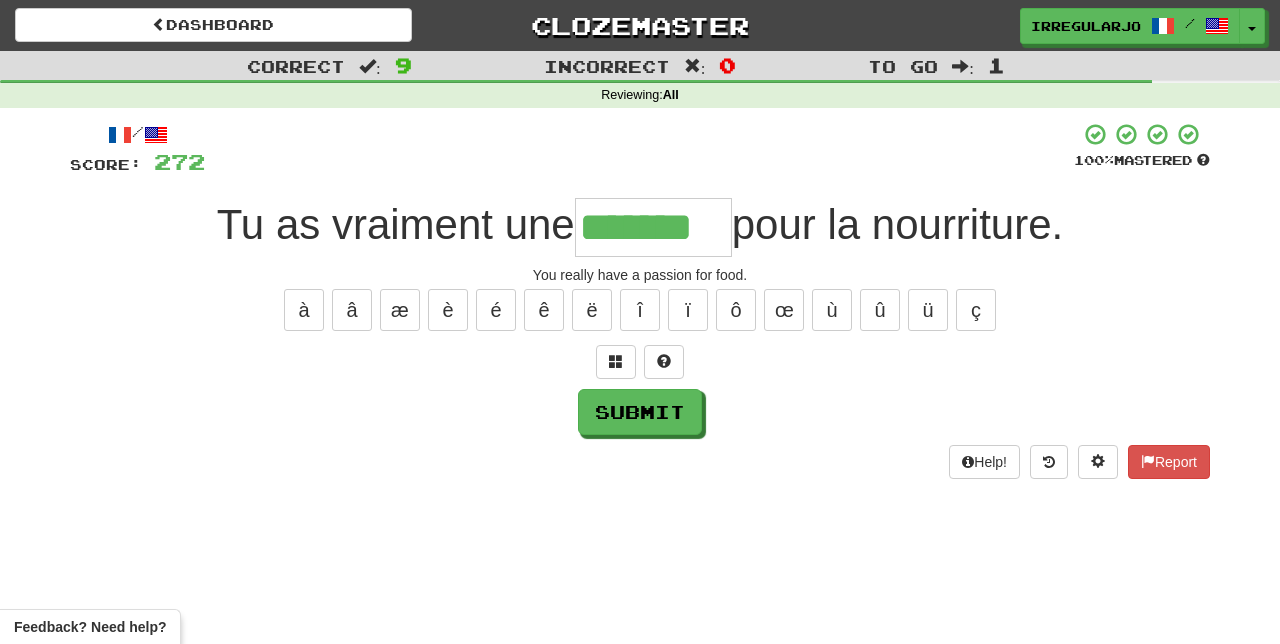 type on "*******" 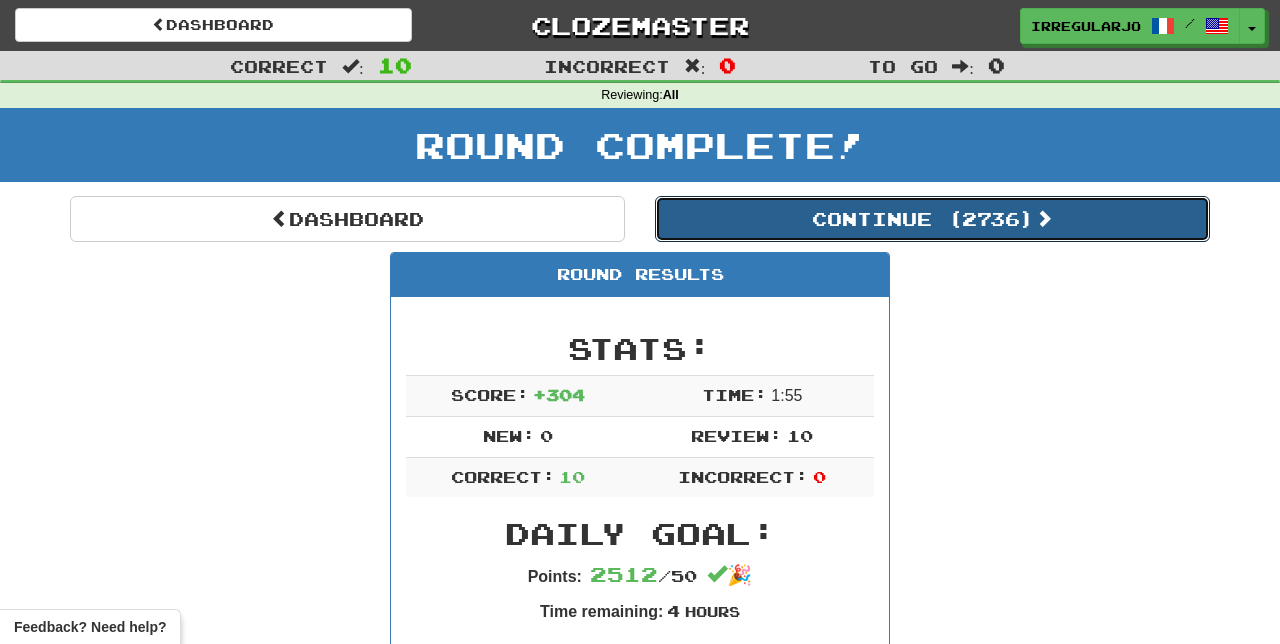 click on "Continue ( 2736 )" at bounding box center (932, 219) 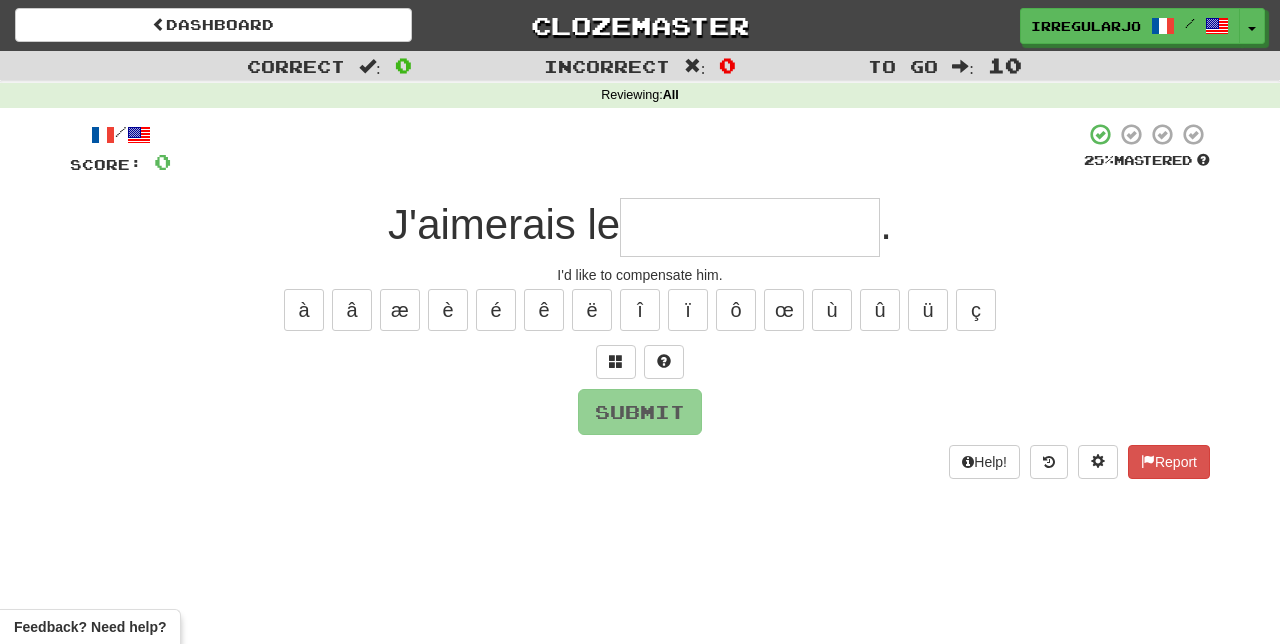 type on "*" 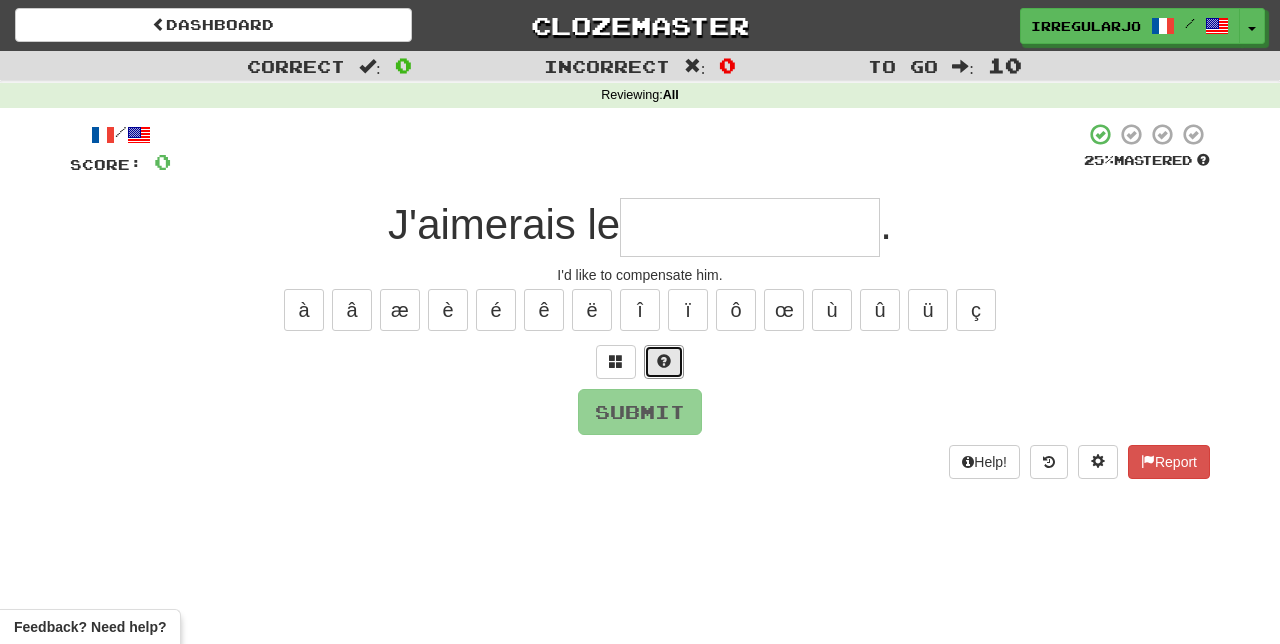 click at bounding box center (664, 362) 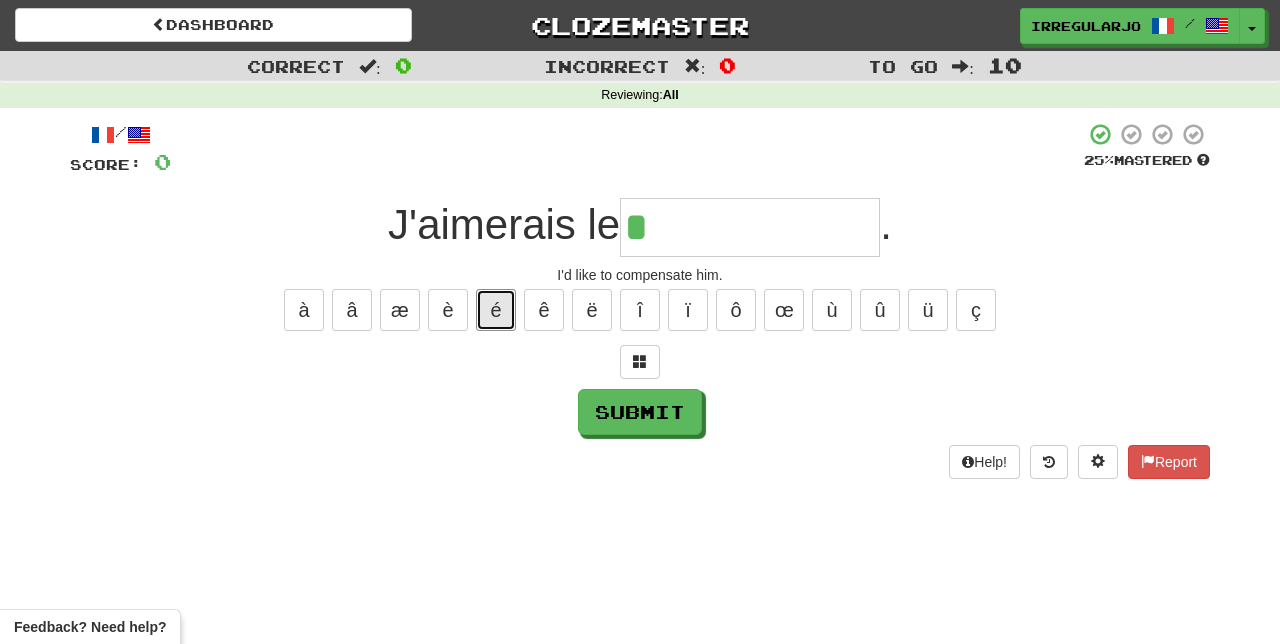 click on "é" at bounding box center (496, 310) 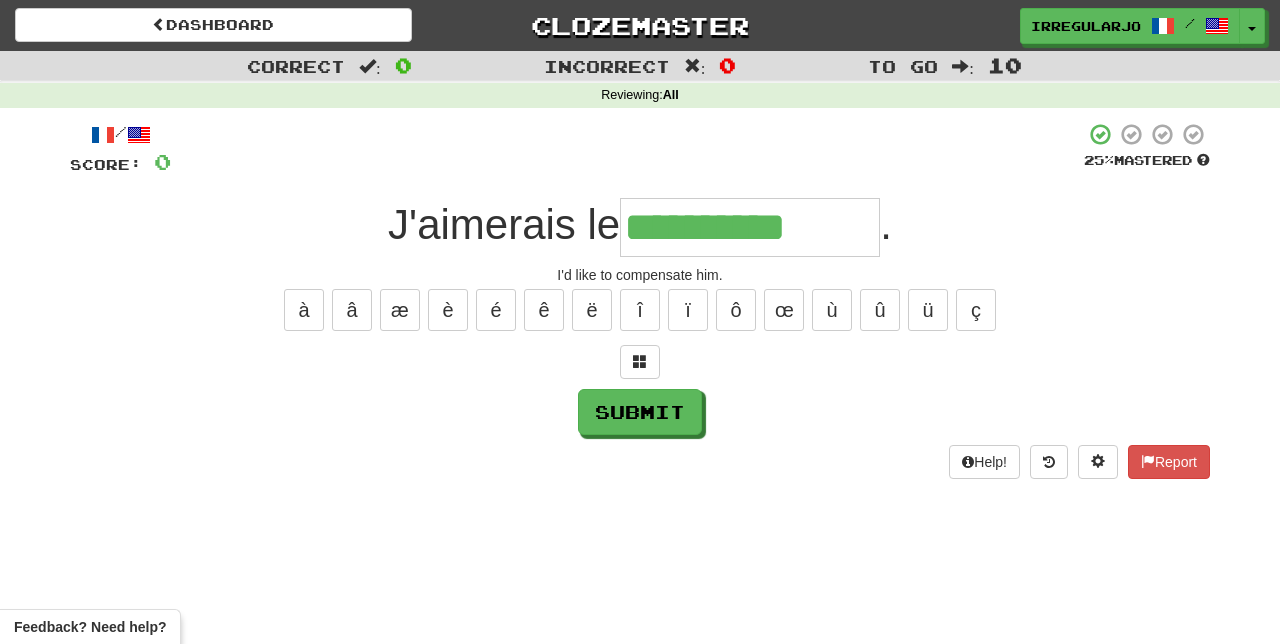 type on "**********" 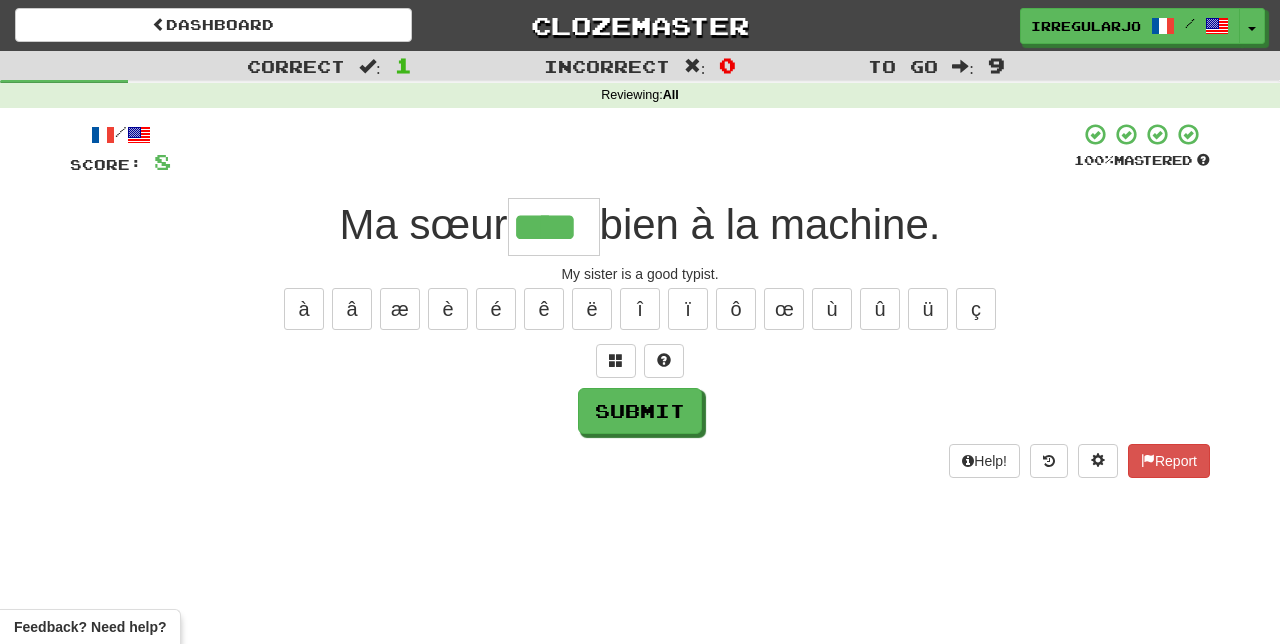 scroll, scrollTop: 0, scrollLeft: 0, axis: both 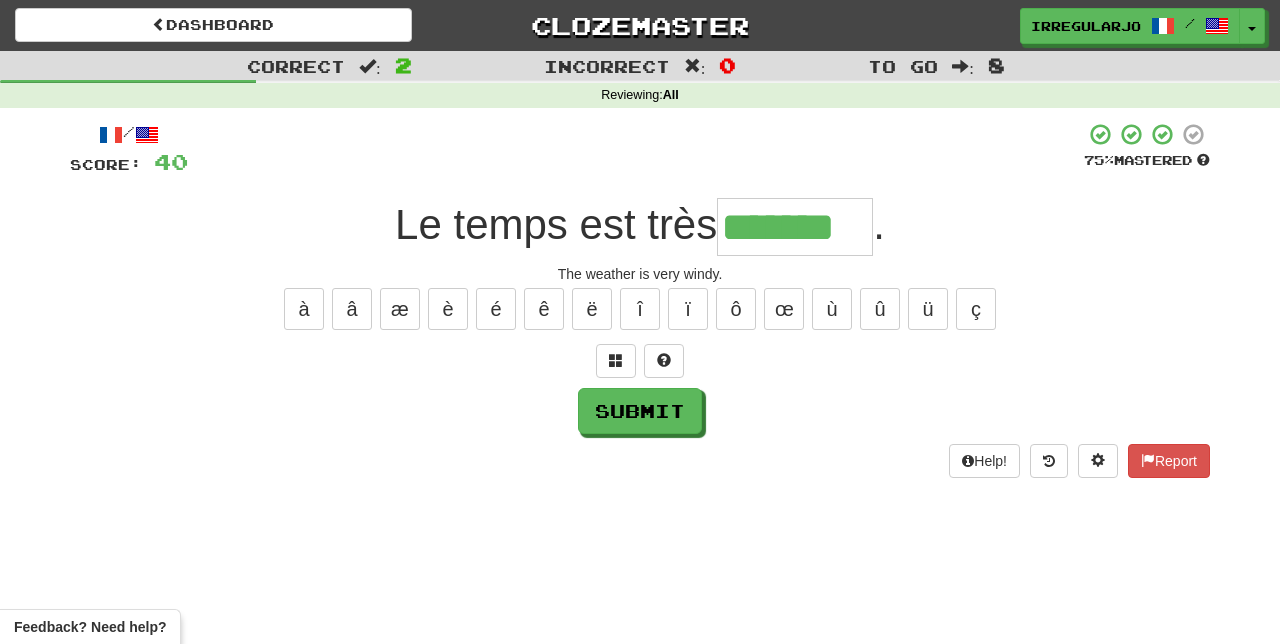 type on "*******" 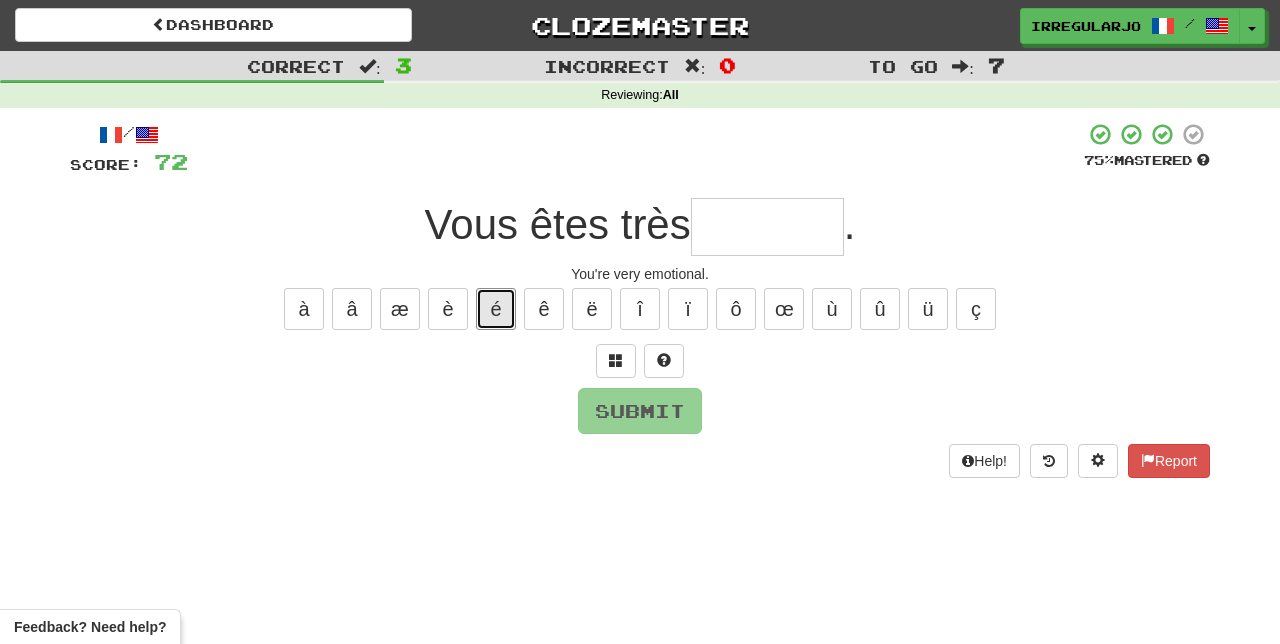 click on "é" at bounding box center [496, 309] 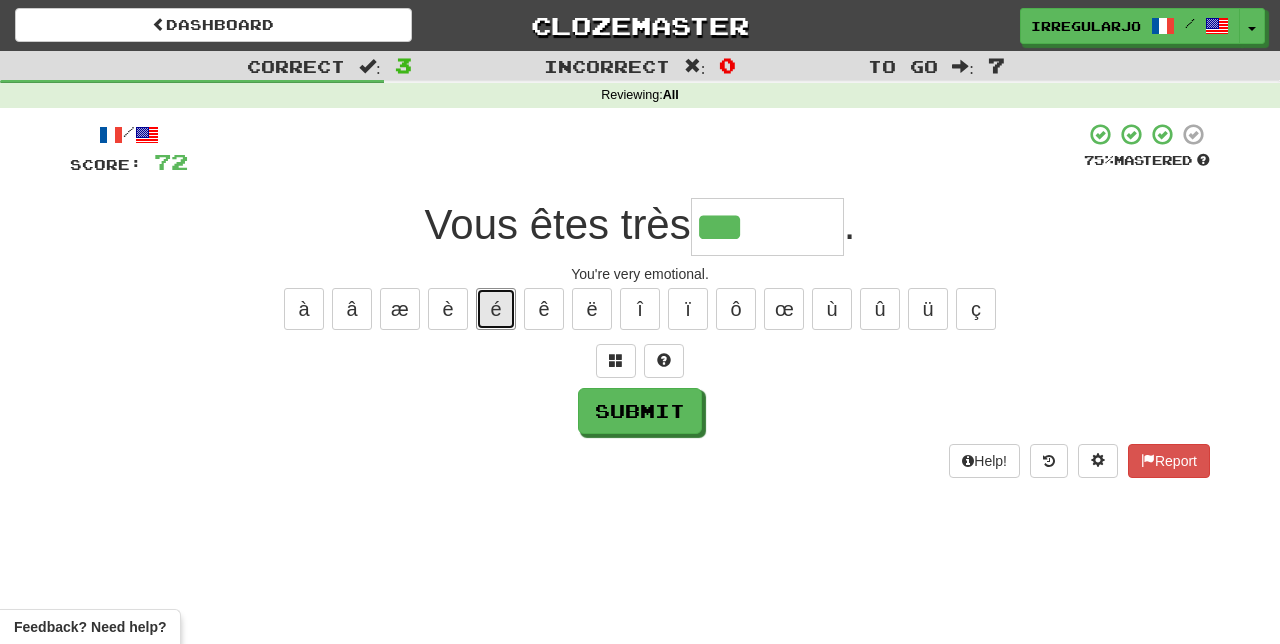 click on "é" at bounding box center (496, 309) 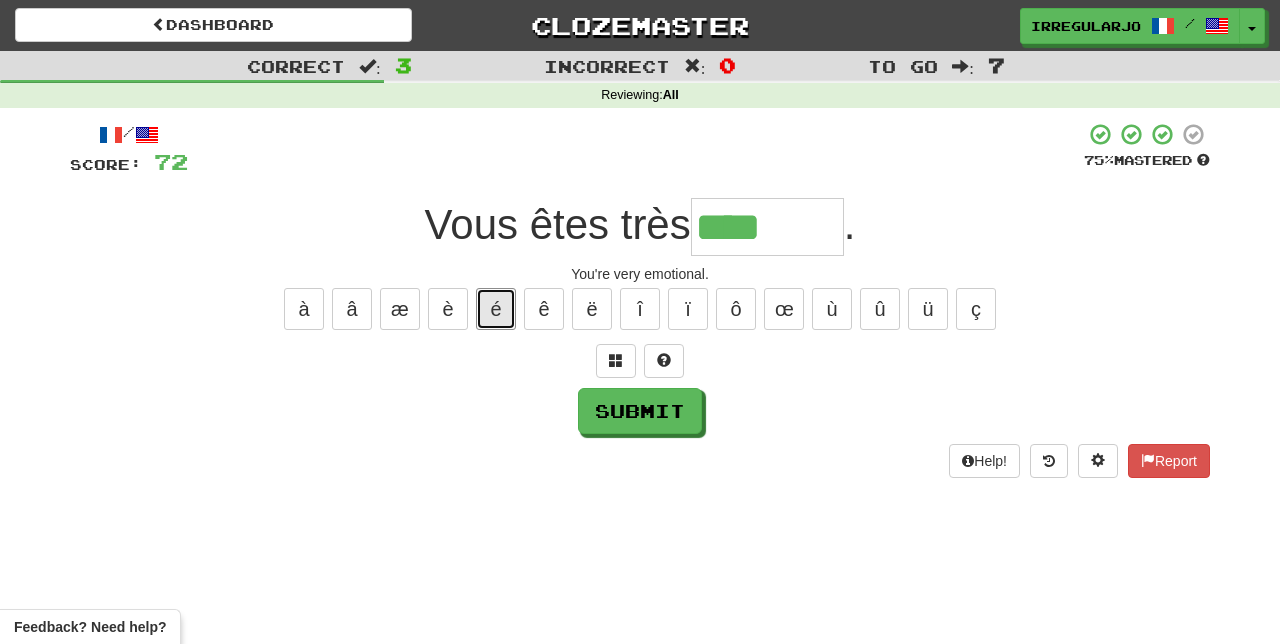 click on "é" at bounding box center [496, 309] 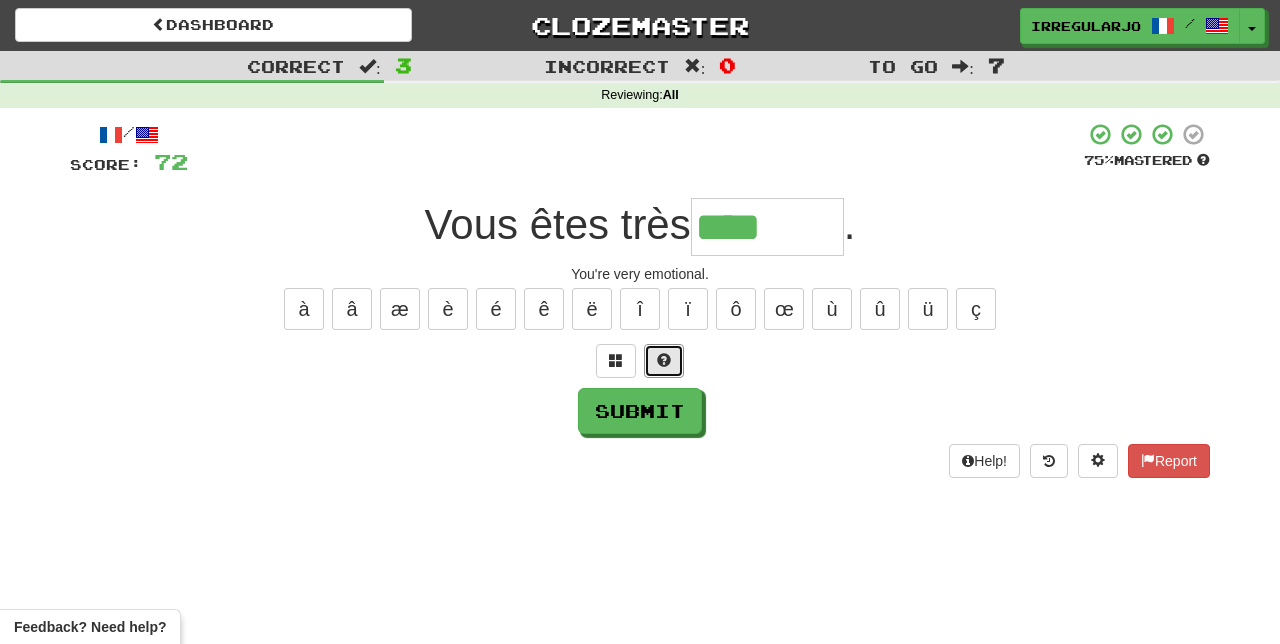 click at bounding box center [664, 361] 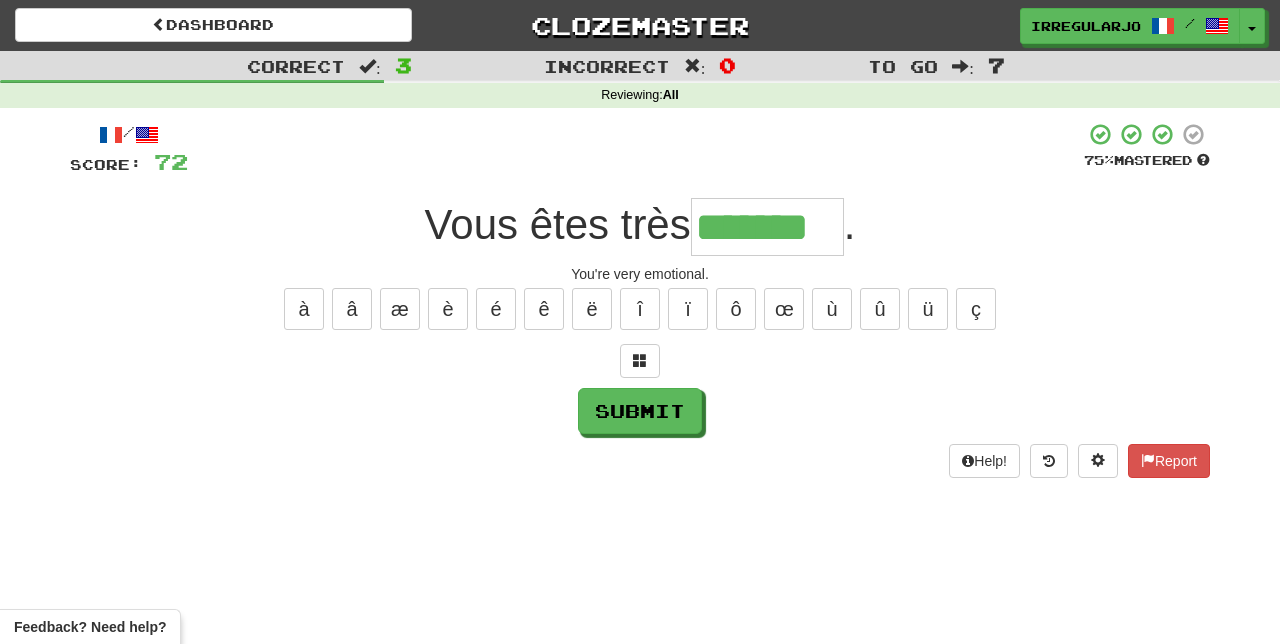 type on "*******" 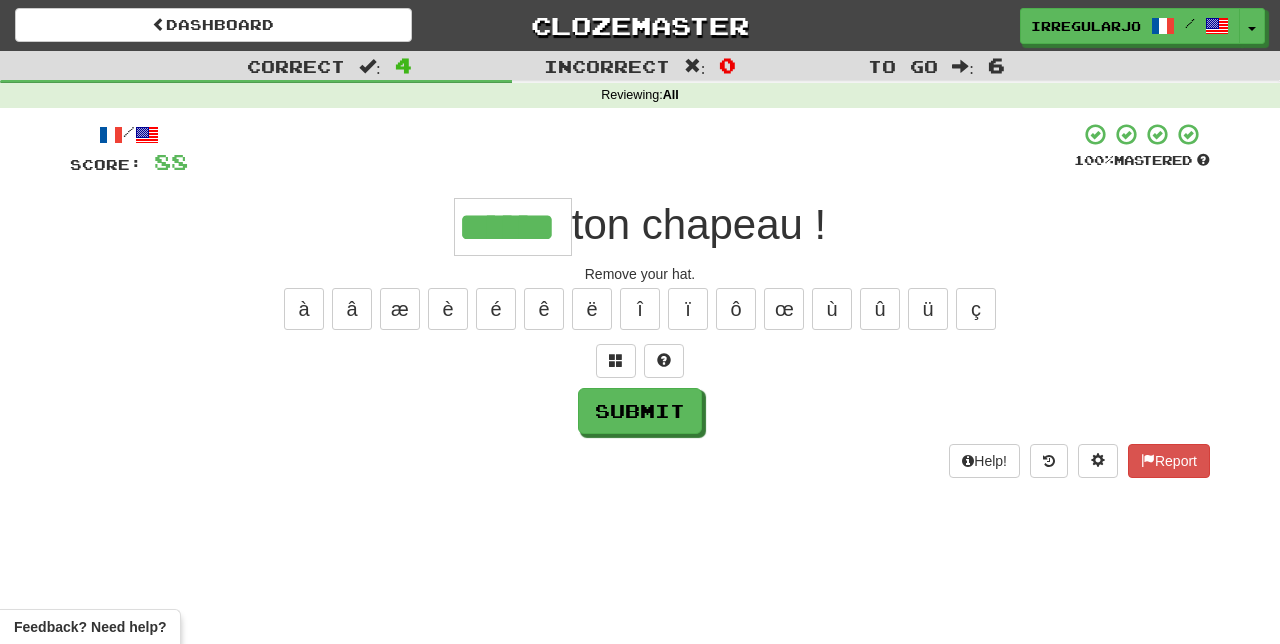 type on "******" 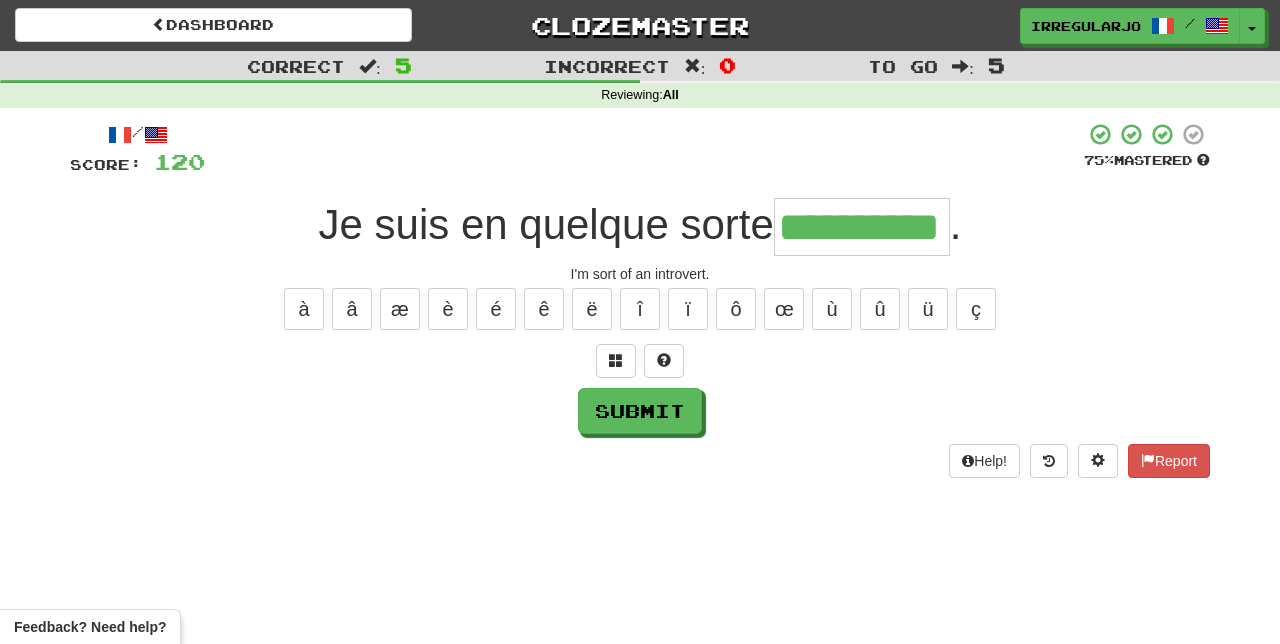 type on "**********" 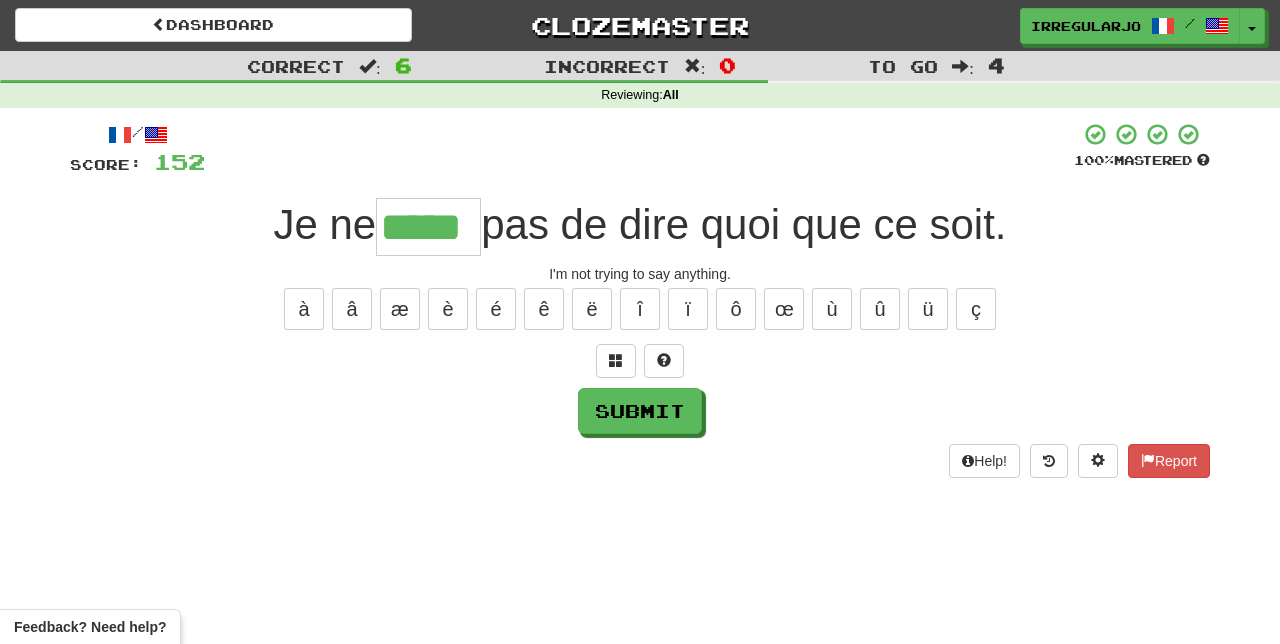 type on "*****" 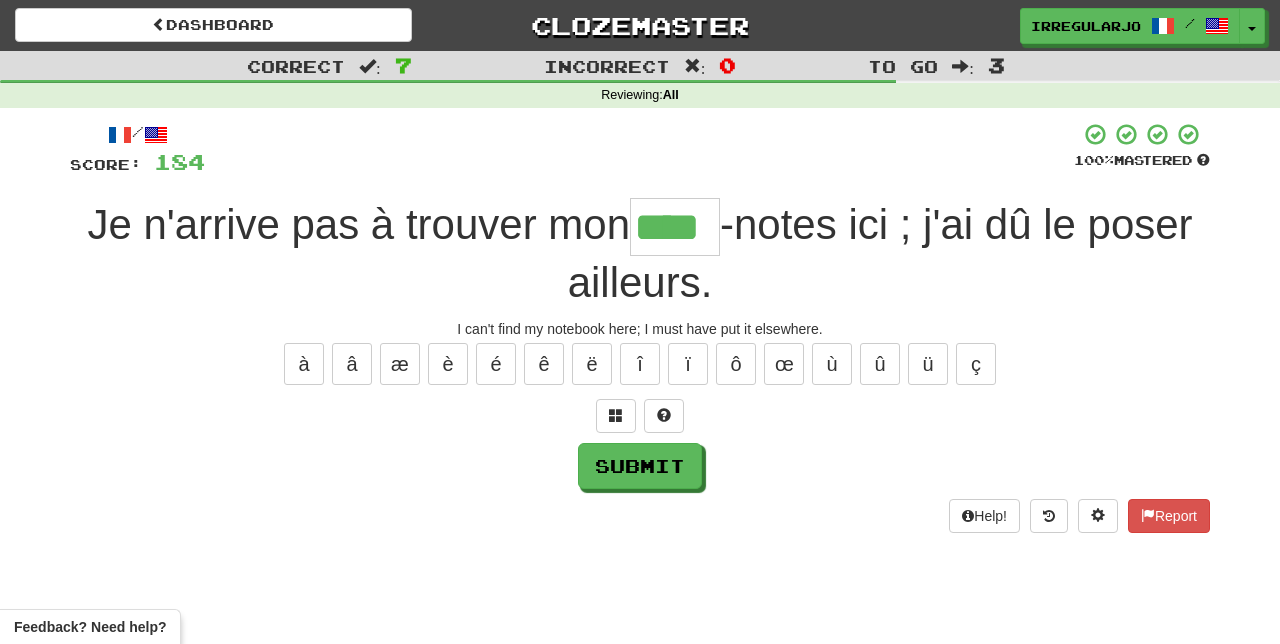 type on "****" 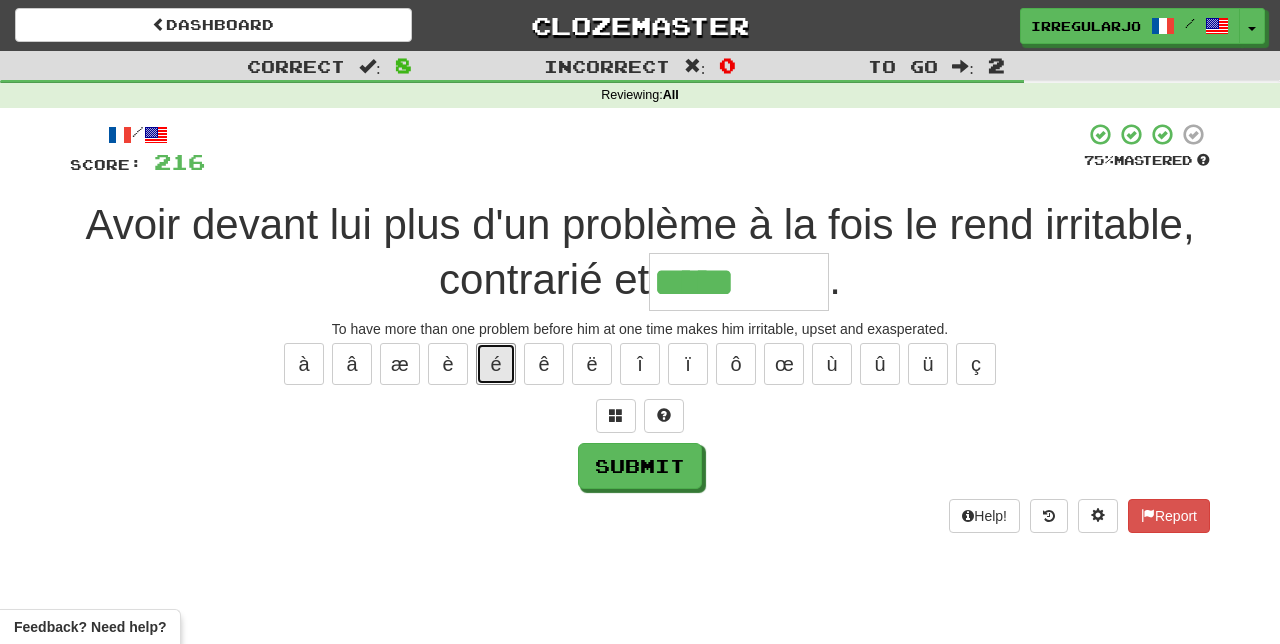 click on "é" at bounding box center (496, 364) 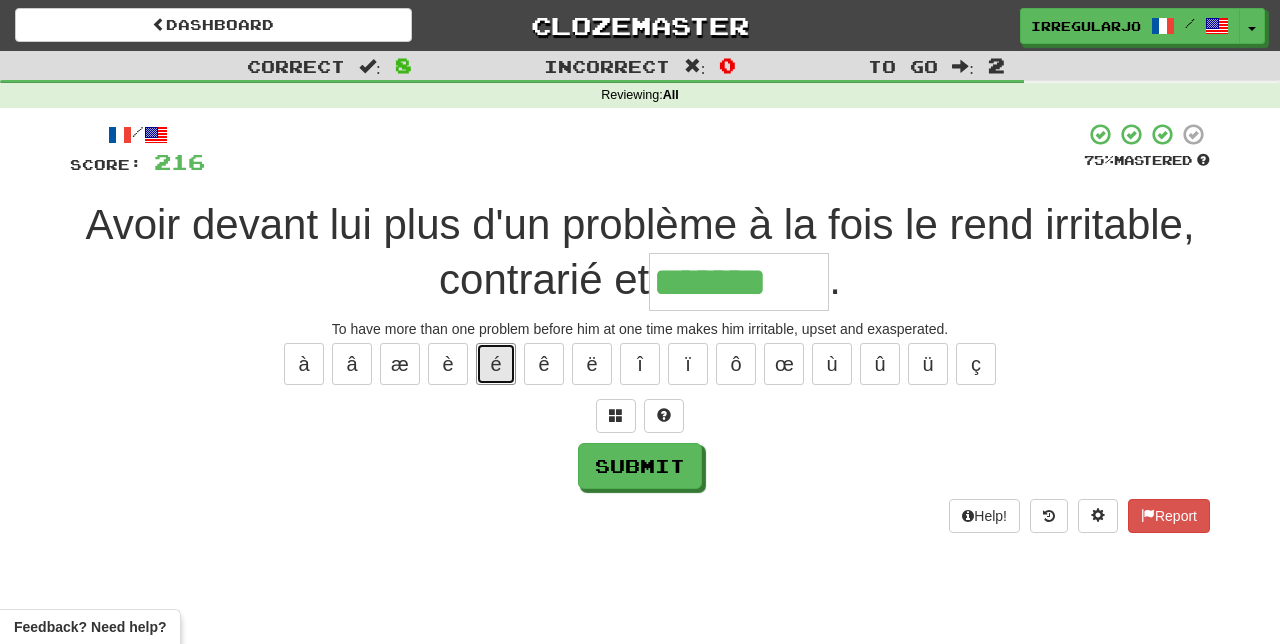 click on "é" at bounding box center (496, 364) 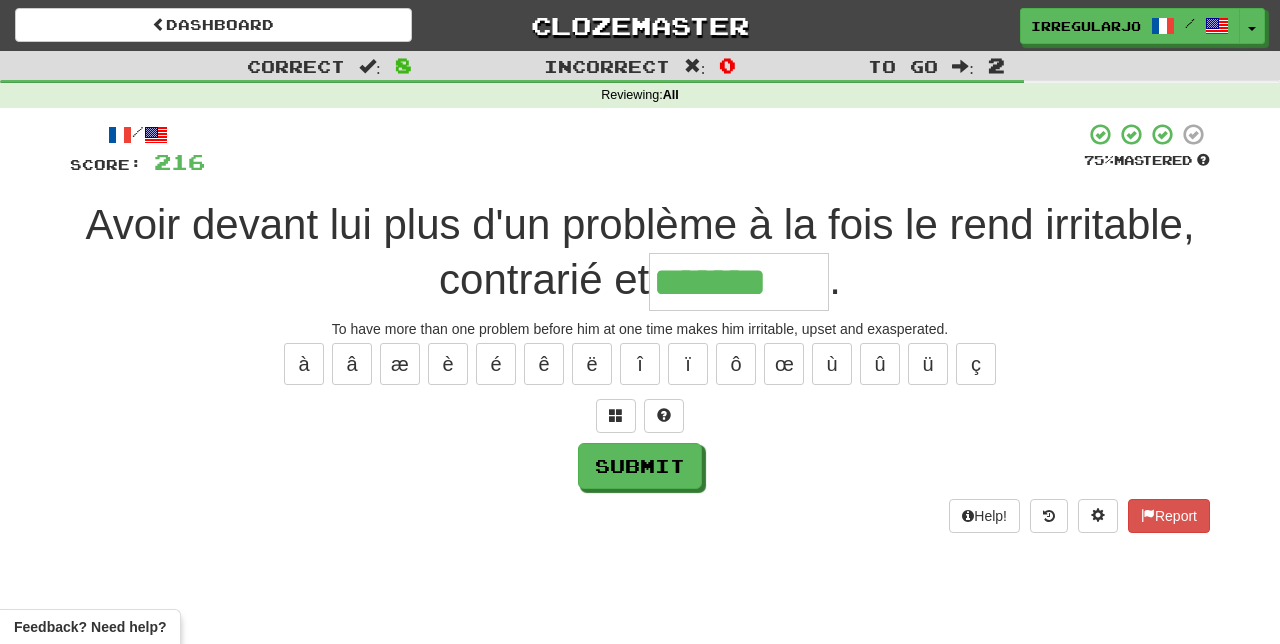 type on "********" 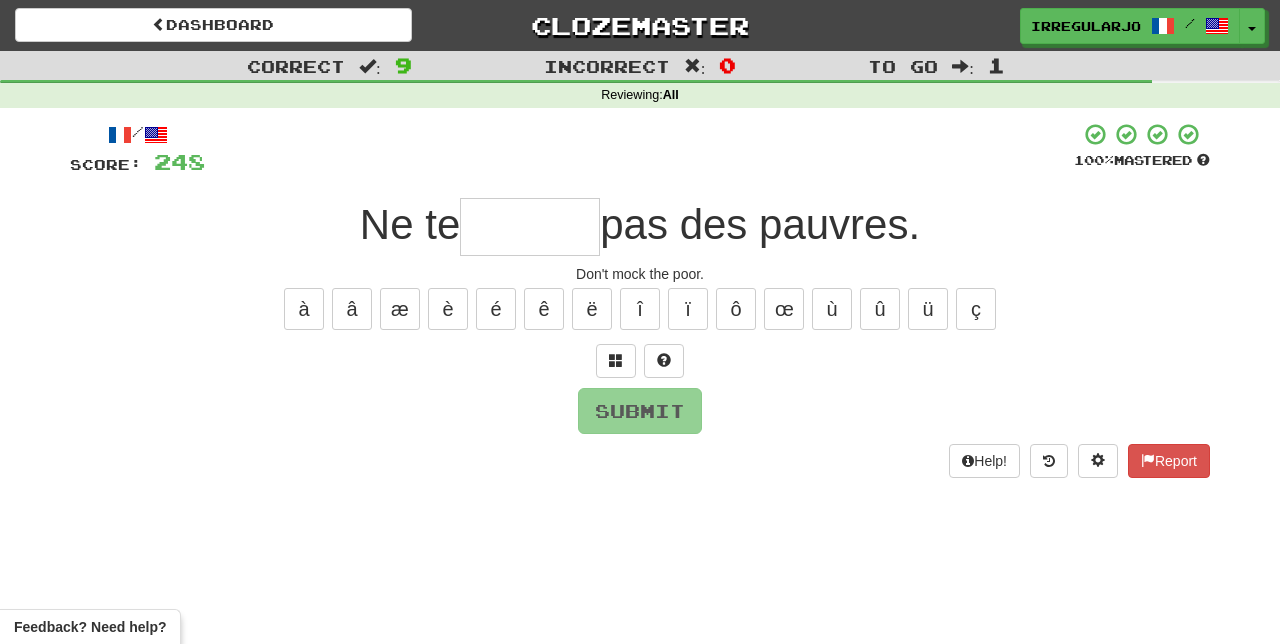 type on "*" 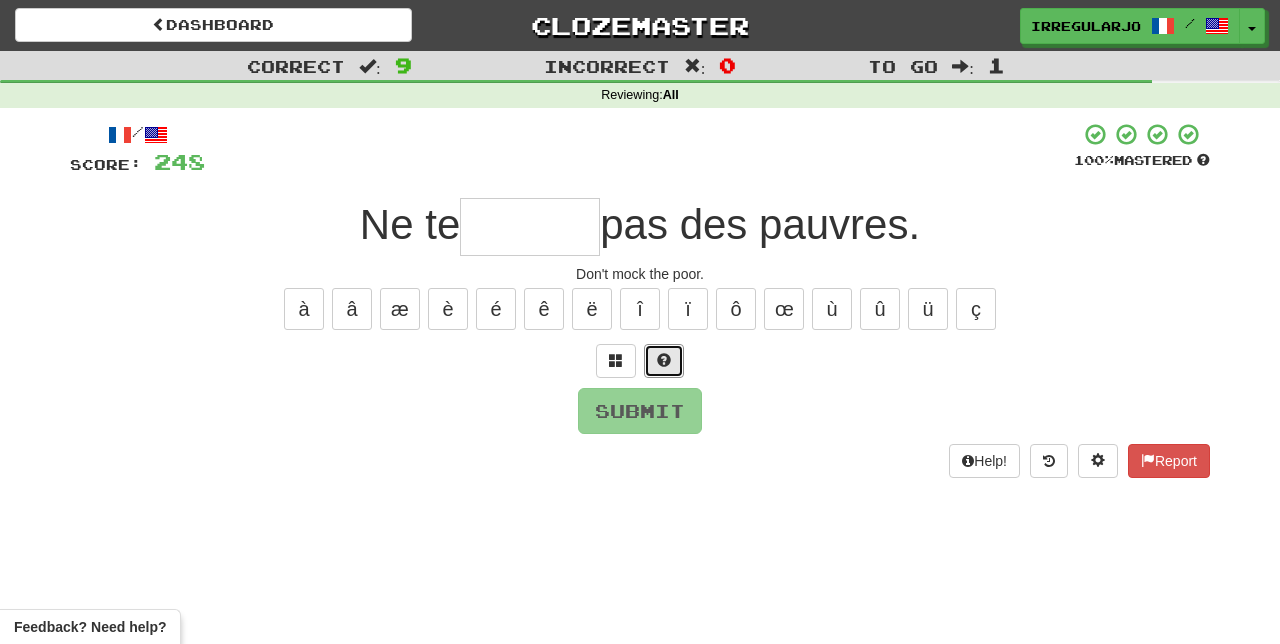 click at bounding box center [664, 361] 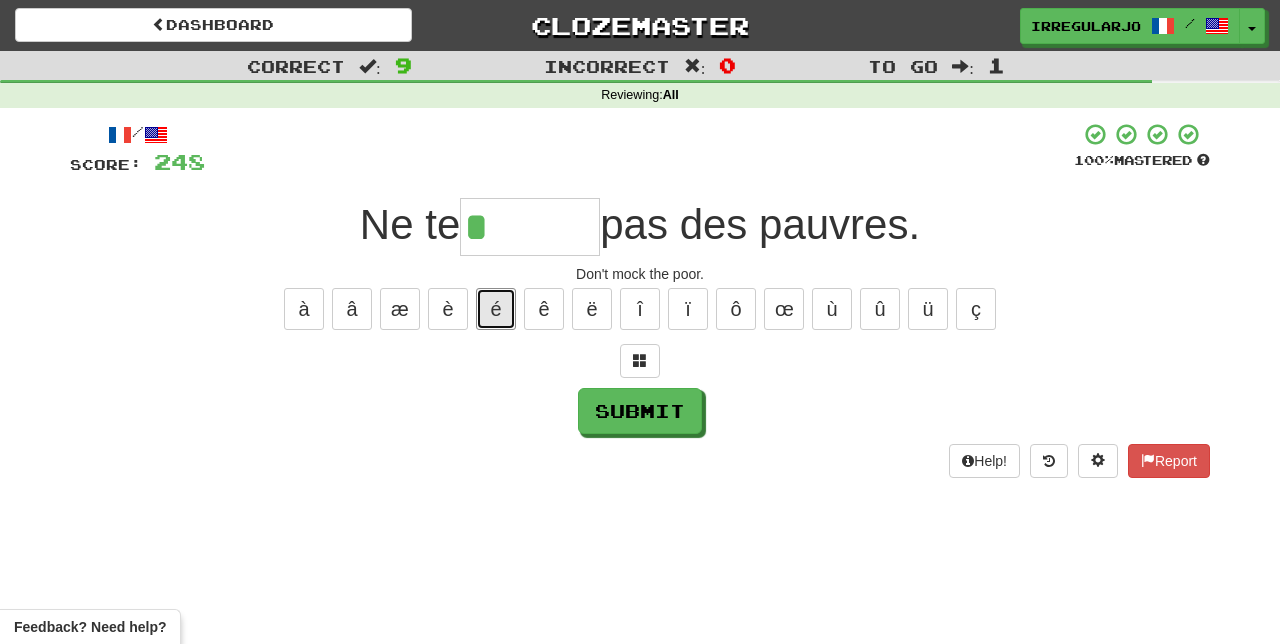 click on "é" at bounding box center [496, 309] 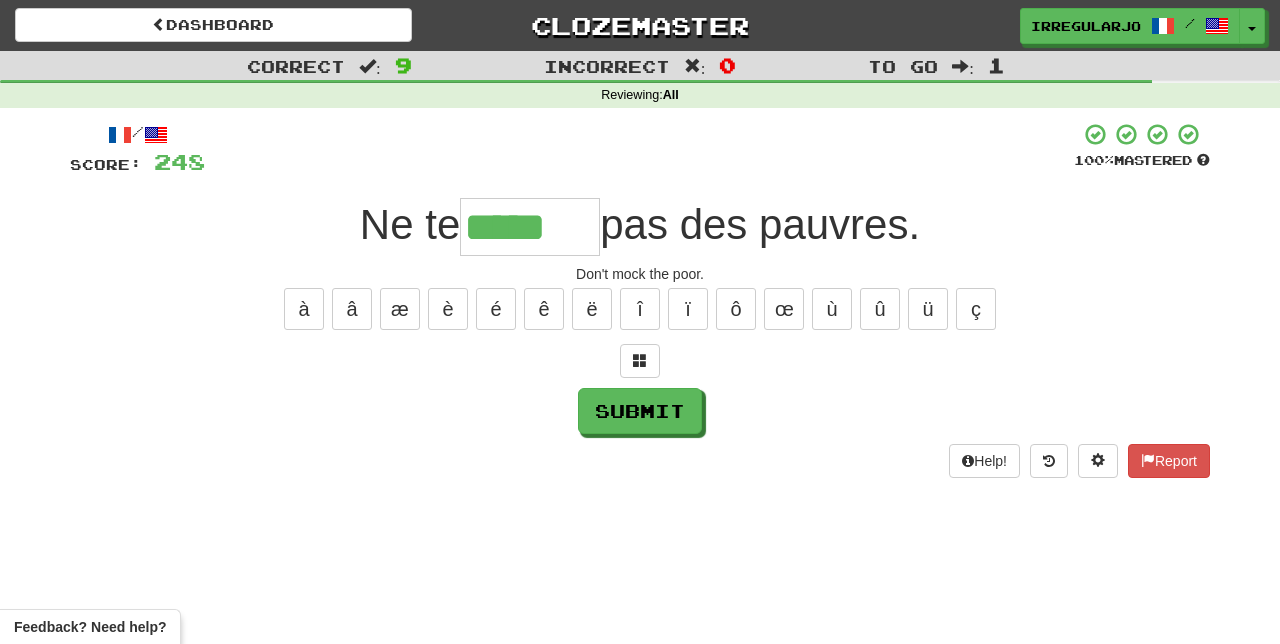 type on "*****" 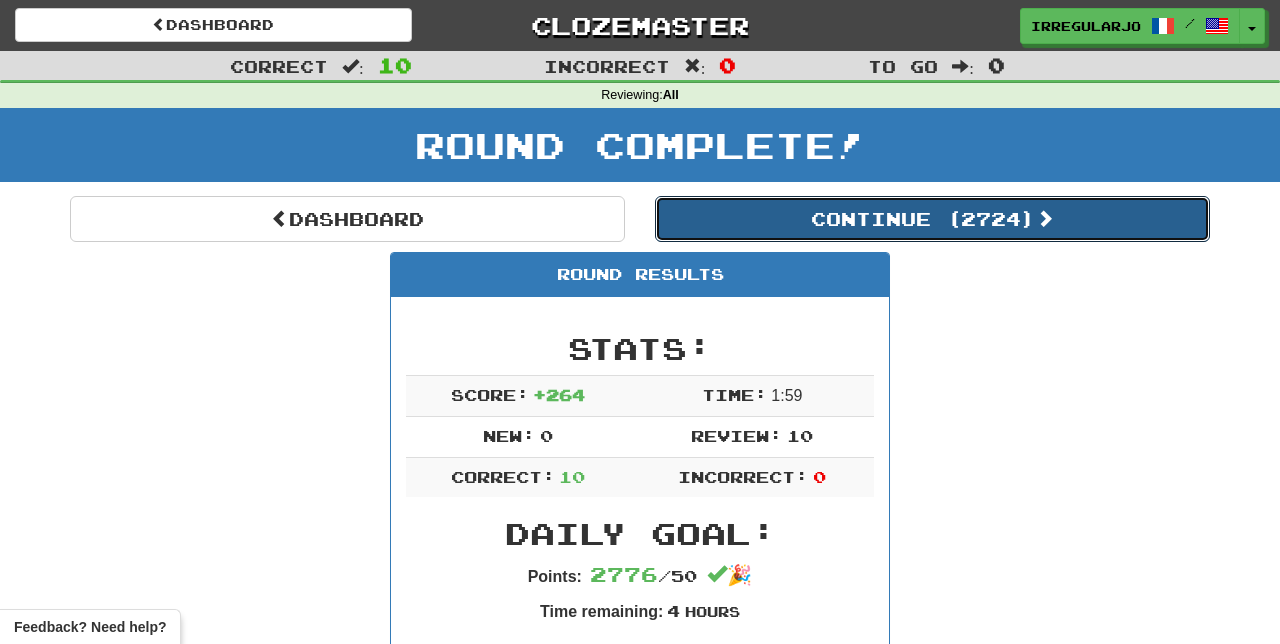 click on "Continue ( 2724 )" at bounding box center [932, 219] 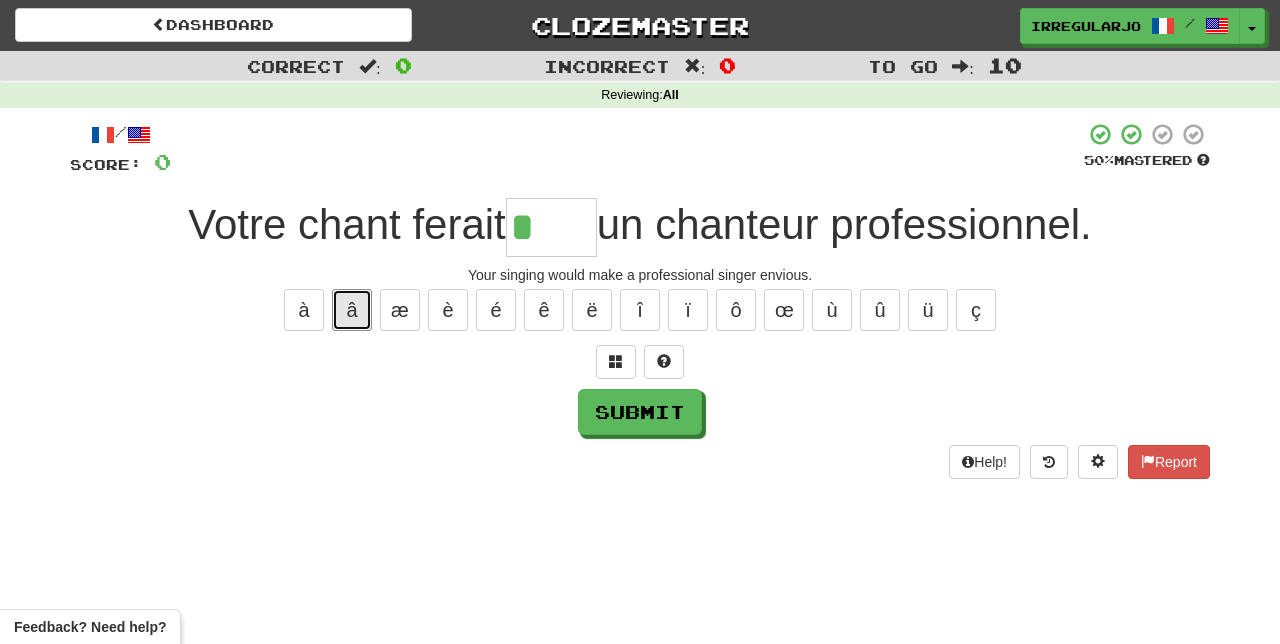 click on "â" at bounding box center (352, 310) 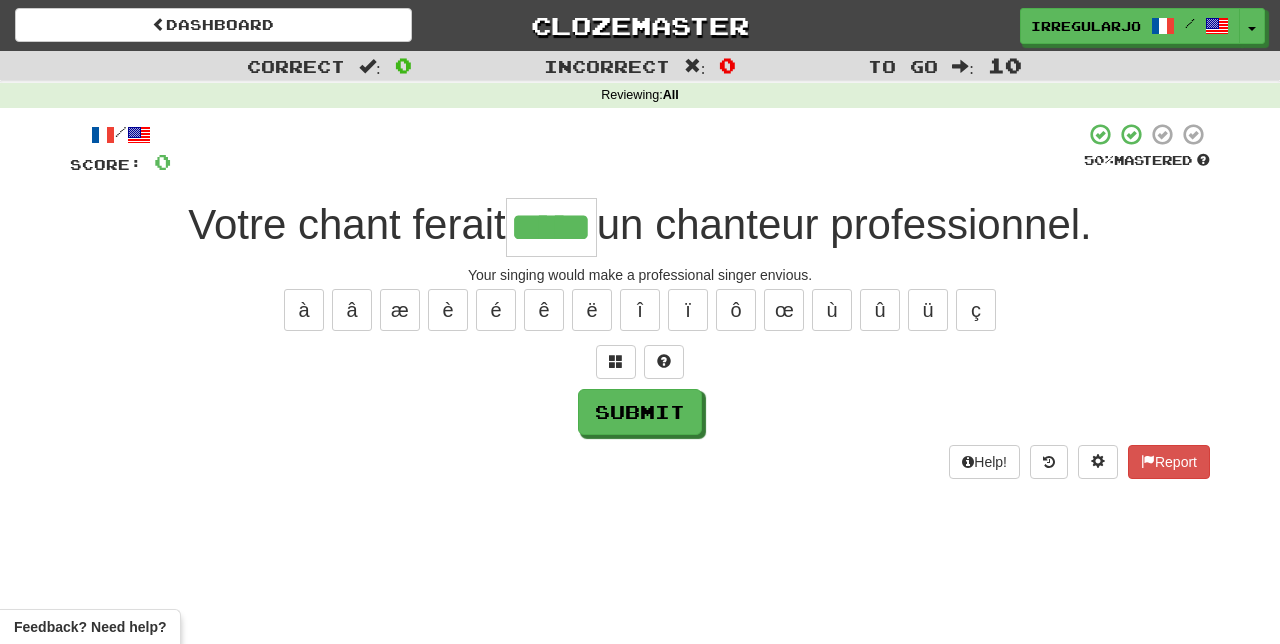 type on "*****" 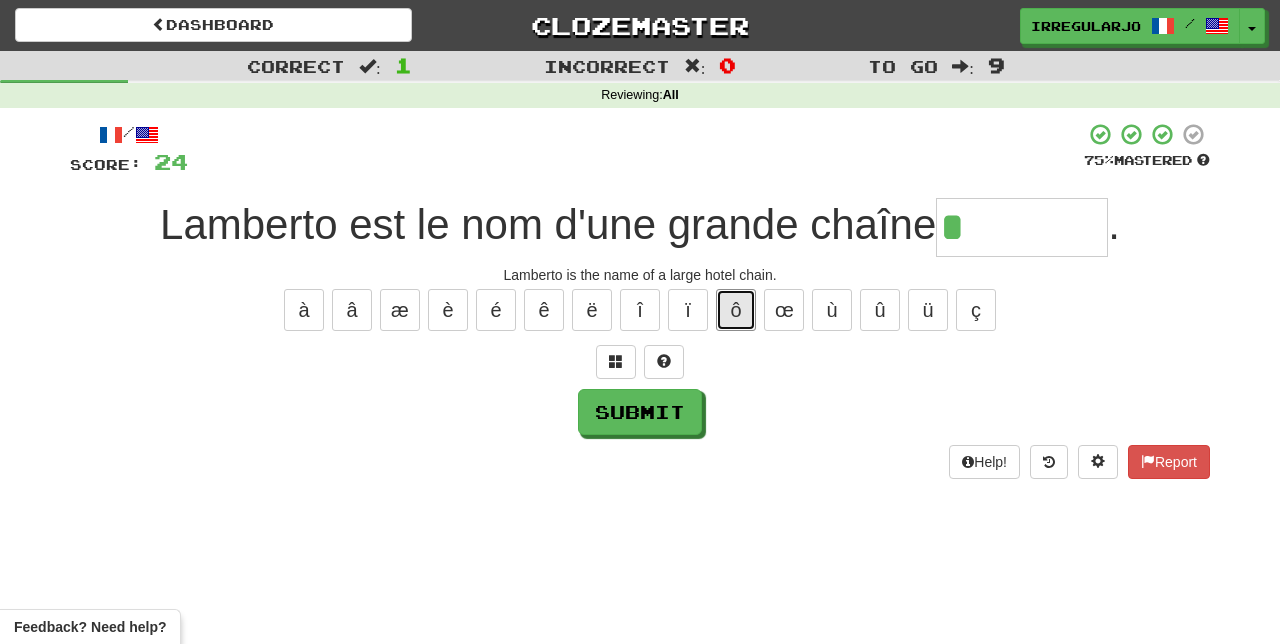 click on "ô" at bounding box center (736, 310) 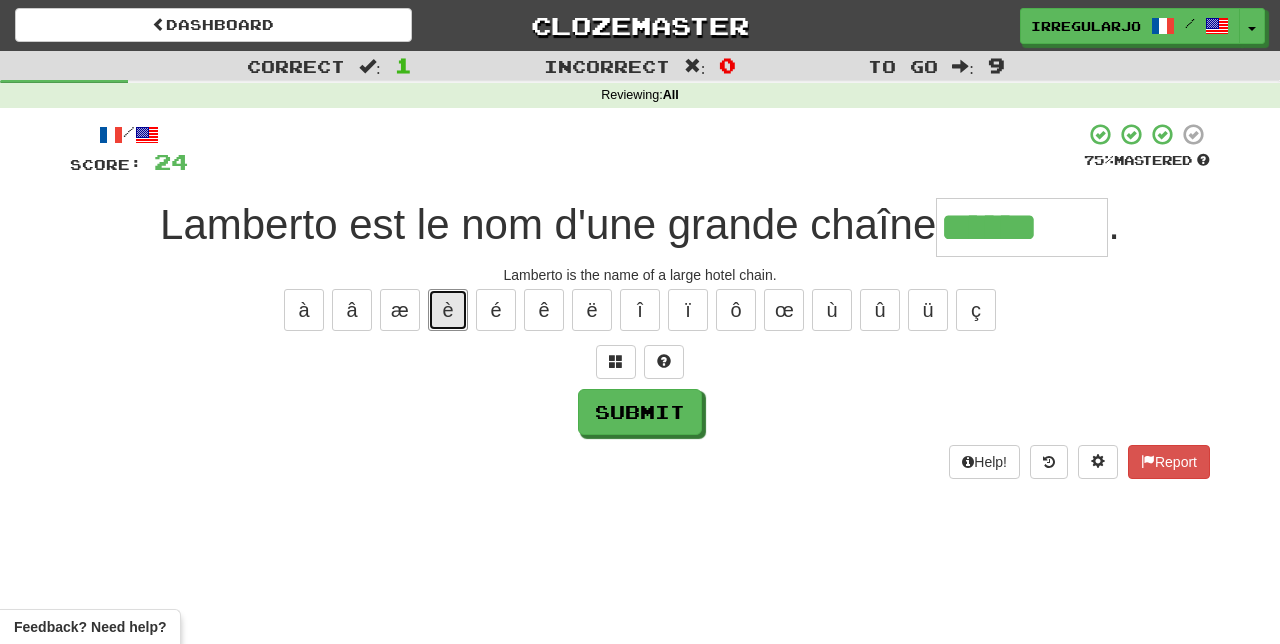 click on "è" at bounding box center (448, 310) 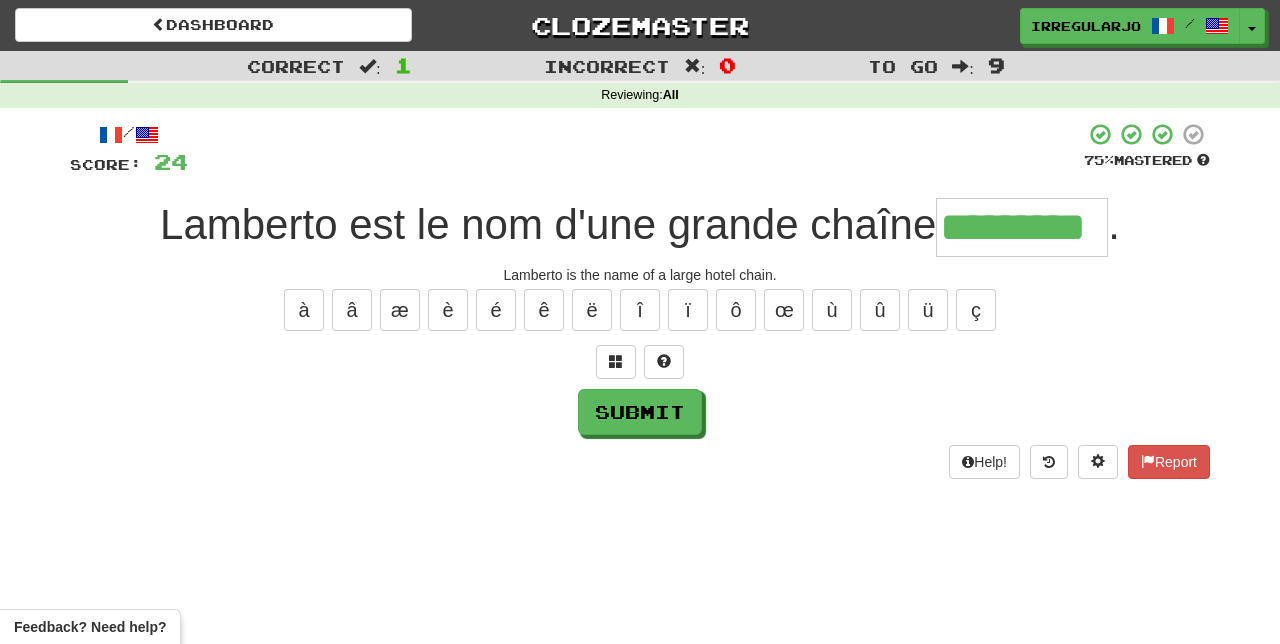 type on "*********" 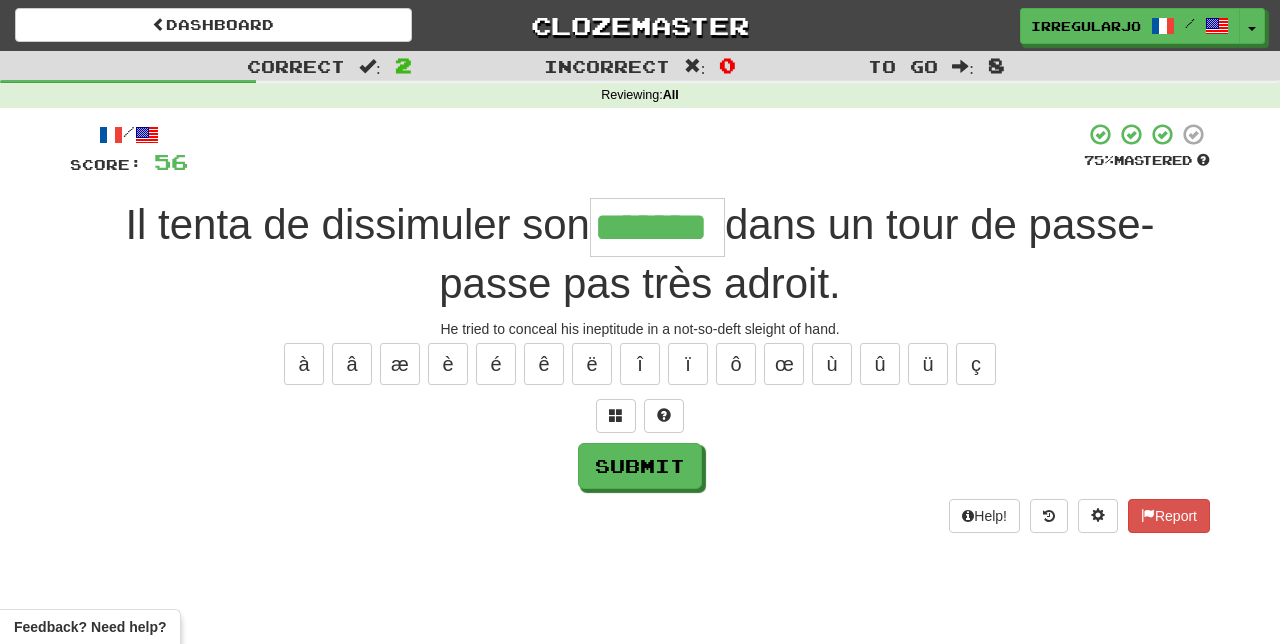 type on "*******" 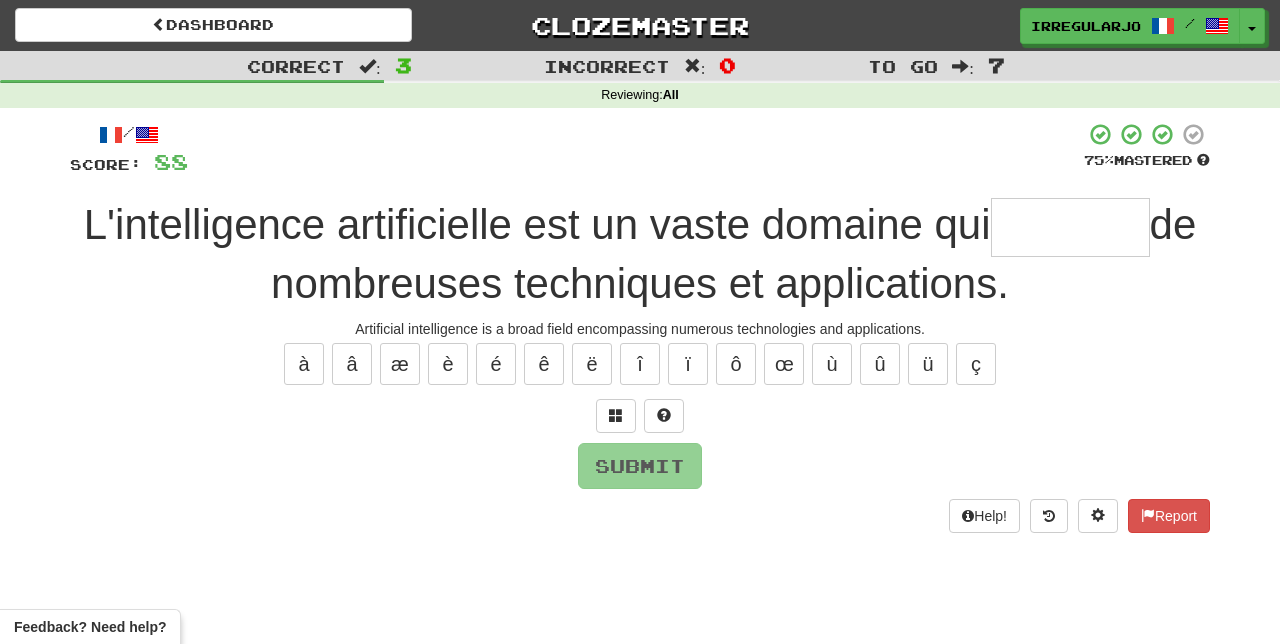 type on "*" 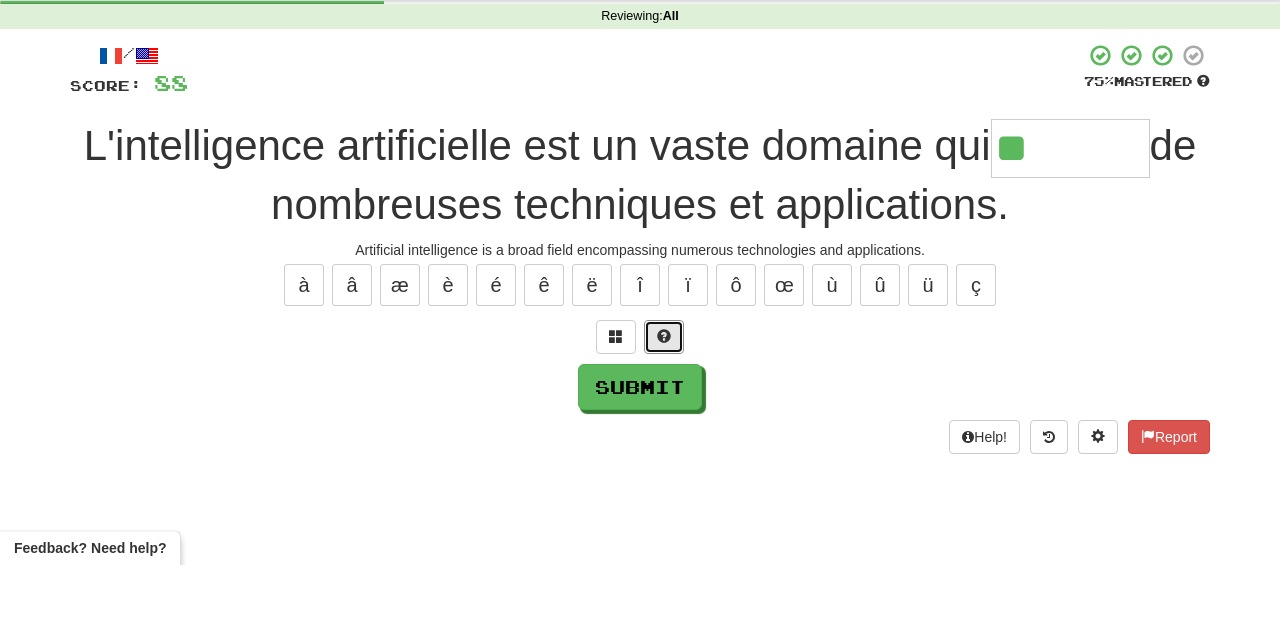 click at bounding box center [664, 415] 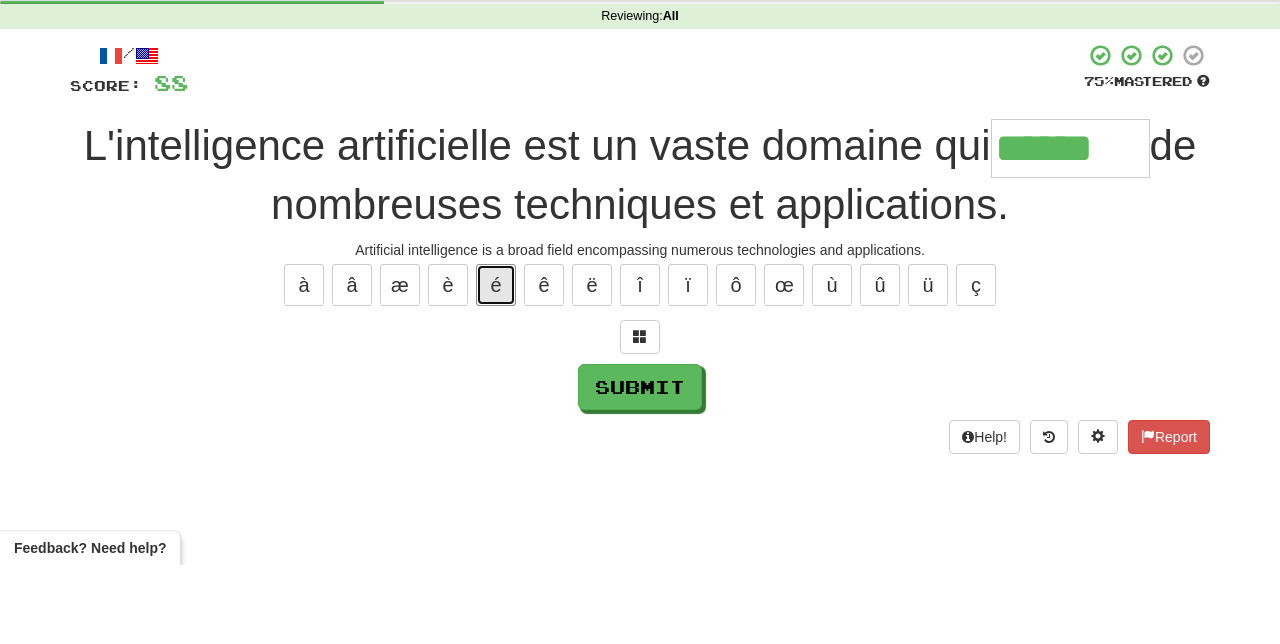 click on "é" at bounding box center [496, 364] 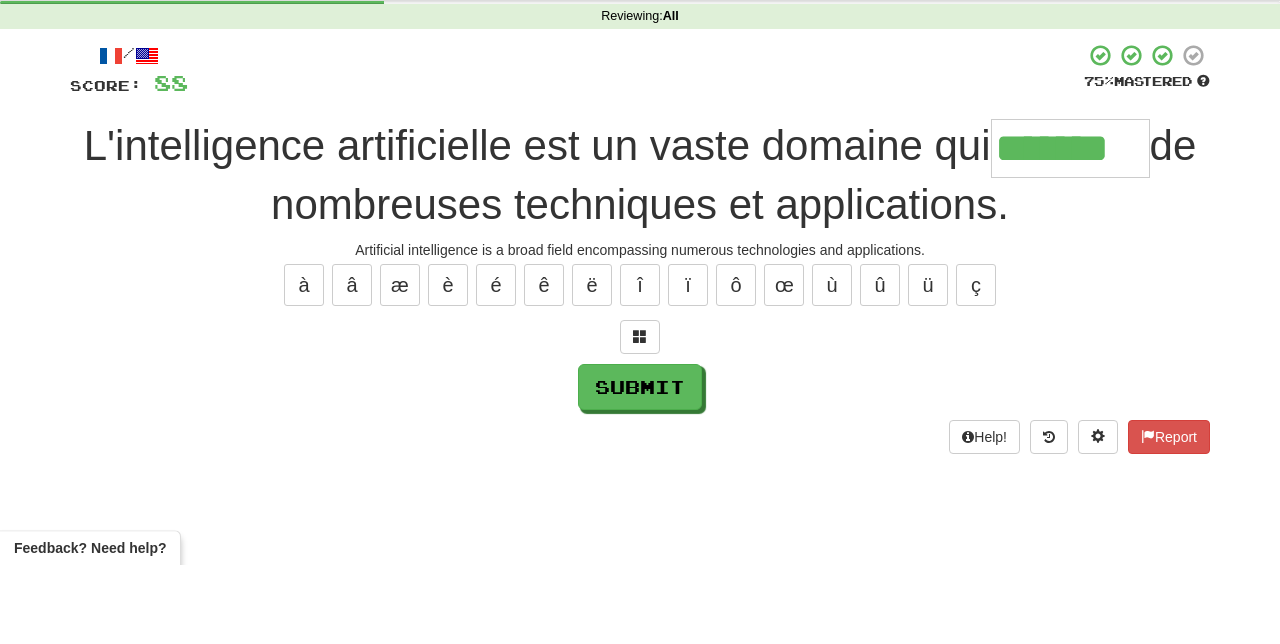 type on "*******" 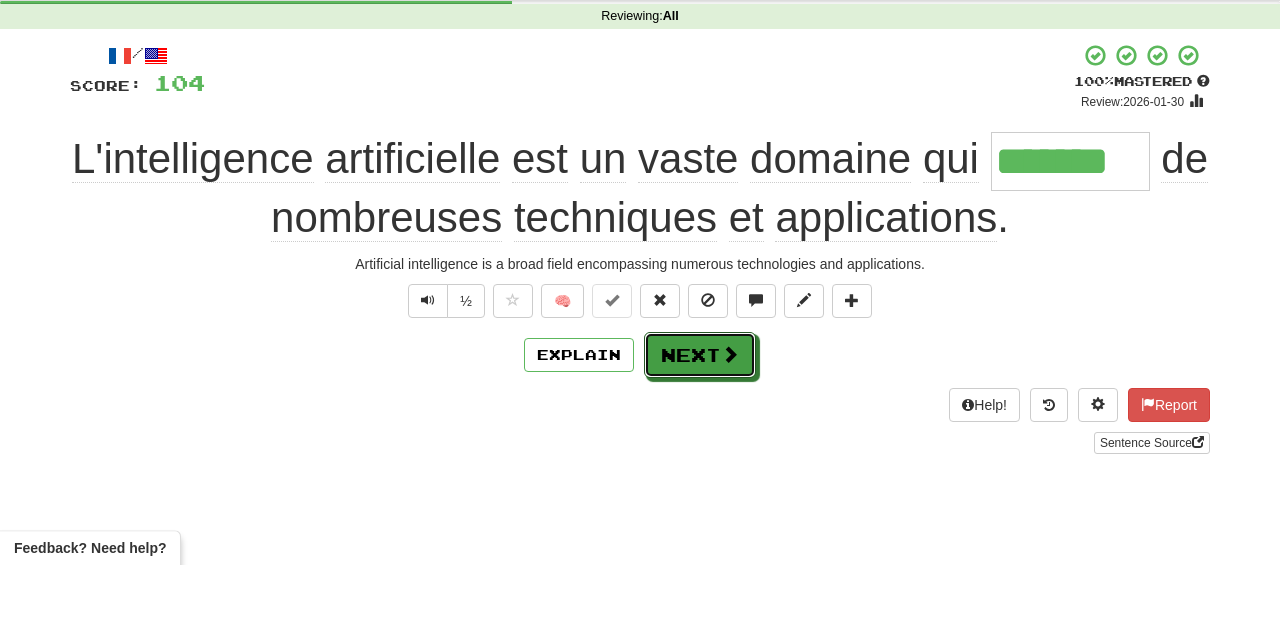 click on "Next" at bounding box center [700, 434] 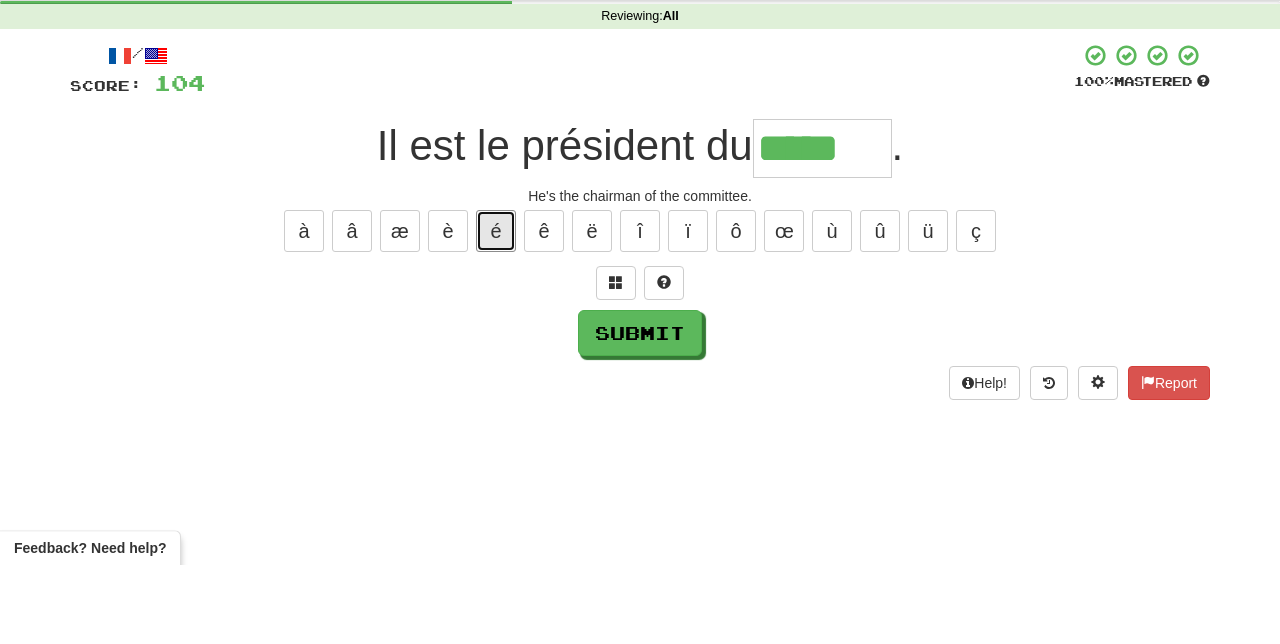 click on "é" at bounding box center [496, 310] 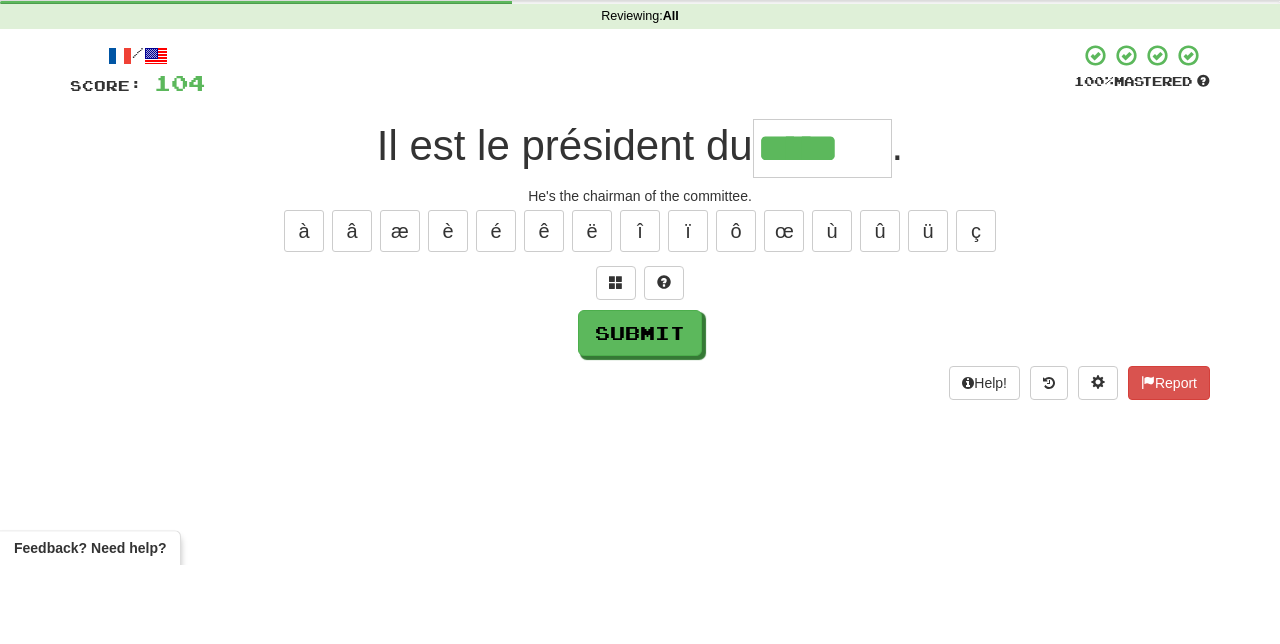 type on "******" 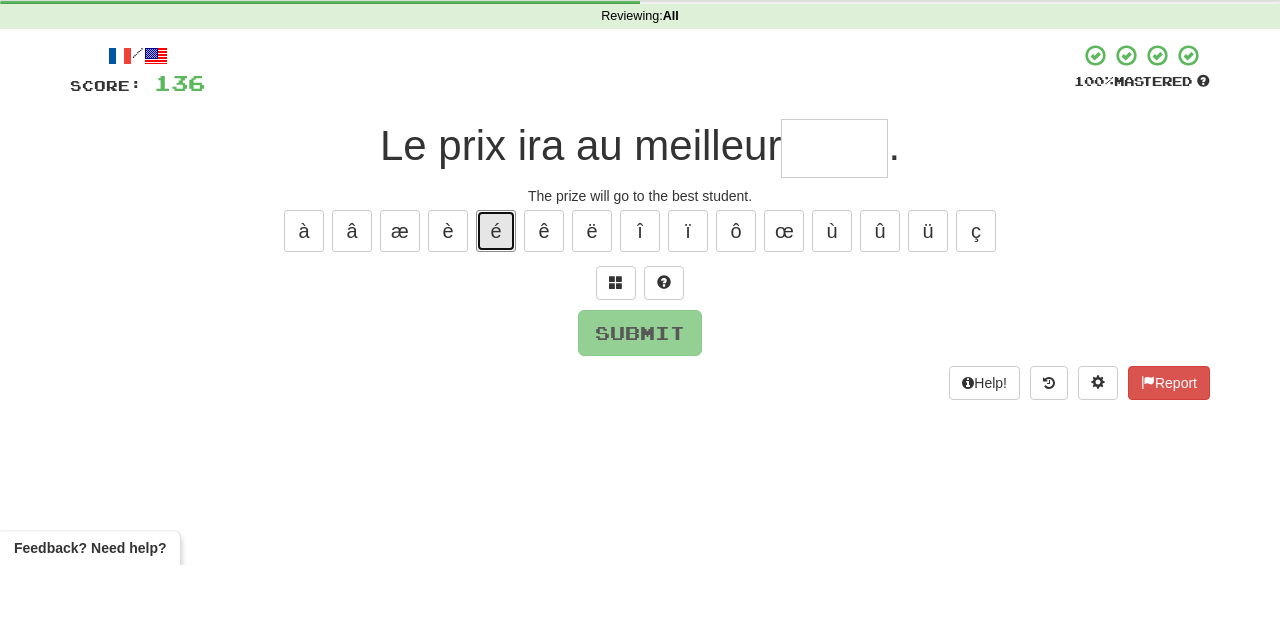 click on "é" at bounding box center [496, 310] 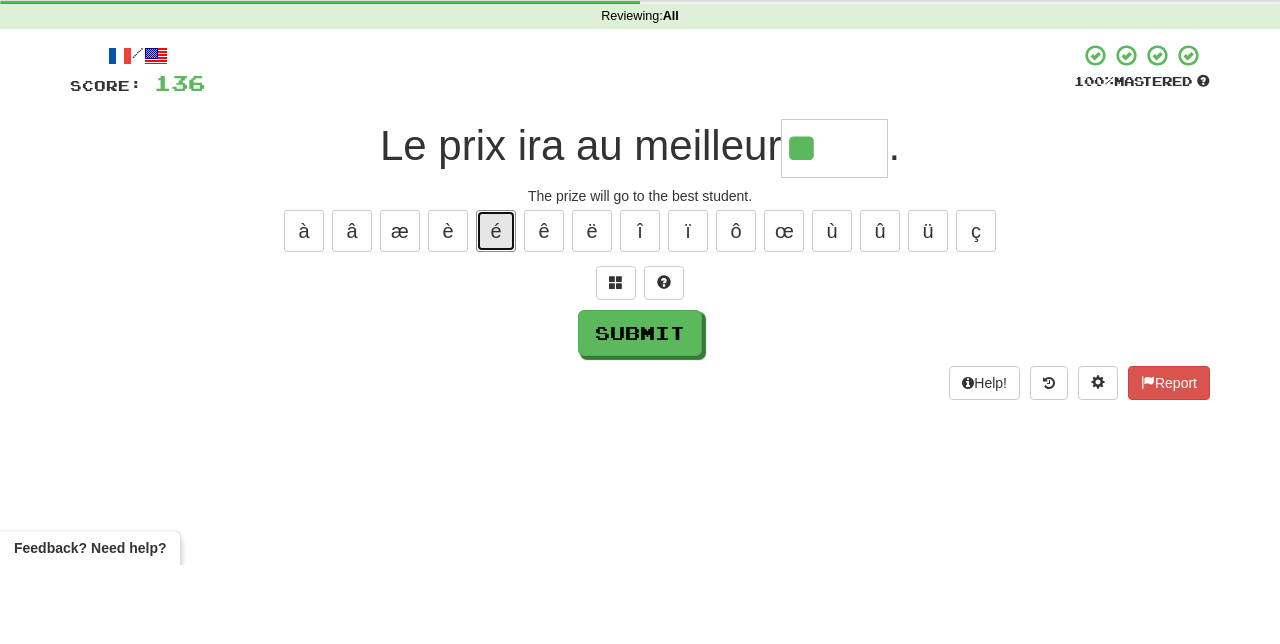 click on "é" at bounding box center (496, 310) 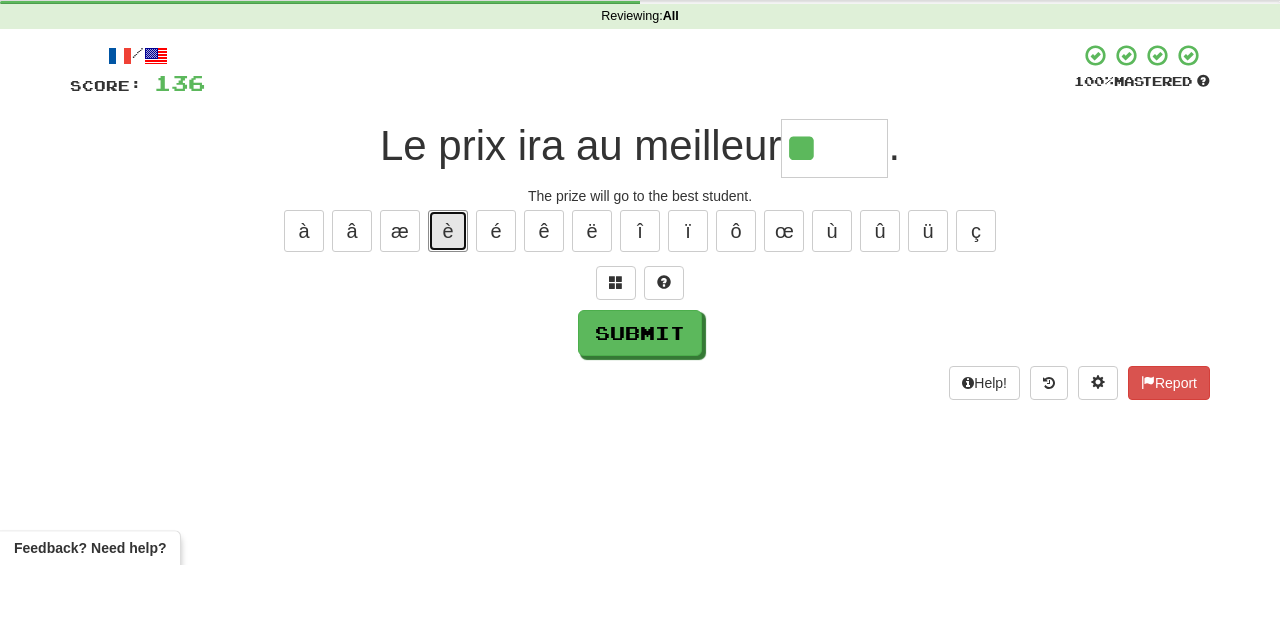click on "è" at bounding box center [448, 310] 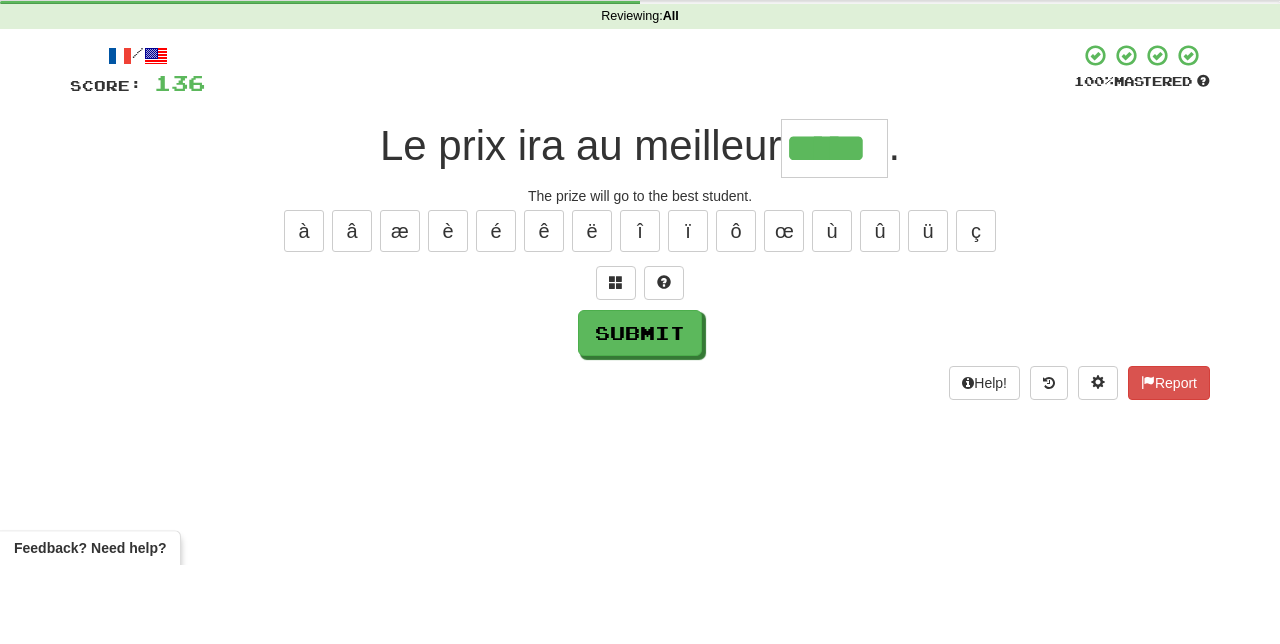 type on "*****" 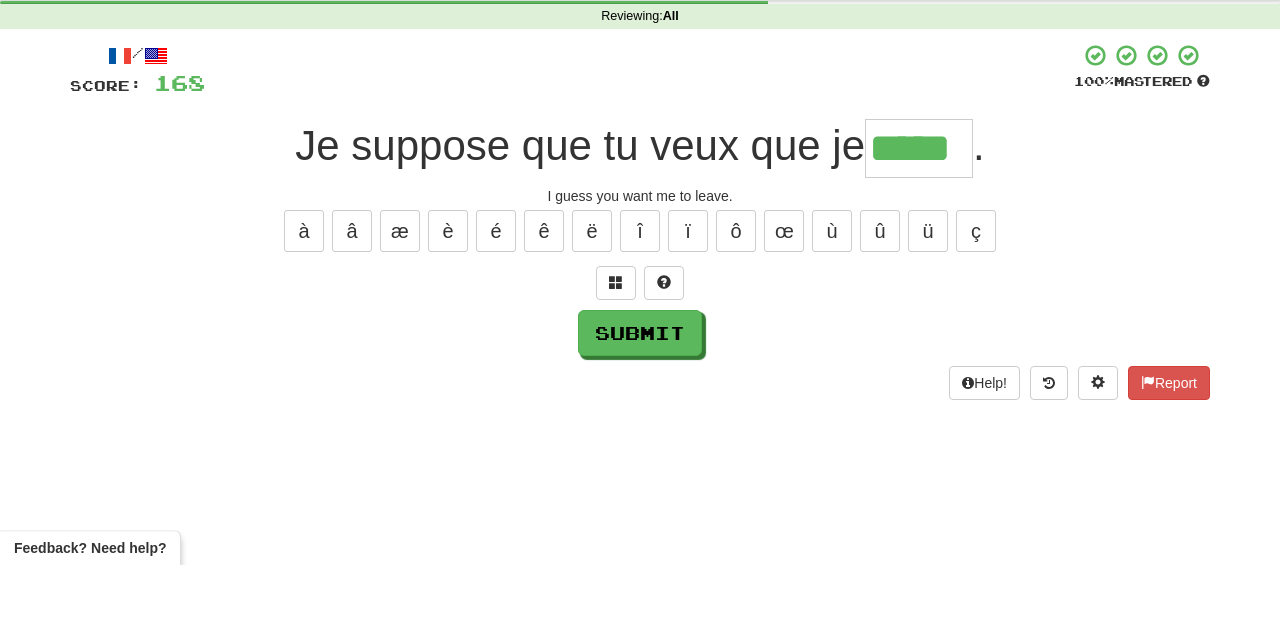 type on "*****" 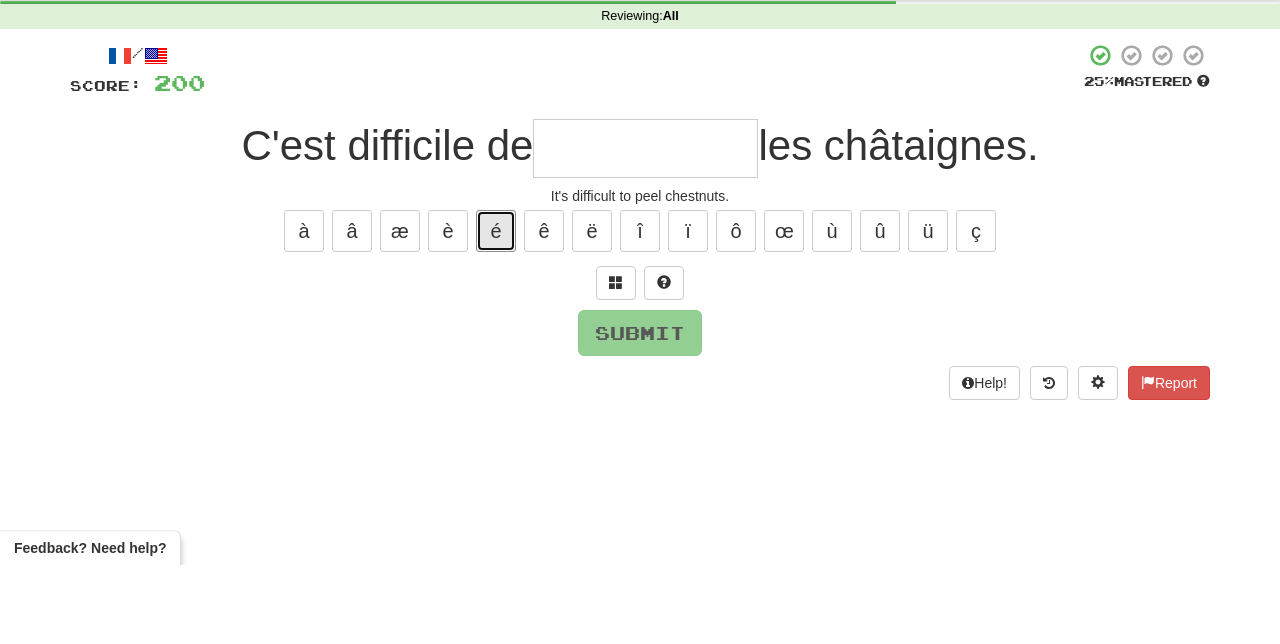click on "é" at bounding box center [496, 310] 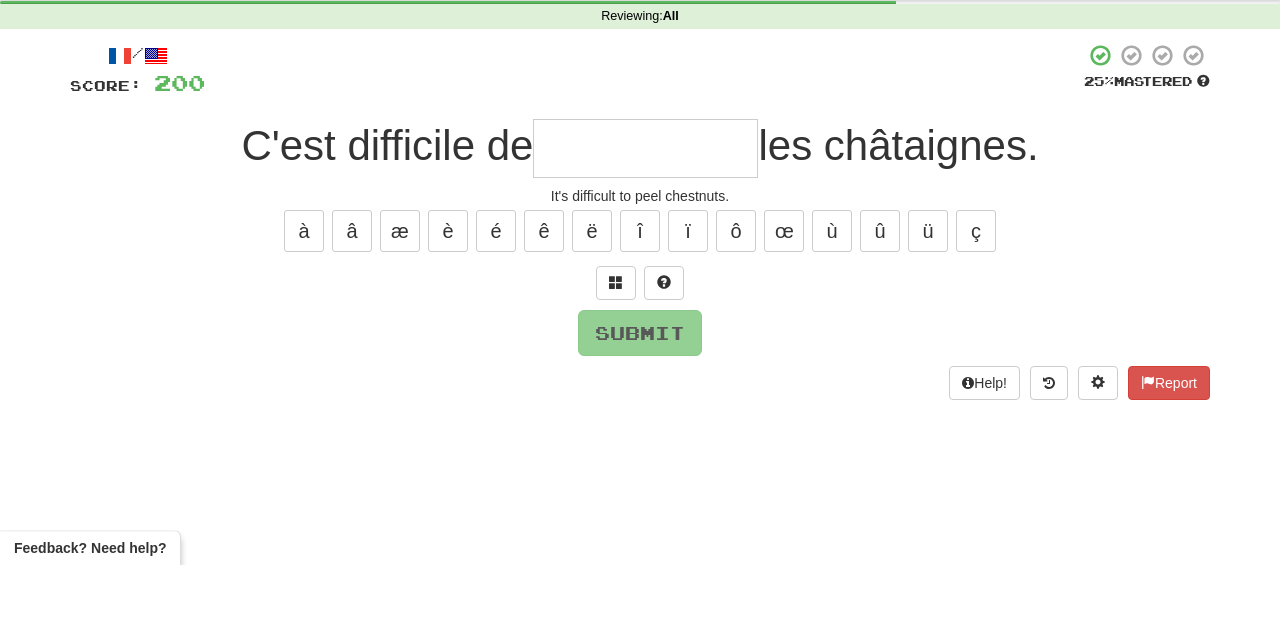 type on "*" 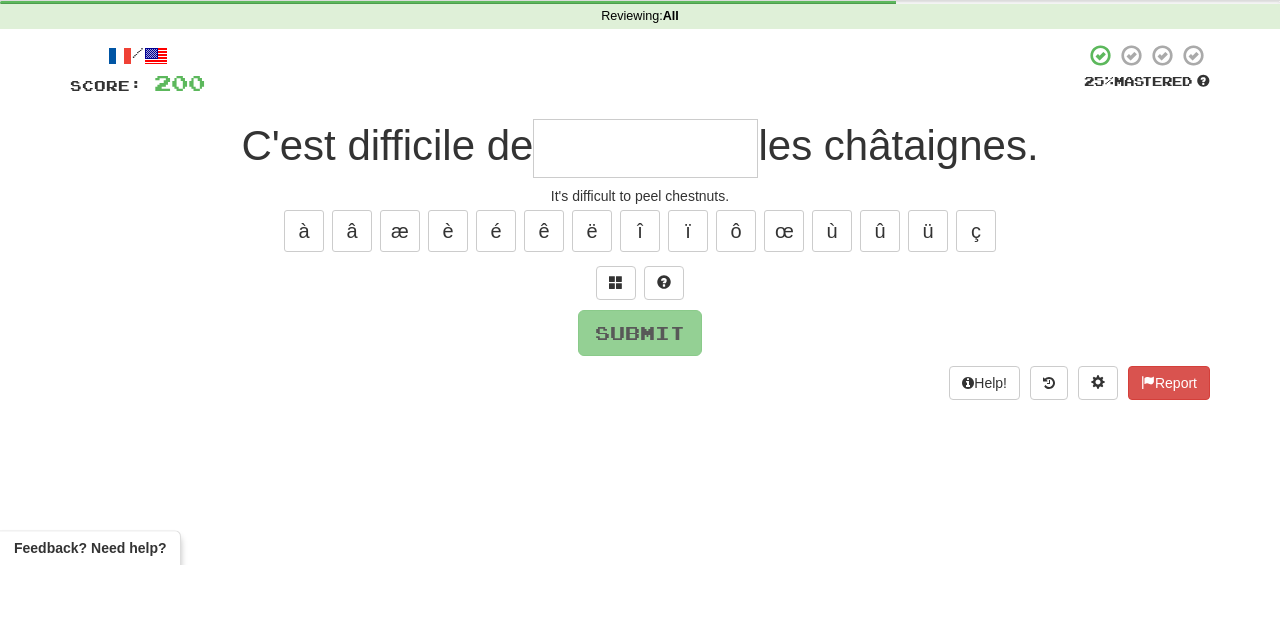 type on "*" 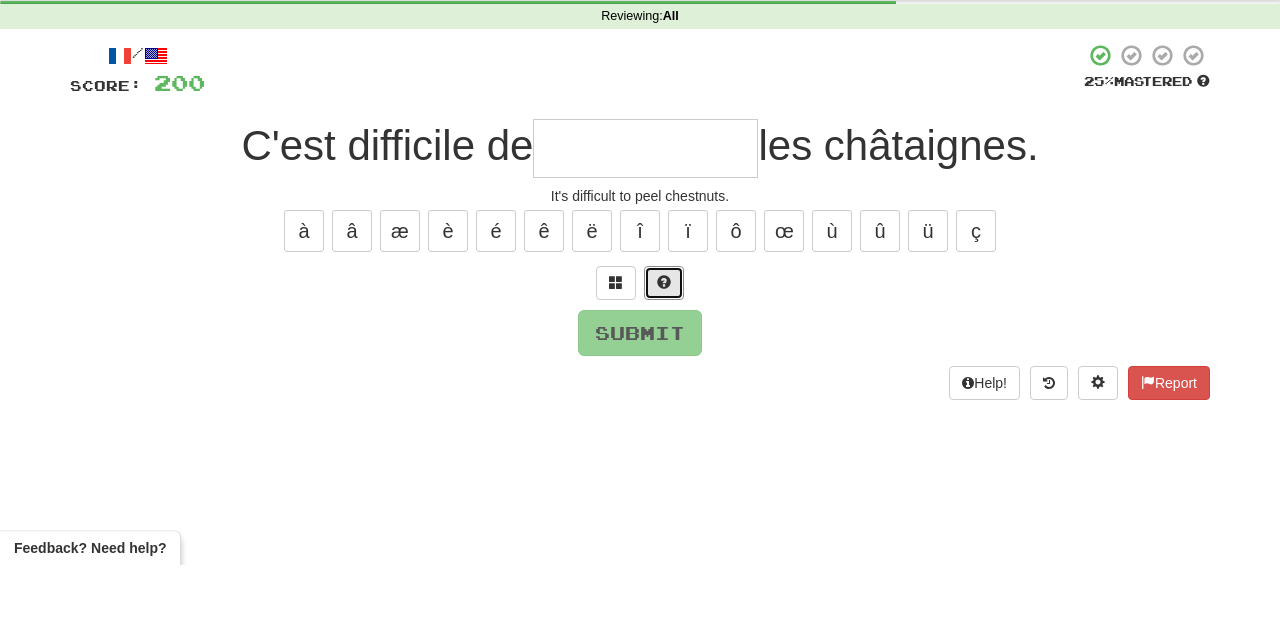 click at bounding box center (664, 362) 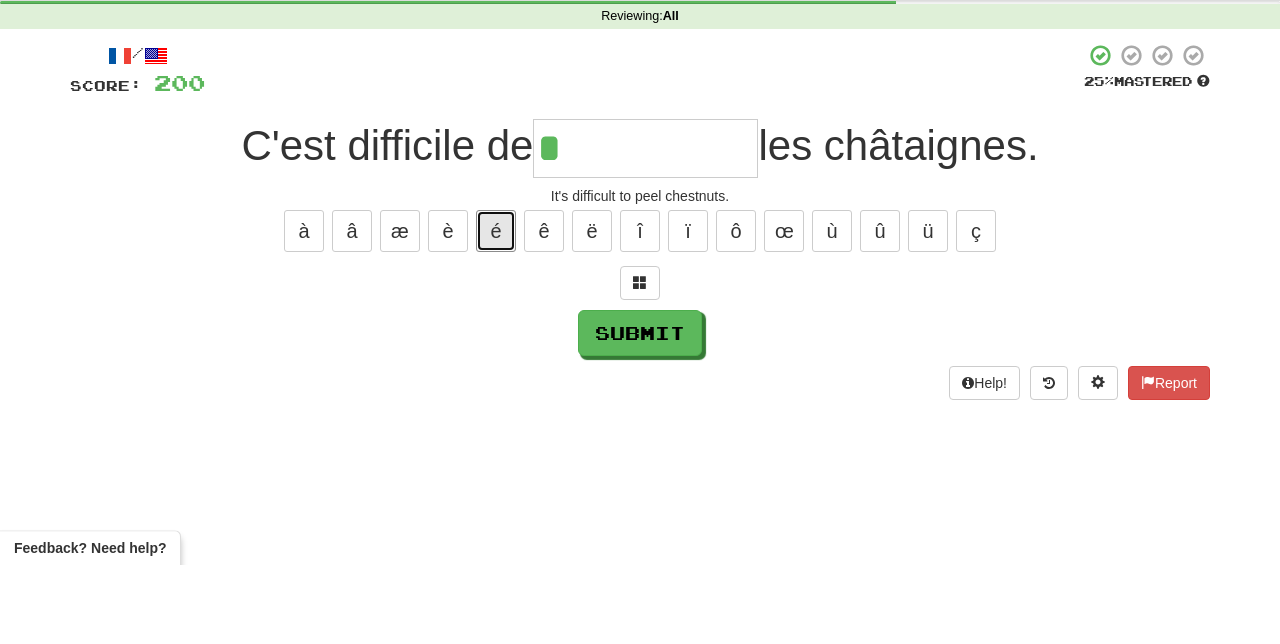 click on "é" at bounding box center (496, 310) 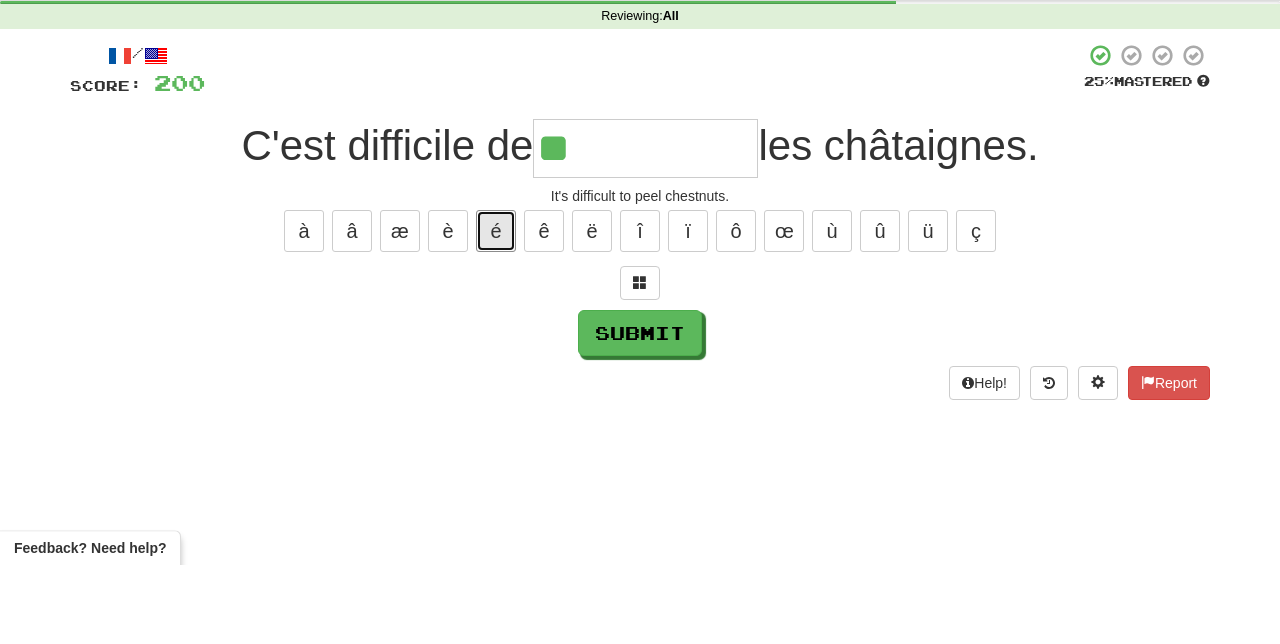 click on "é" at bounding box center [496, 310] 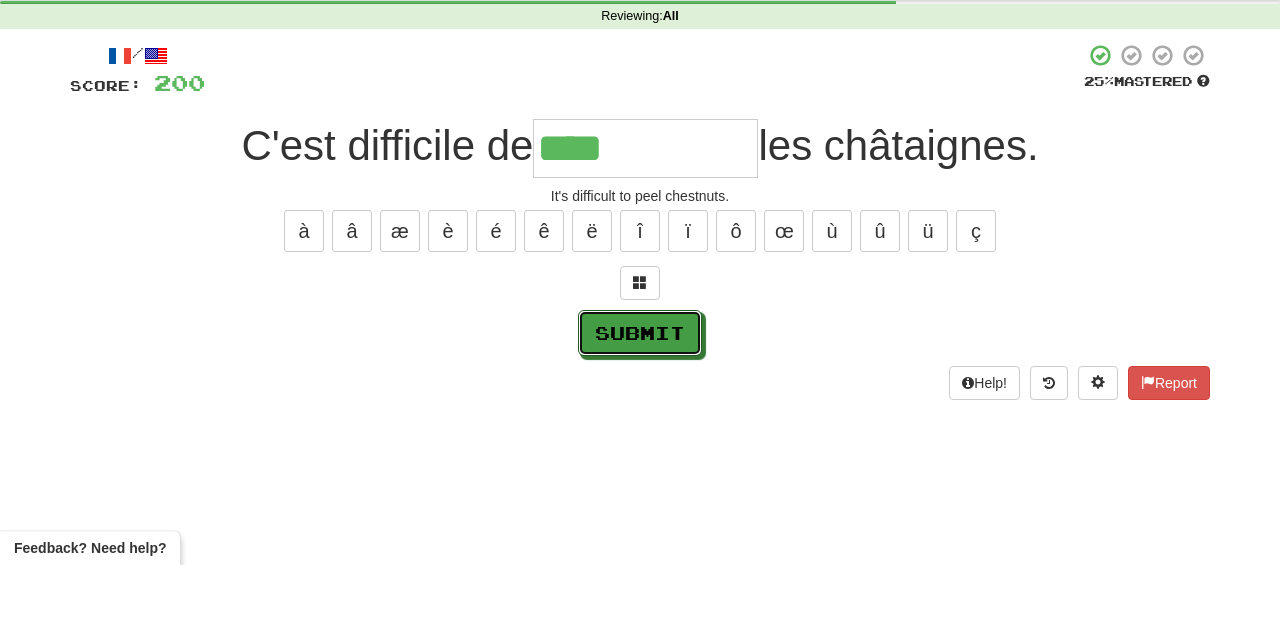 click on "Submit" at bounding box center [640, 412] 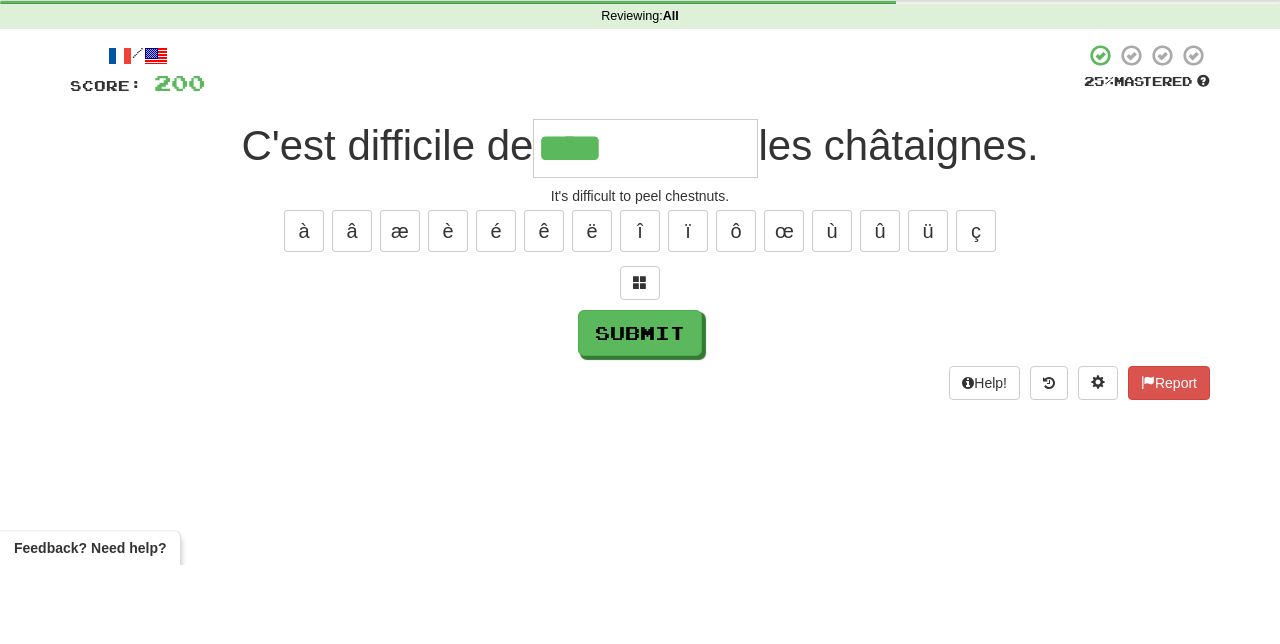 type on "**********" 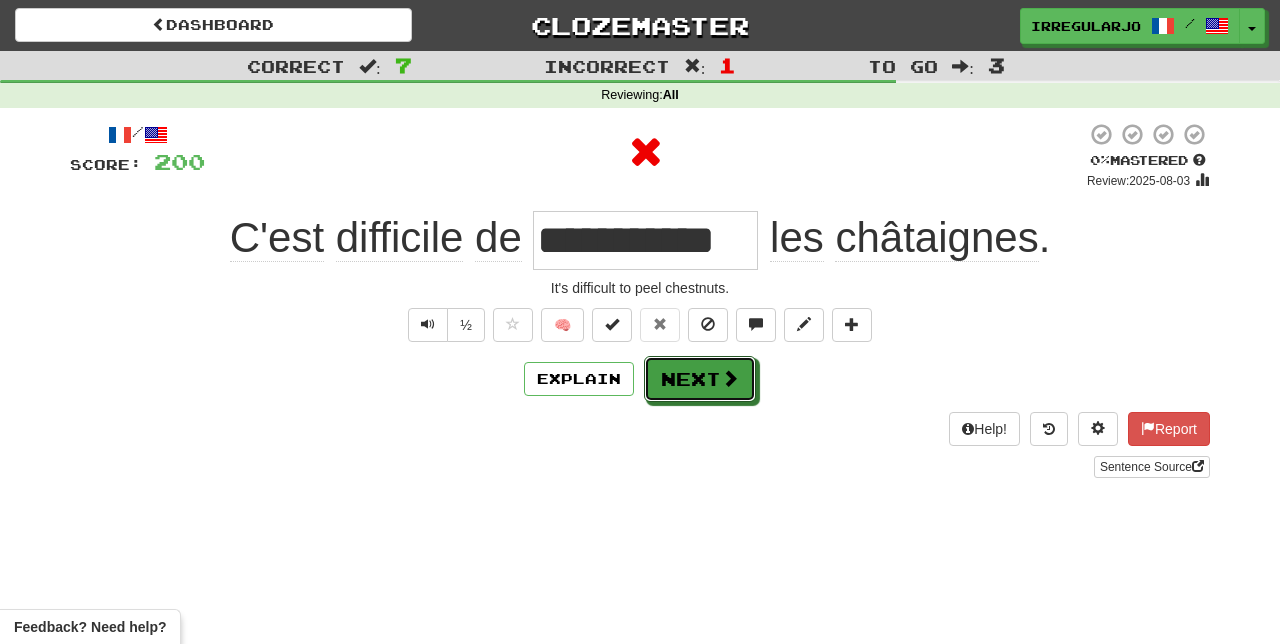 click on "Next" at bounding box center (700, 379) 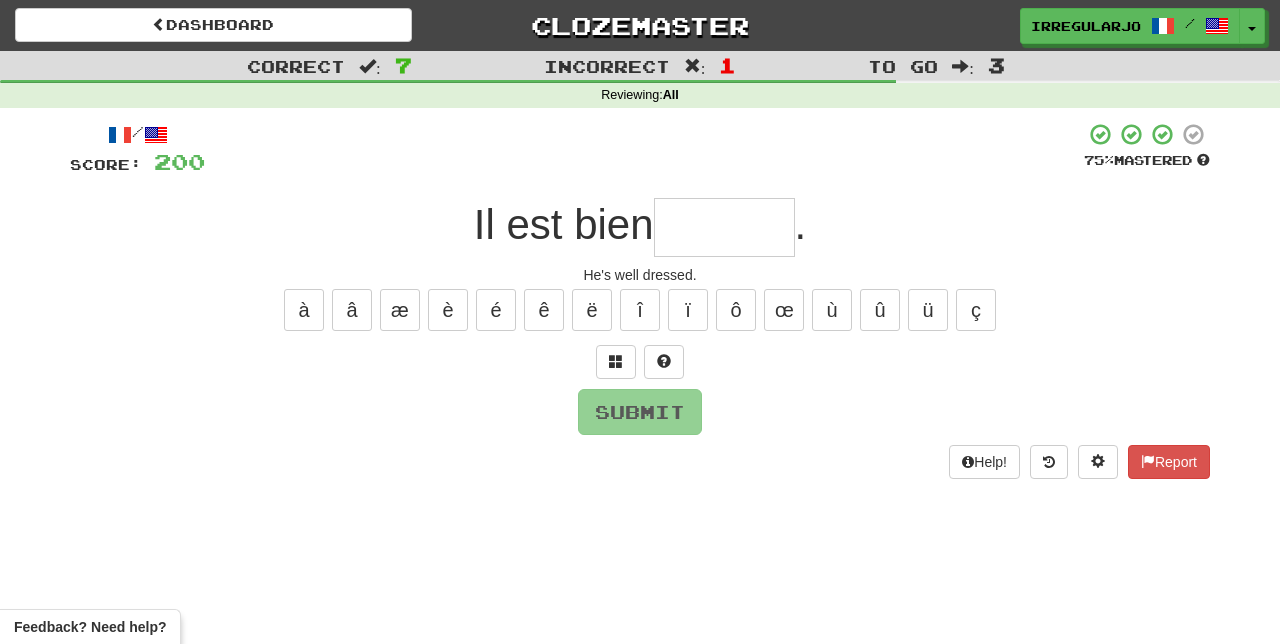type on "*" 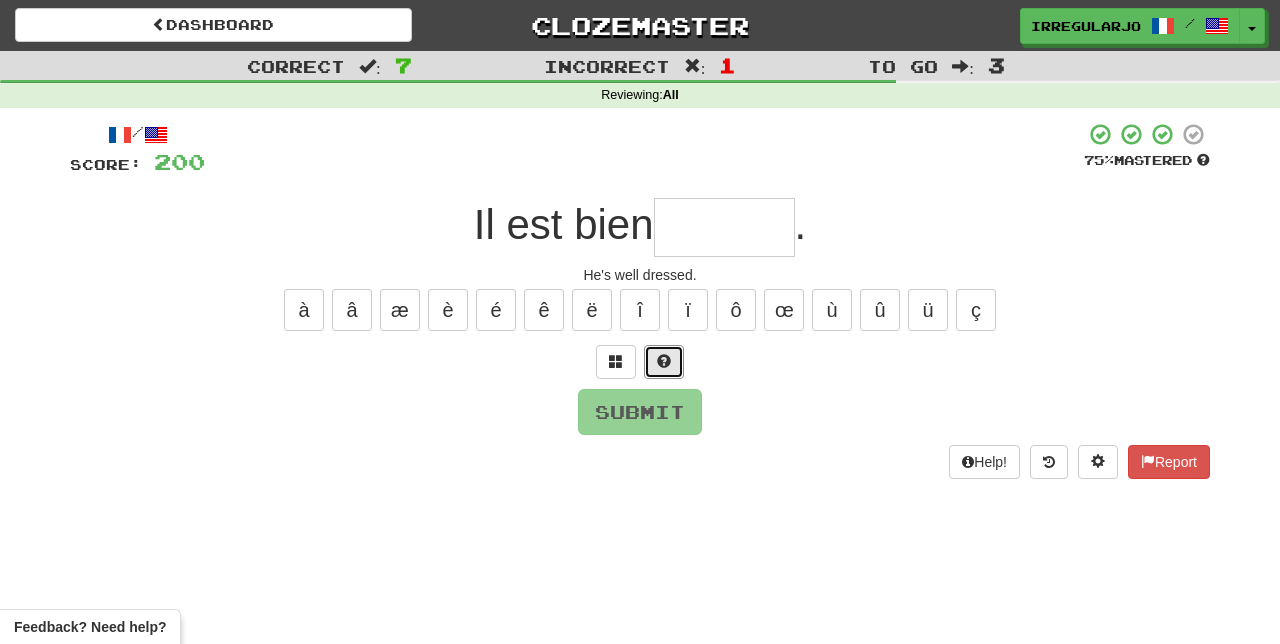 click at bounding box center [664, 362] 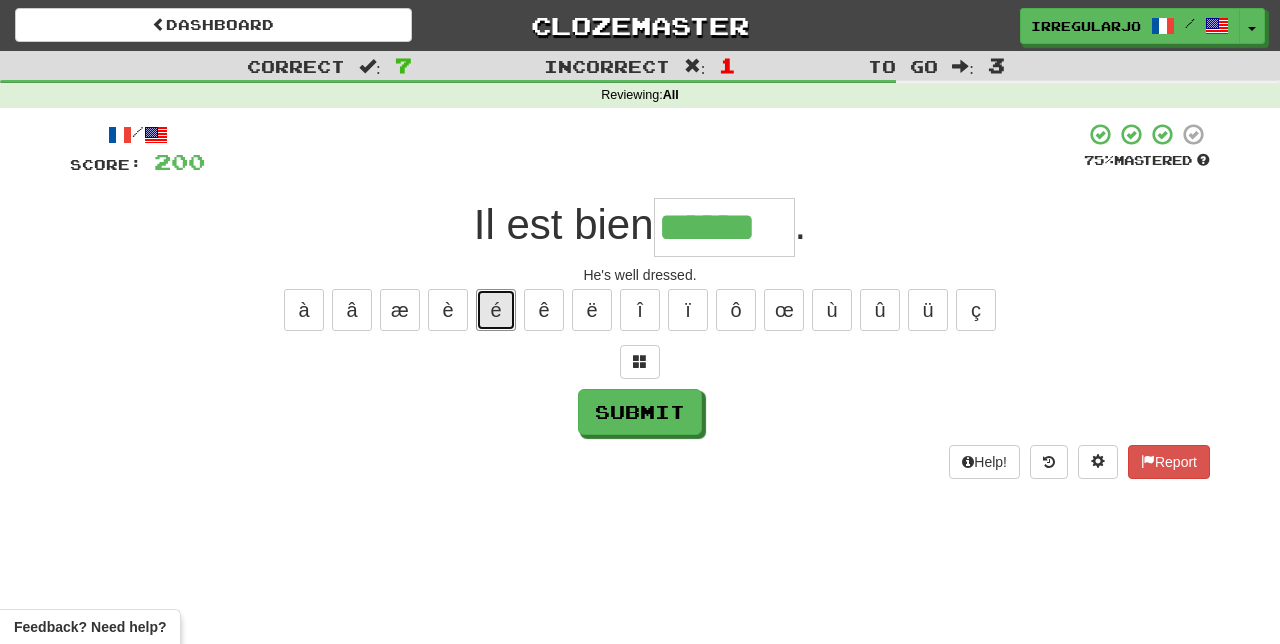click on "é" at bounding box center [496, 310] 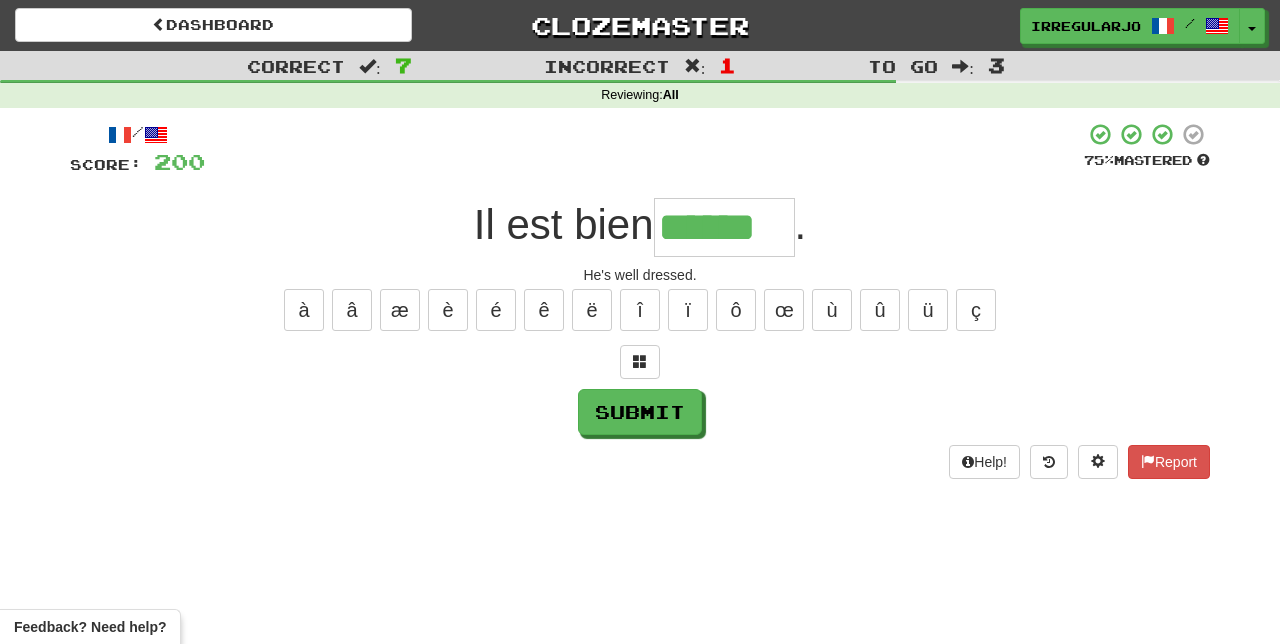 type on "*******" 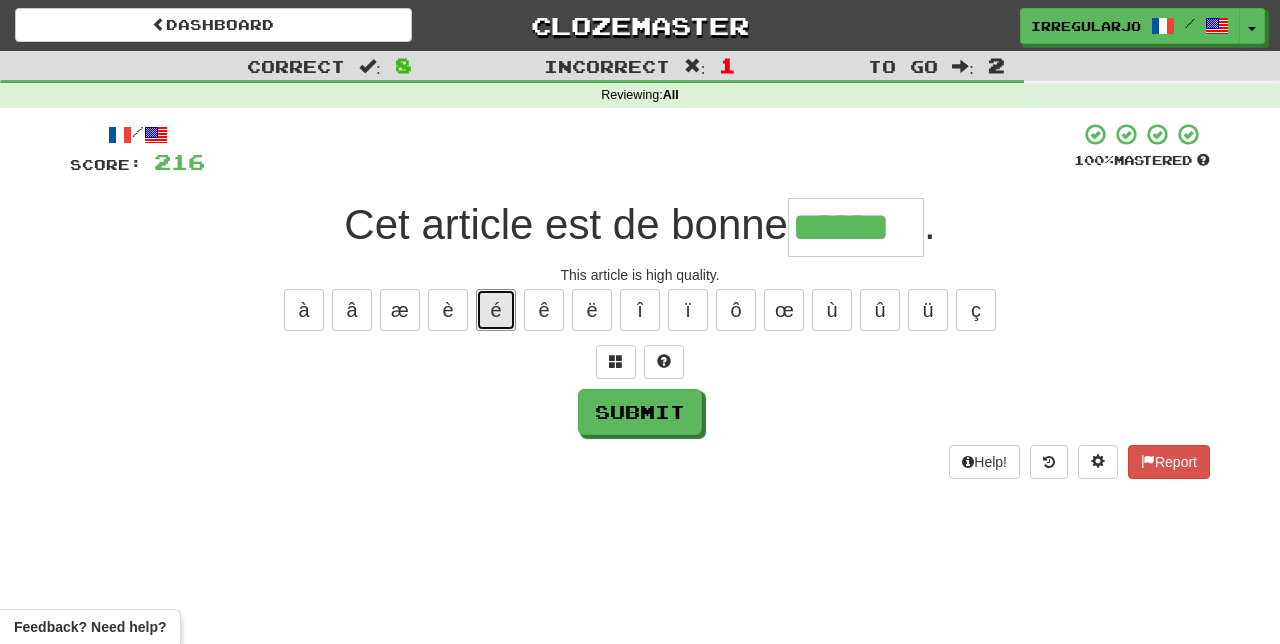 click on "é" at bounding box center [496, 310] 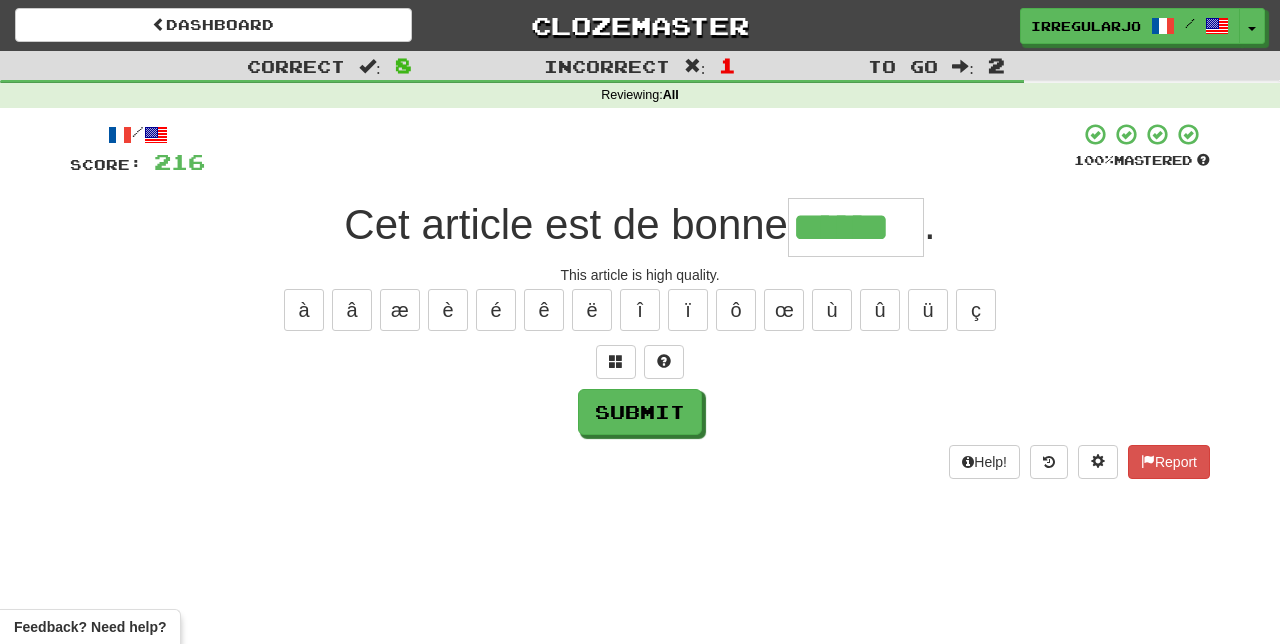 type on "*******" 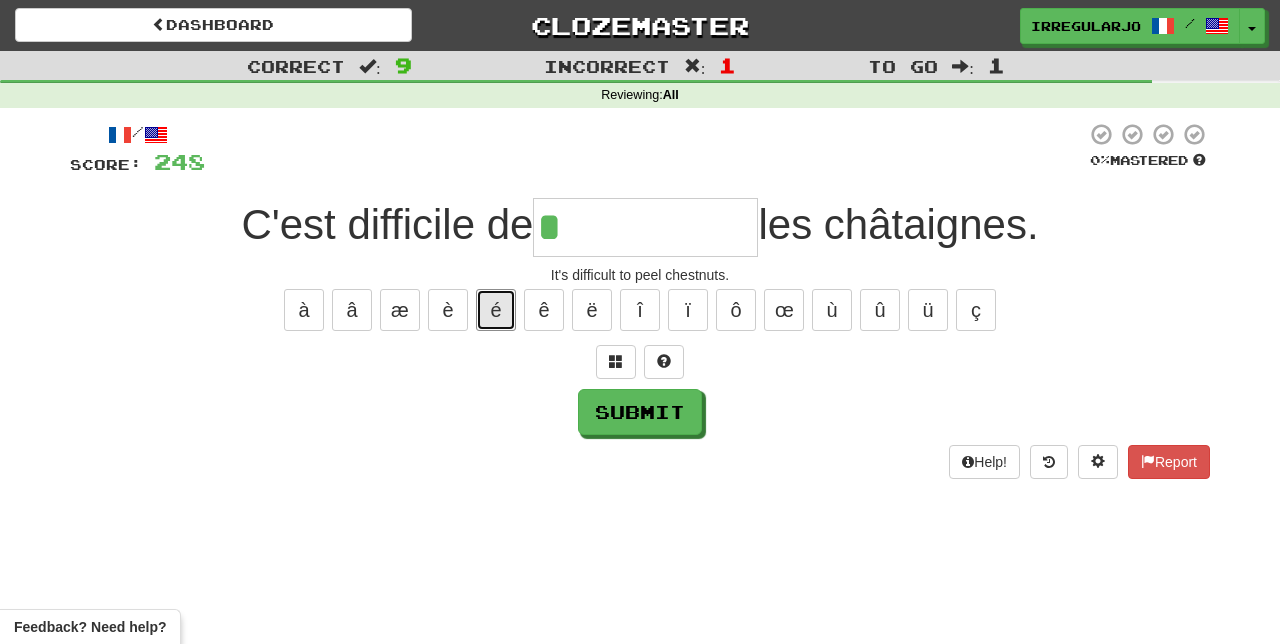 click on "é" at bounding box center (496, 310) 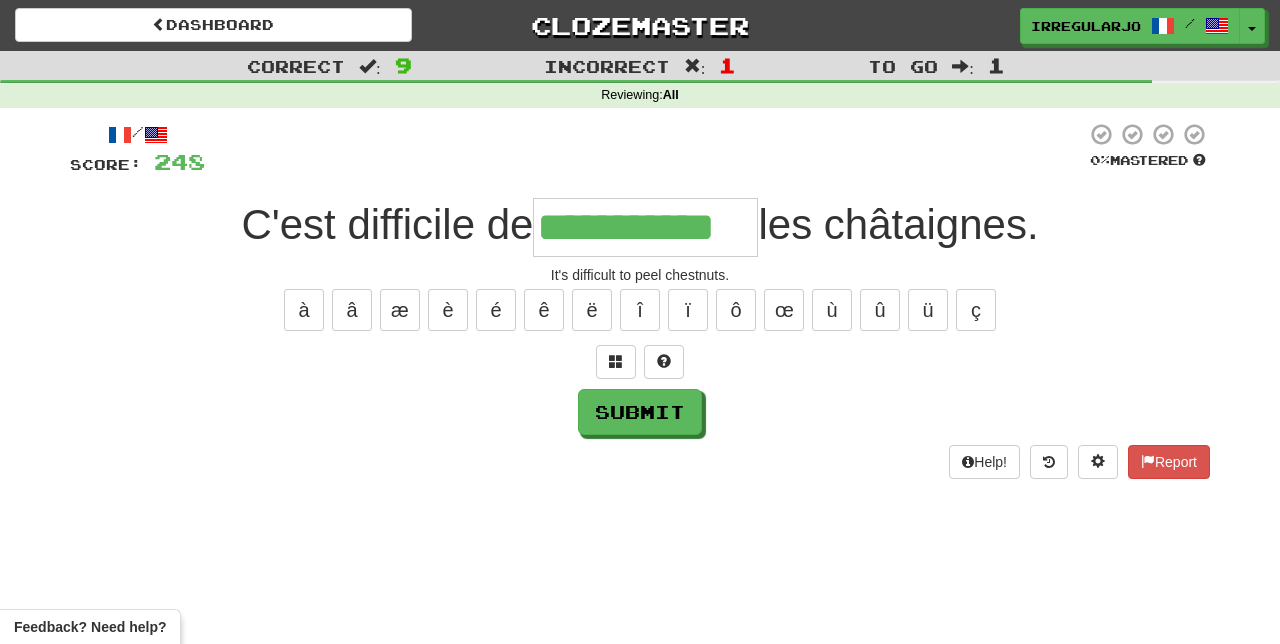 type on "**********" 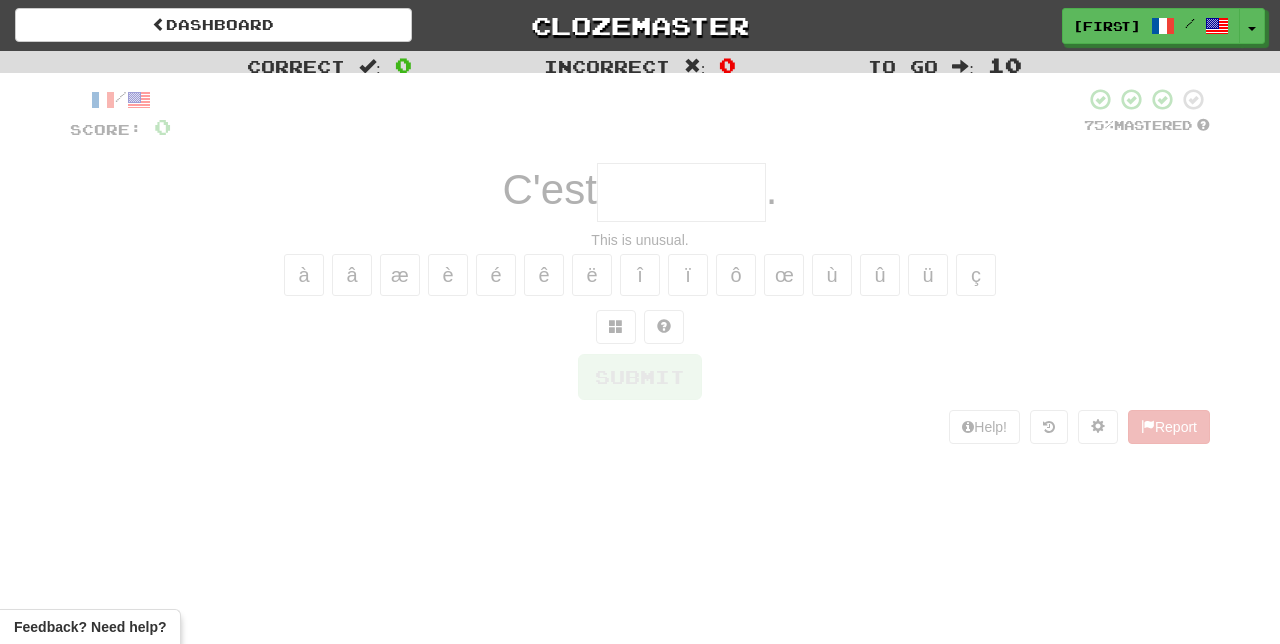 scroll, scrollTop: 0, scrollLeft: 0, axis: both 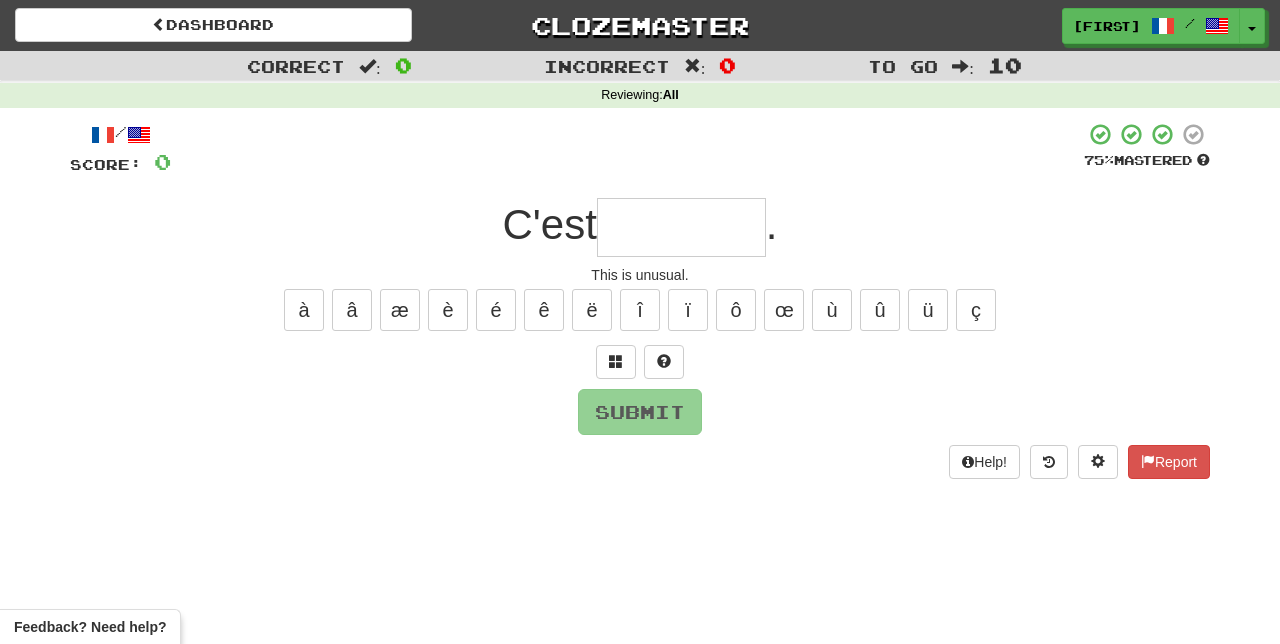 click at bounding box center [681, 227] 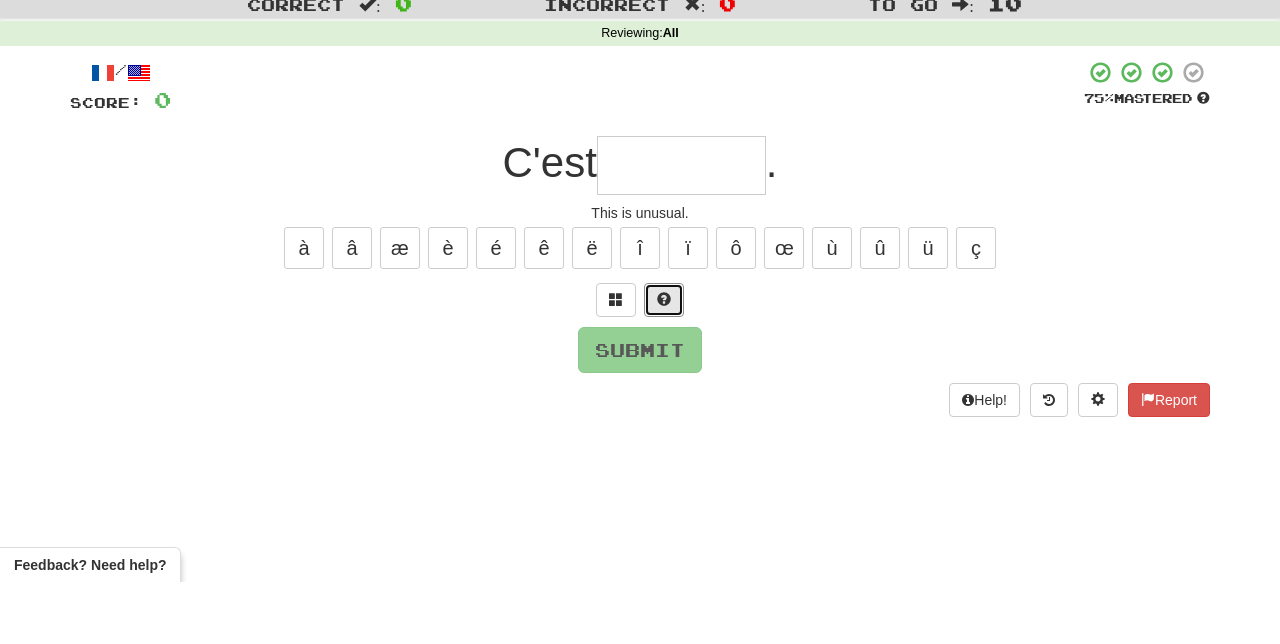 click at bounding box center (664, 362) 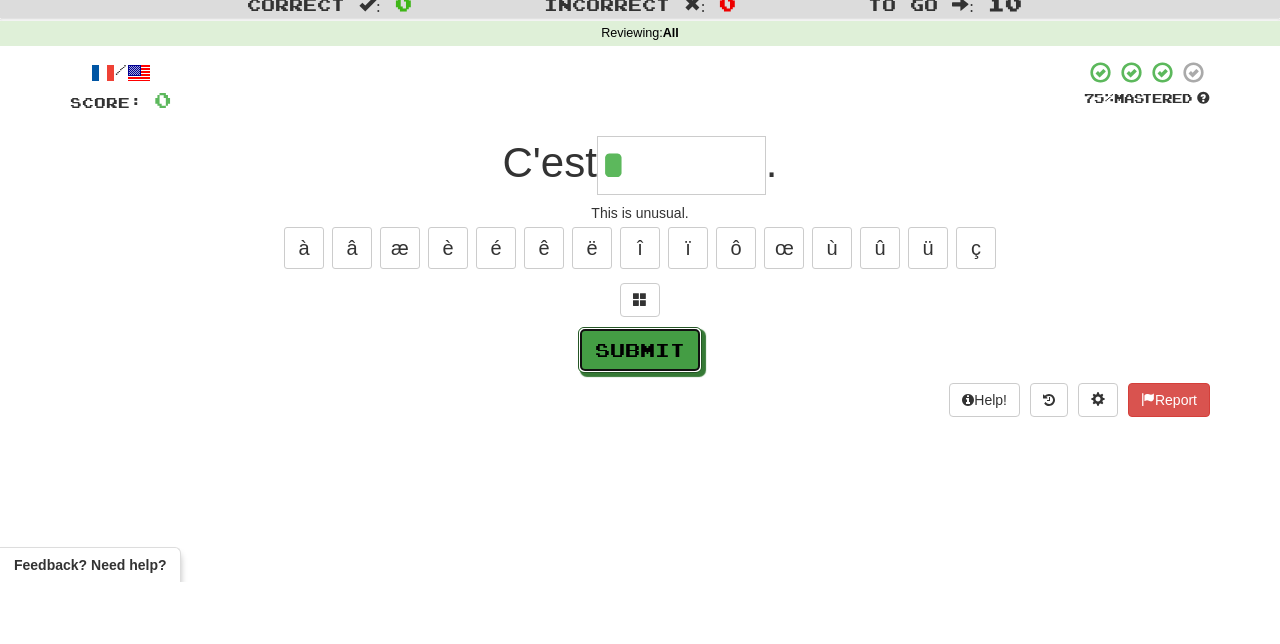 click on "Submit" at bounding box center (640, 412) 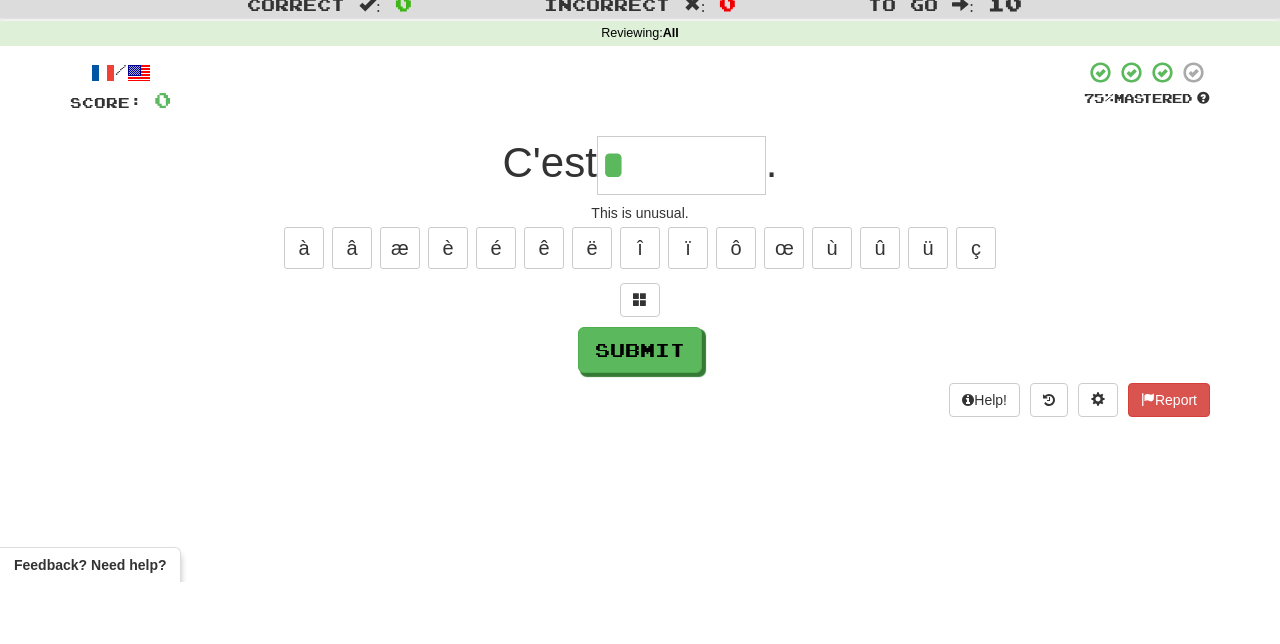 type on "*********" 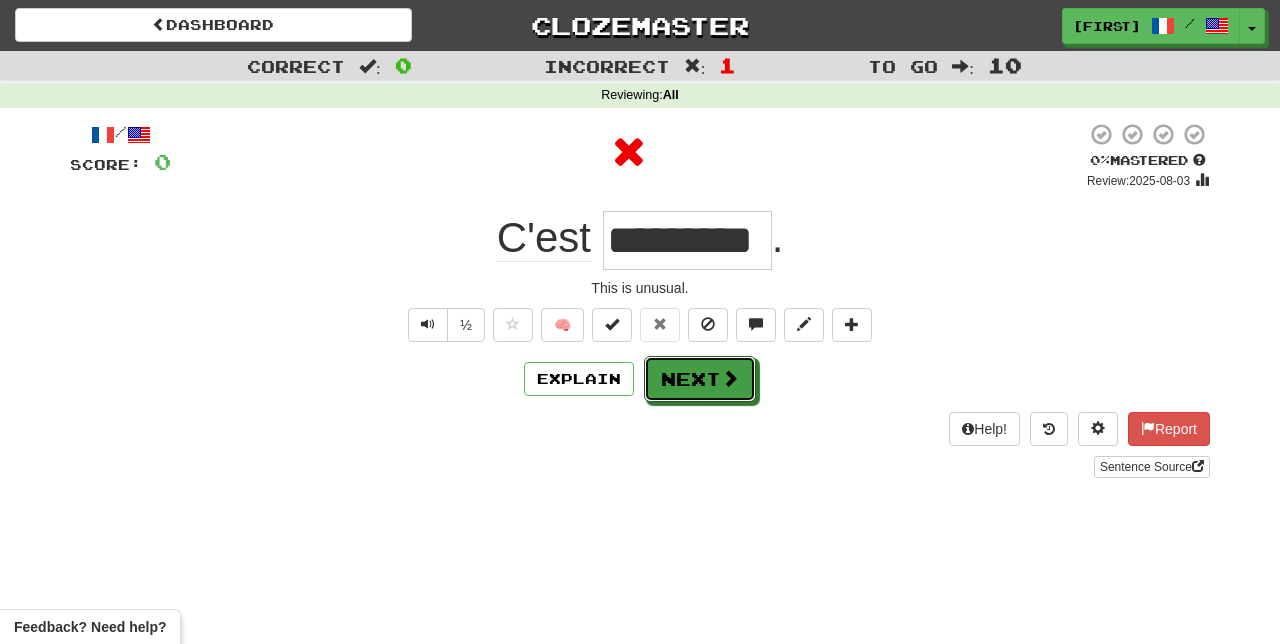 click on "Next" at bounding box center (700, 379) 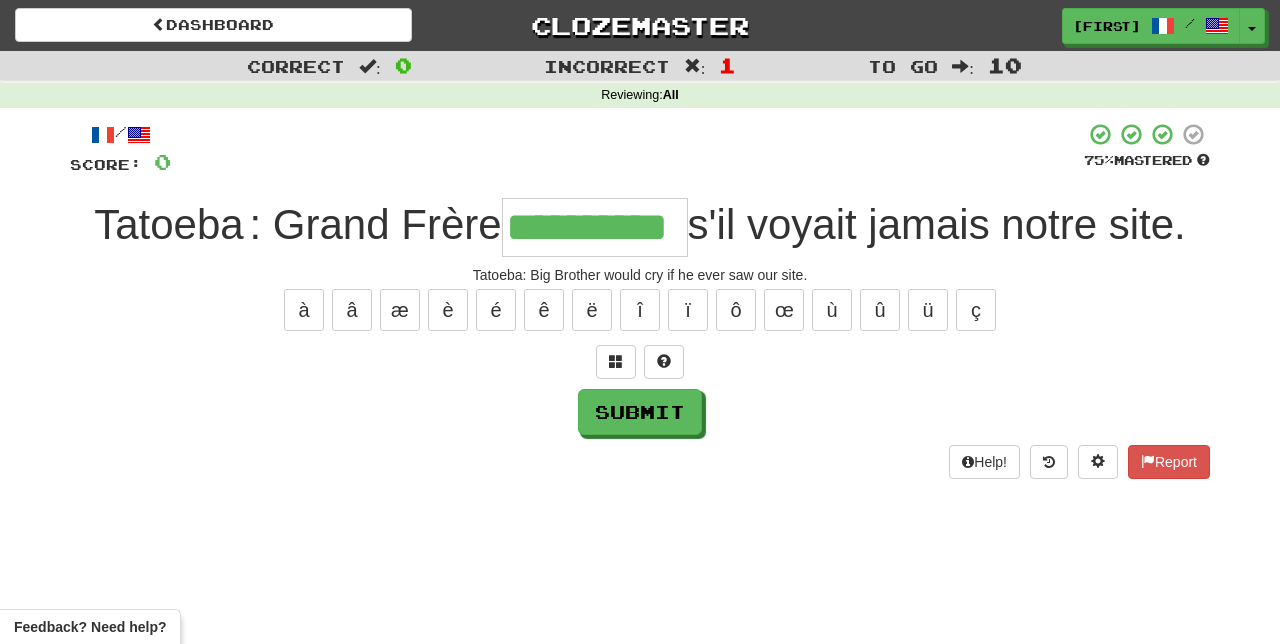 type on "**********" 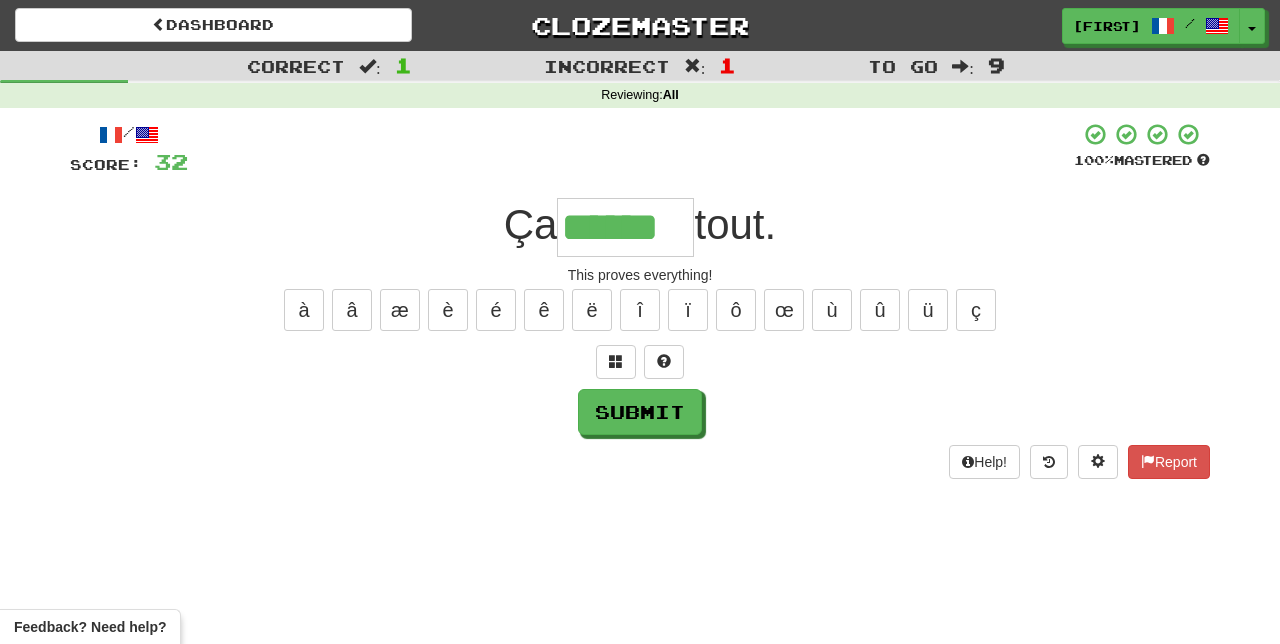 type on "******" 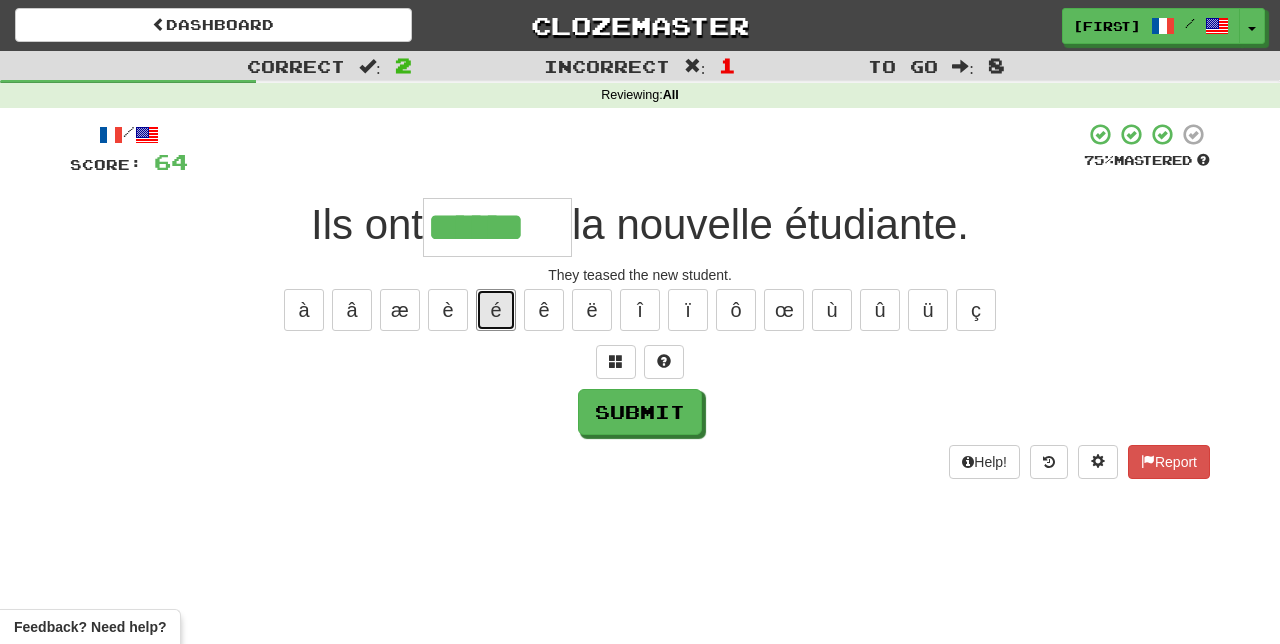 click on "é" at bounding box center (496, 310) 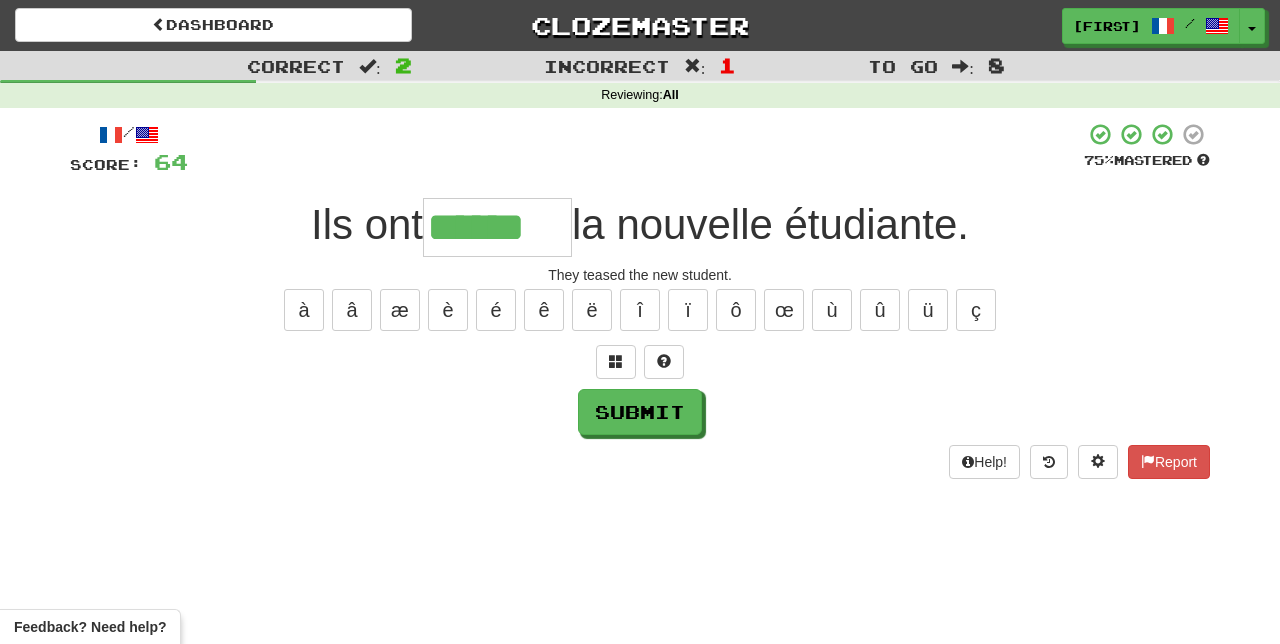 type on "*******" 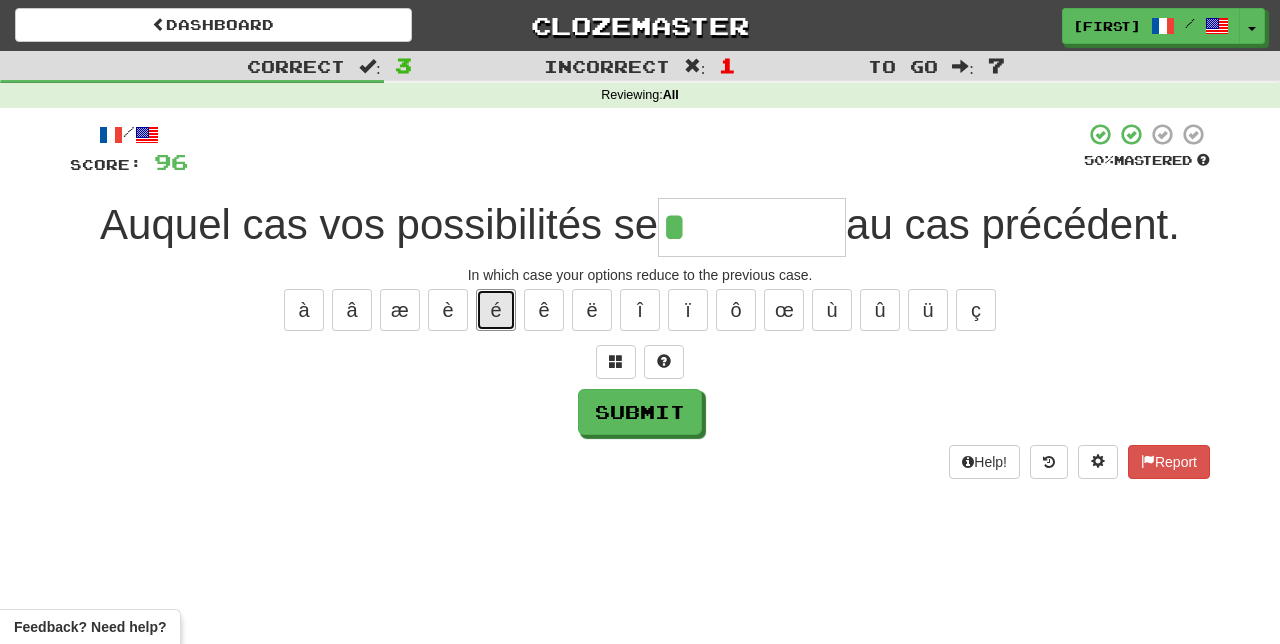 click on "é" at bounding box center (496, 310) 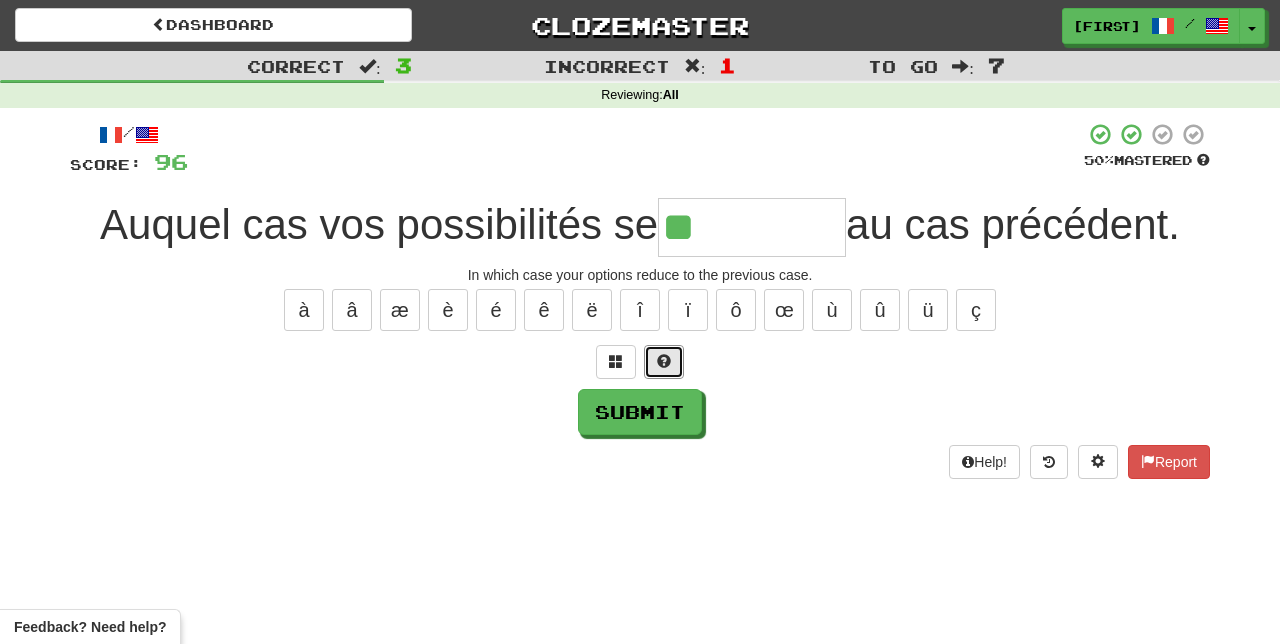 click at bounding box center (664, 362) 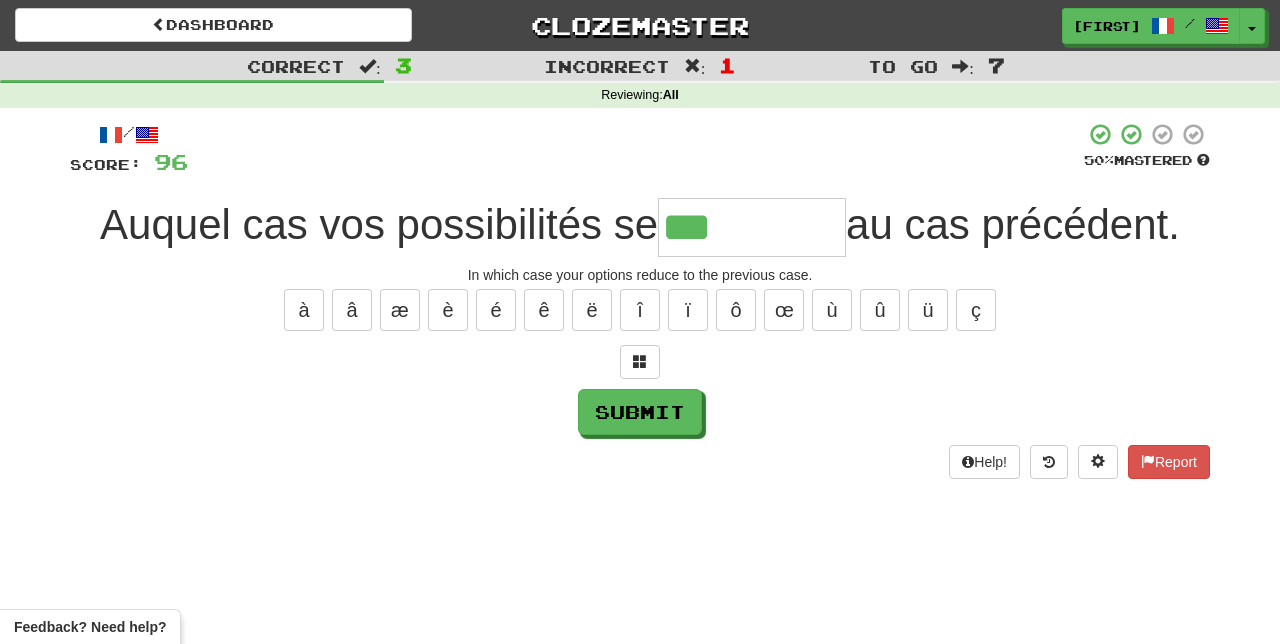 type on "********" 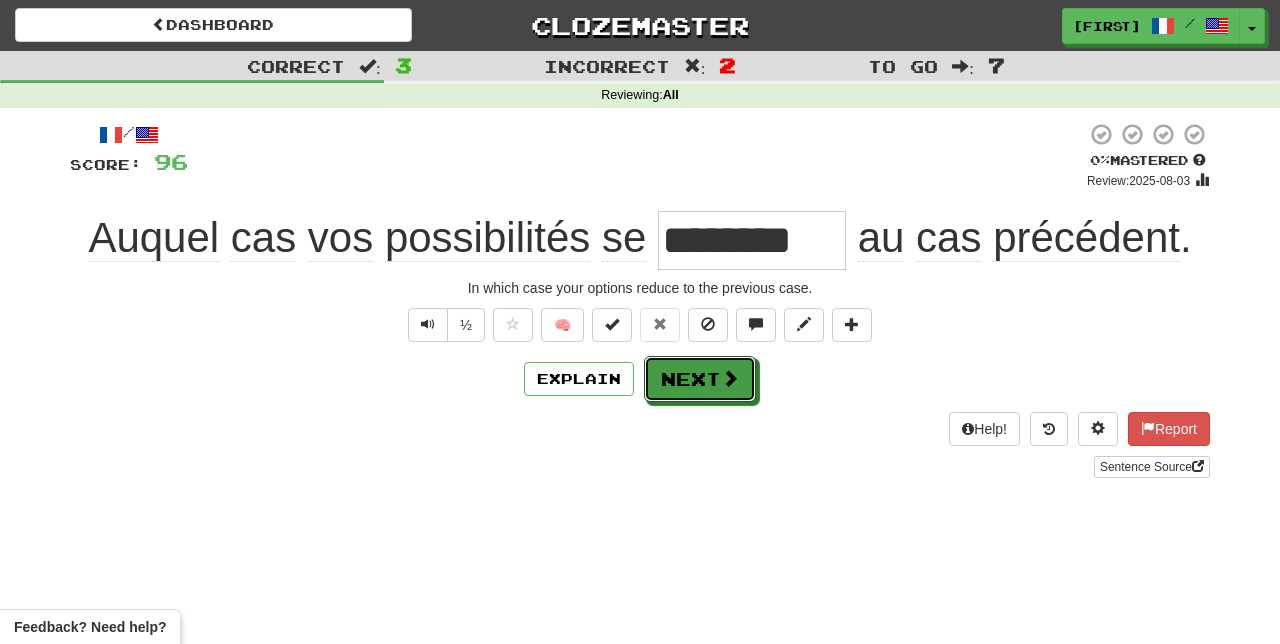 click on "Next" at bounding box center (700, 379) 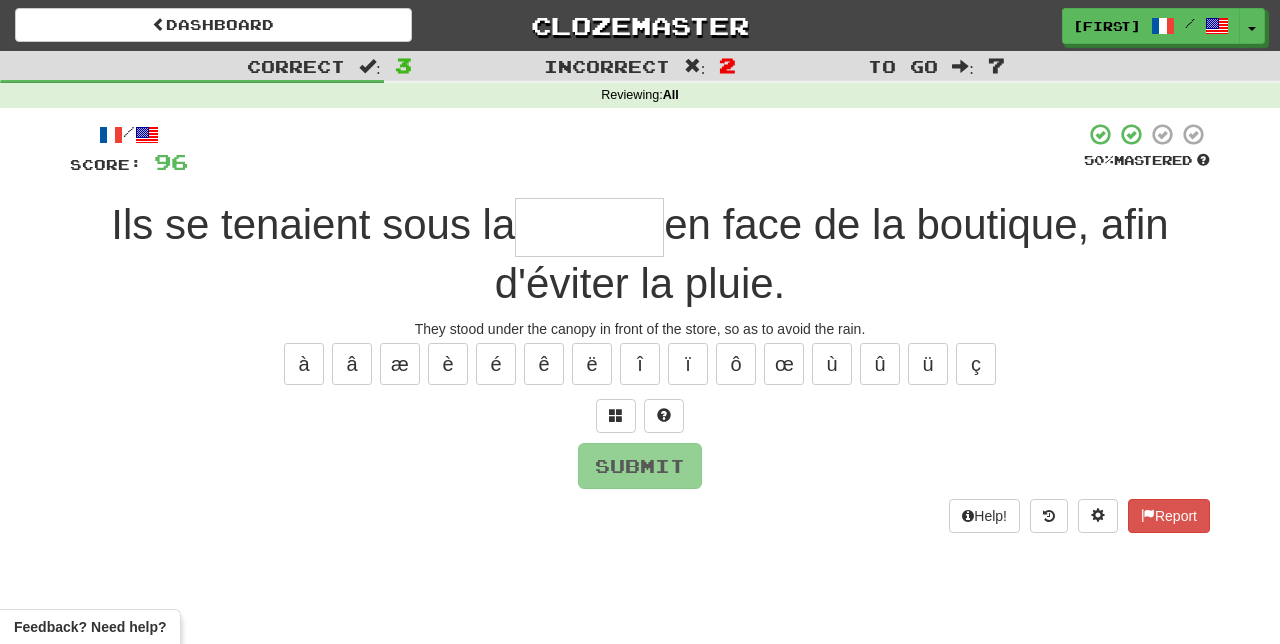 type on "*" 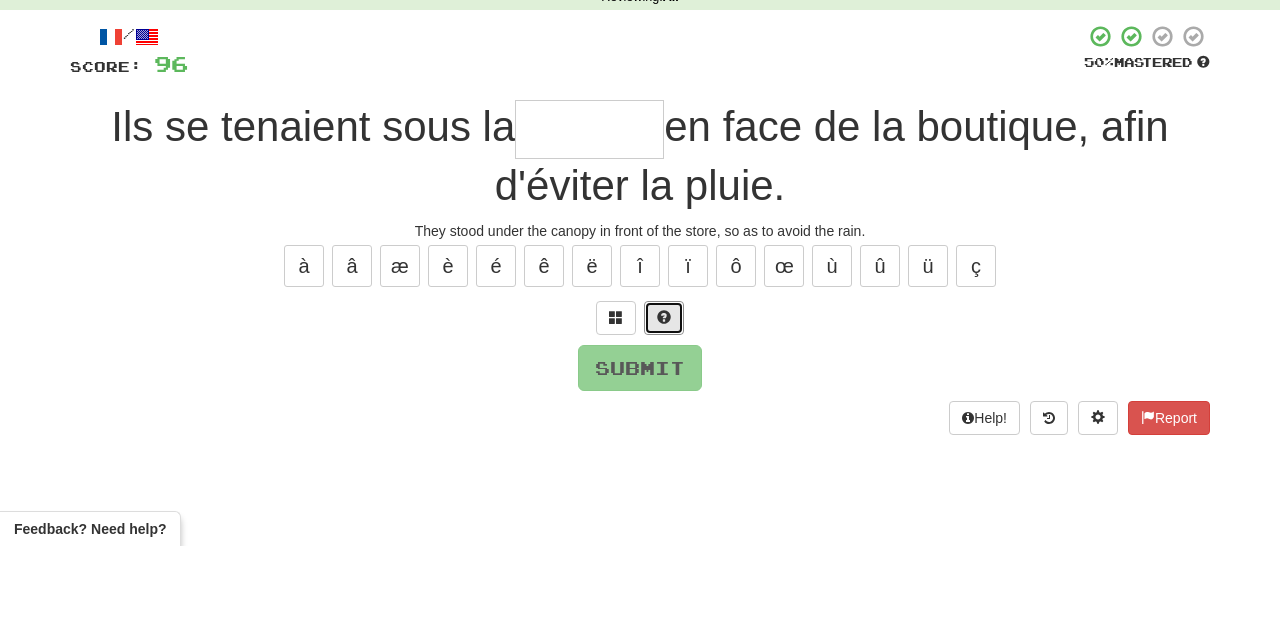 click at bounding box center [664, 415] 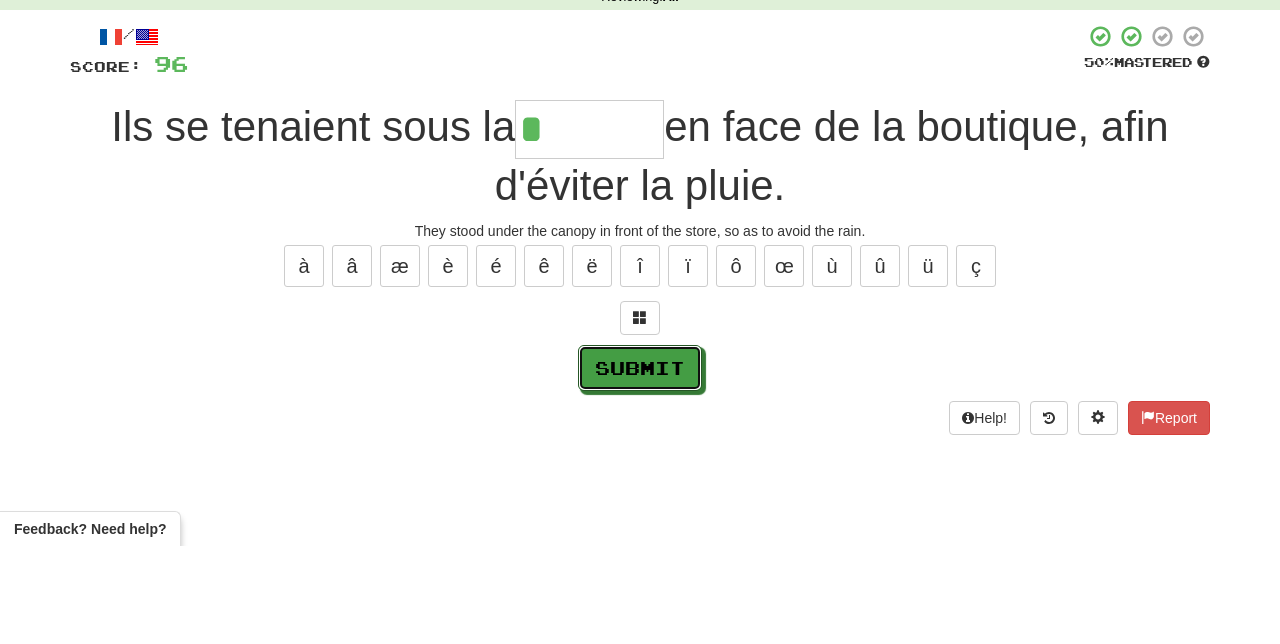 click on "Submit" at bounding box center (640, 466) 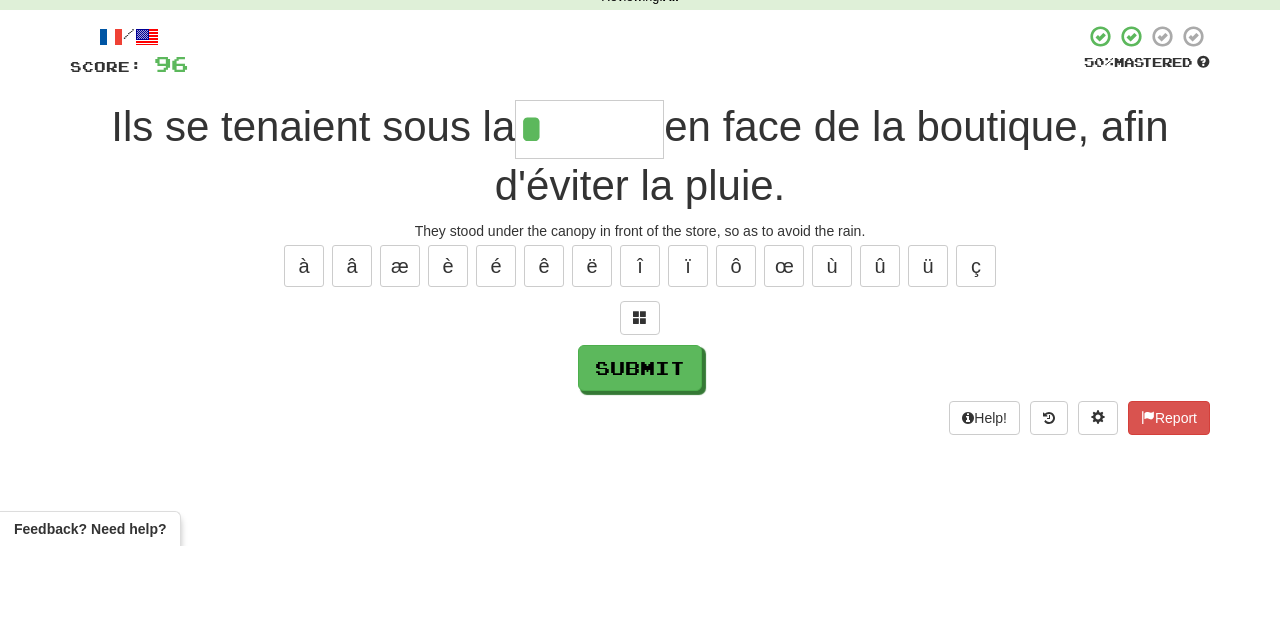 type on "********" 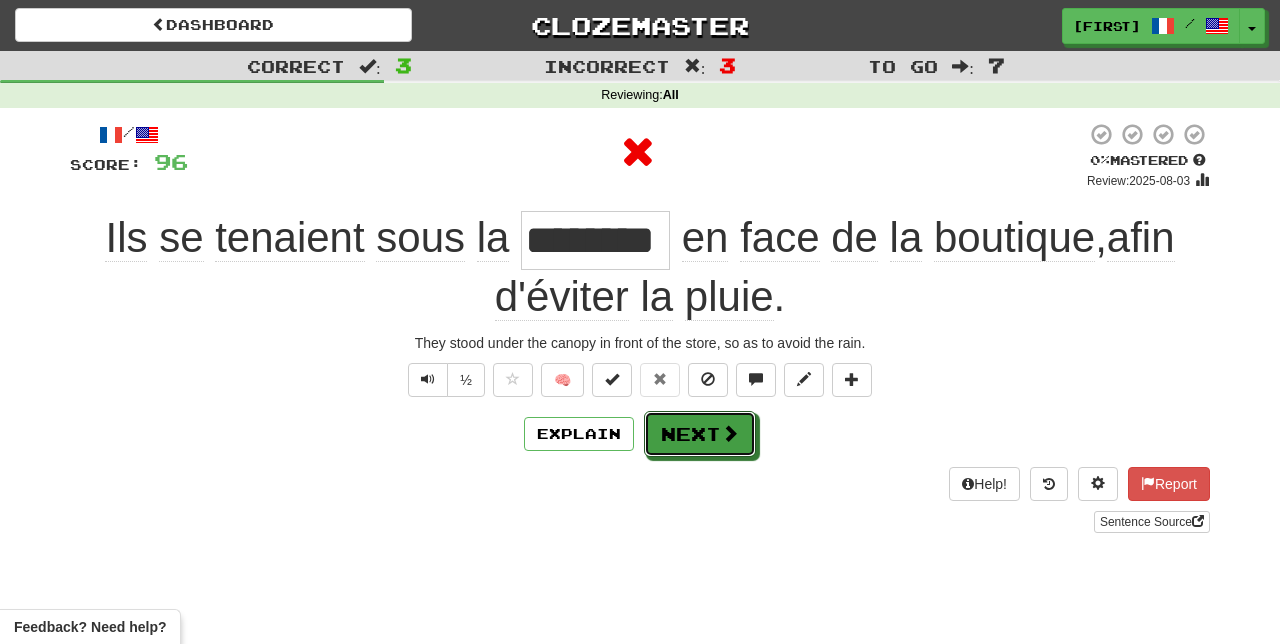 click at bounding box center [730, 433] 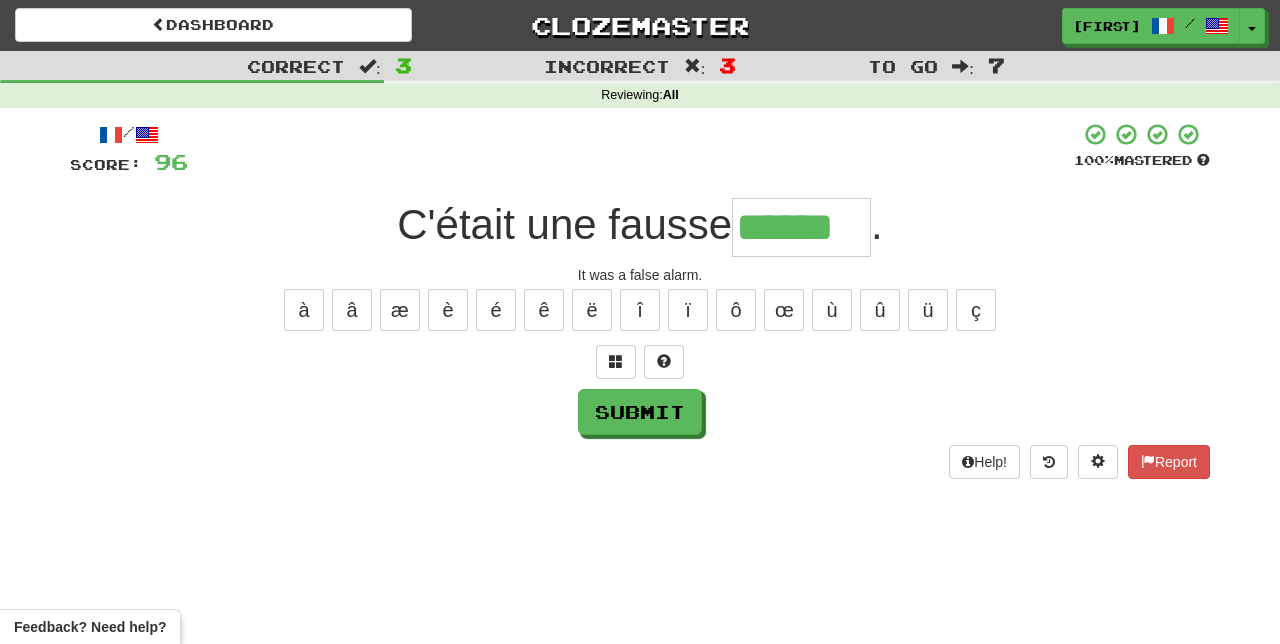 type on "******" 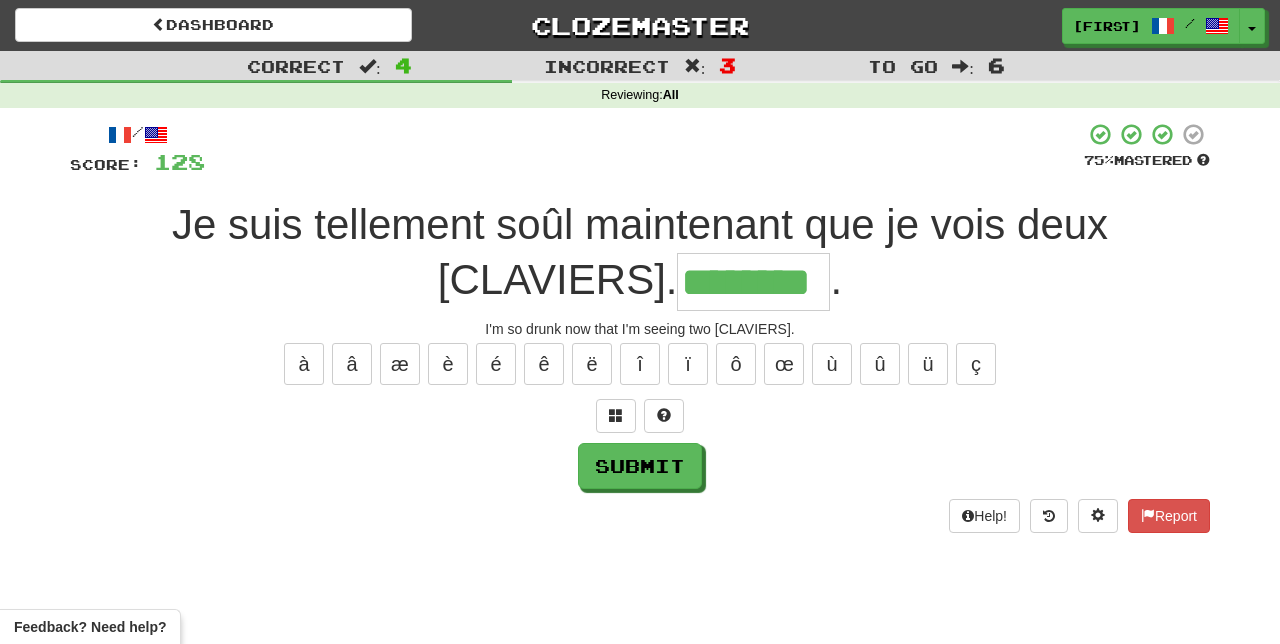 type on "********" 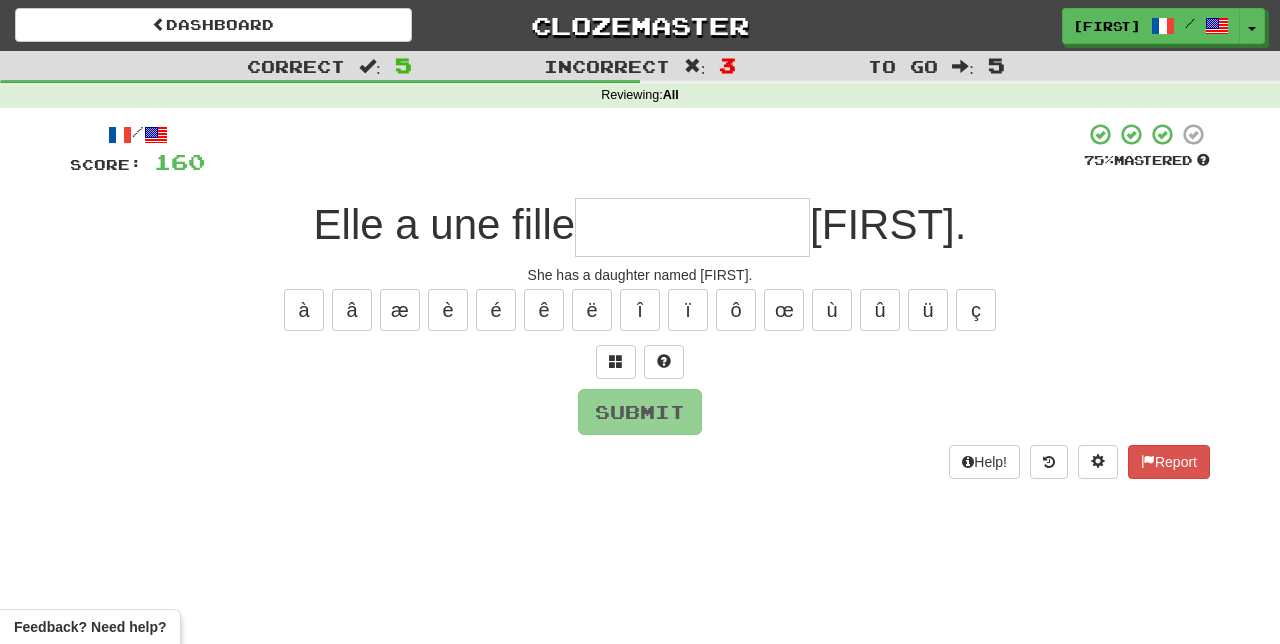 type on "*" 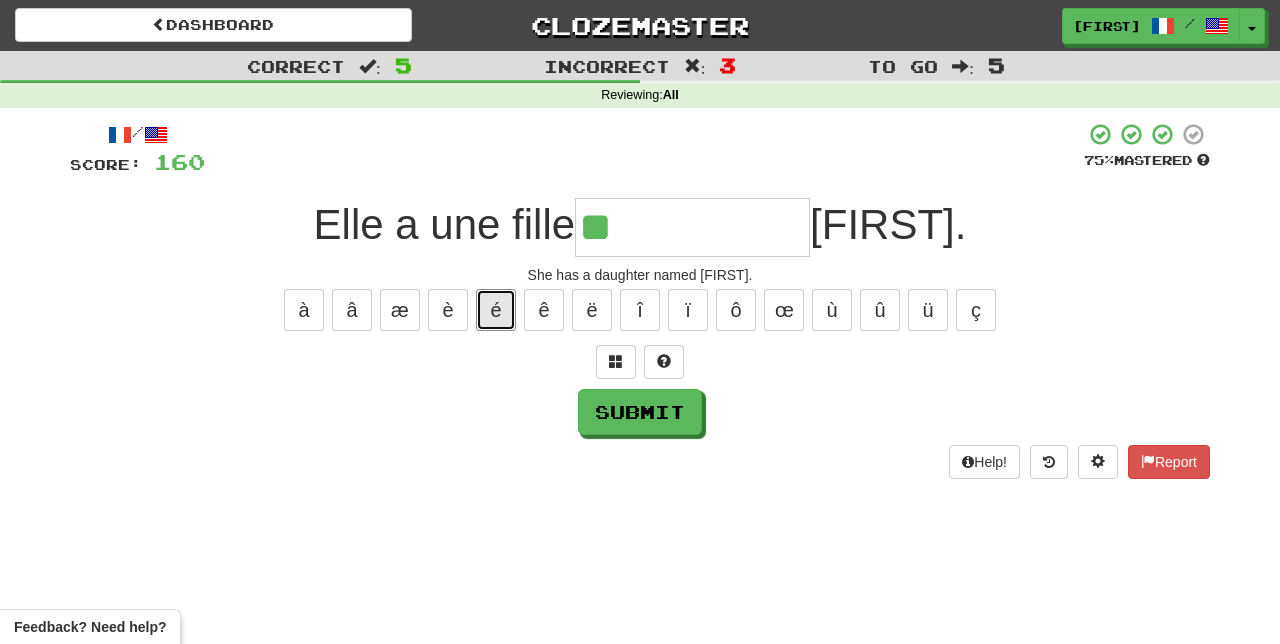 click on "é" at bounding box center [496, 310] 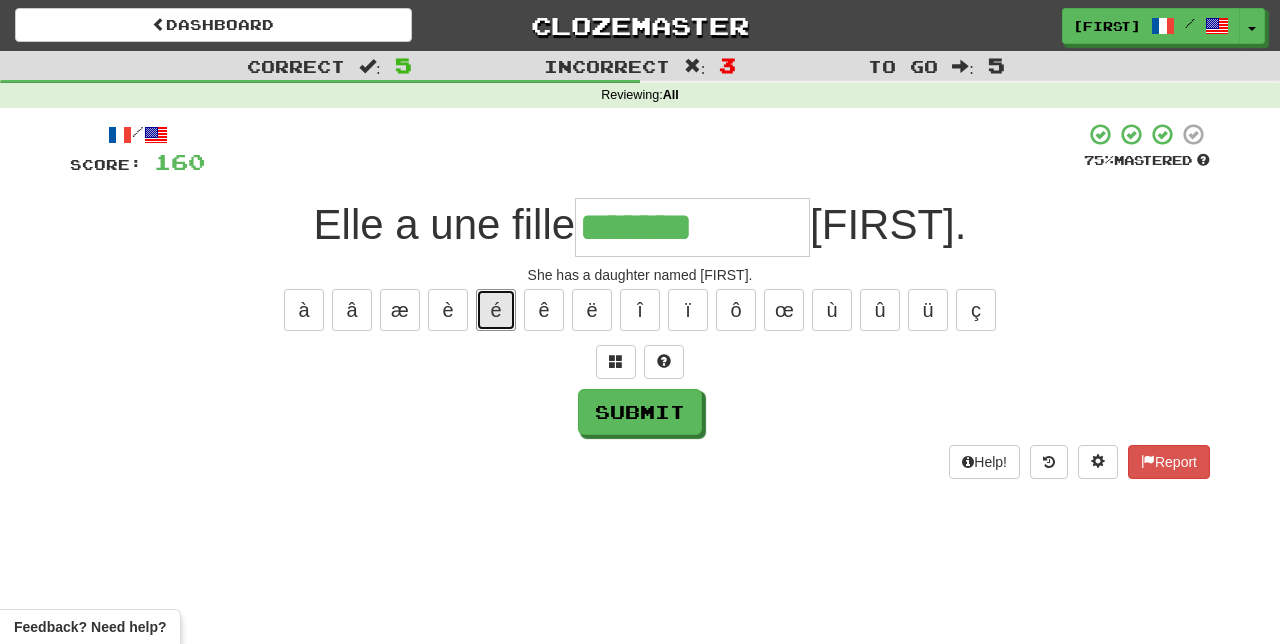 click on "é" at bounding box center (496, 310) 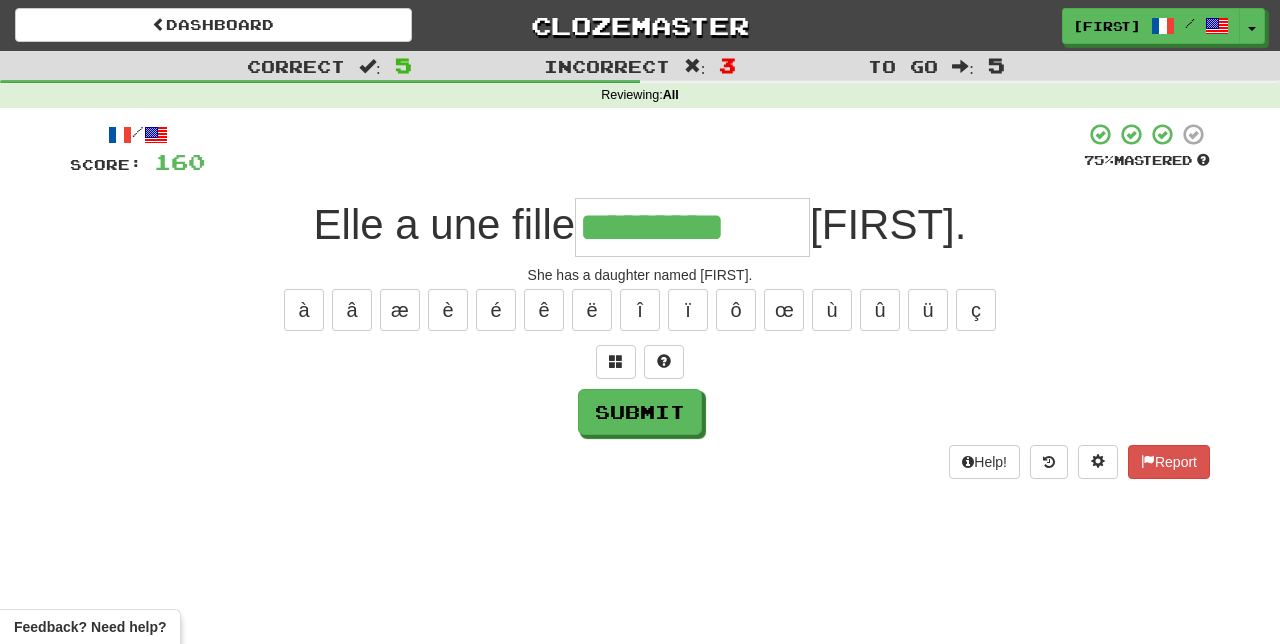 type on "*********" 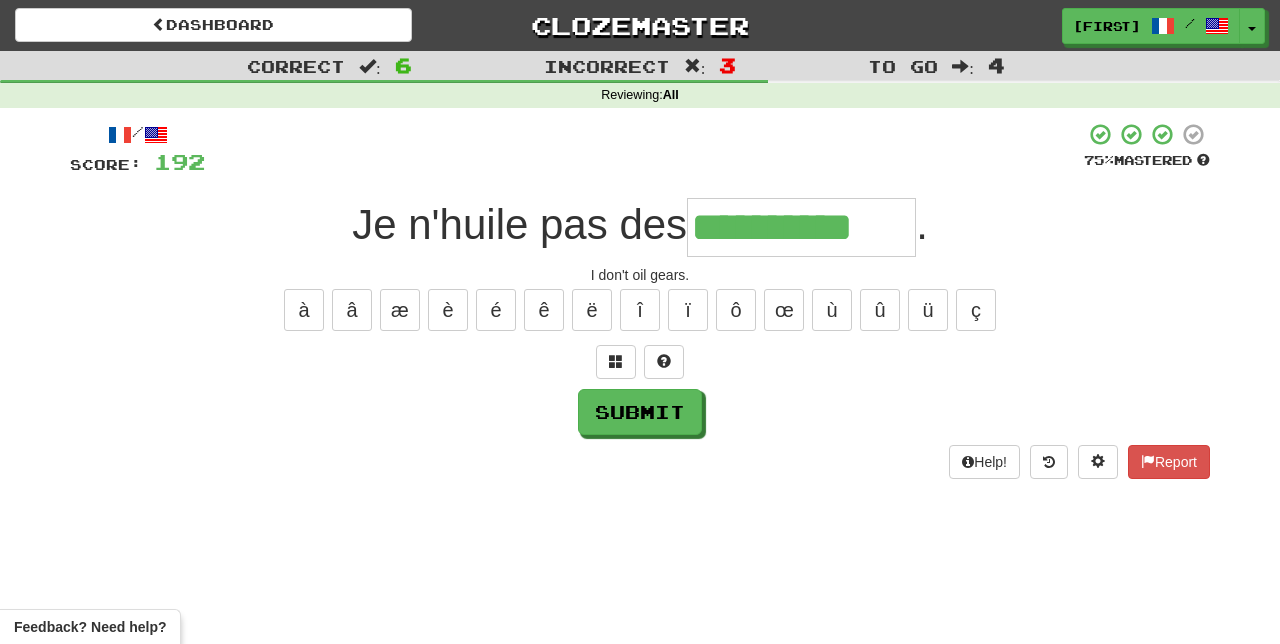 type on "**********" 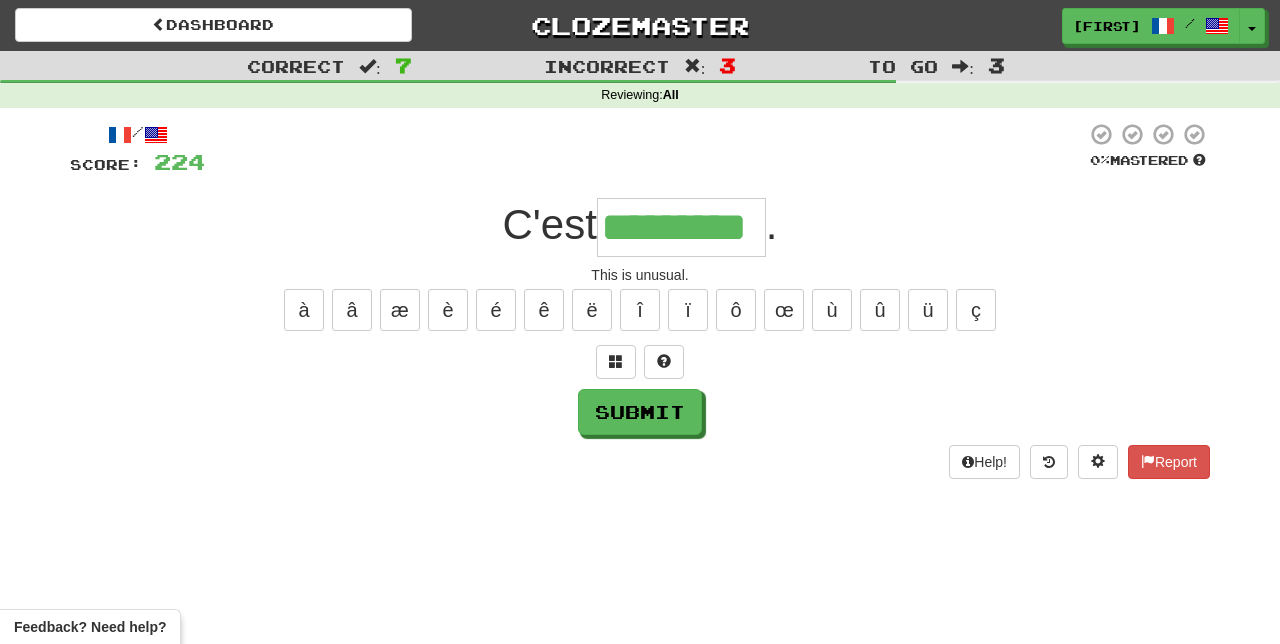 type on "*********" 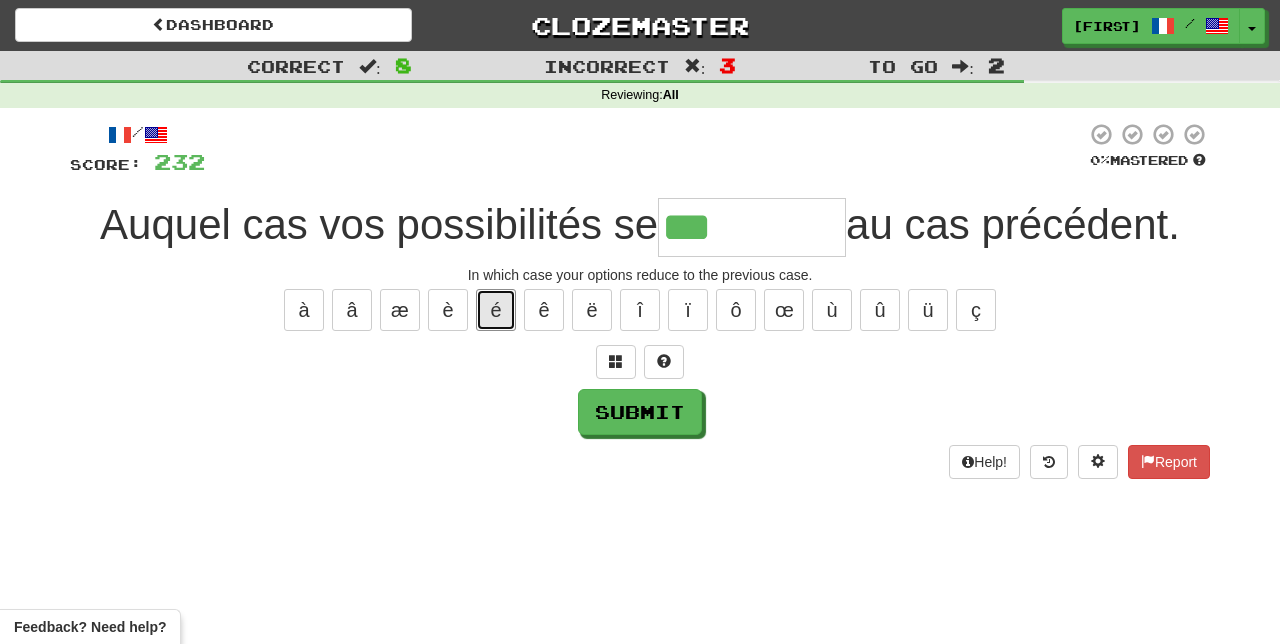 click on "é" at bounding box center [496, 310] 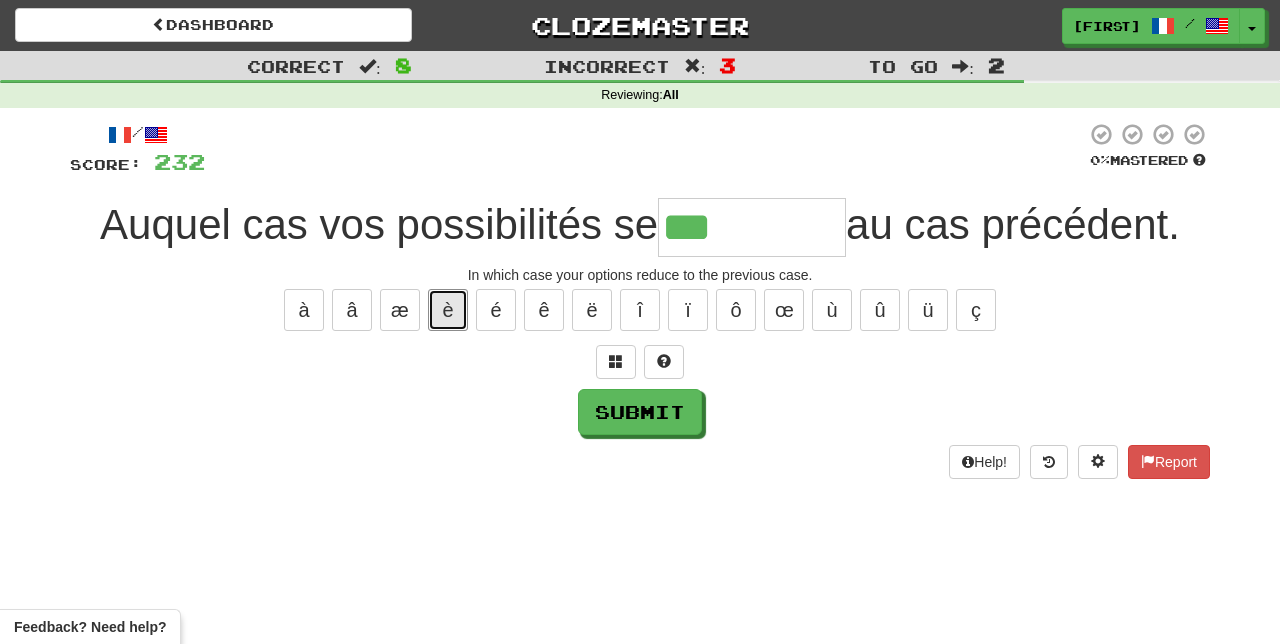 click on "è" at bounding box center [448, 310] 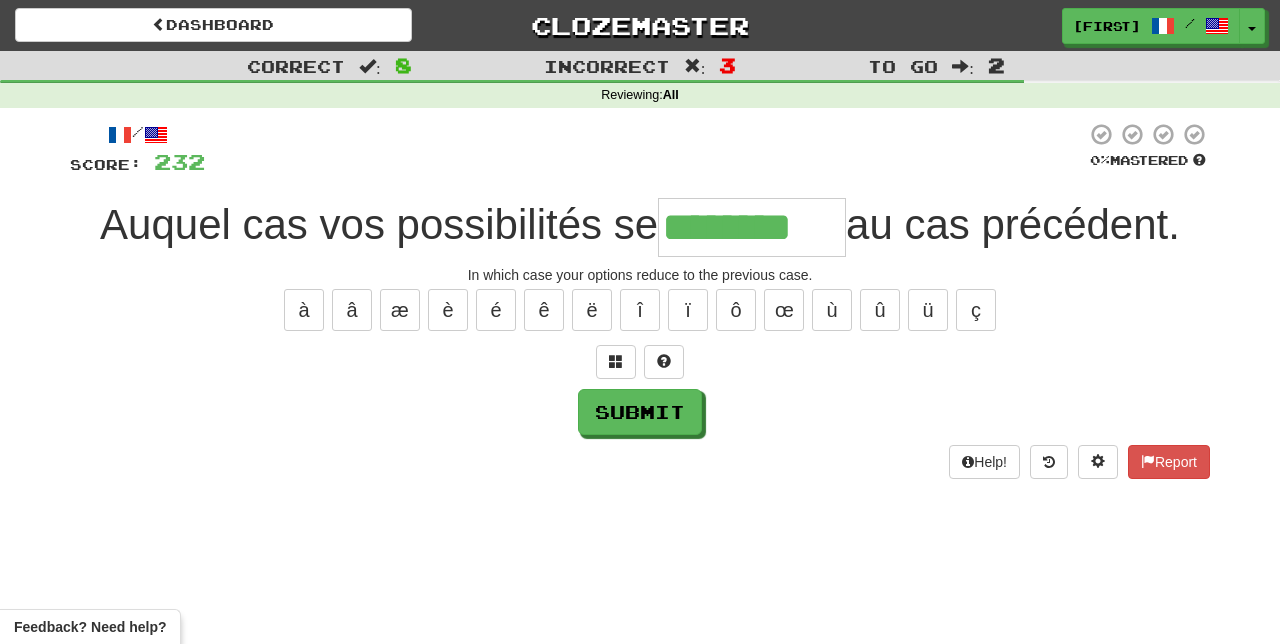 type on "********" 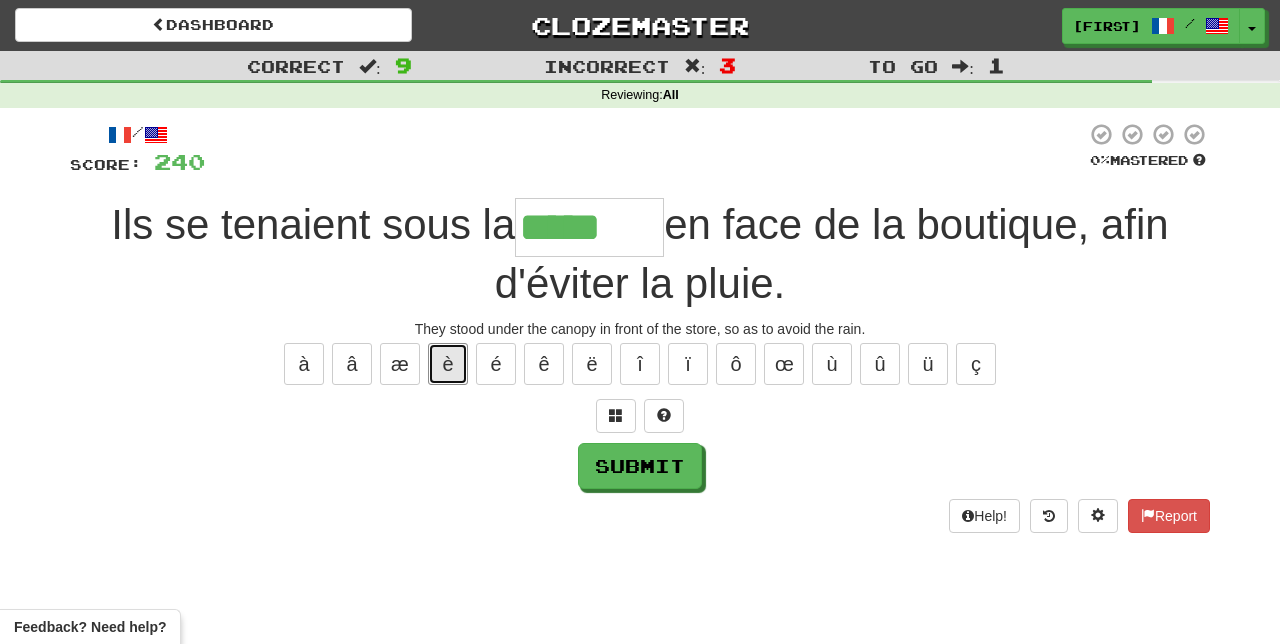 click on "è" at bounding box center (448, 364) 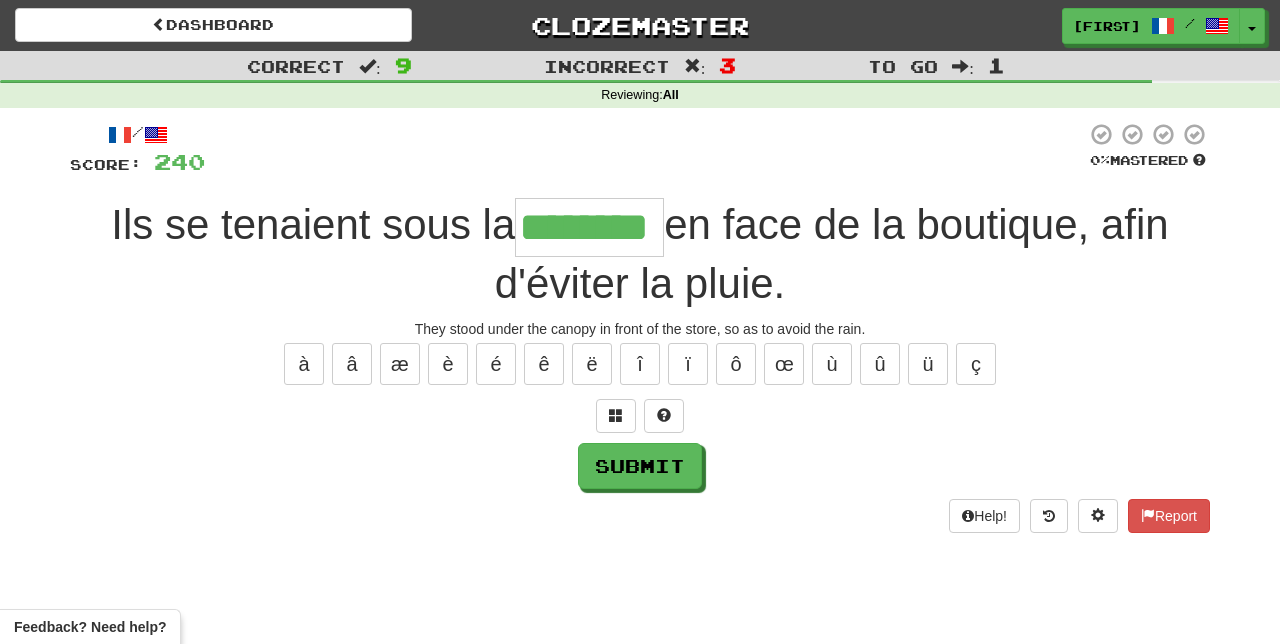 type on "********" 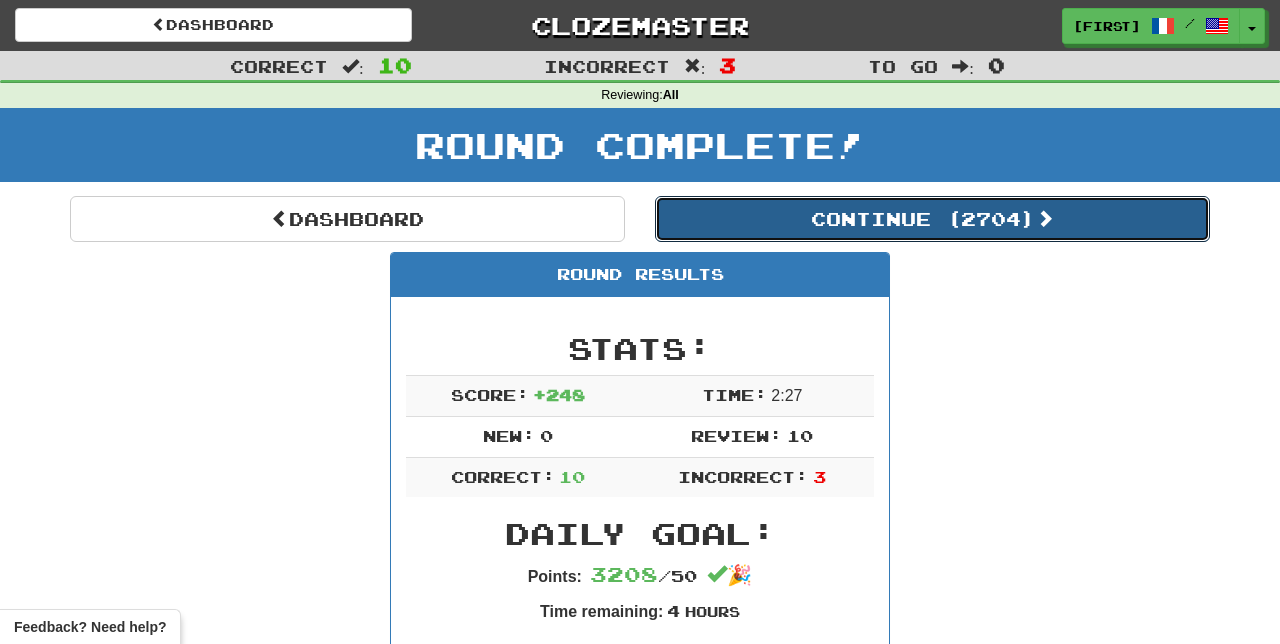 click on "Continue ( 2704 )" at bounding box center (932, 219) 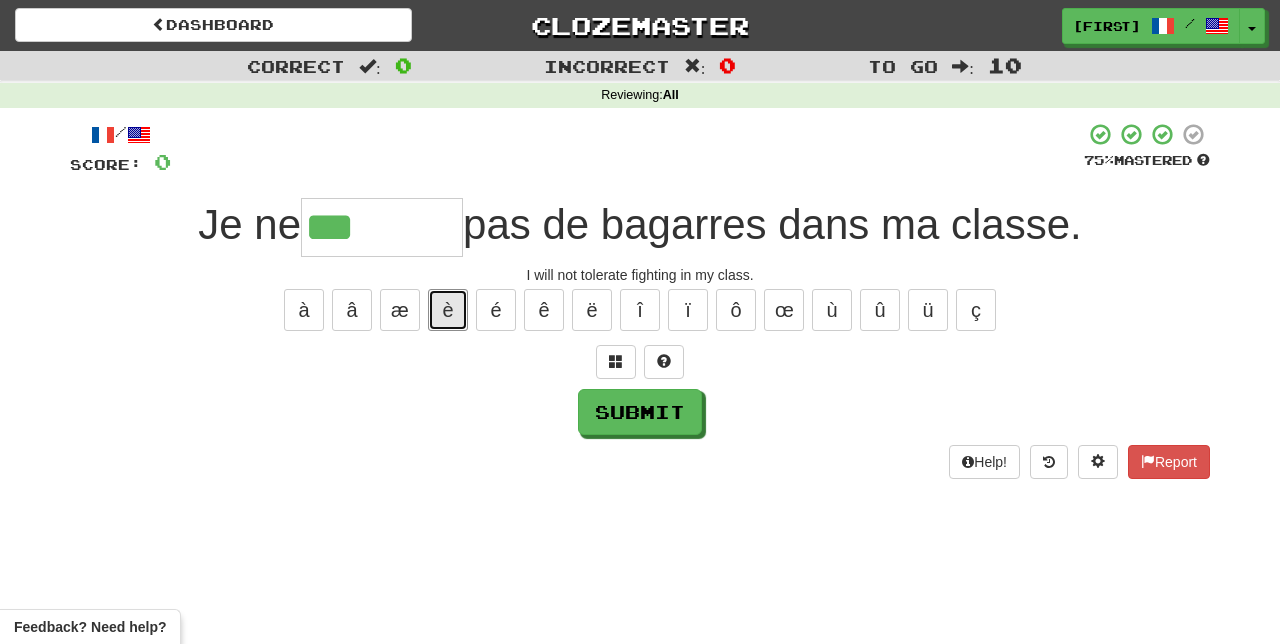 click on "è" at bounding box center (448, 310) 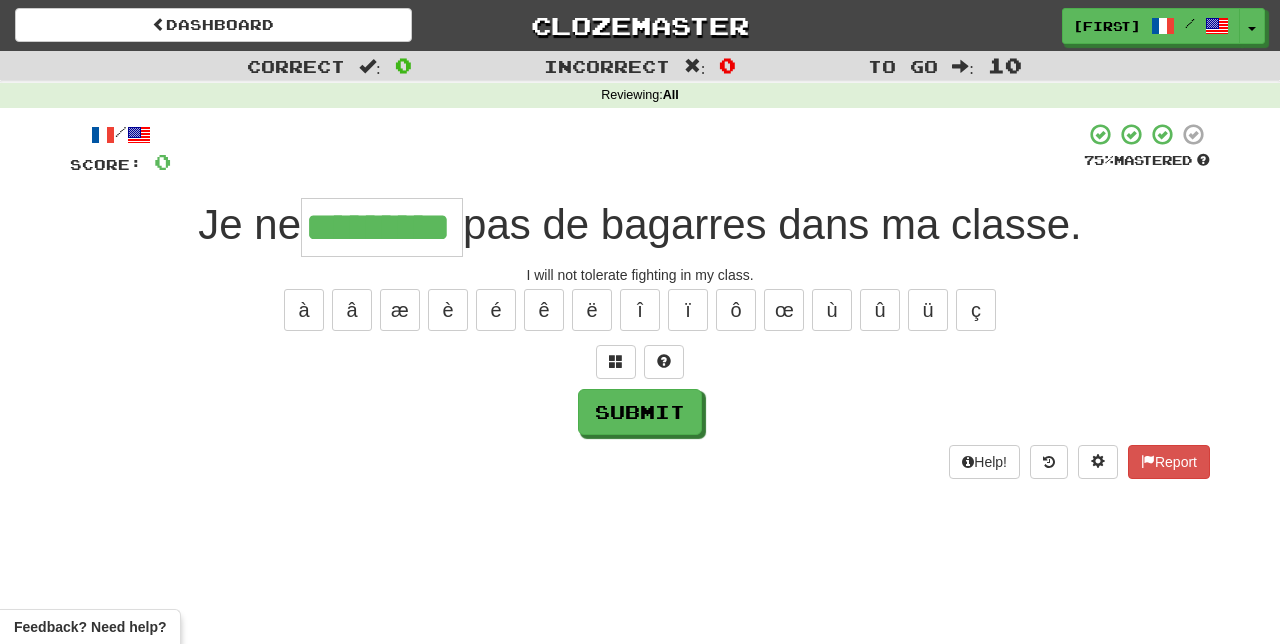 type on "*********" 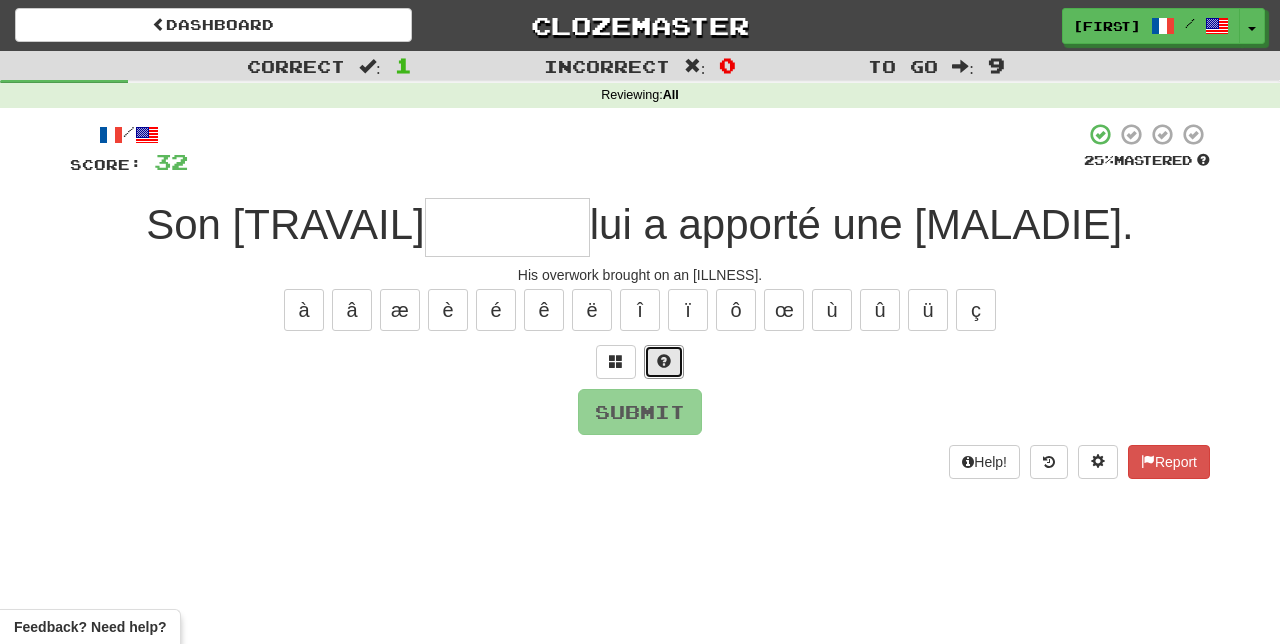click at bounding box center [664, 362] 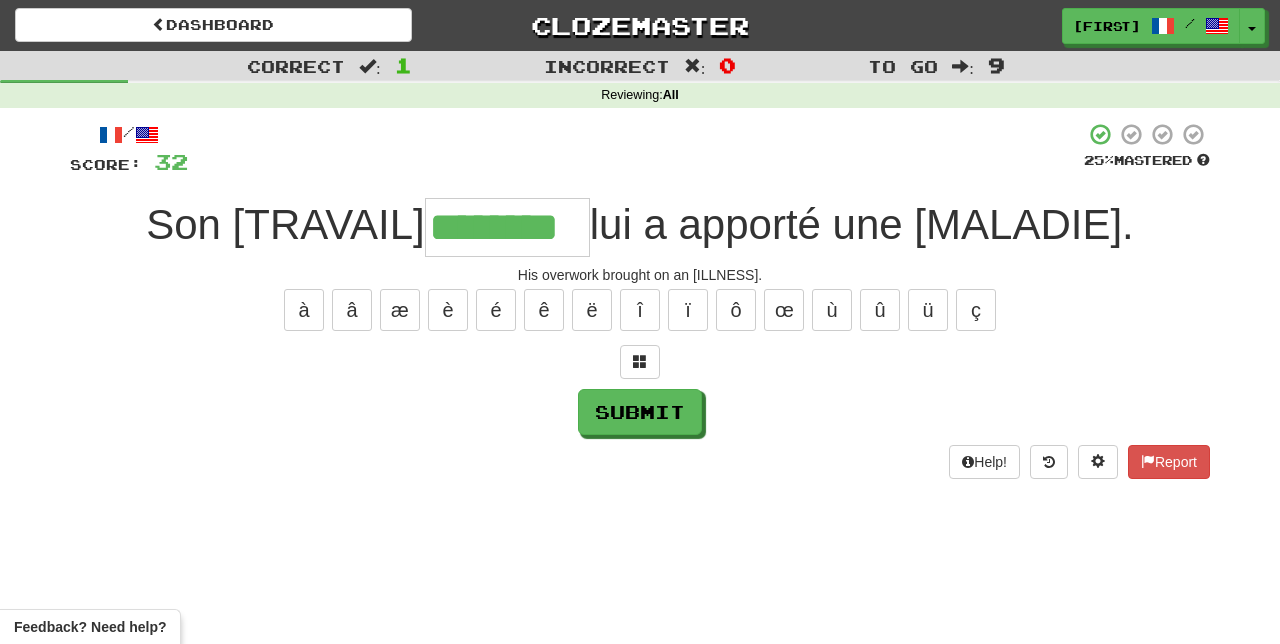 type on "********" 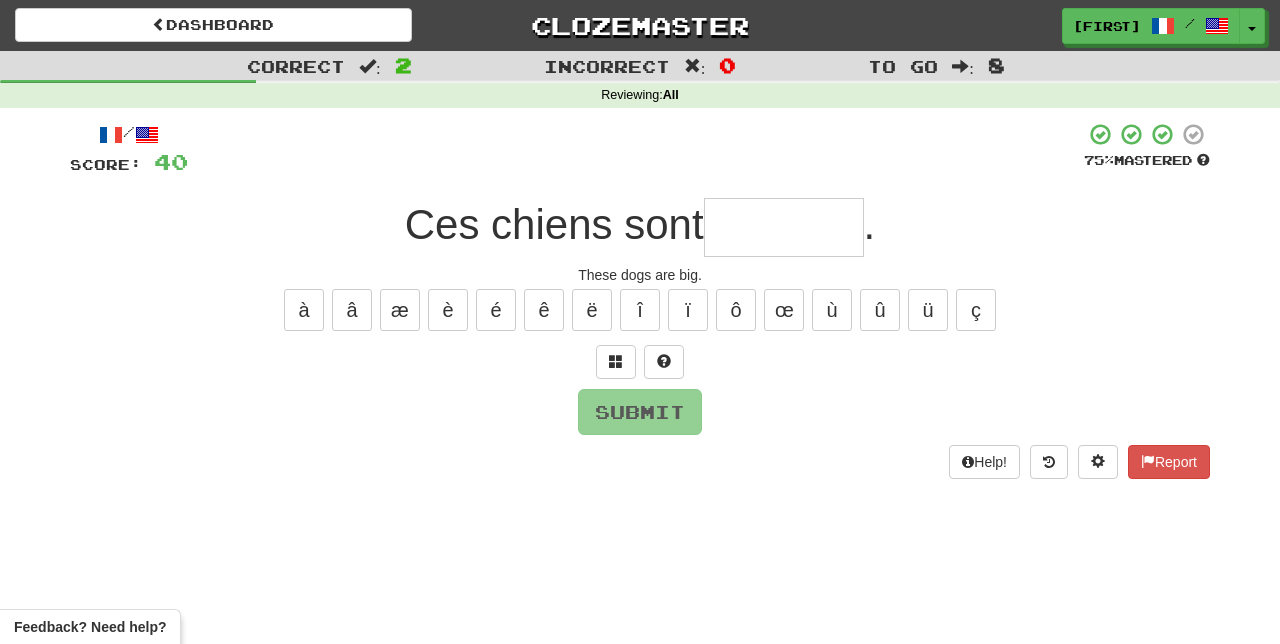 type on "*" 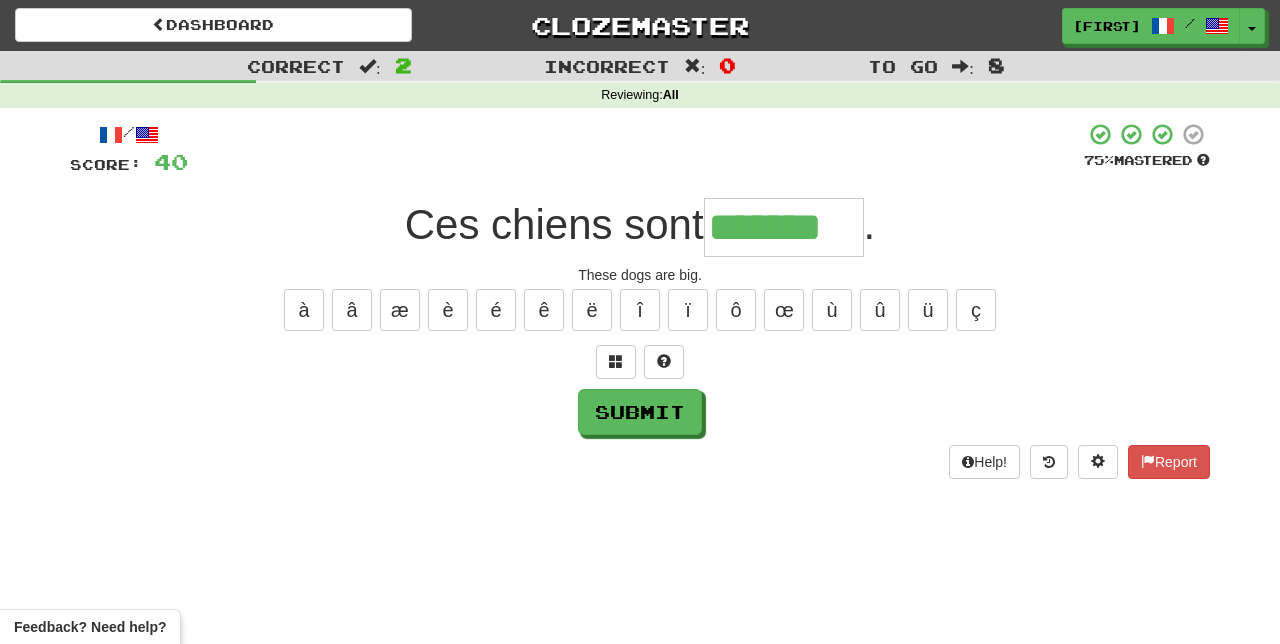 type on "*******" 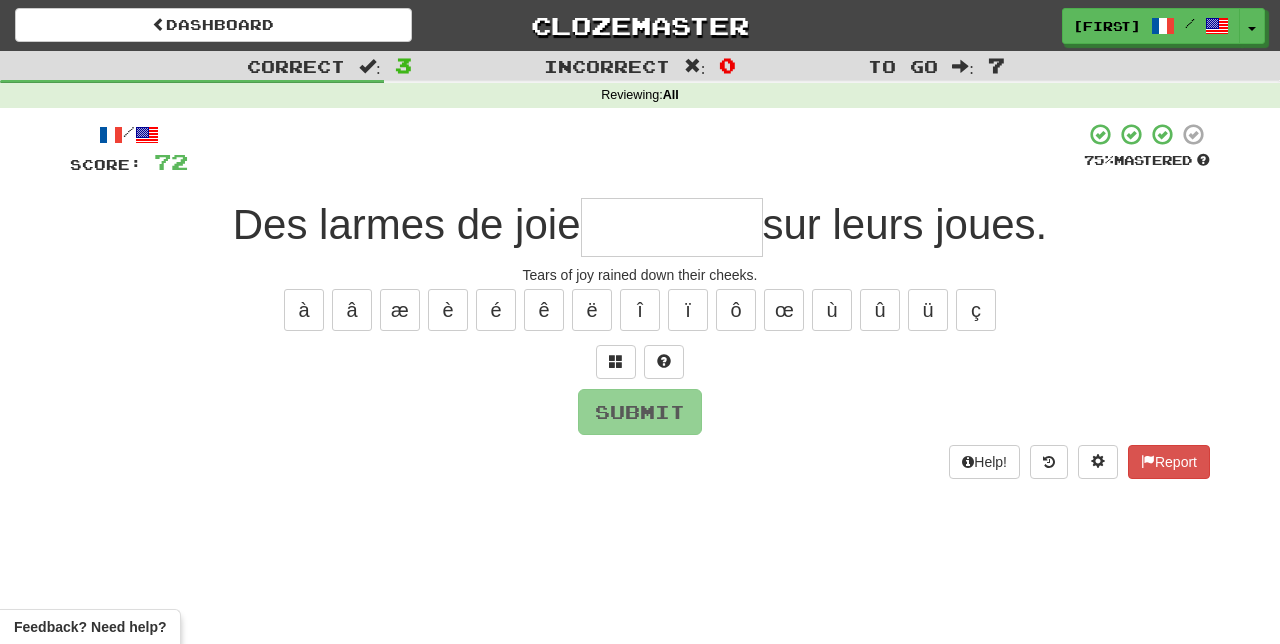 type on "*" 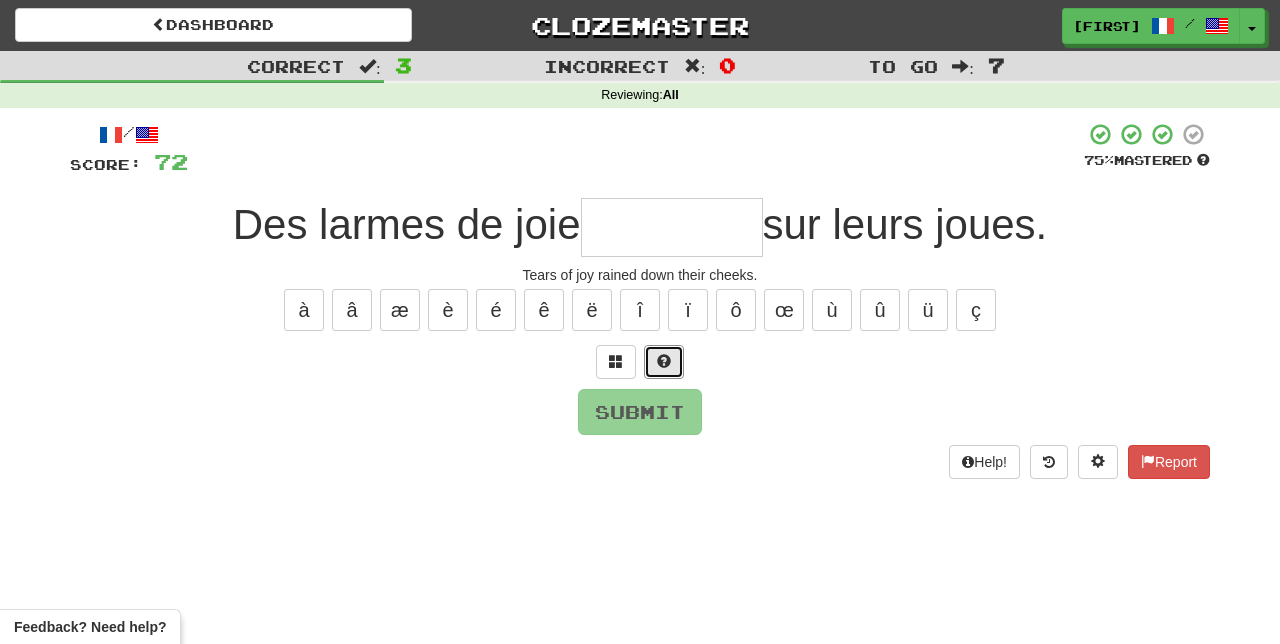 click at bounding box center [664, 361] 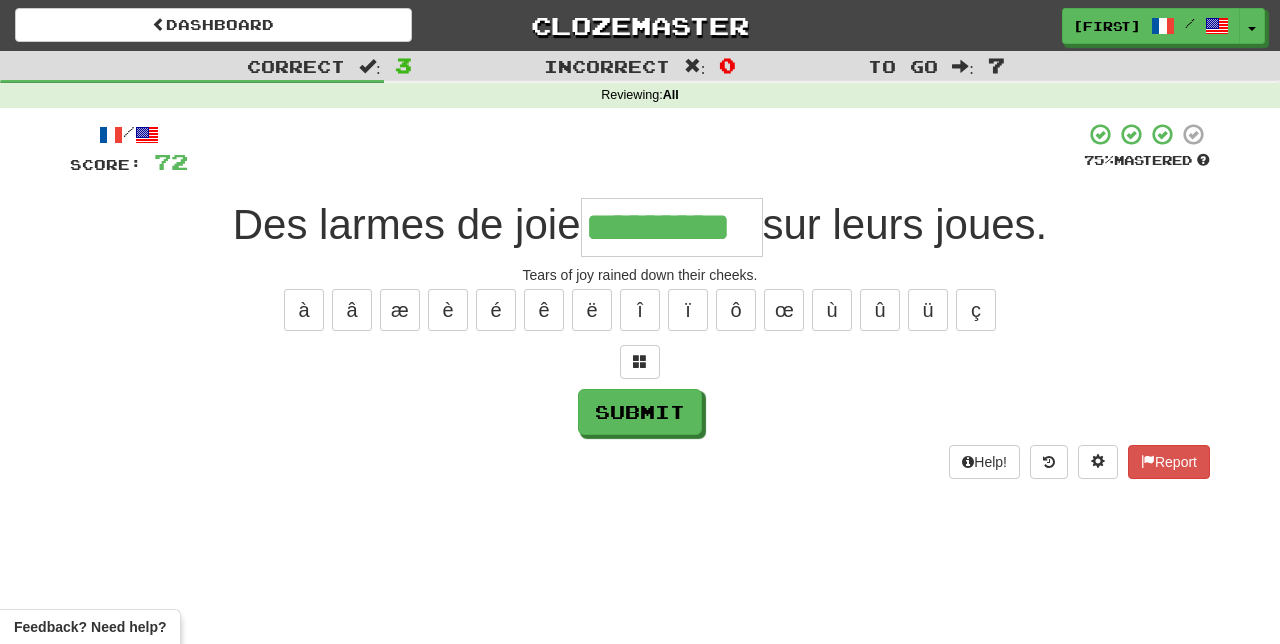 type on "*********" 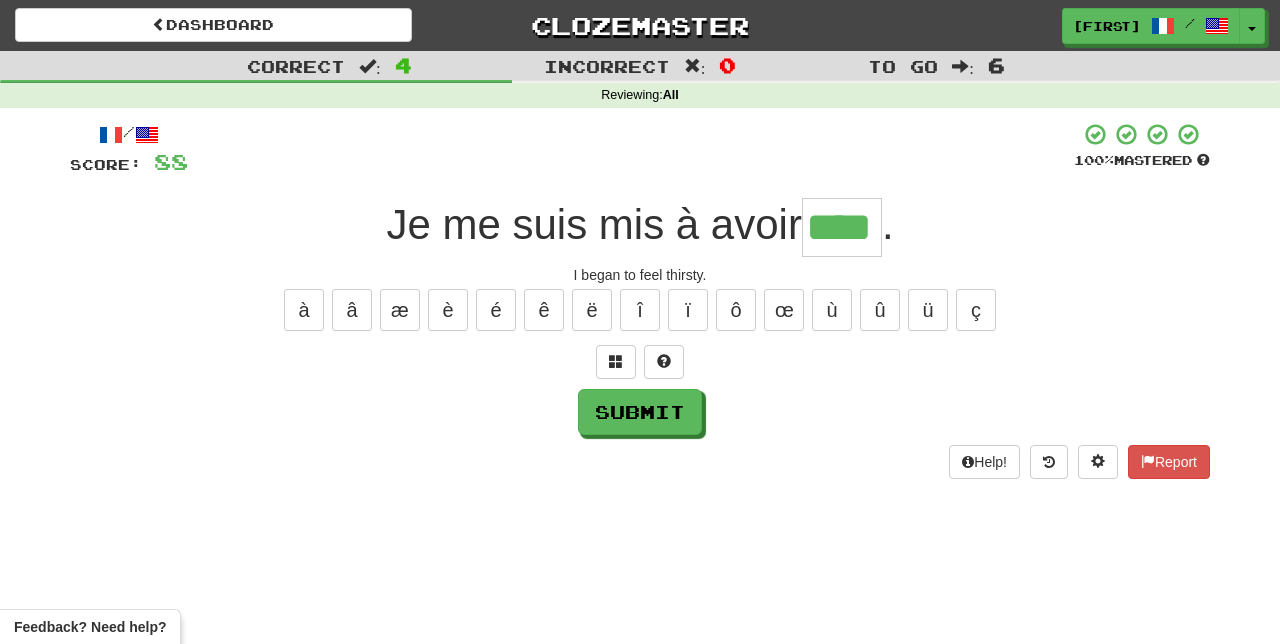 type on "****" 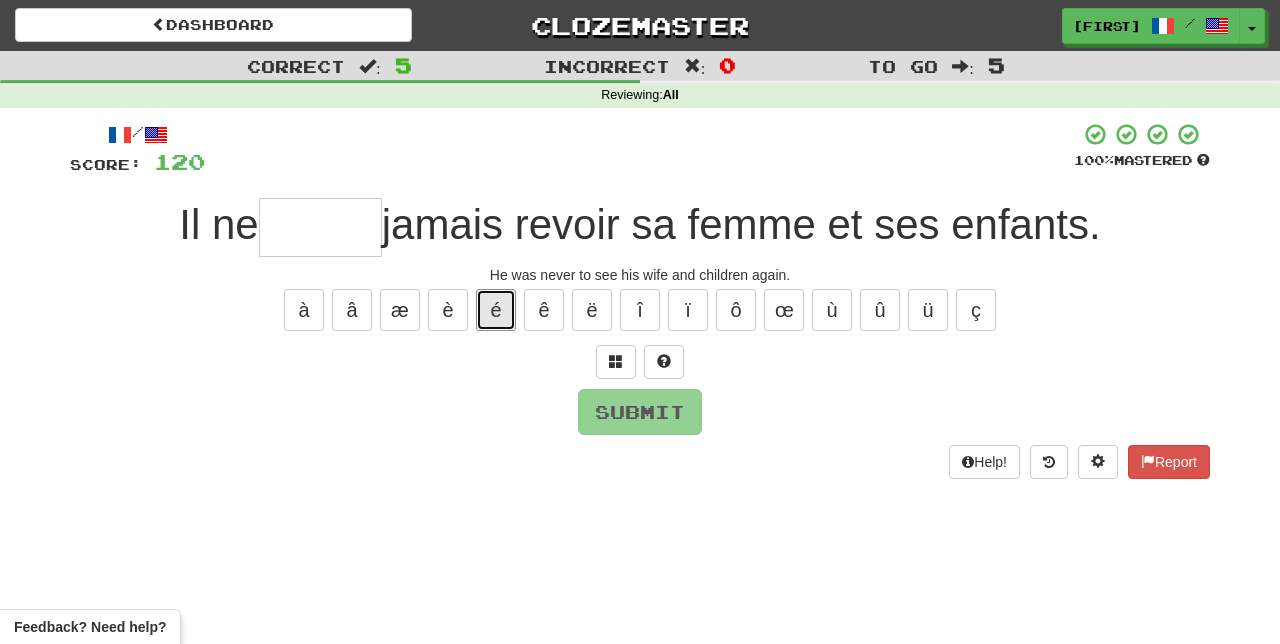 click on "é" at bounding box center [496, 310] 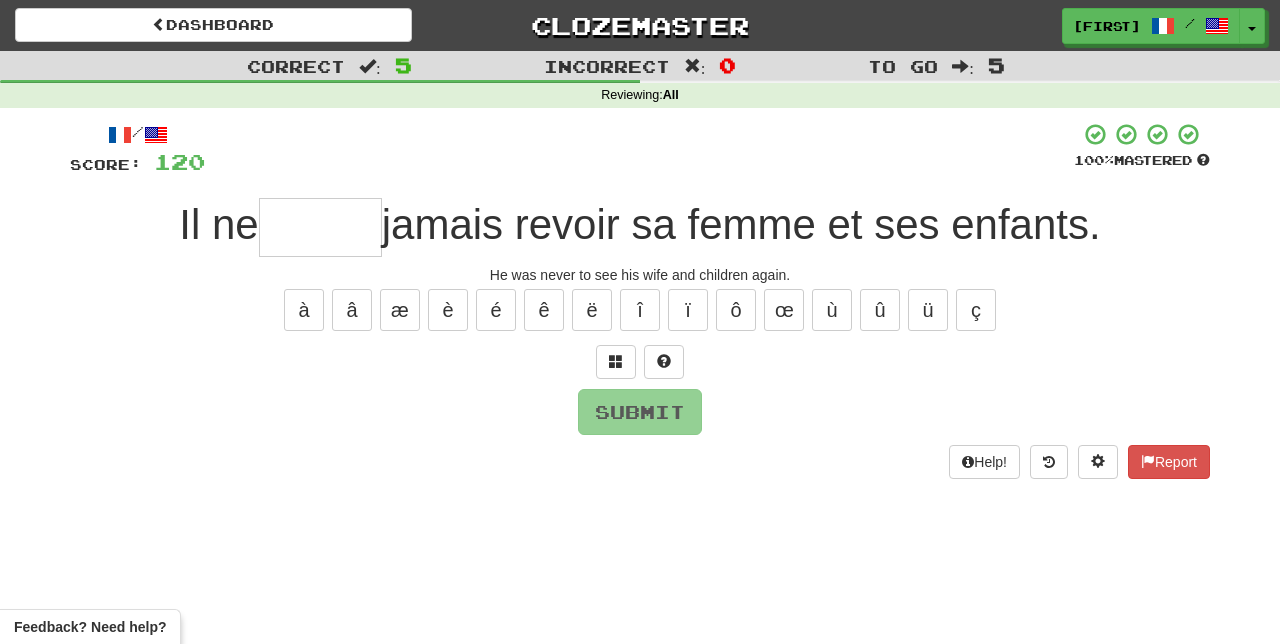 type on "*" 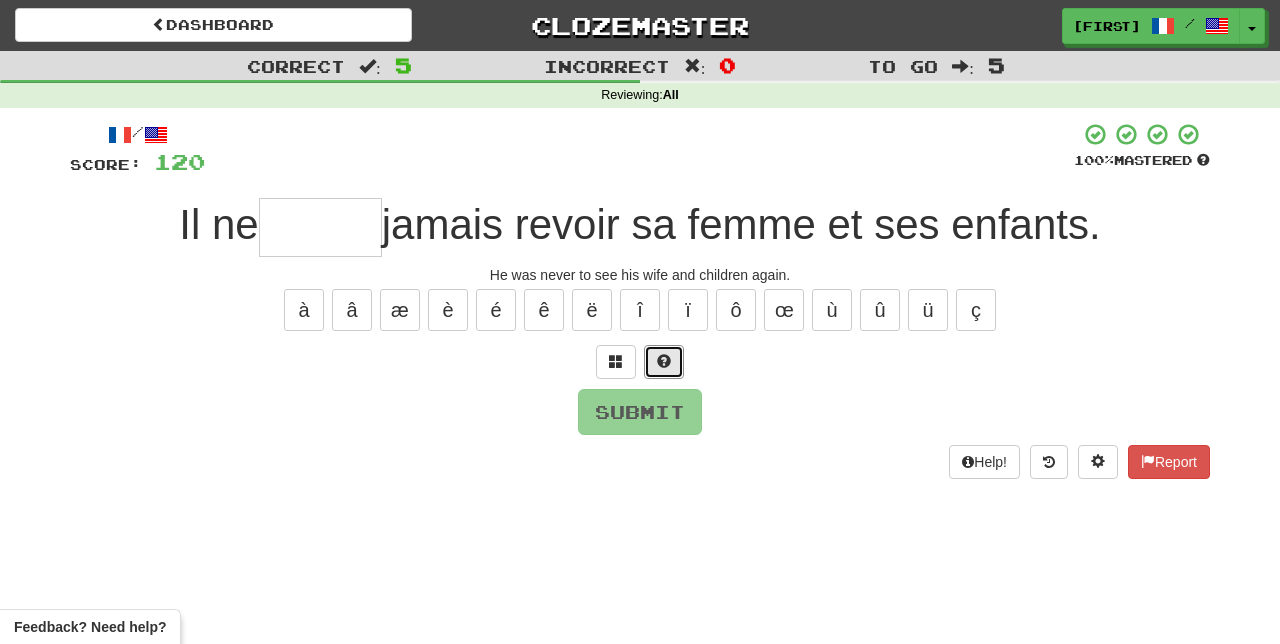 click at bounding box center (664, 362) 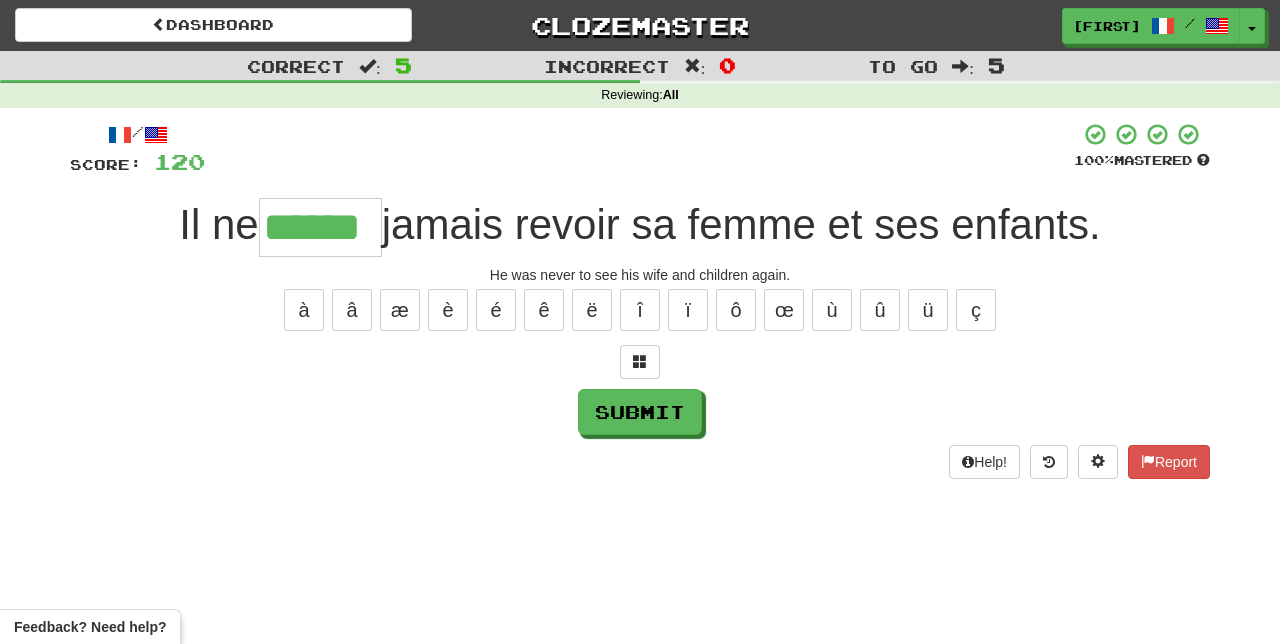 type on "******" 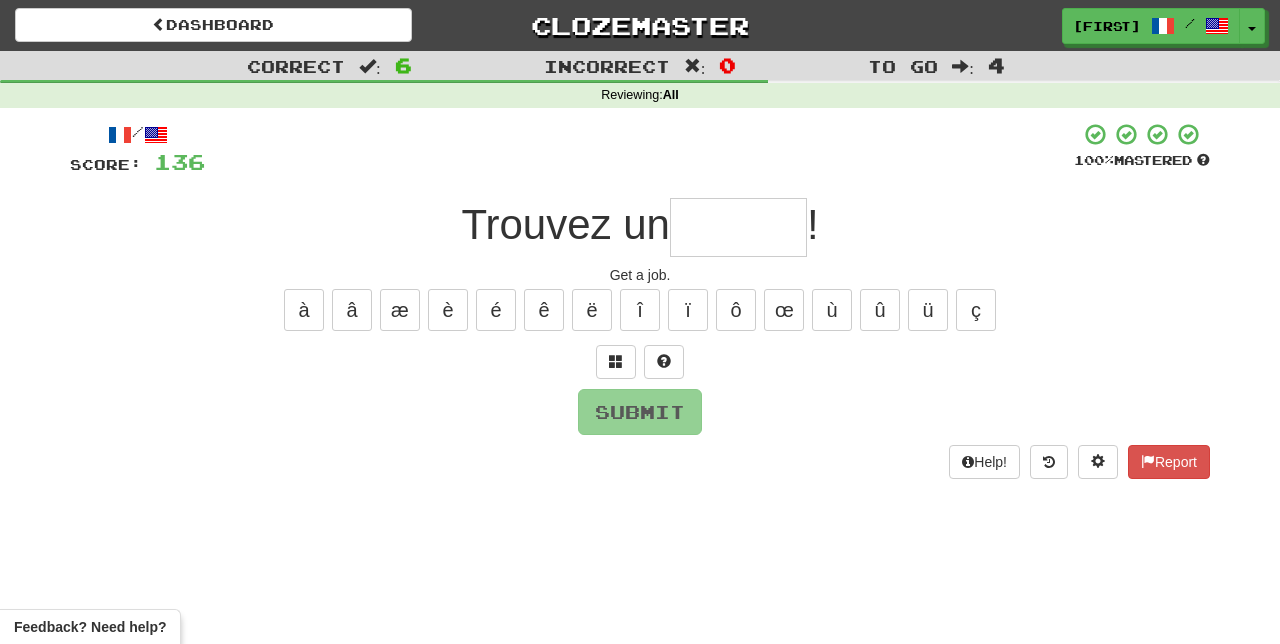 type on "*" 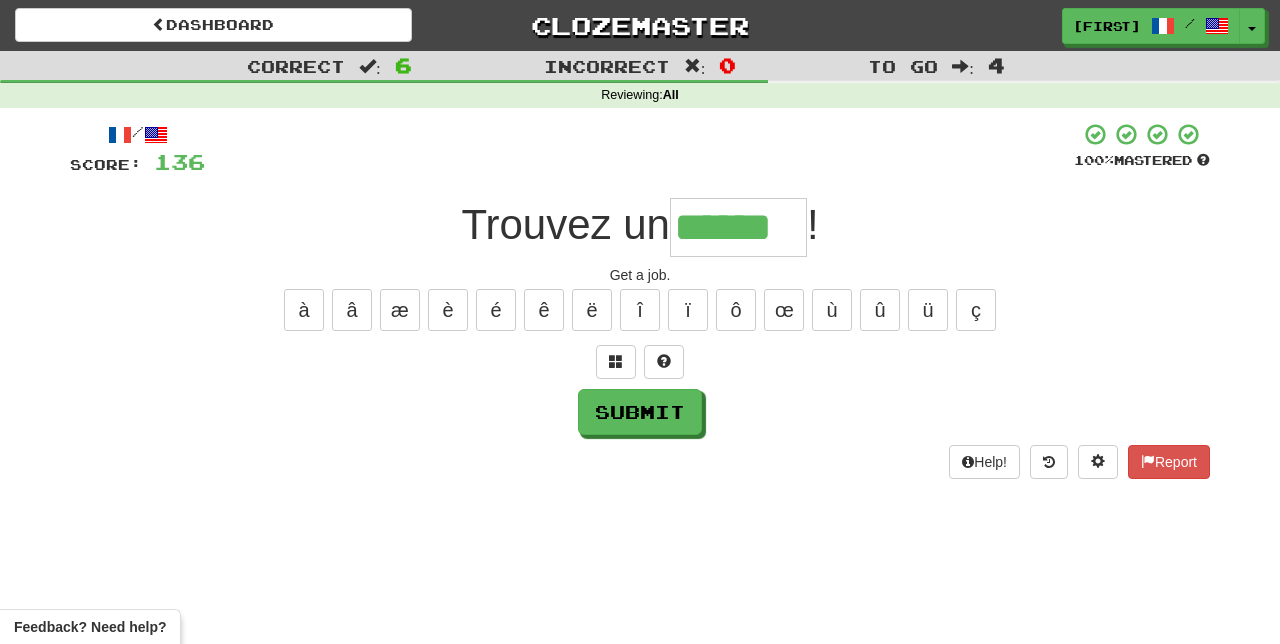type on "******" 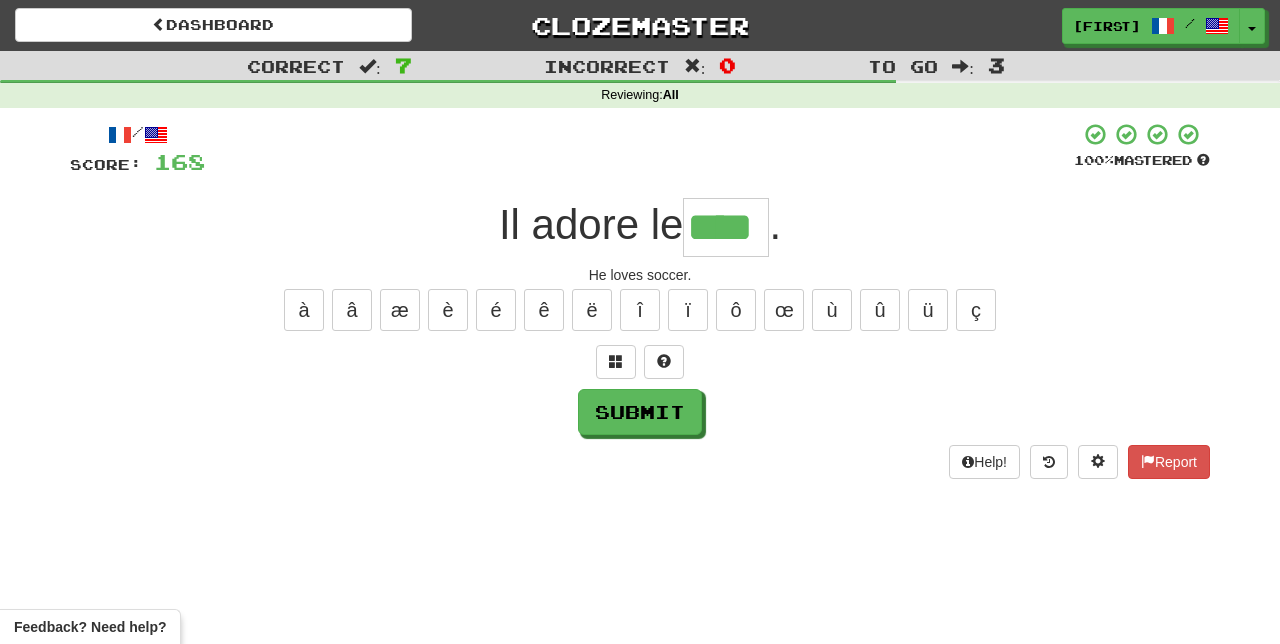 type on "****" 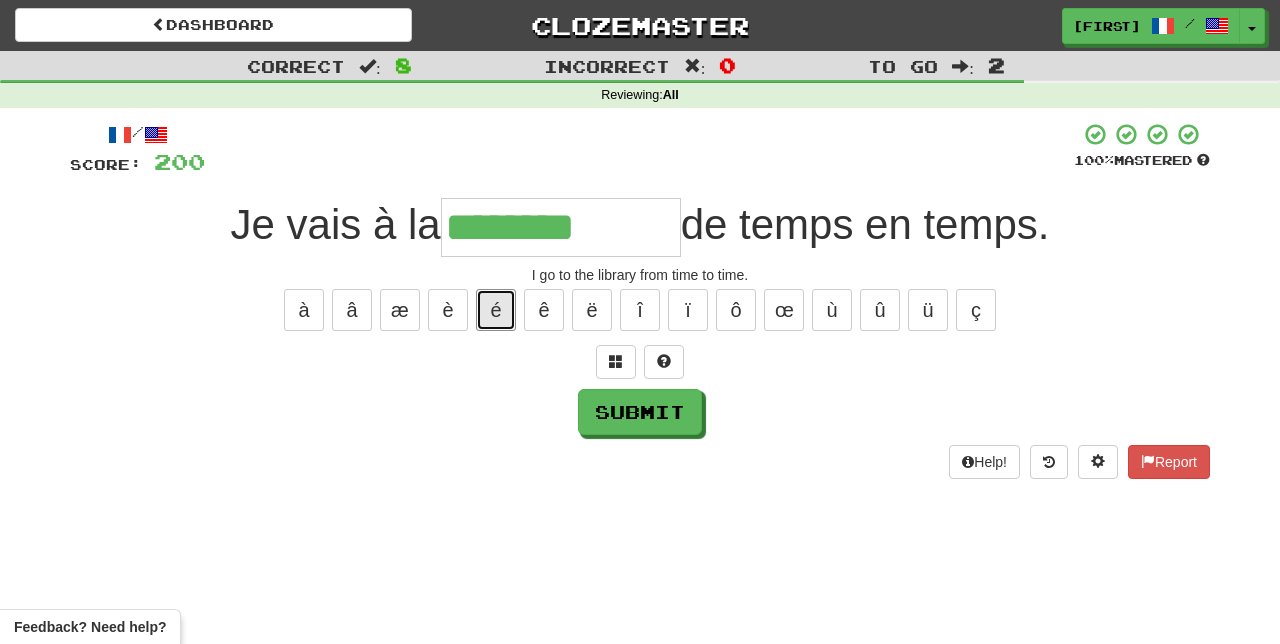 click on "é" at bounding box center [496, 310] 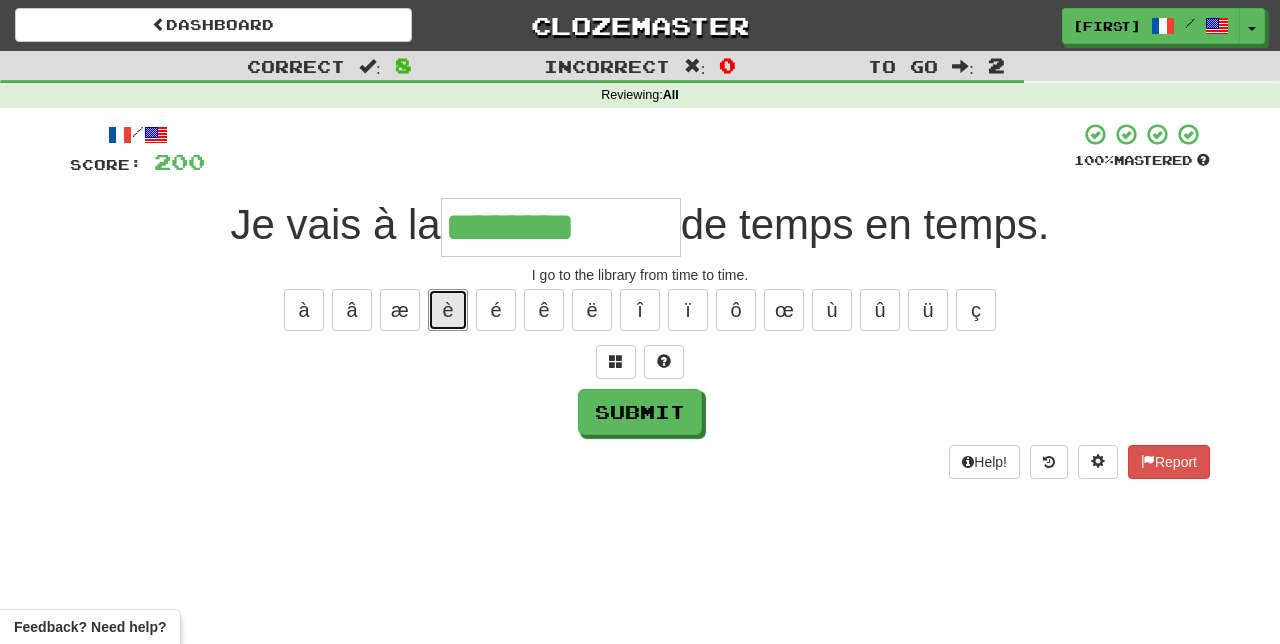 click on "è" at bounding box center (448, 310) 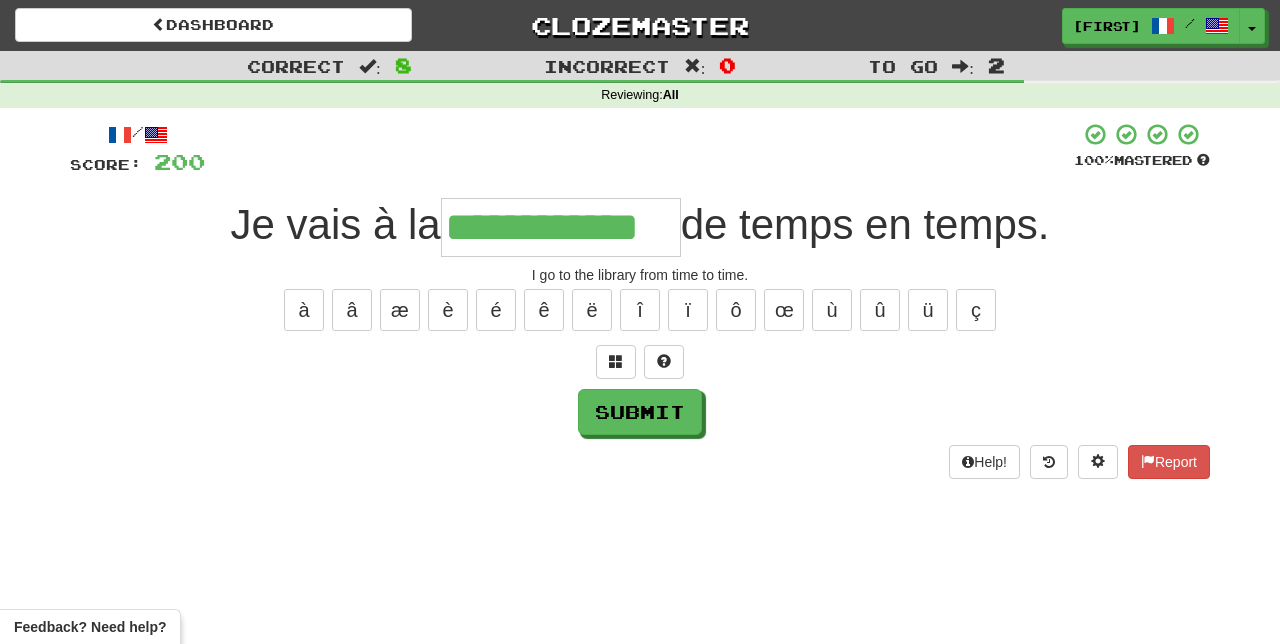 type on "**********" 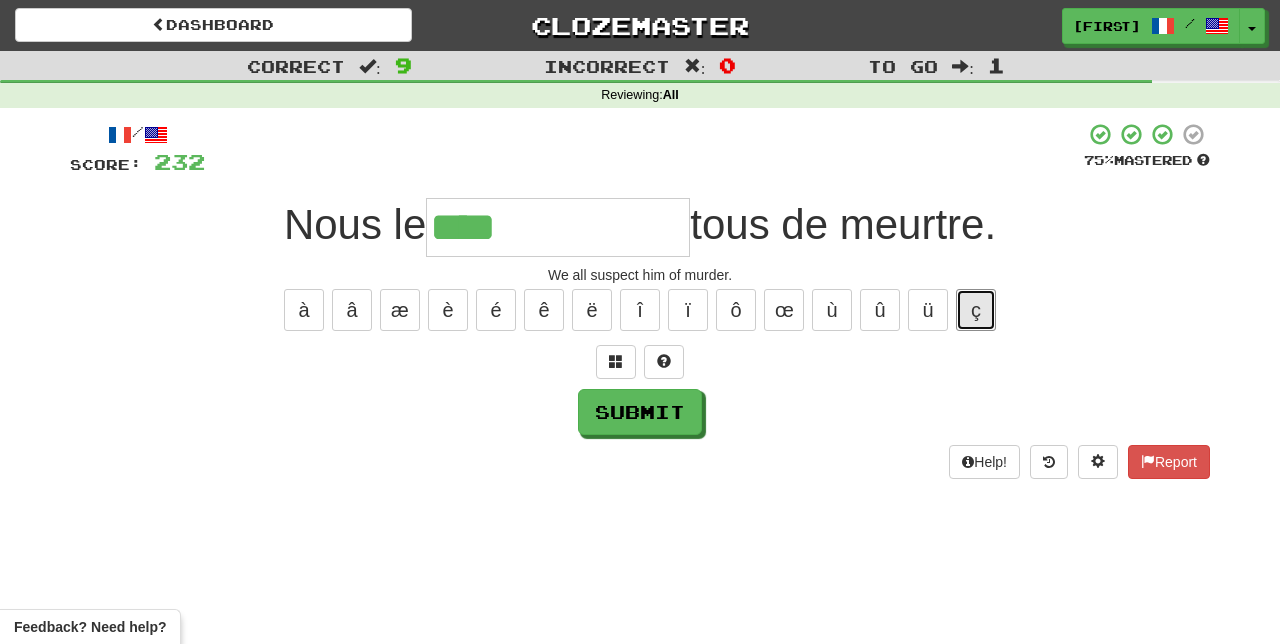 click on "ç" at bounding box center (976, 310) 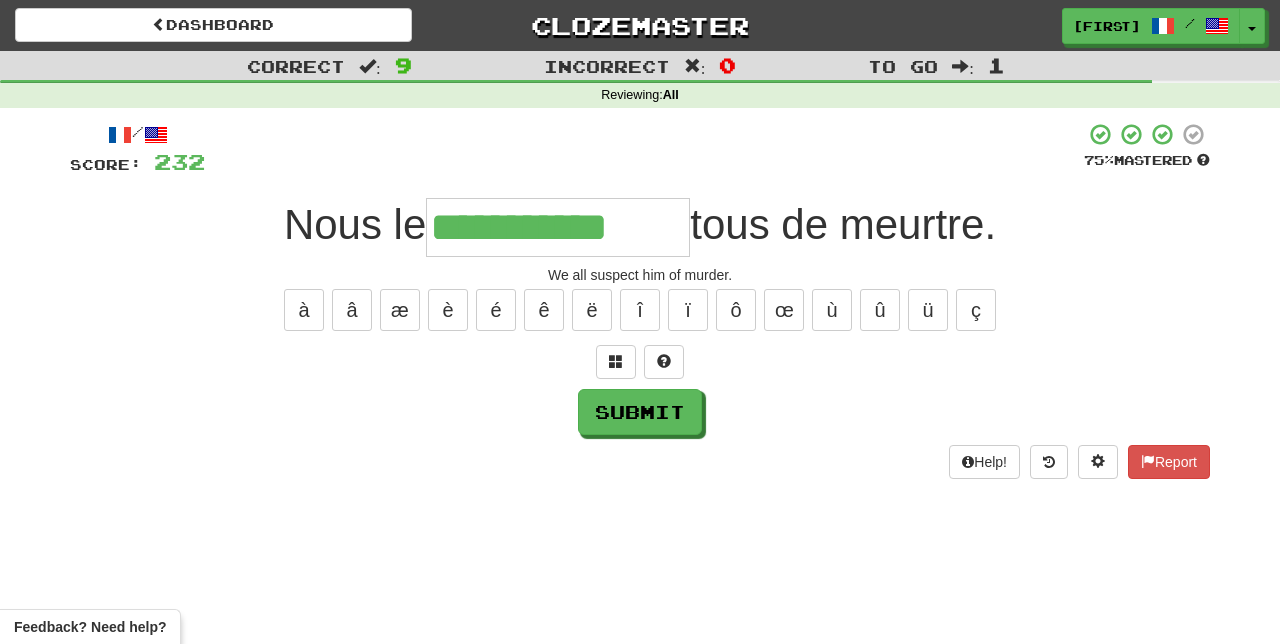 type on "**********" 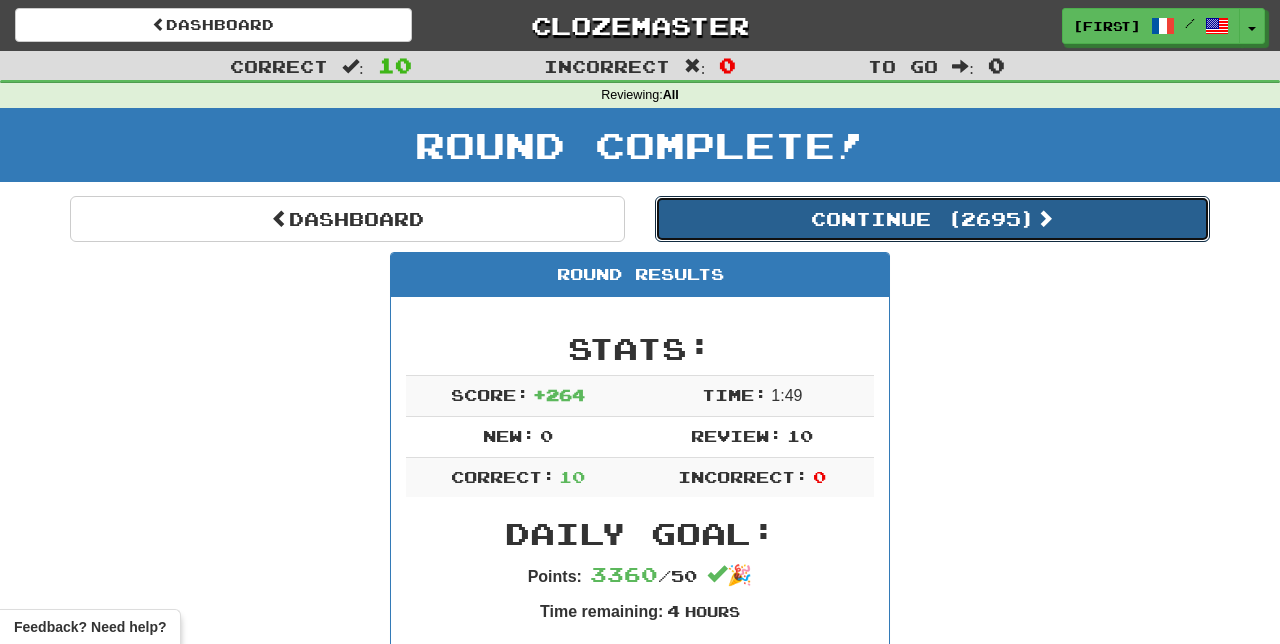 click on "Continue ( 2695 )" at bounding box center [932, 219] 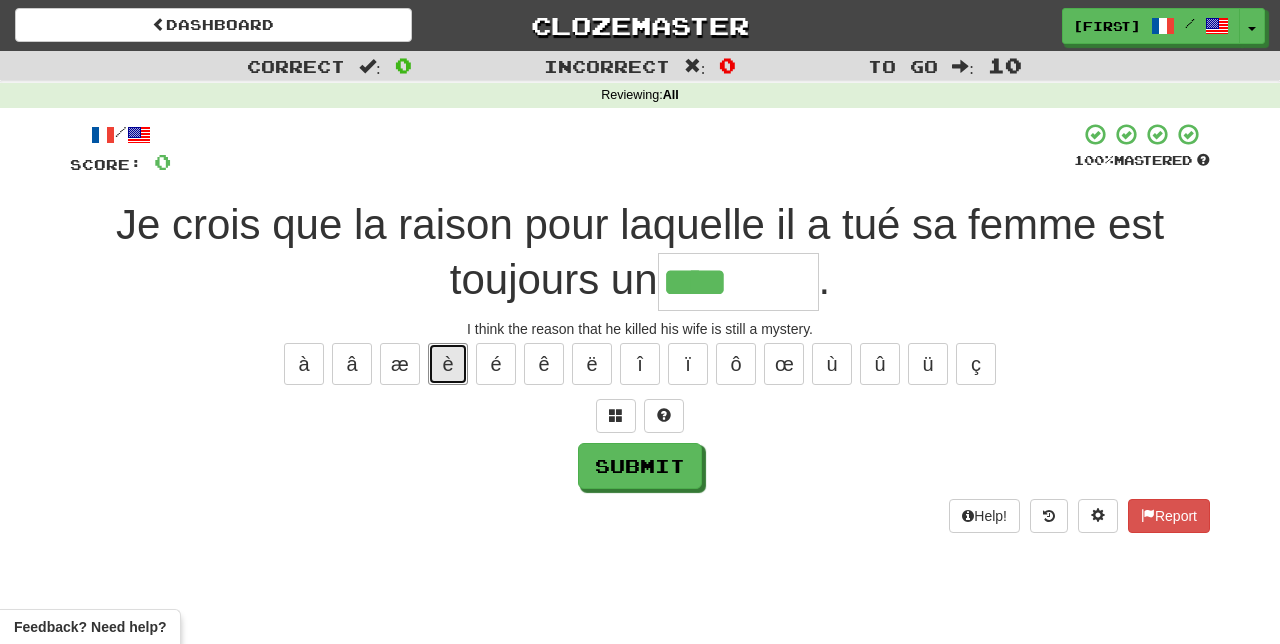 click on "è" at bounding box center (448, 364) 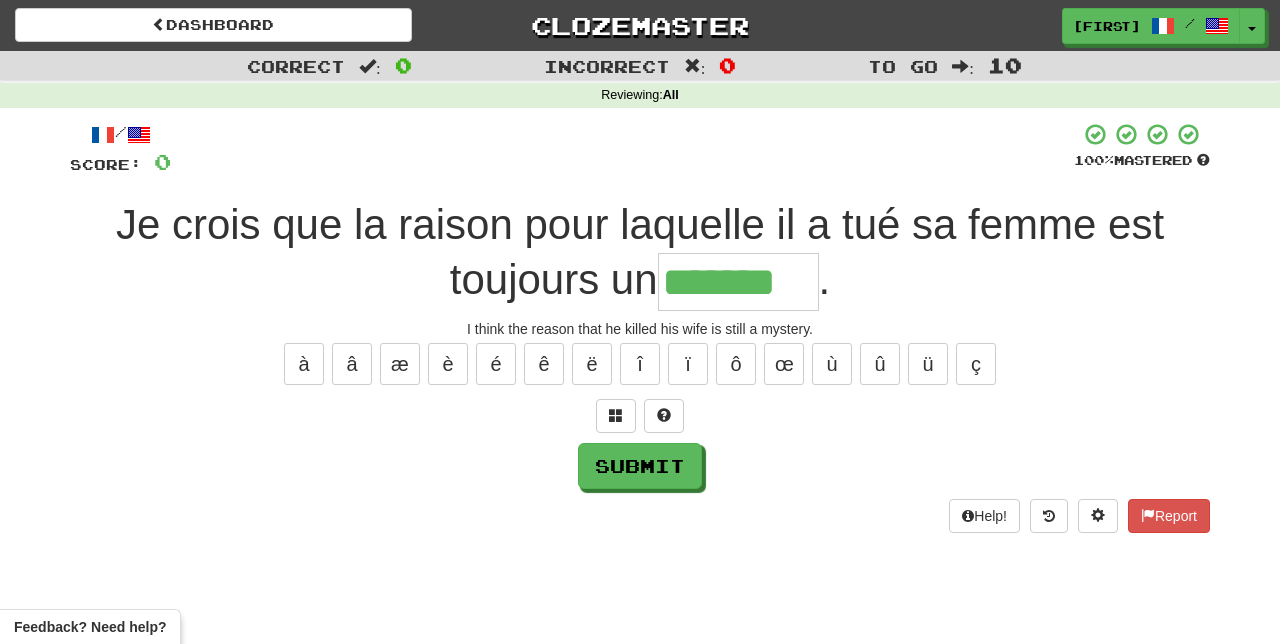 type on "*******" 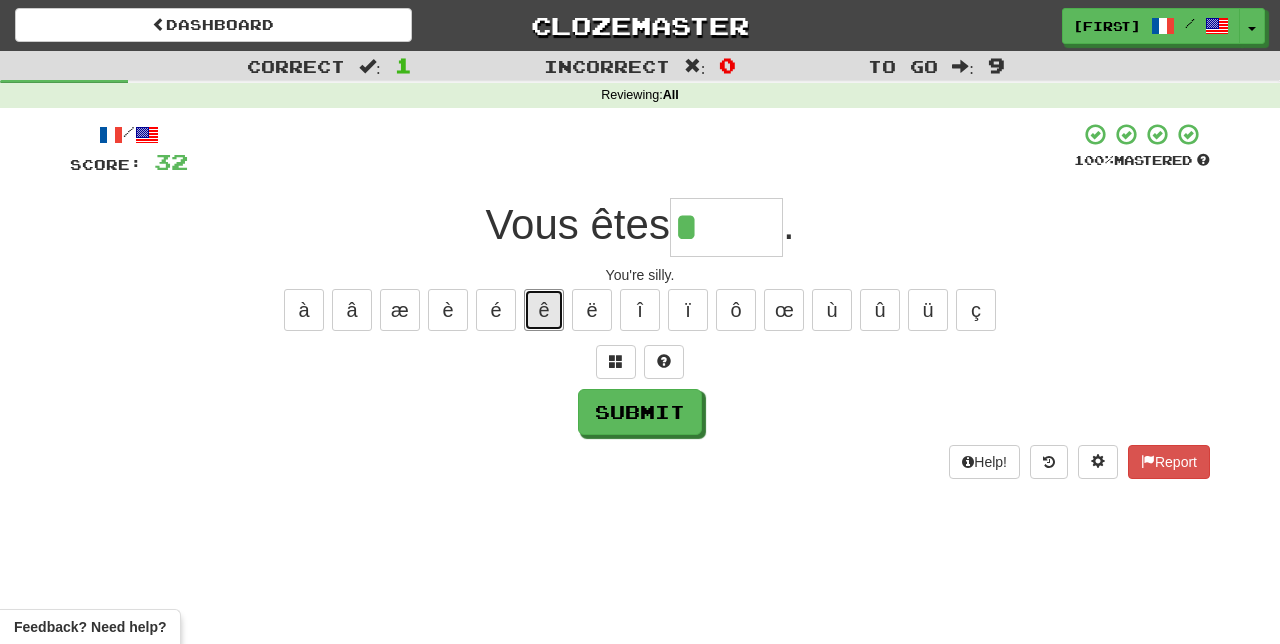click on "ê" at bounding box center (544, 310) 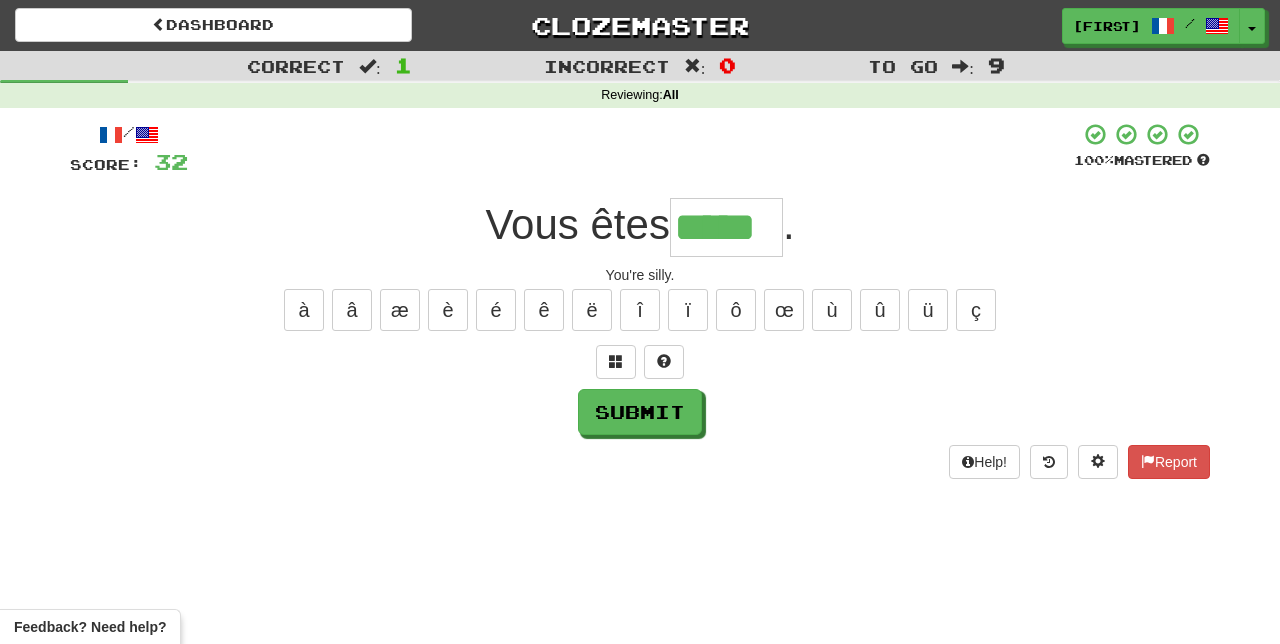 type on "******" 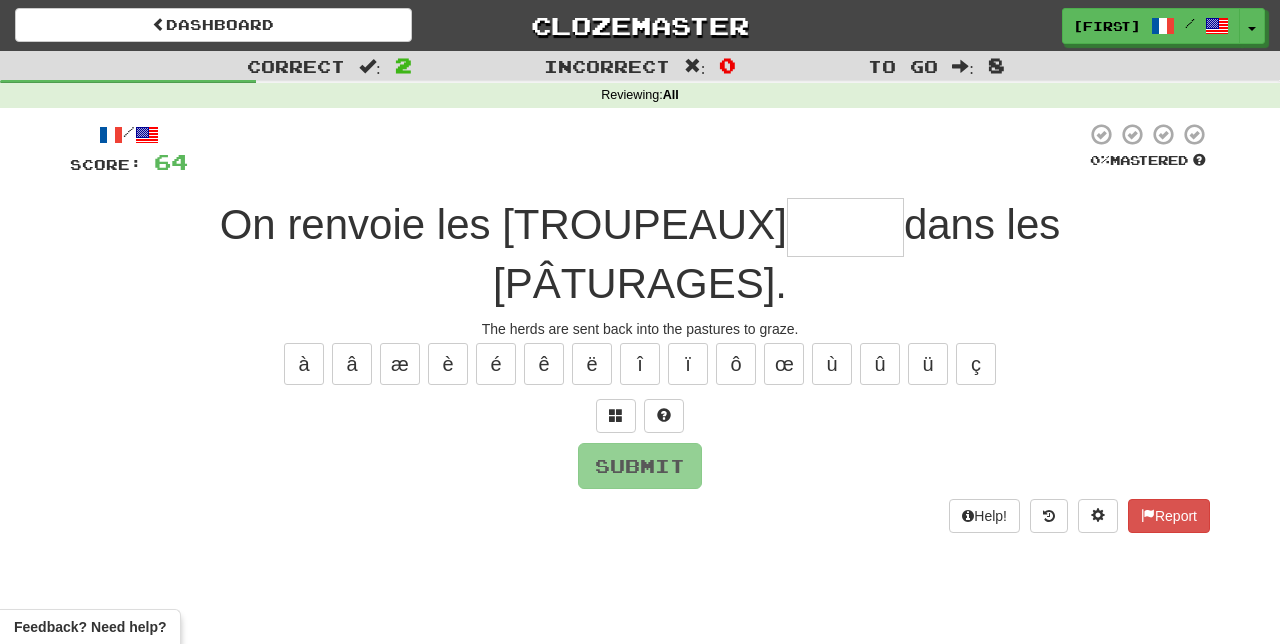 type on "*" 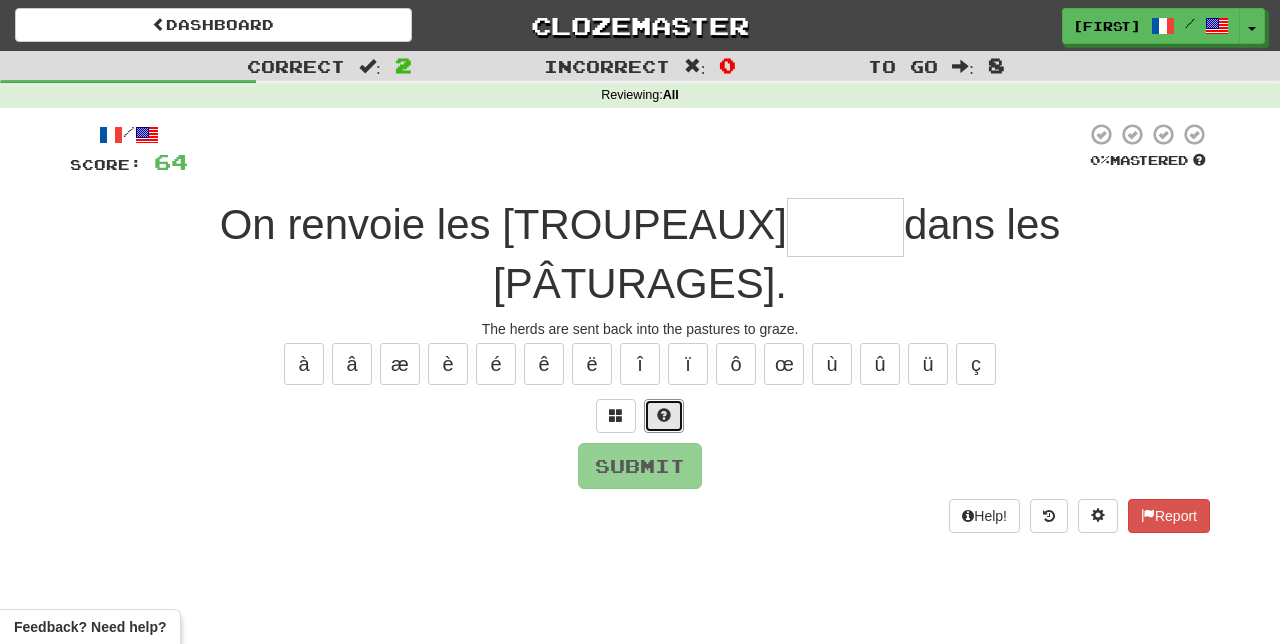 click at bounding box center [664, 415] 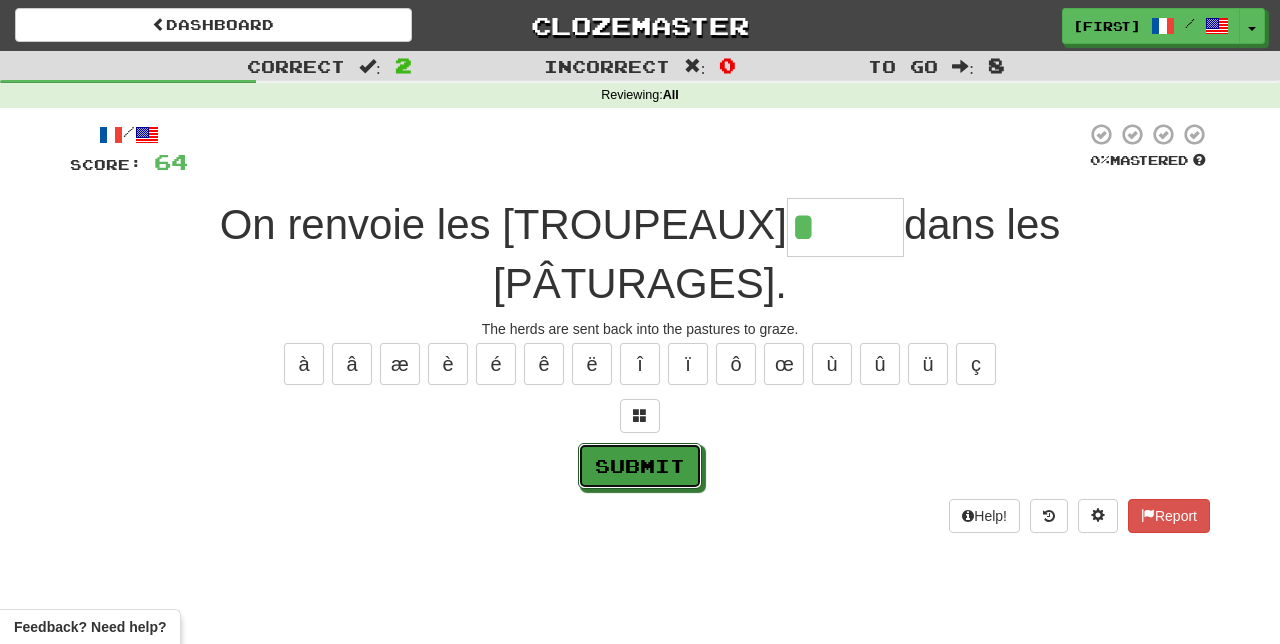 click on "Submit" at bounding box center [640, 466] 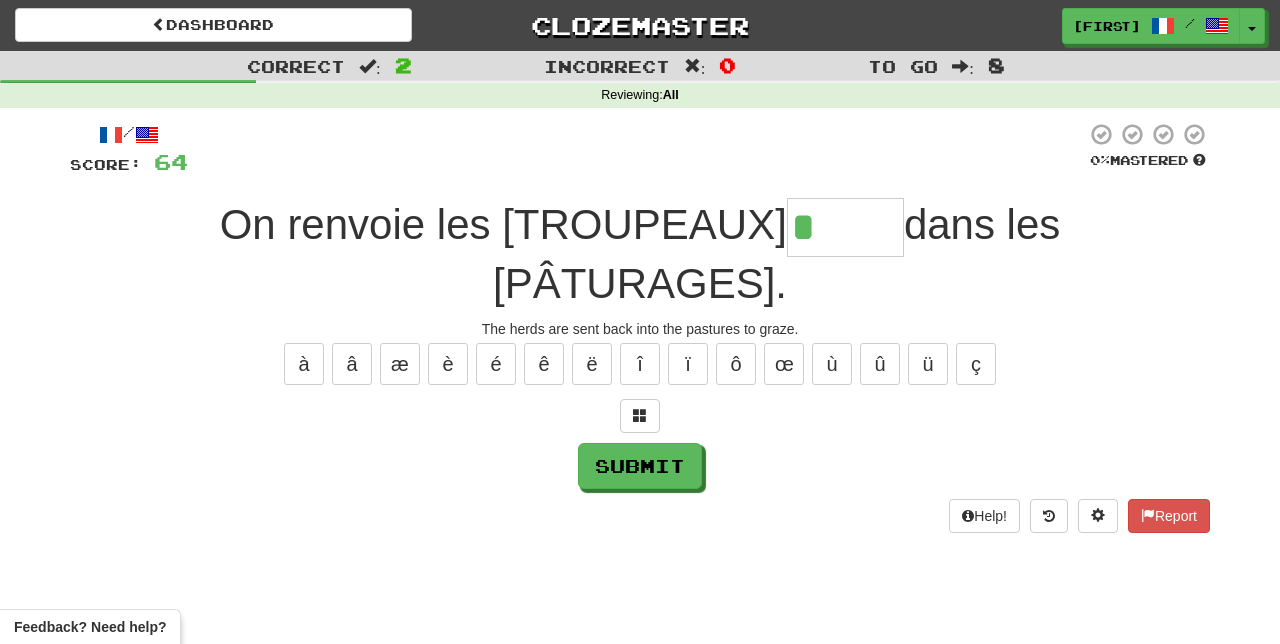 type on "******" 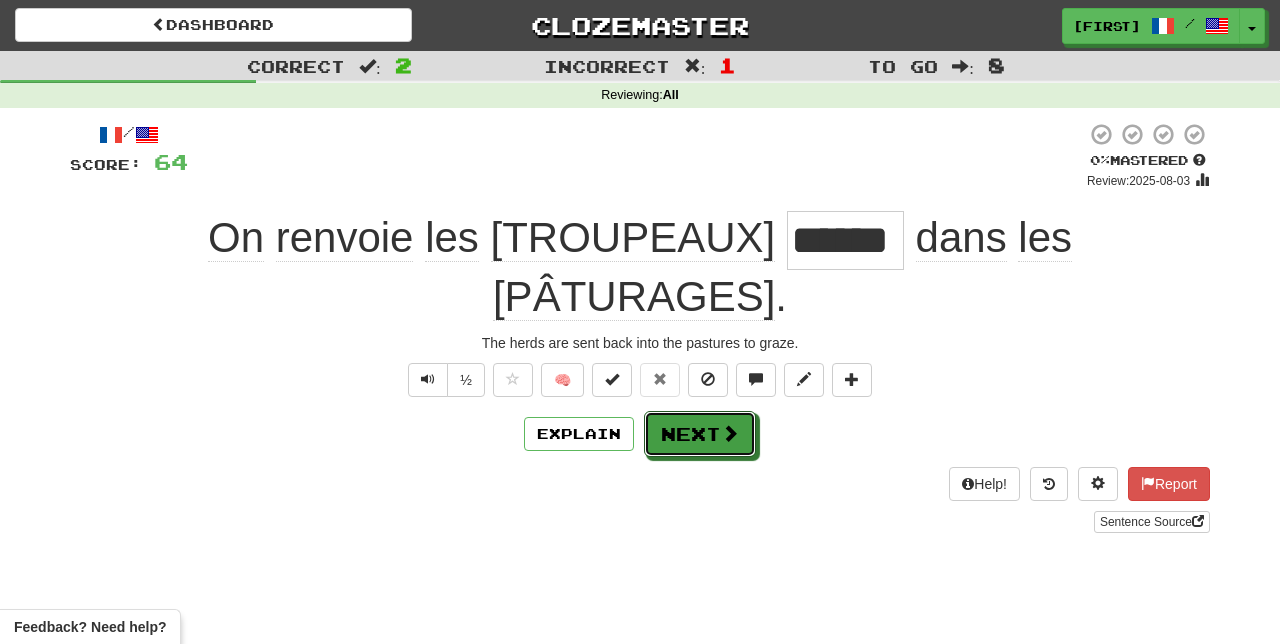 click at bounding box center (730, 433) 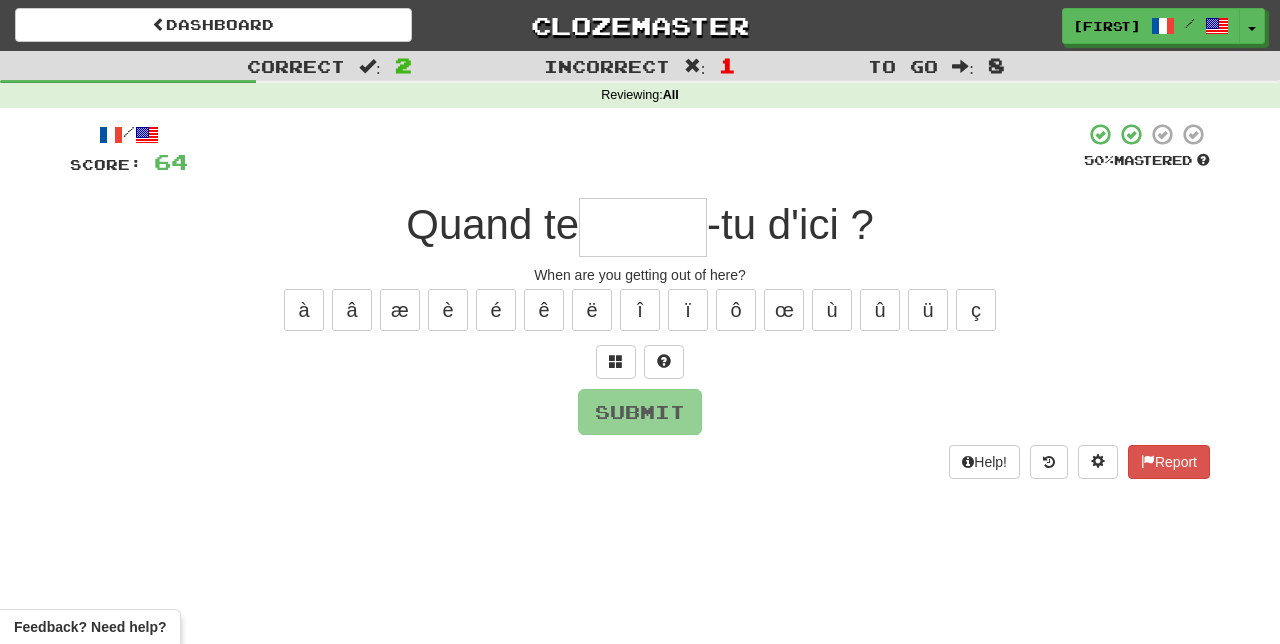 type on "*" 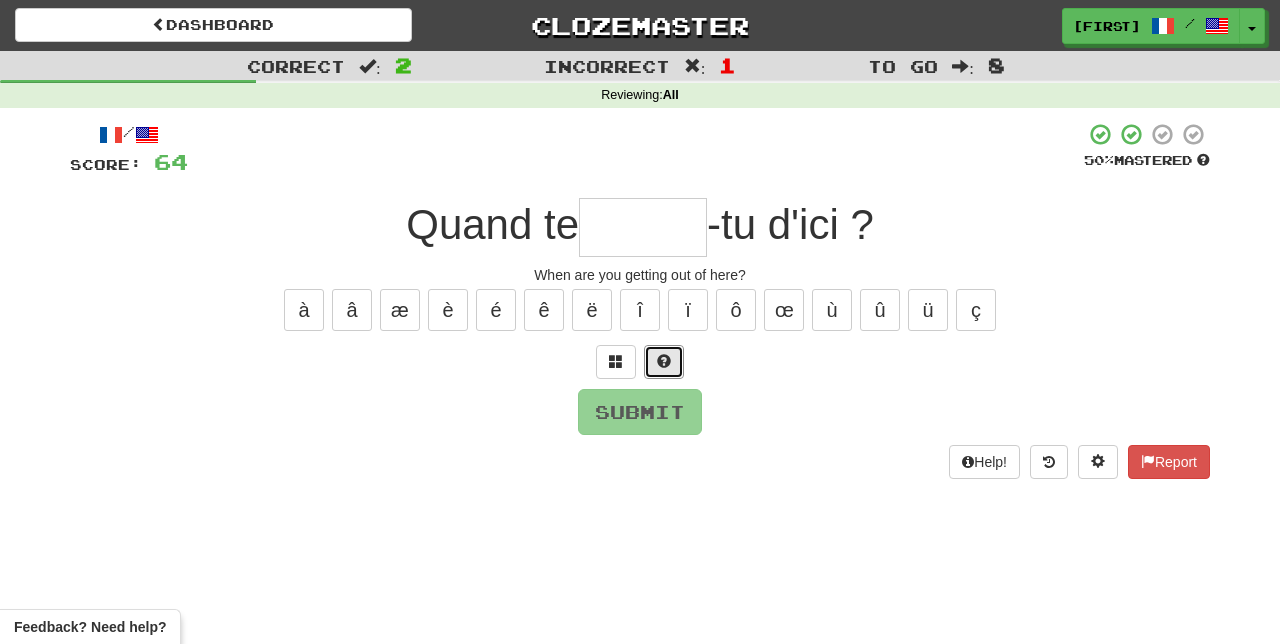 click at bounding box center [664, 362] 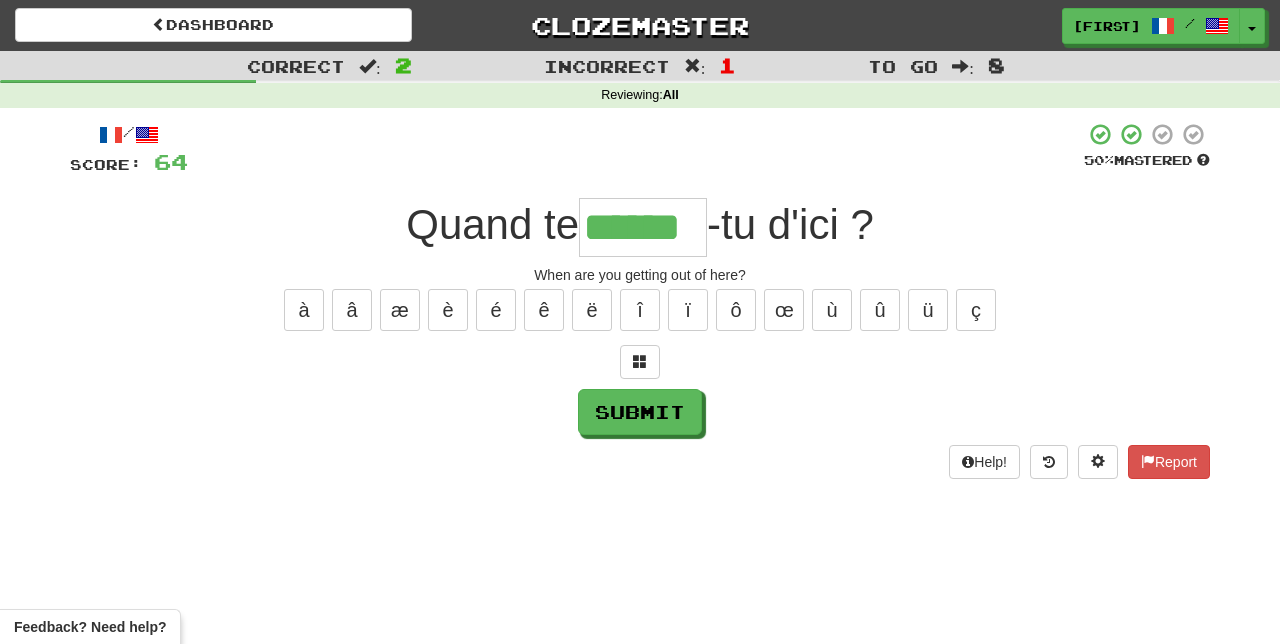 type on "******" 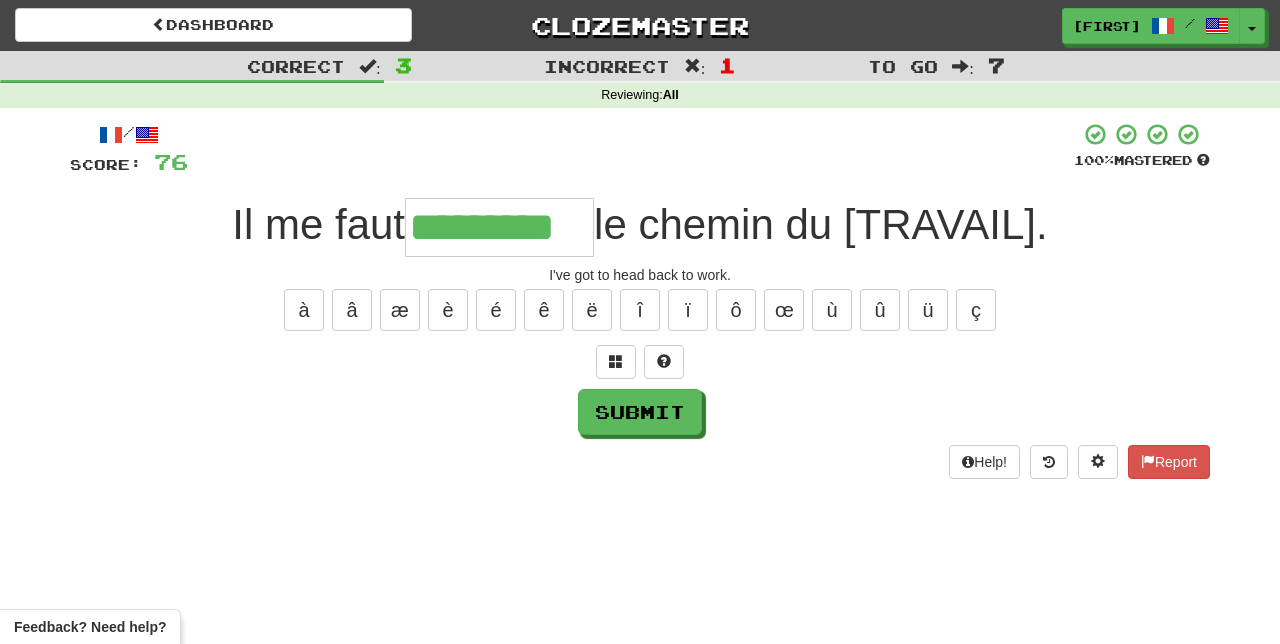 type on "*********" 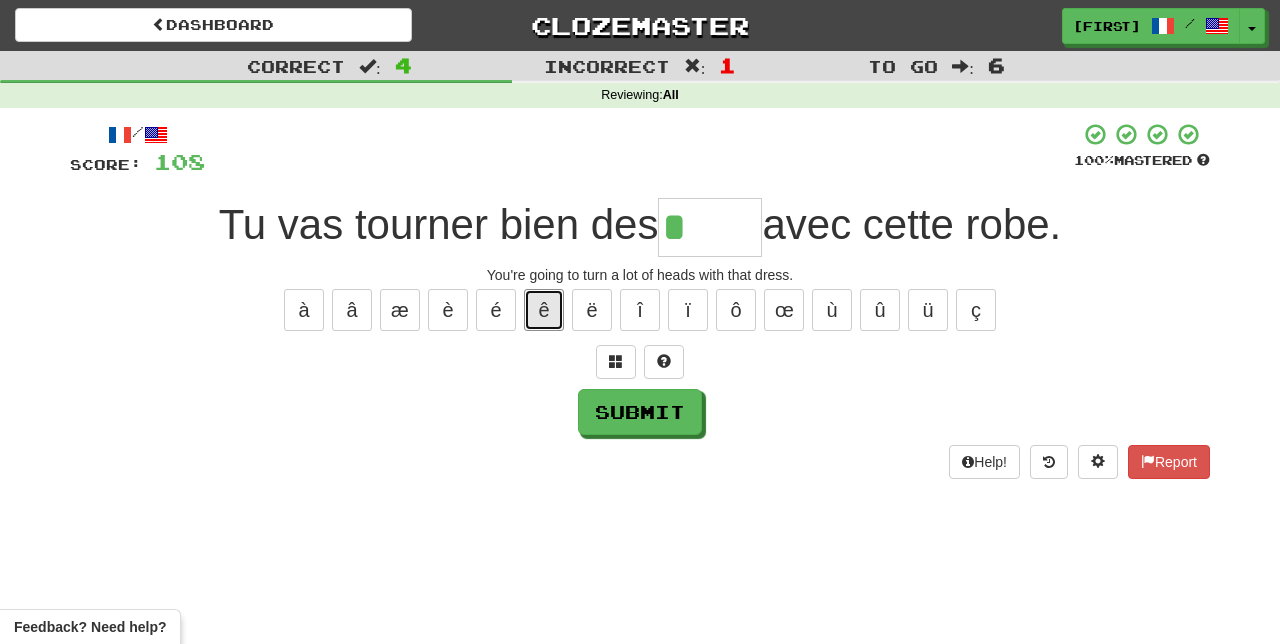 click on "ê" at bounding box center (544, 310) 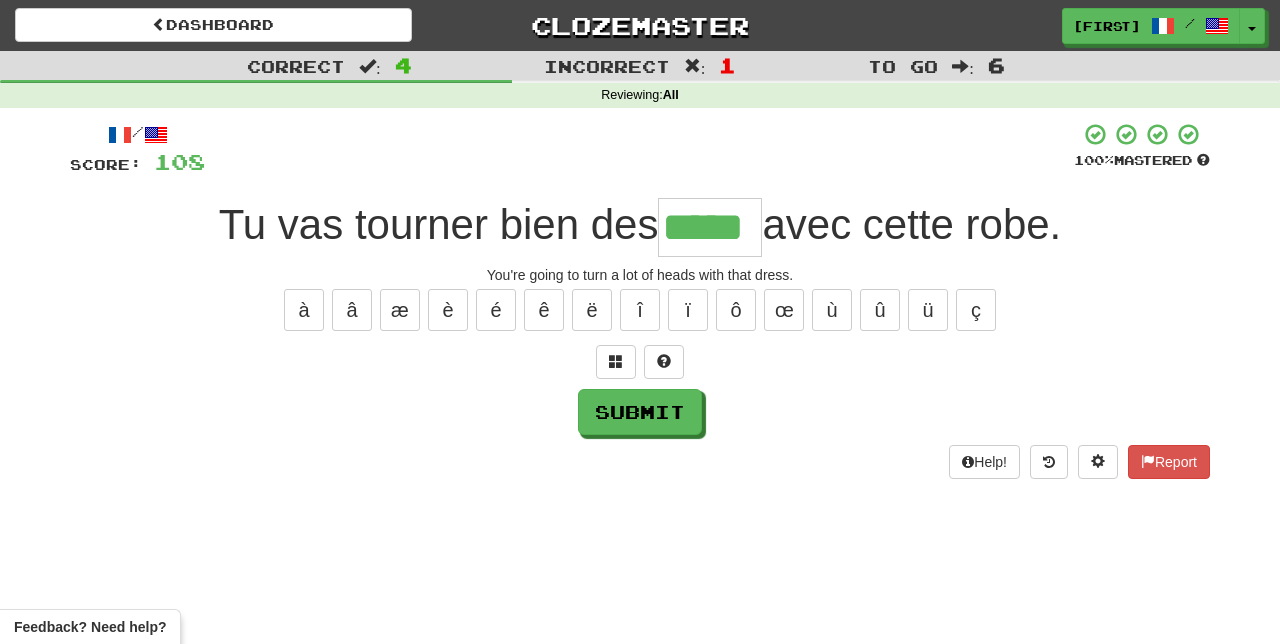 type on "*****" 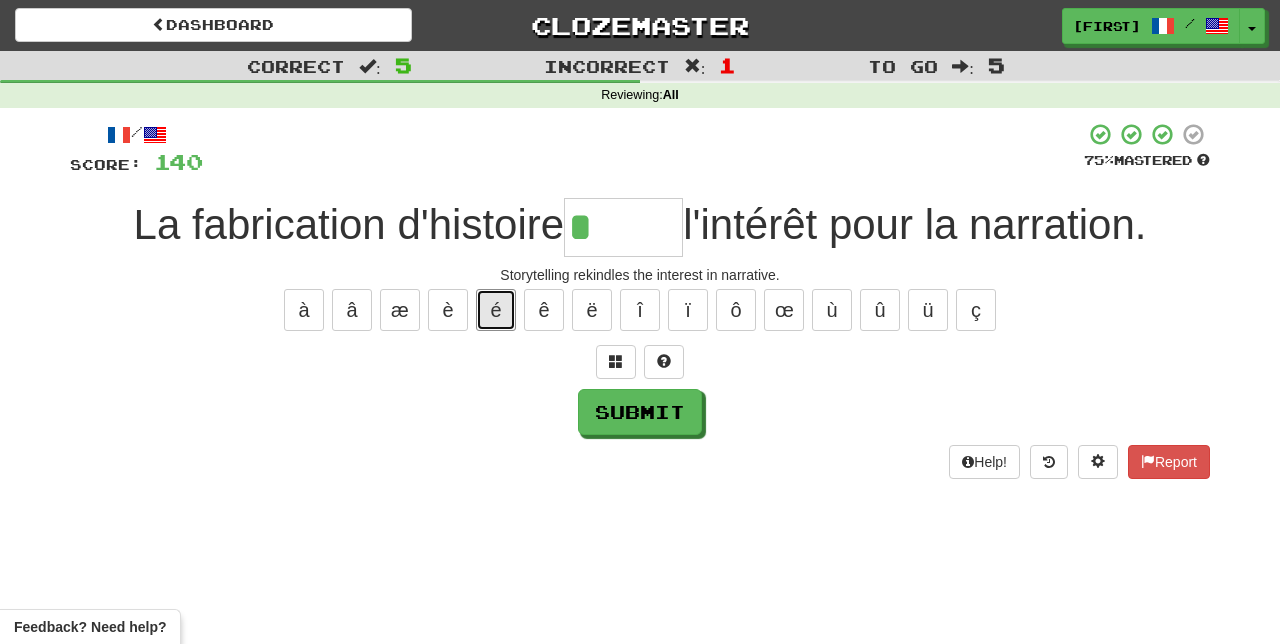 click on "é" at bounding box center (496, 310) 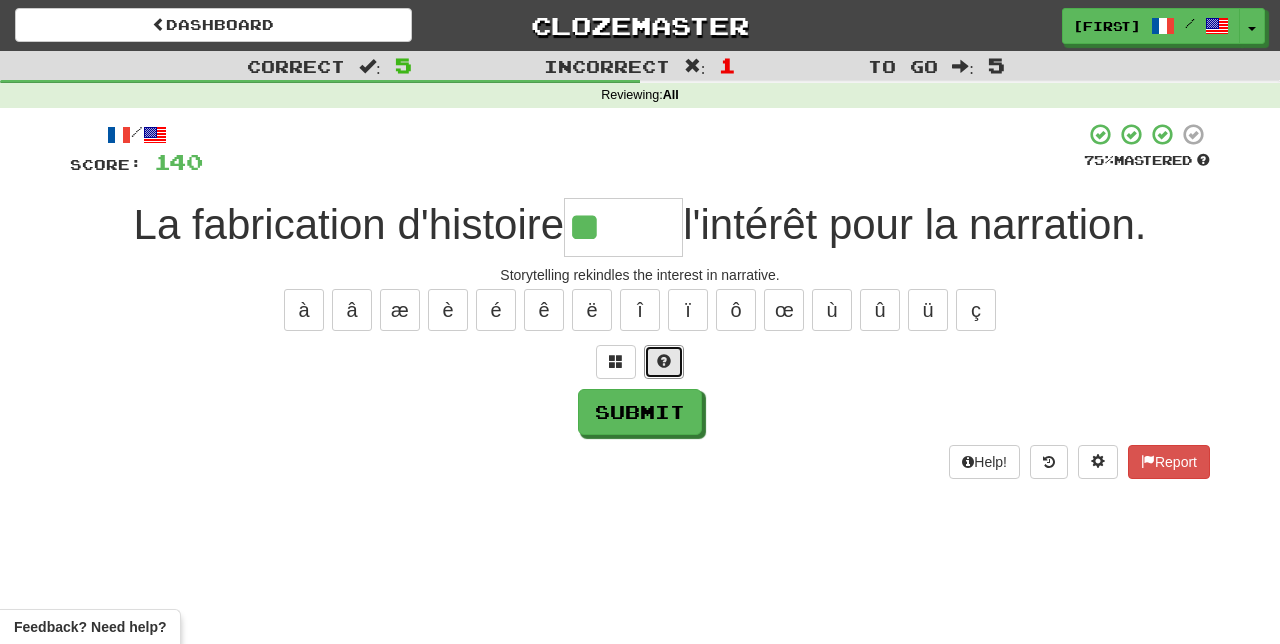 click at bounding box center (664, 362) 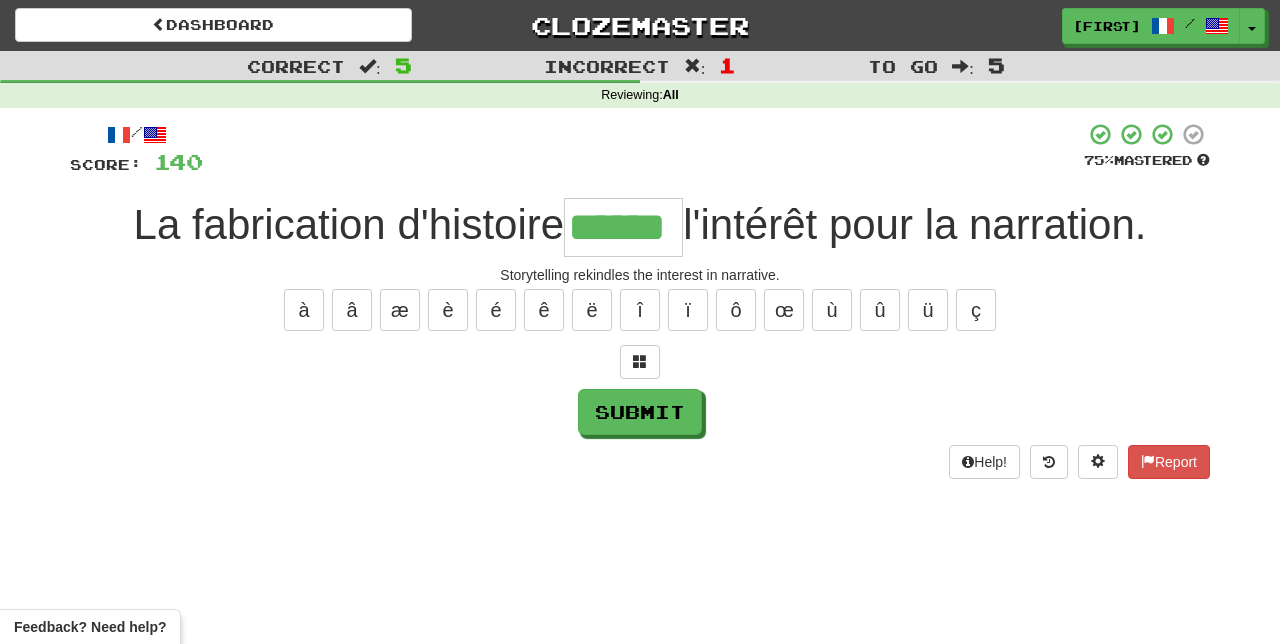 type on "******" 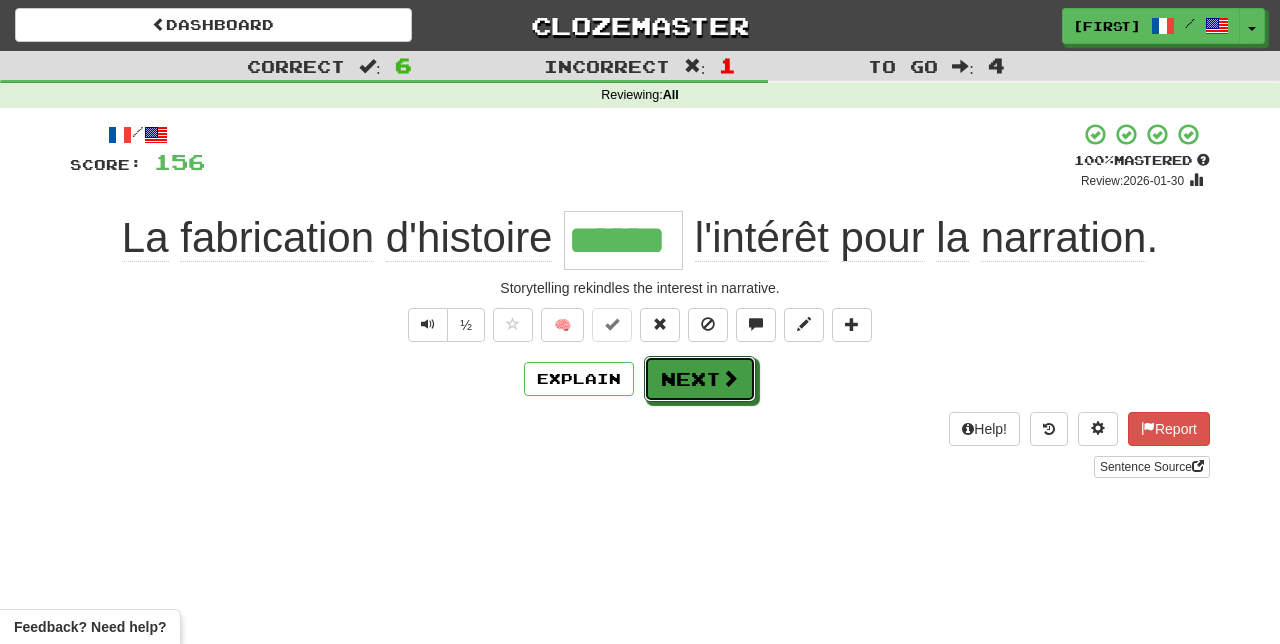 click on "Next" at bounding box center (700, 379) 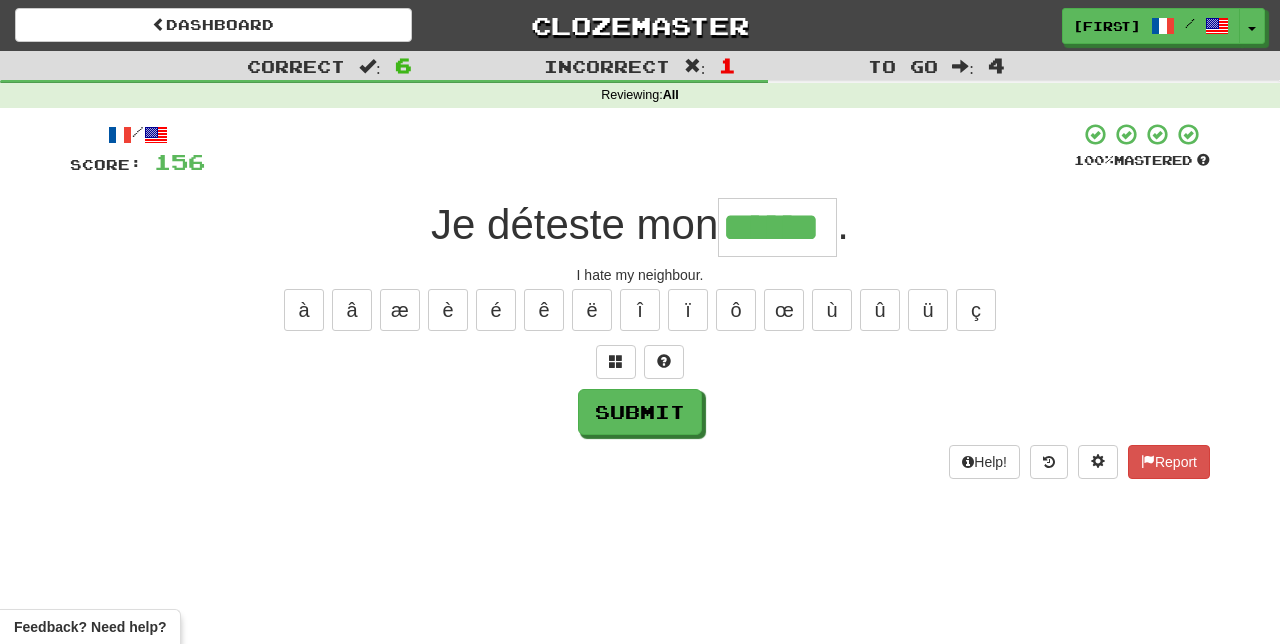 type on "******" 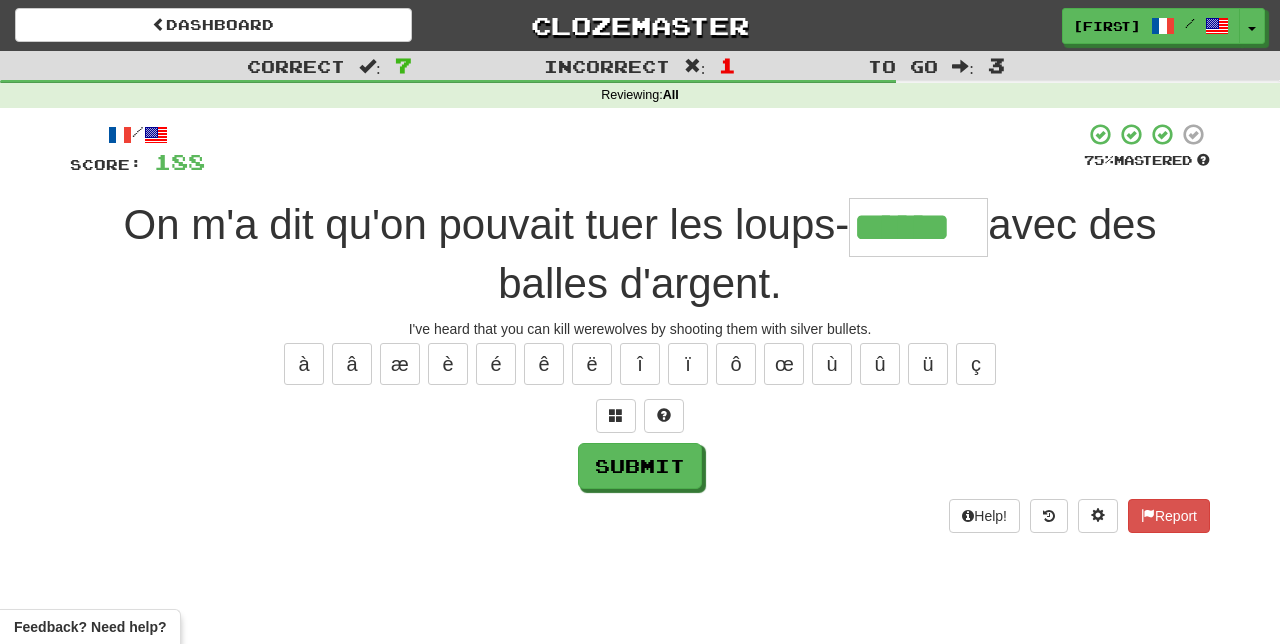 type on "******" 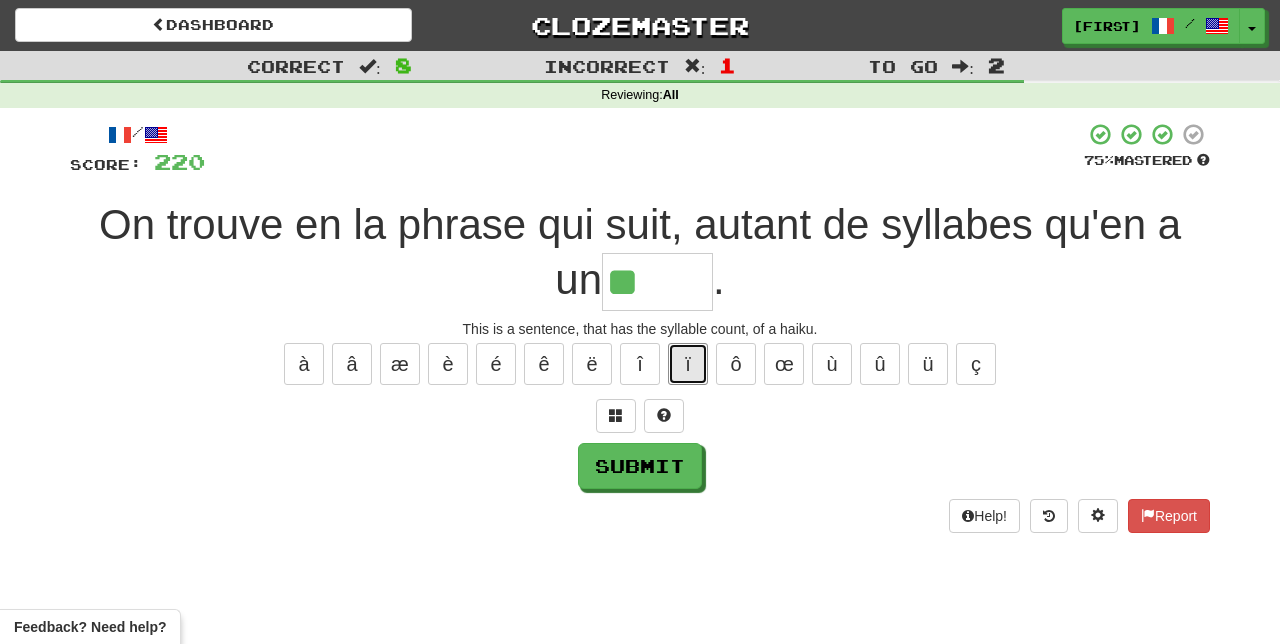 click on "ï" at bounding box center (688, 364) 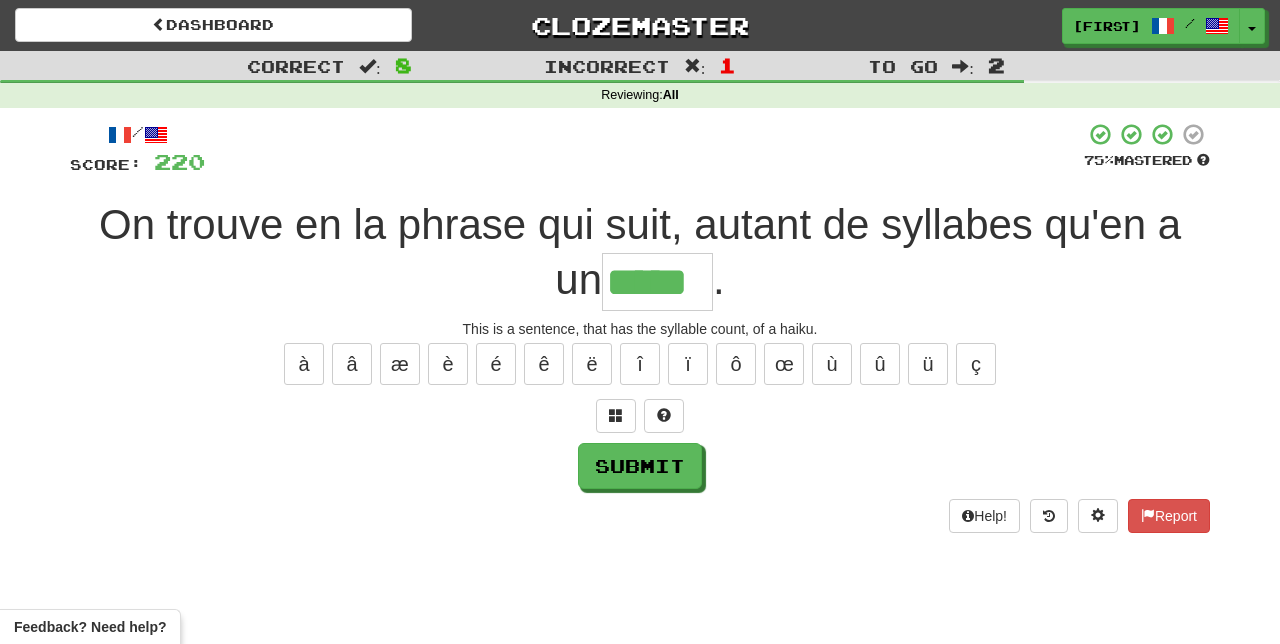 type on "*****" 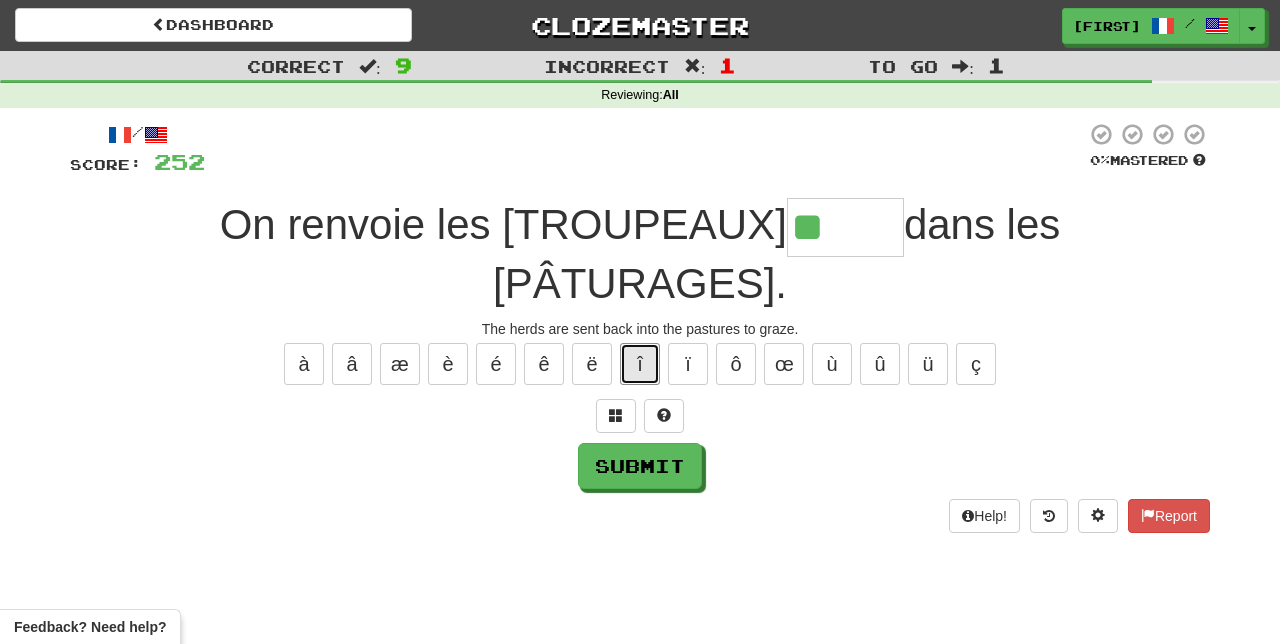 click on "î" at bounding box center [640, 364] 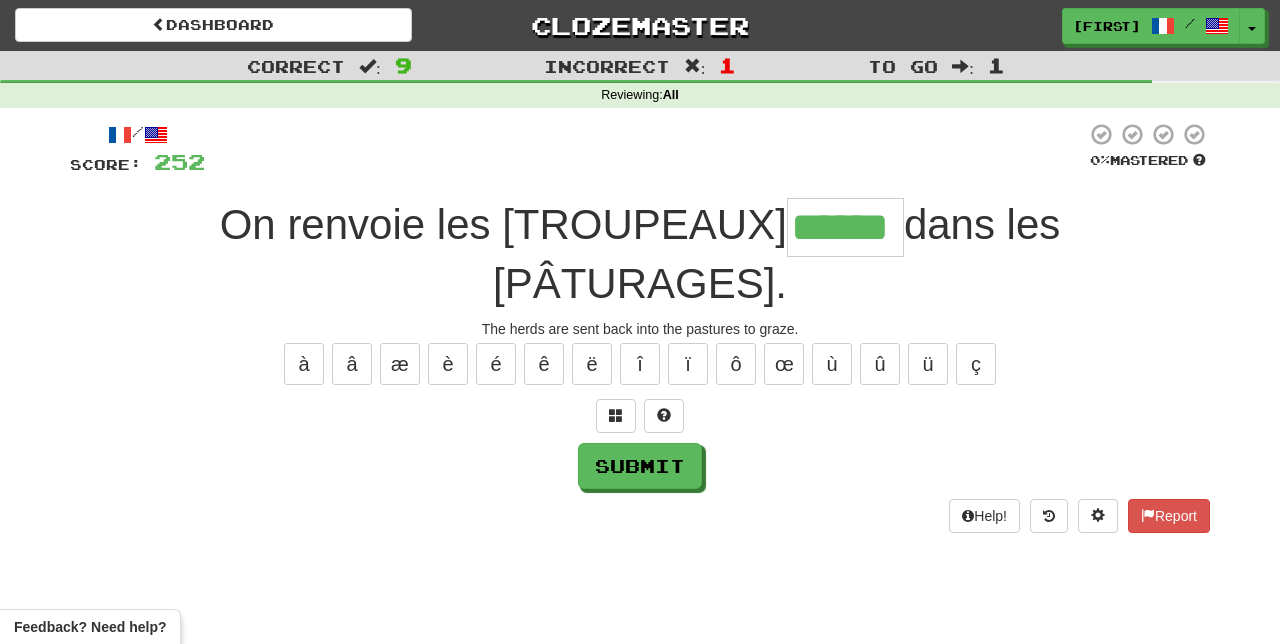 type on "******" 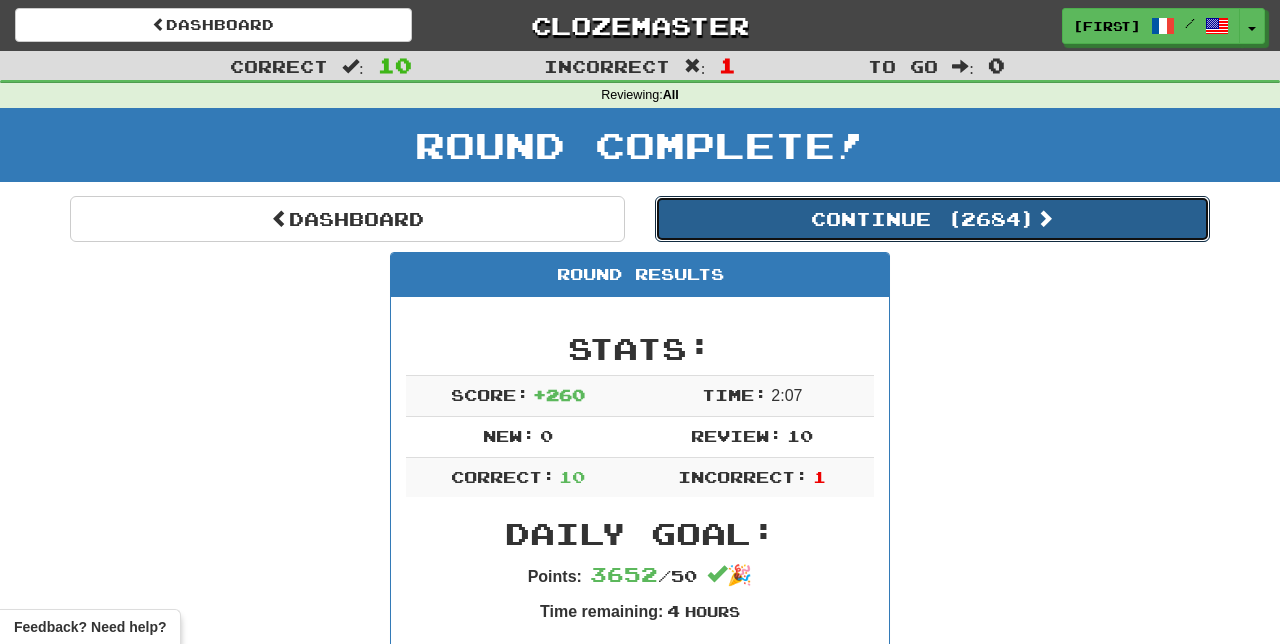 click on "Continue ( 2684 )" at bounding box center (932, 219) 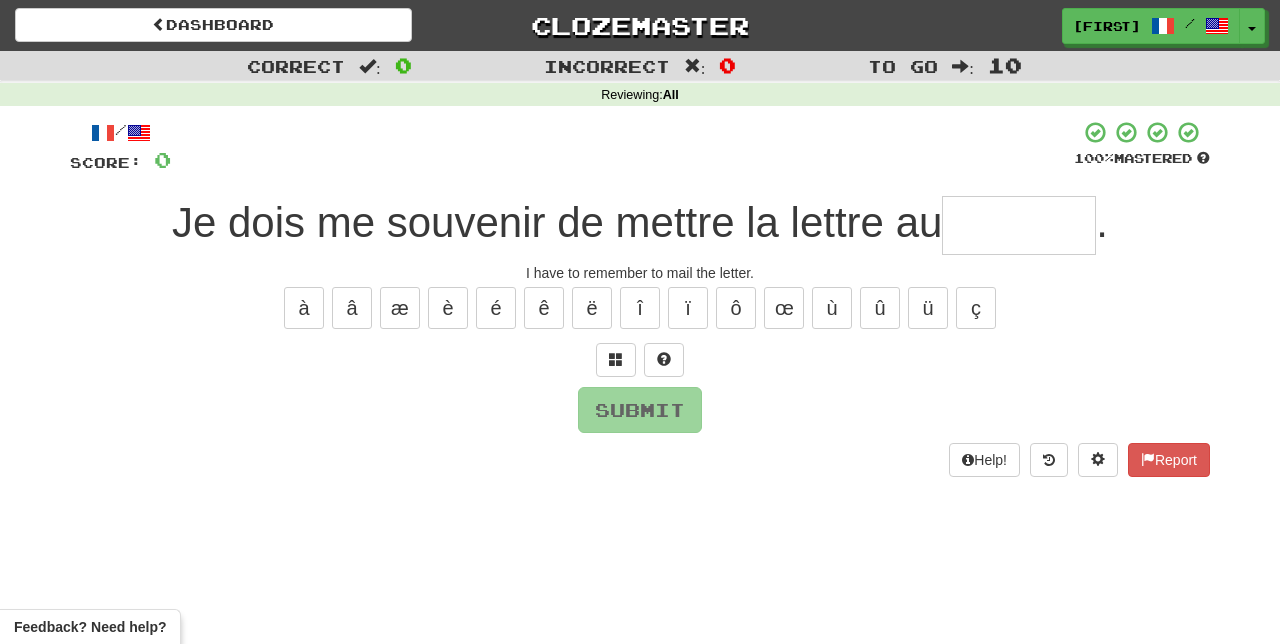 scroll, scrollTop: 0, scrollLeft: 0, axis: both 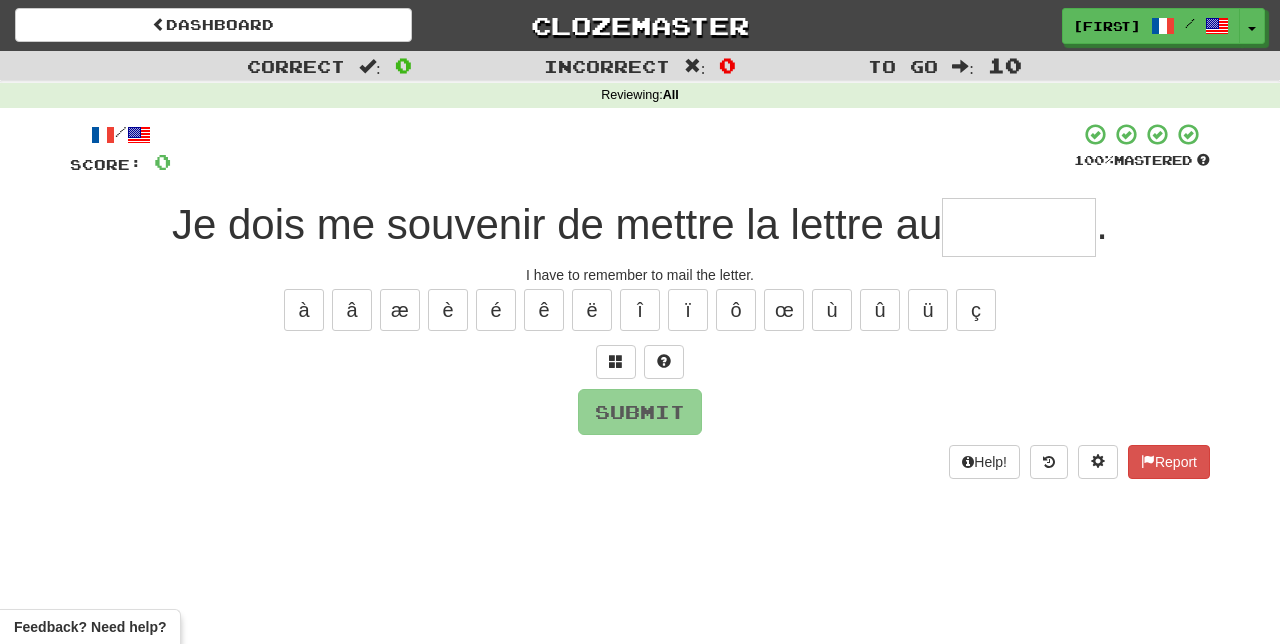 click at bounding box center [1019, 227] 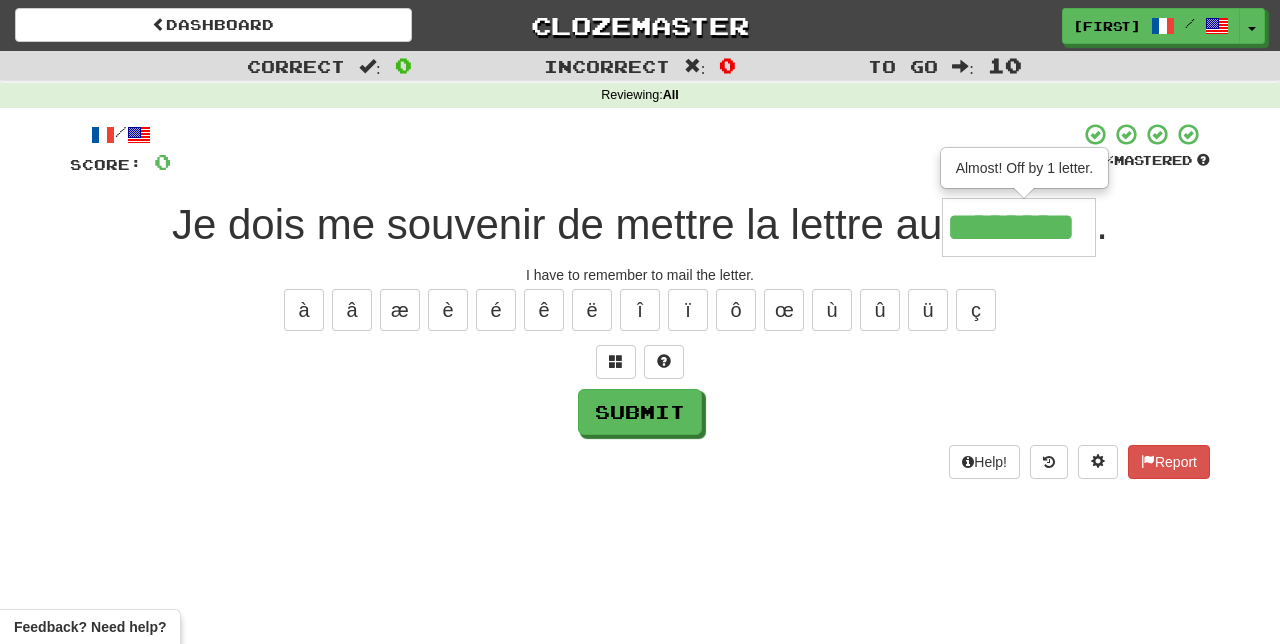 type on "********" 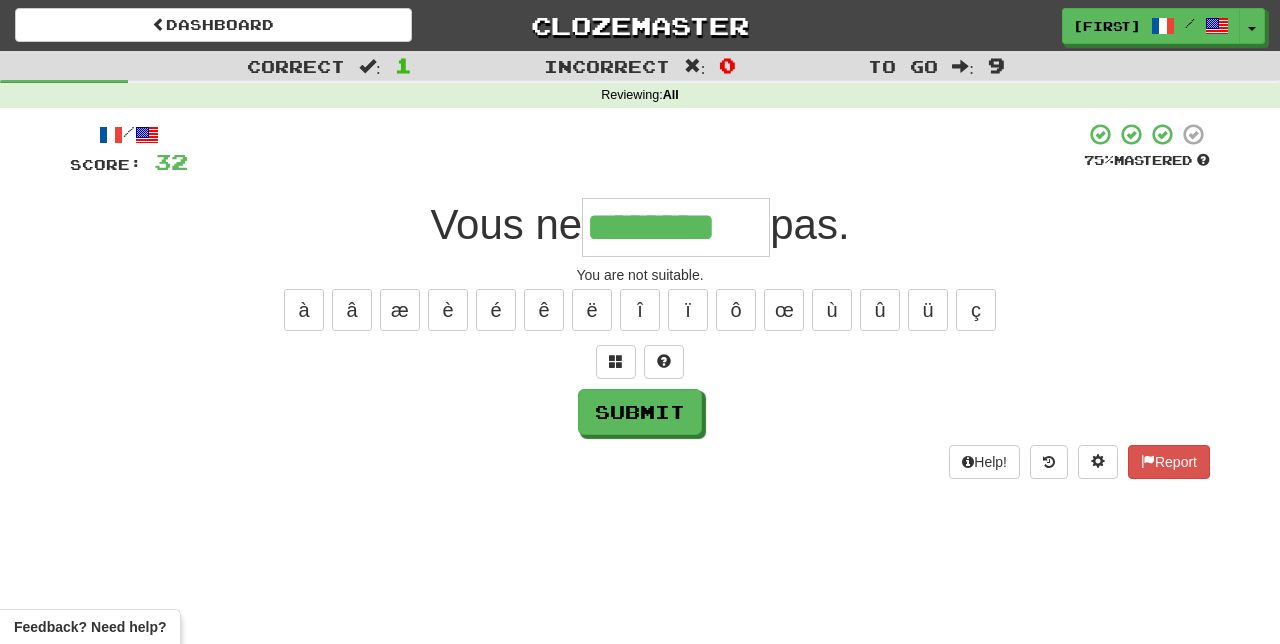 type on "********" 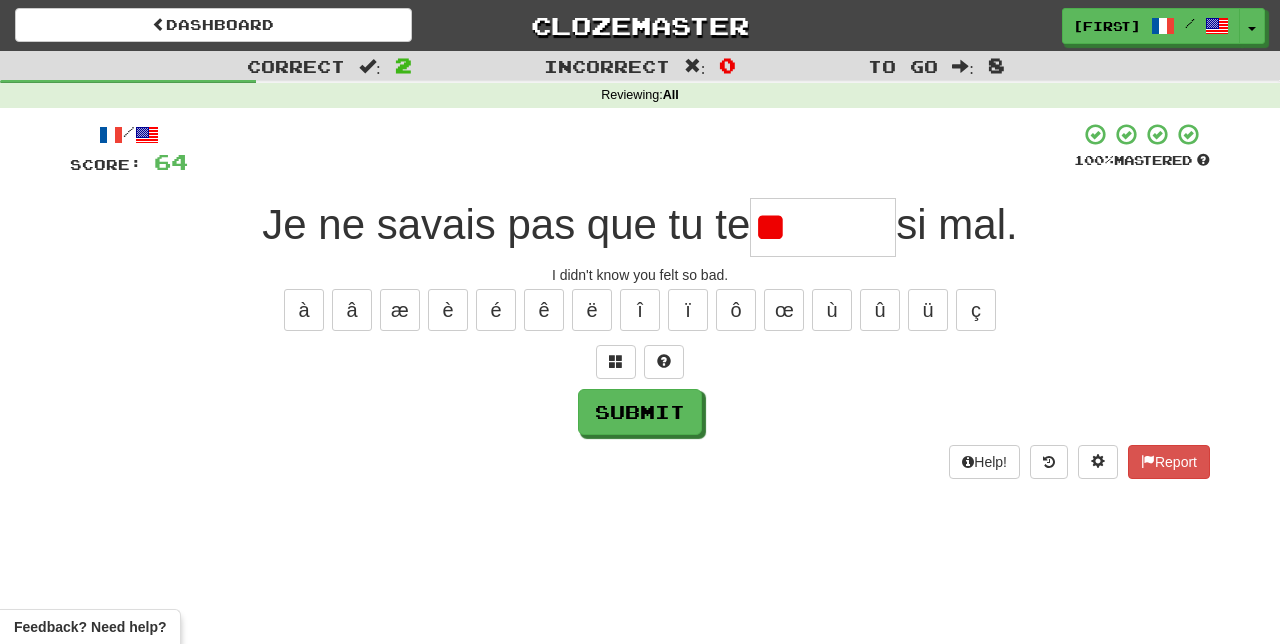 type on "*" 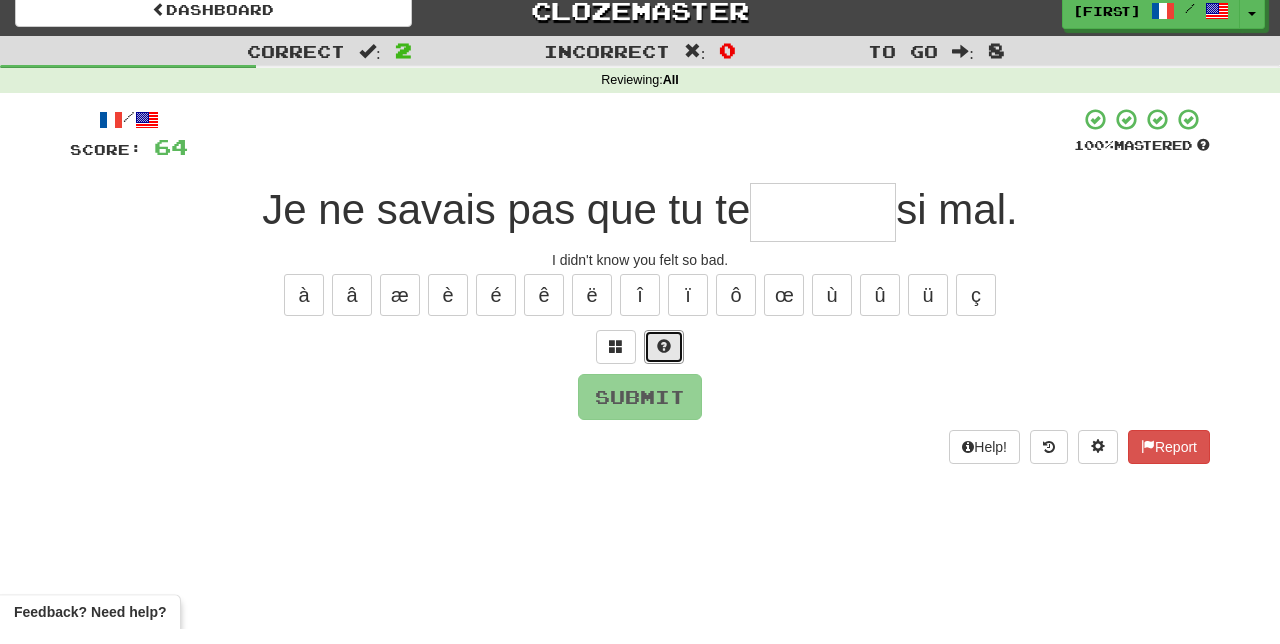 click at bounding box center (664, 361) 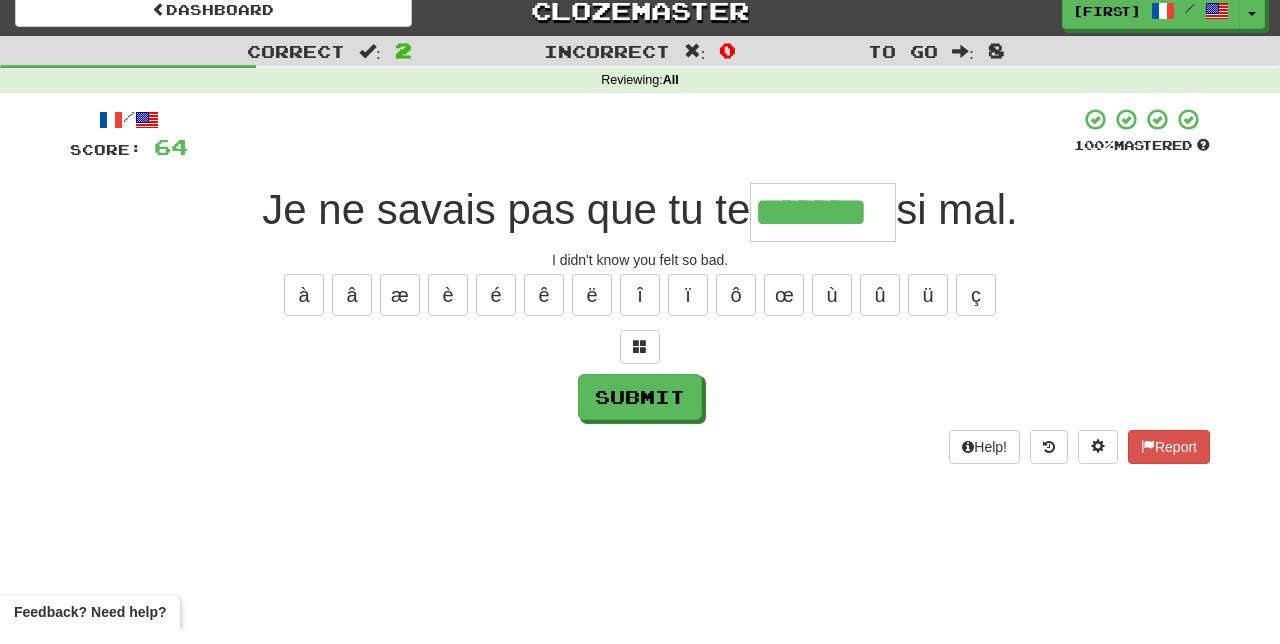 type on "*******" 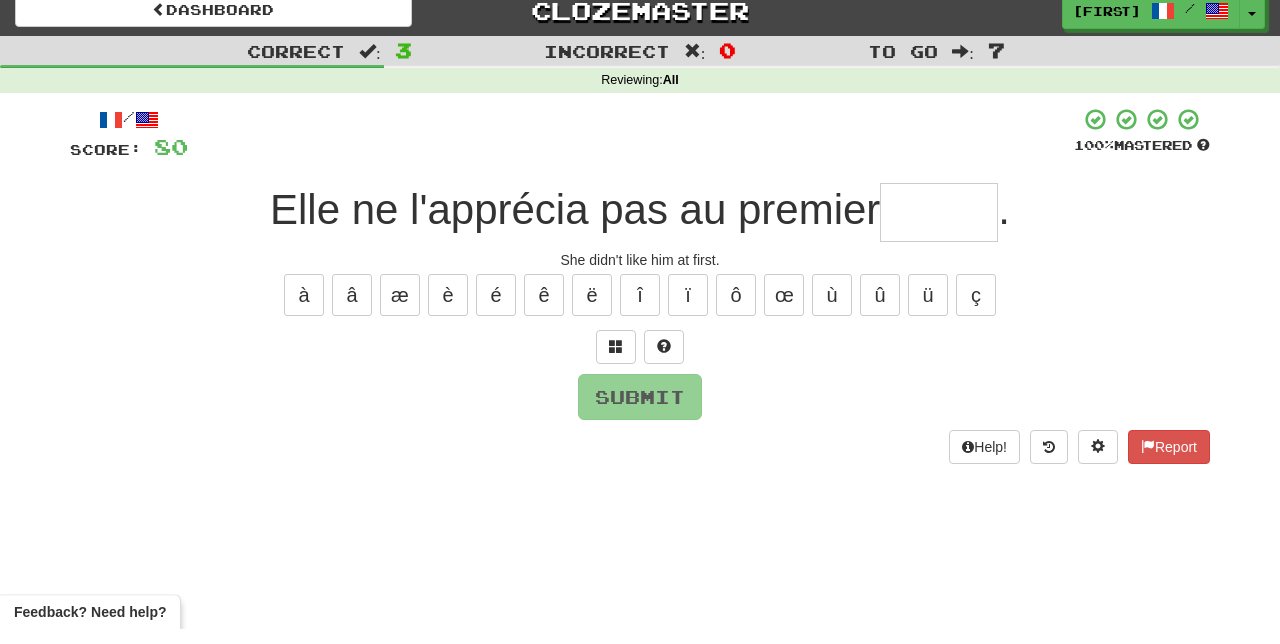 type on "*" 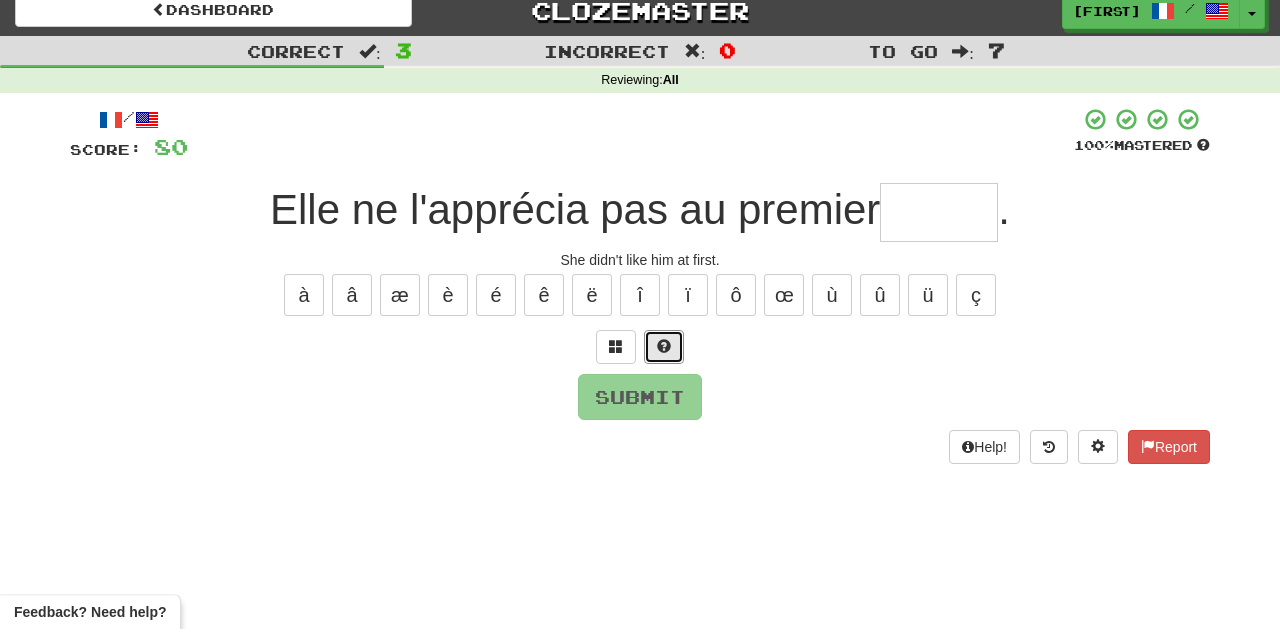 click at bounding box center [664, 361] 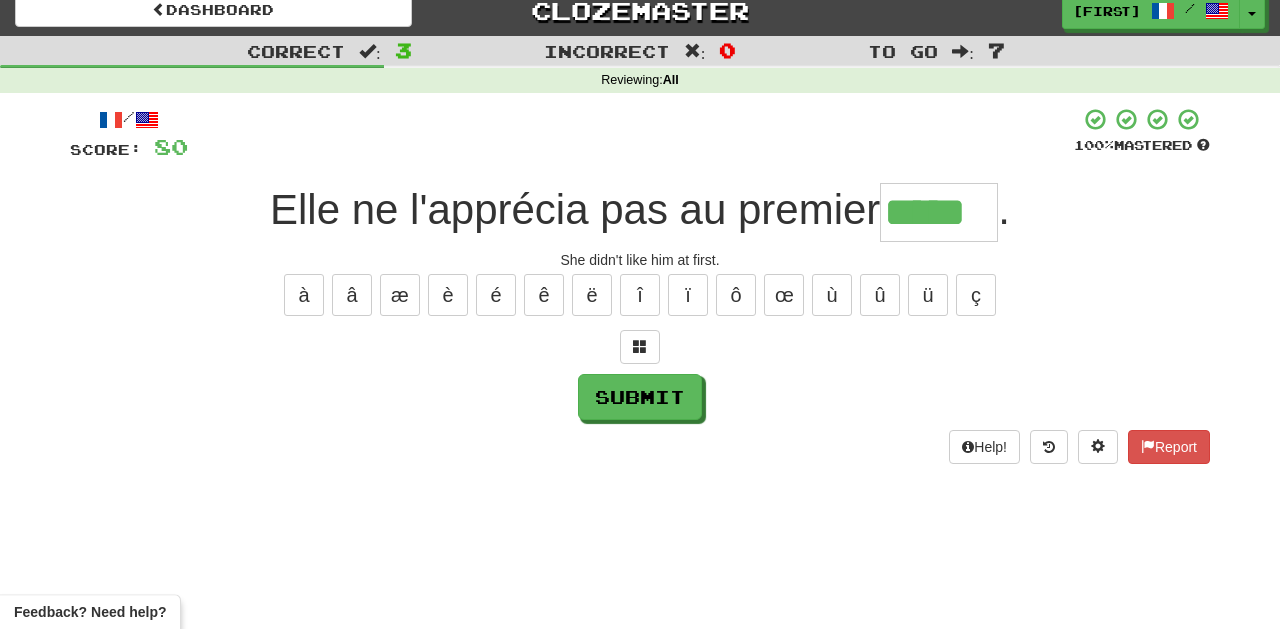 type on "*****" 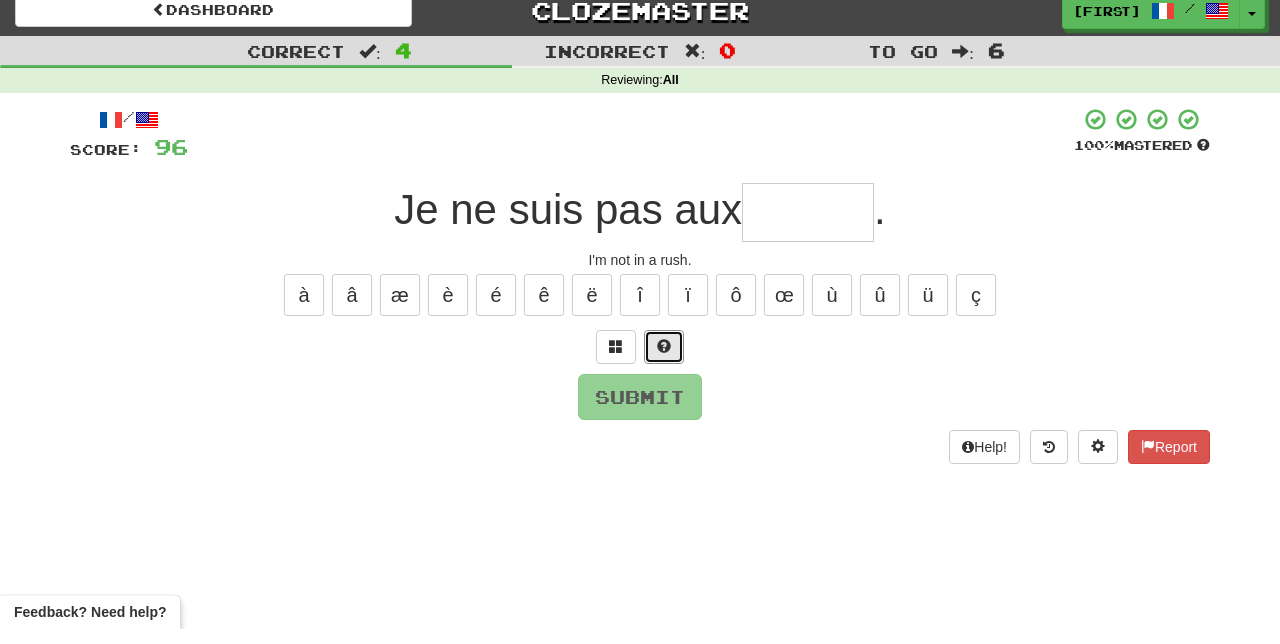 click at bounding box center (664, 362) 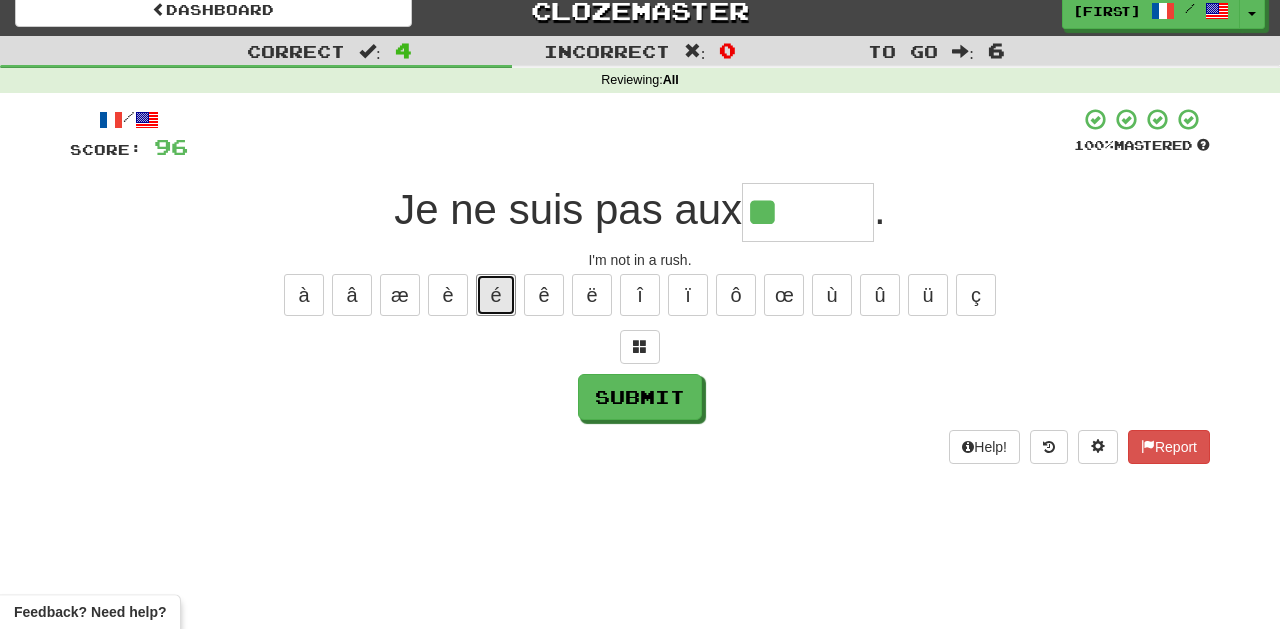 click on "é" at bounding box center (496, 310) 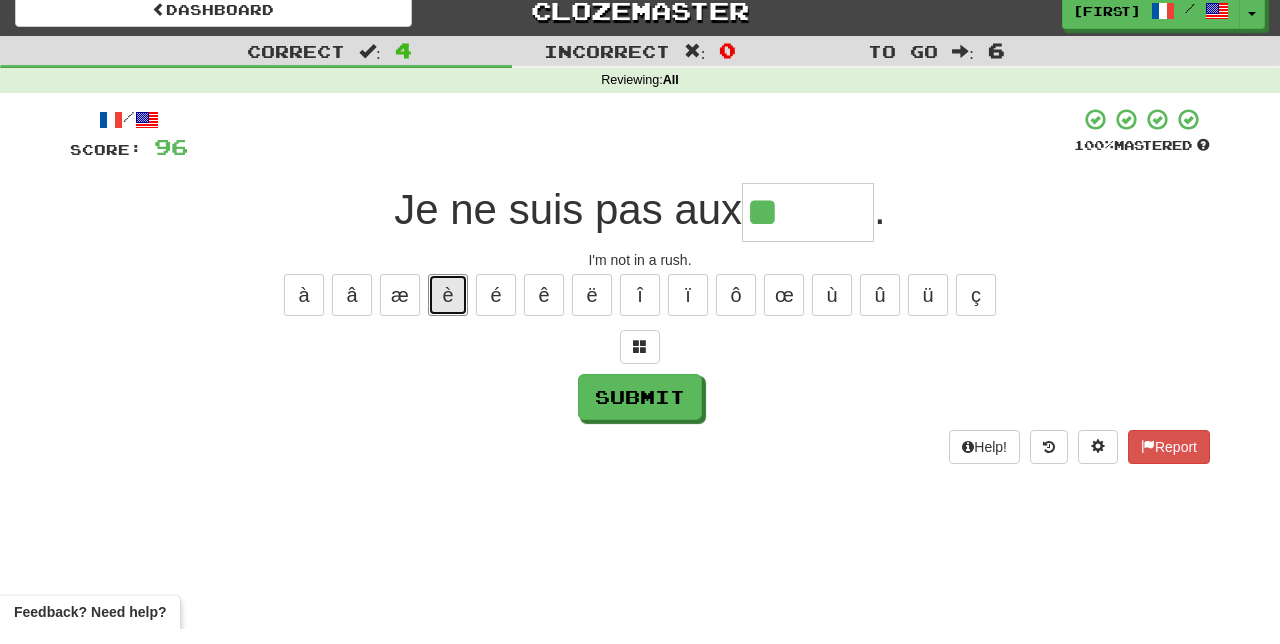 click on "è" at bounding box center (448, 310) 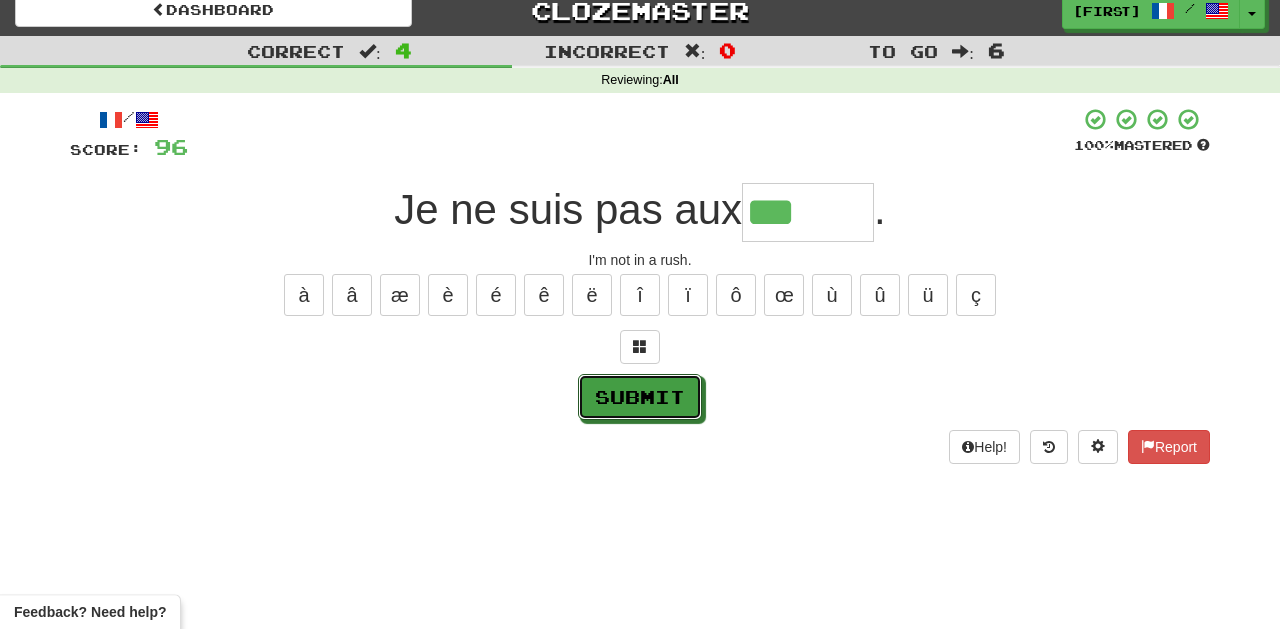 click on "Submit" at bounding box center [640, 412] 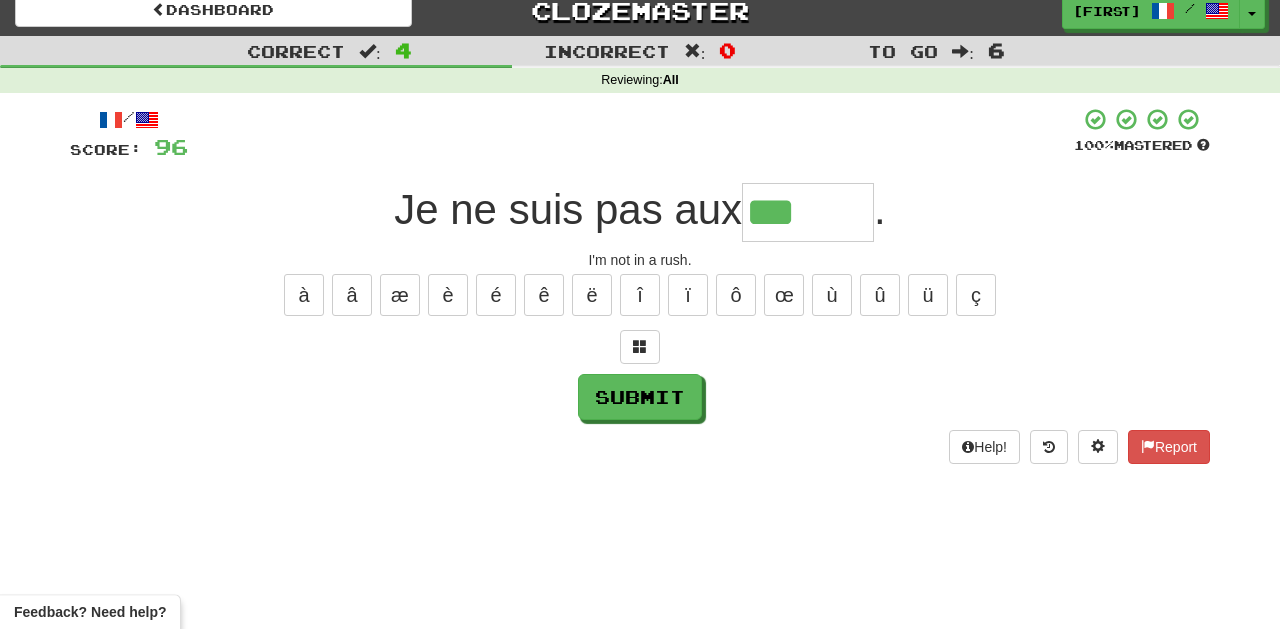 type on "******" 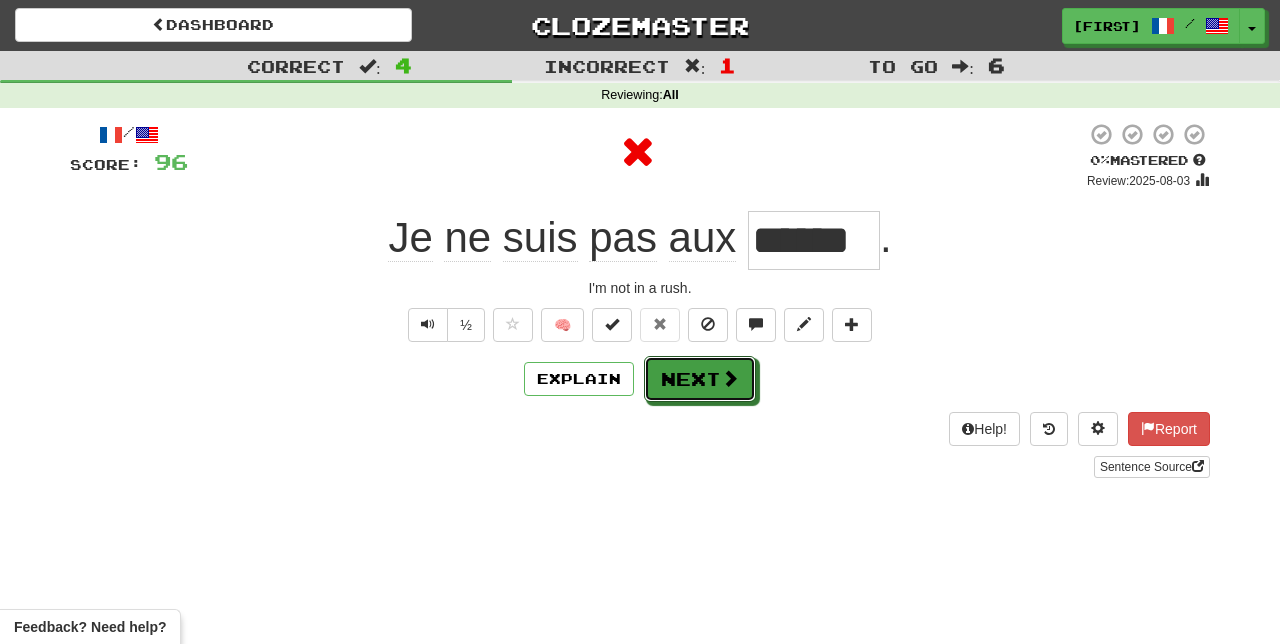 click on "Next" at bounding box center [700, 379] 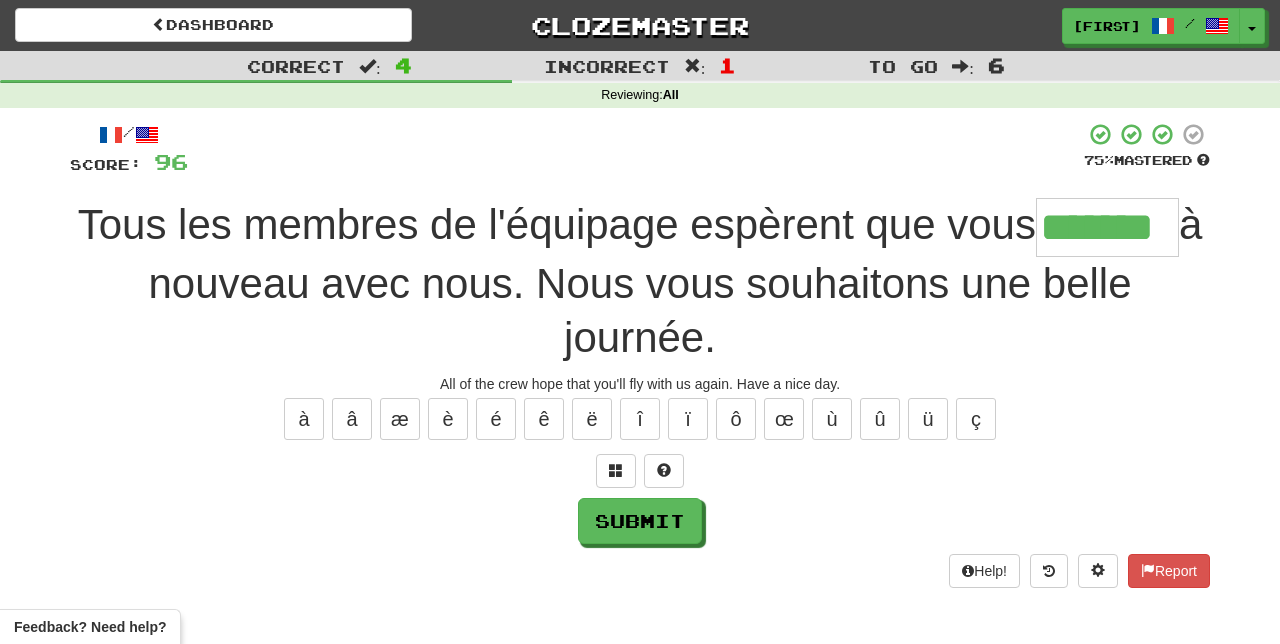 type on "*******" 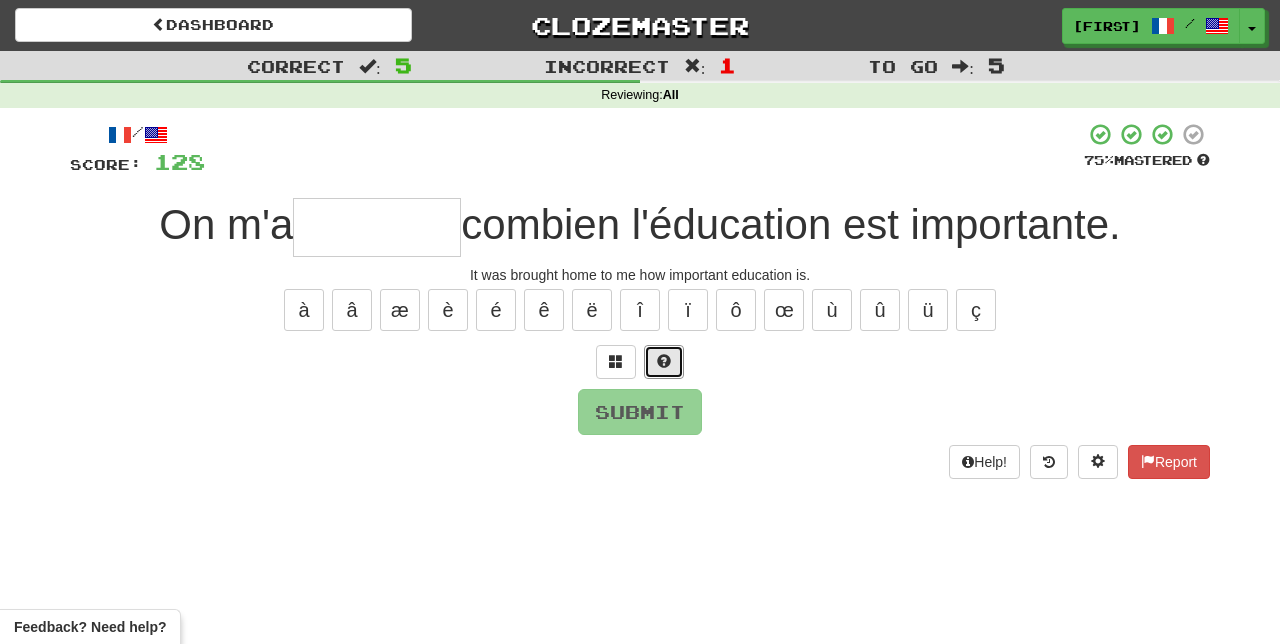 click at bounding box center (664, 362) 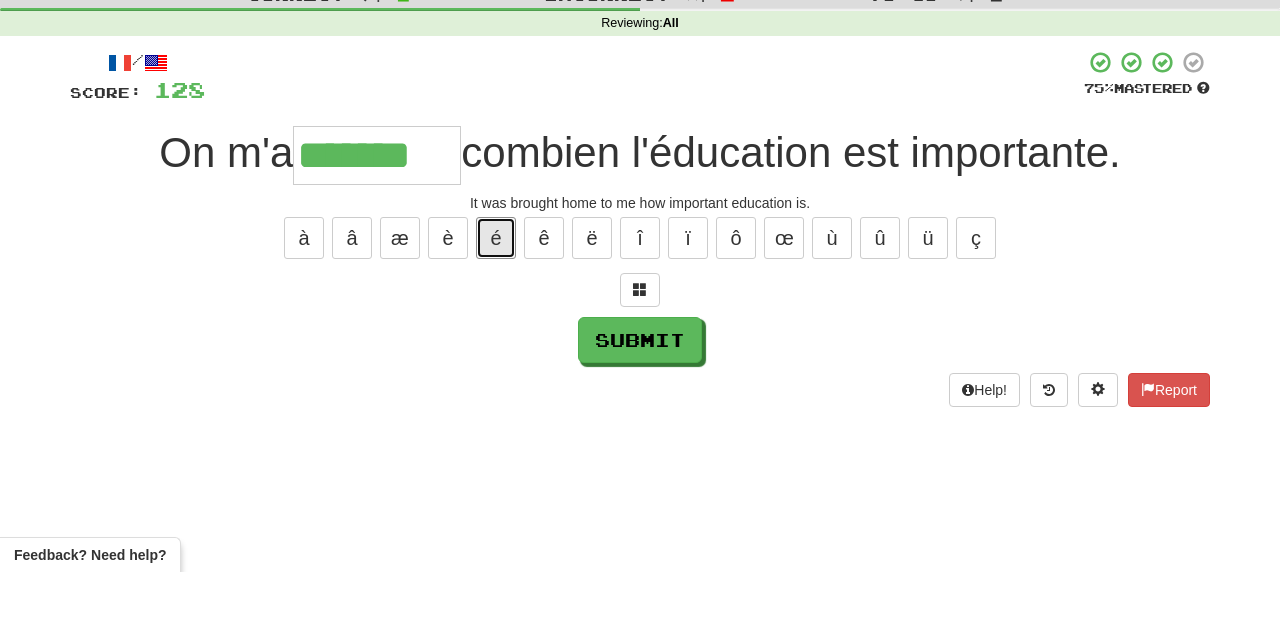 click on "é" at bounding box center (496, 310) 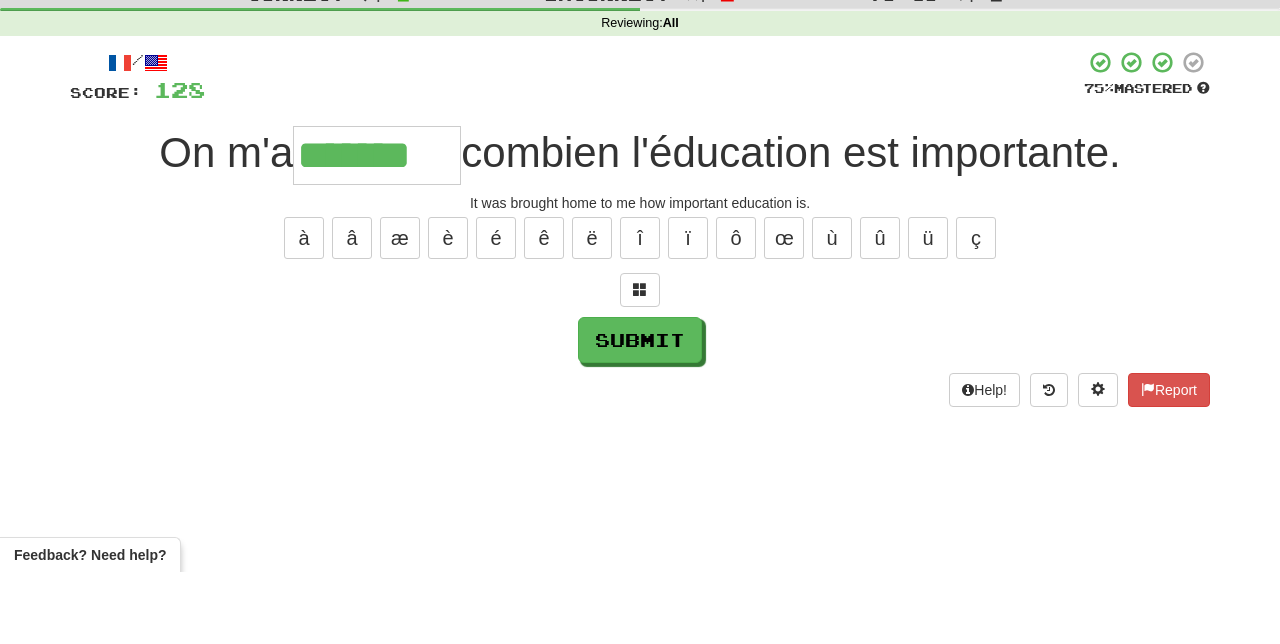 type on "********" 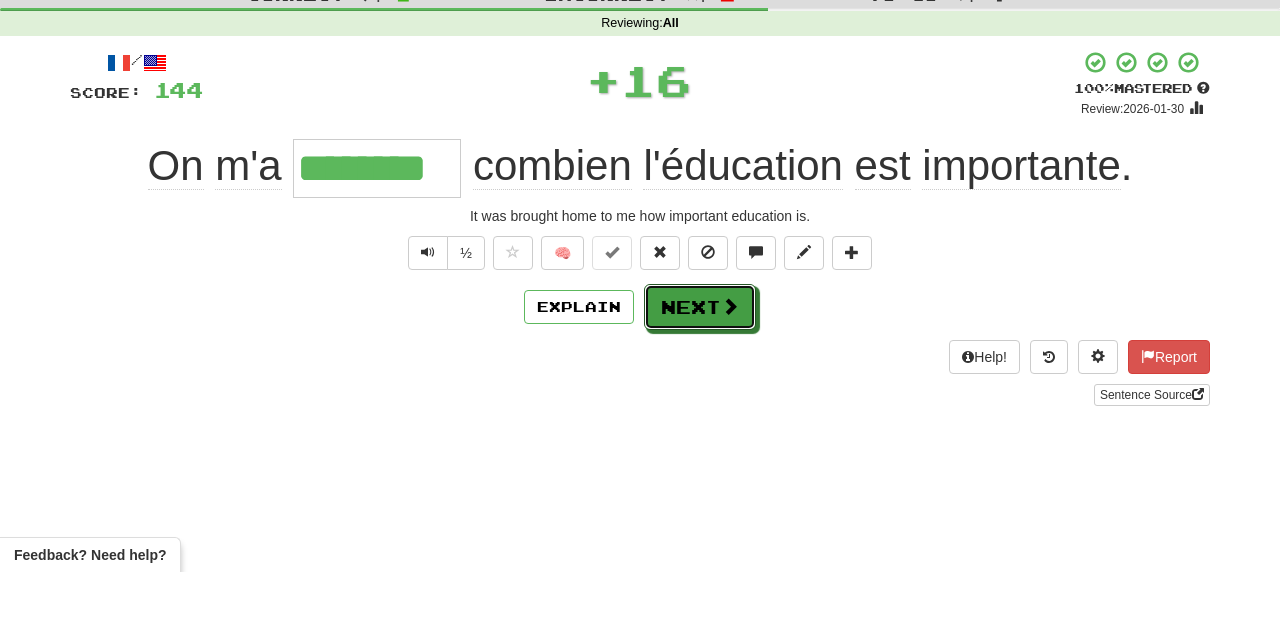 click at bounding box center [730, 378] 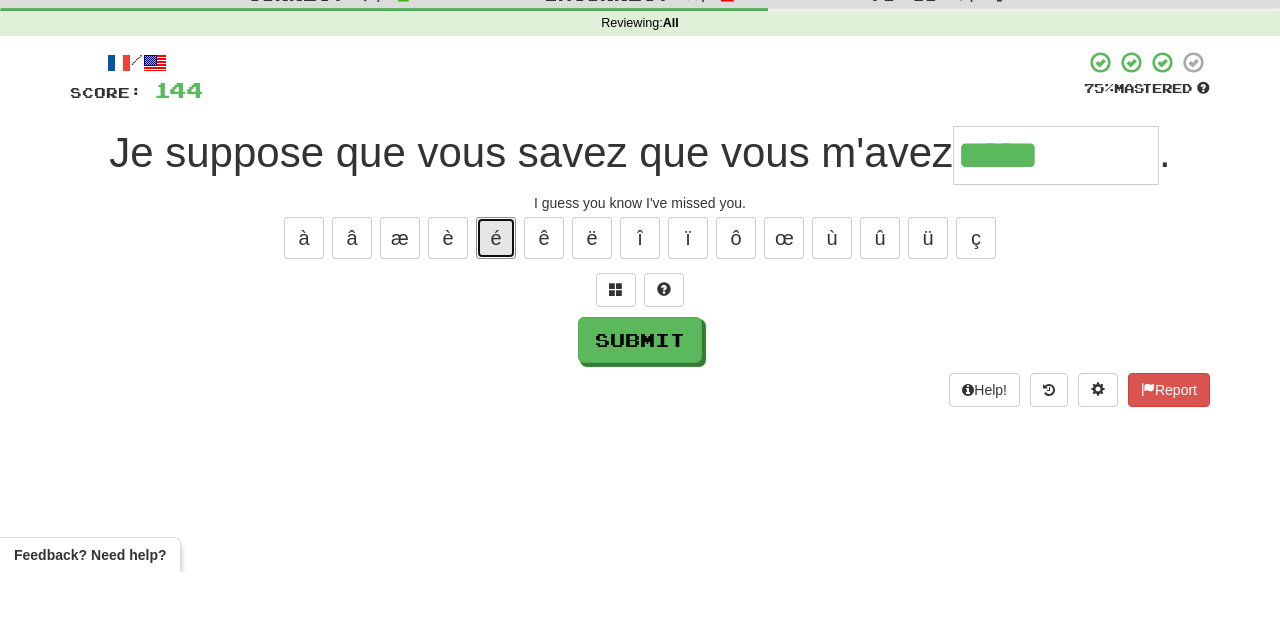 click on "é" at bounding box center (496, 310) 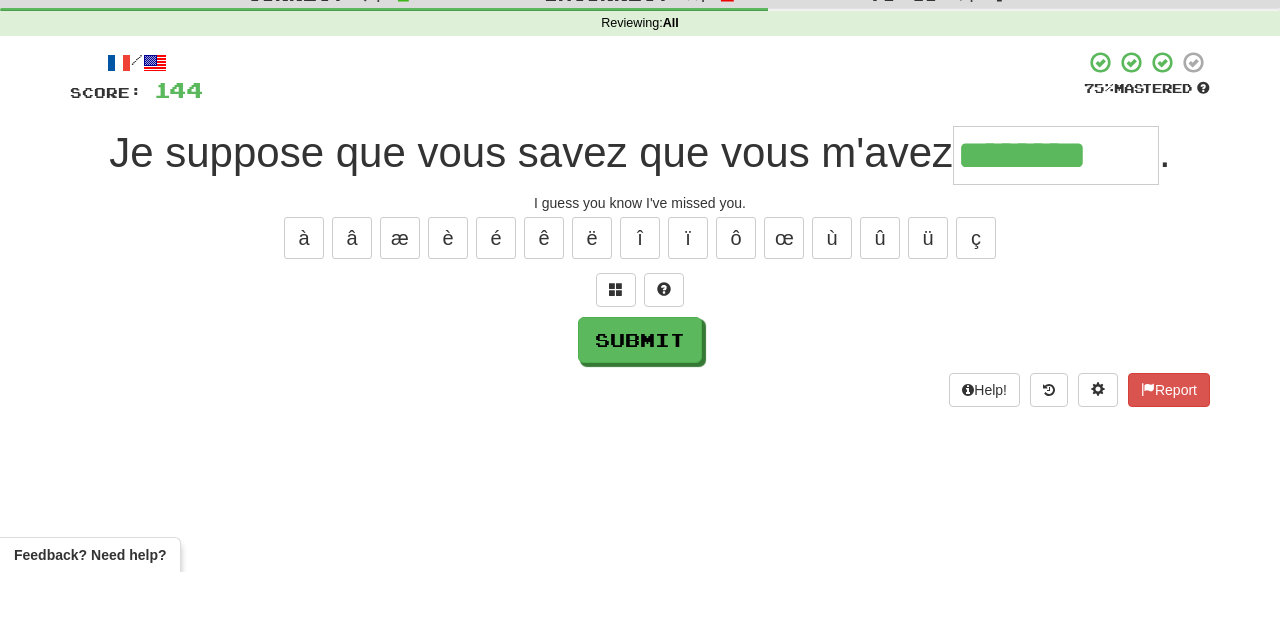 type on "********" 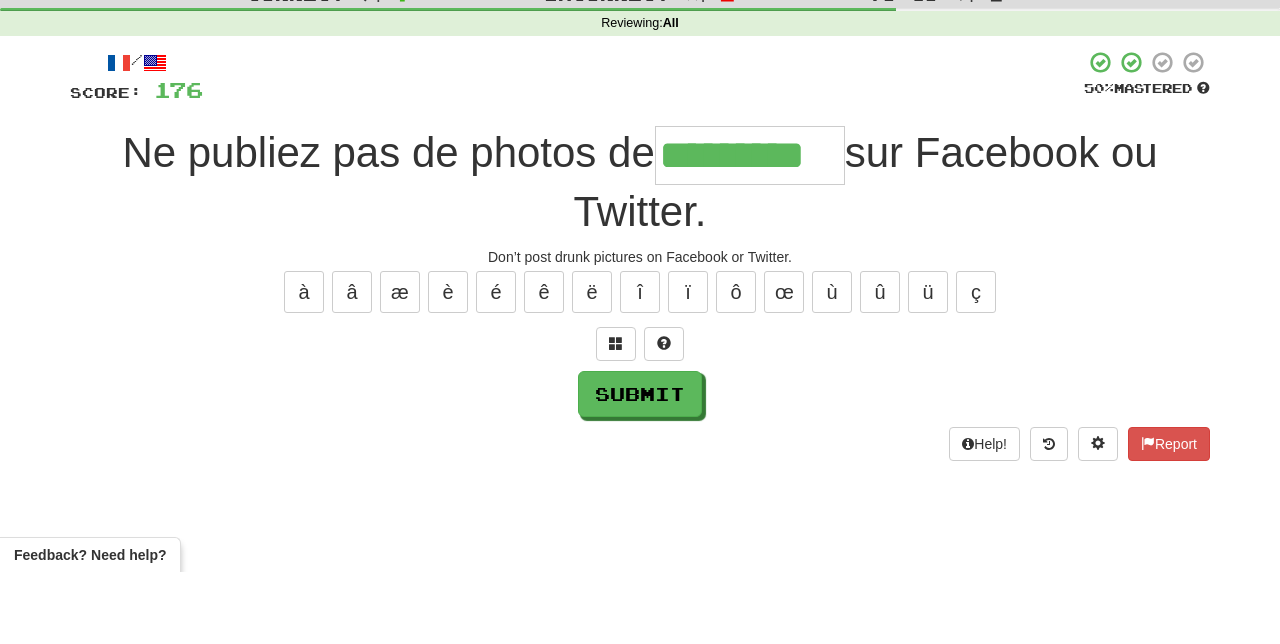 type on "*********" 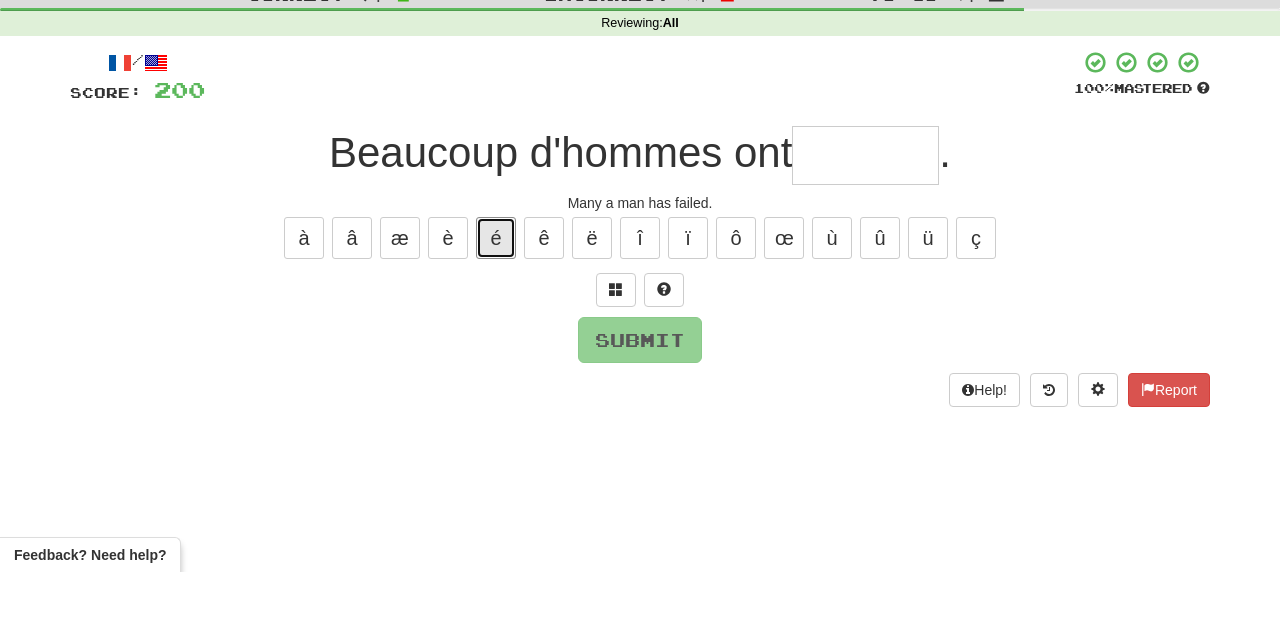 click on "é" at bounding box center [496, 310] 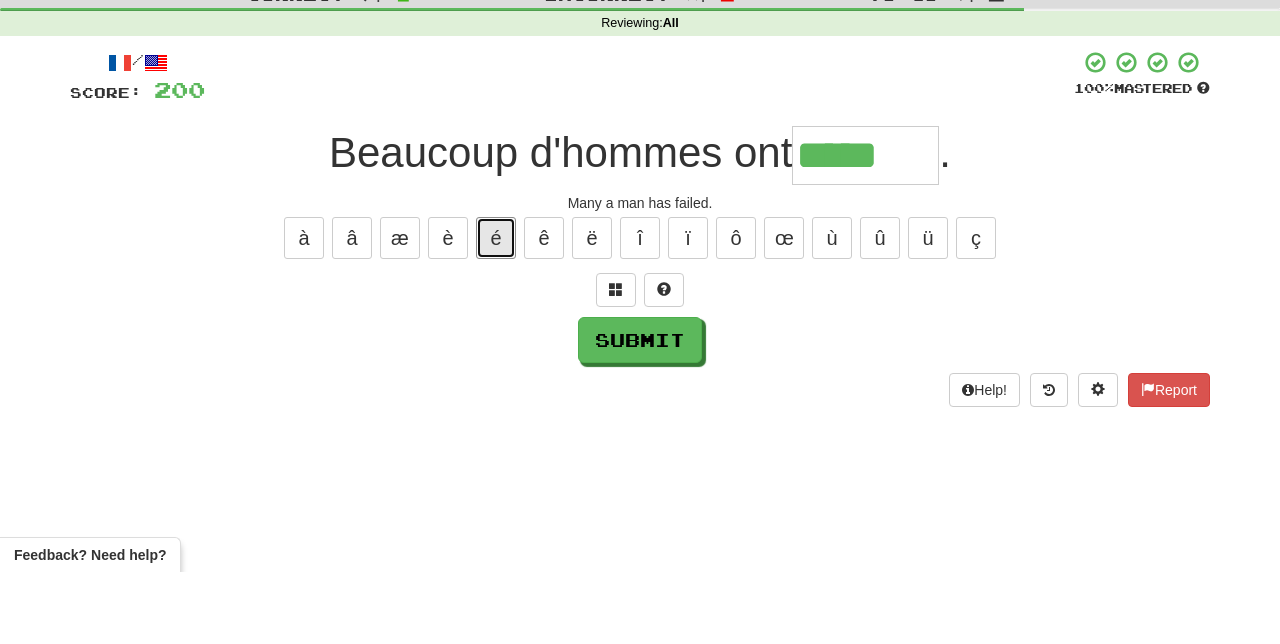 click on "é" at bounding box center [496, 310] 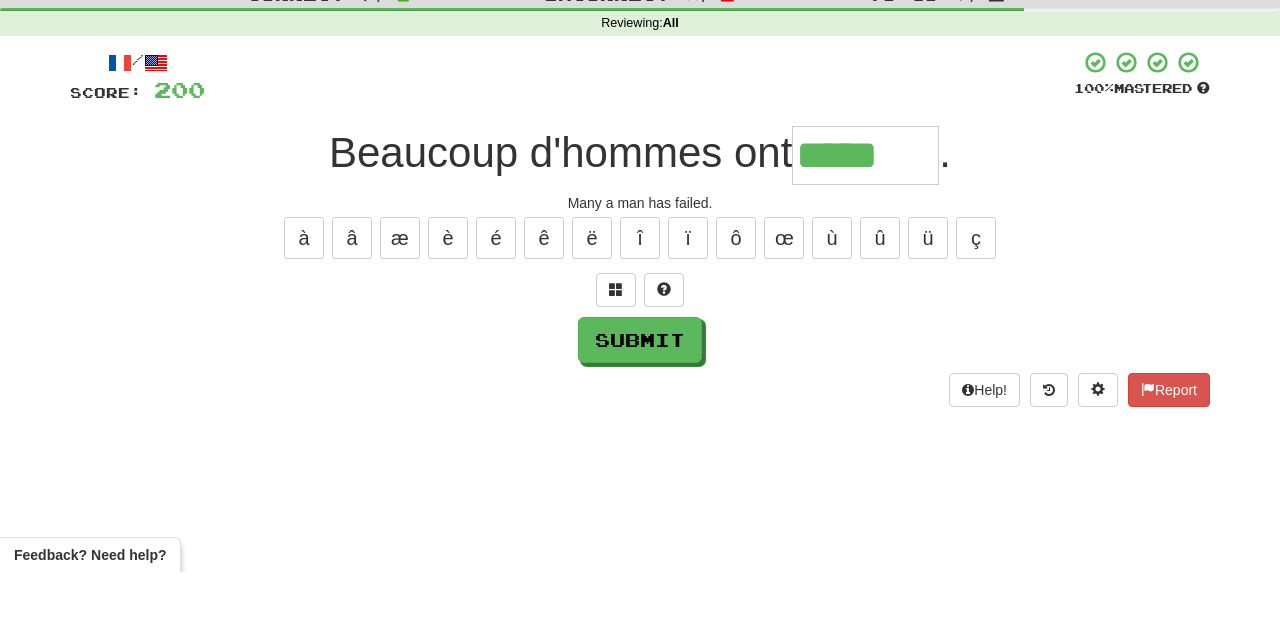 type on "******" 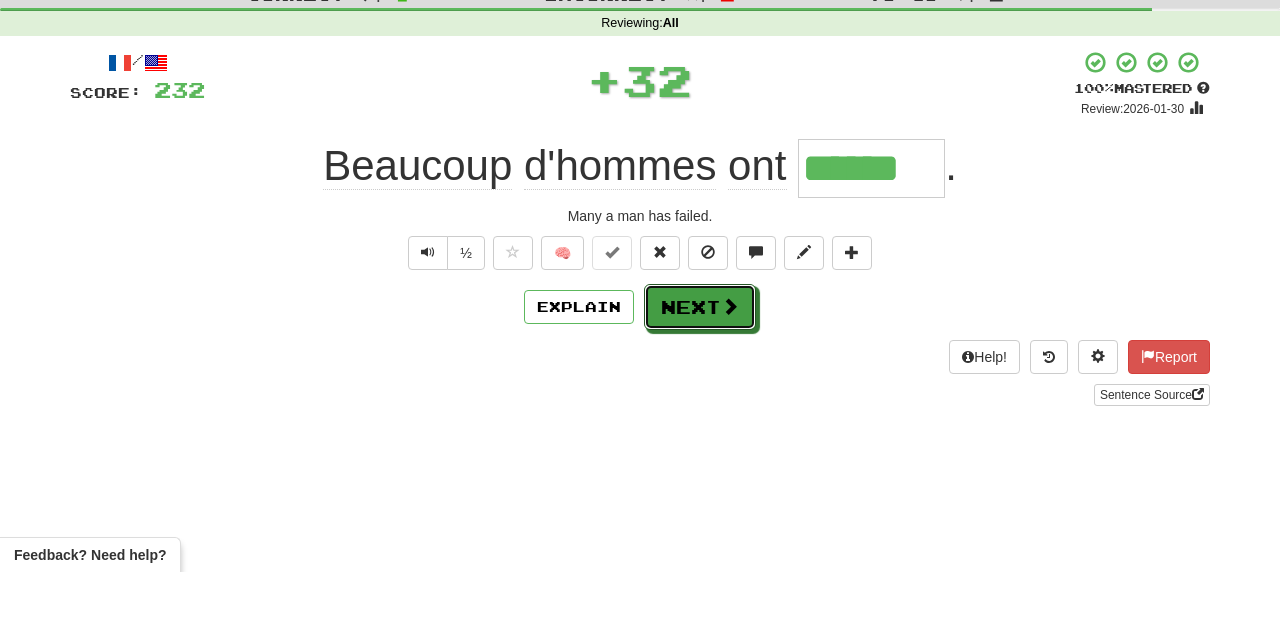 click on "Next" at bounding box center [700, 379] 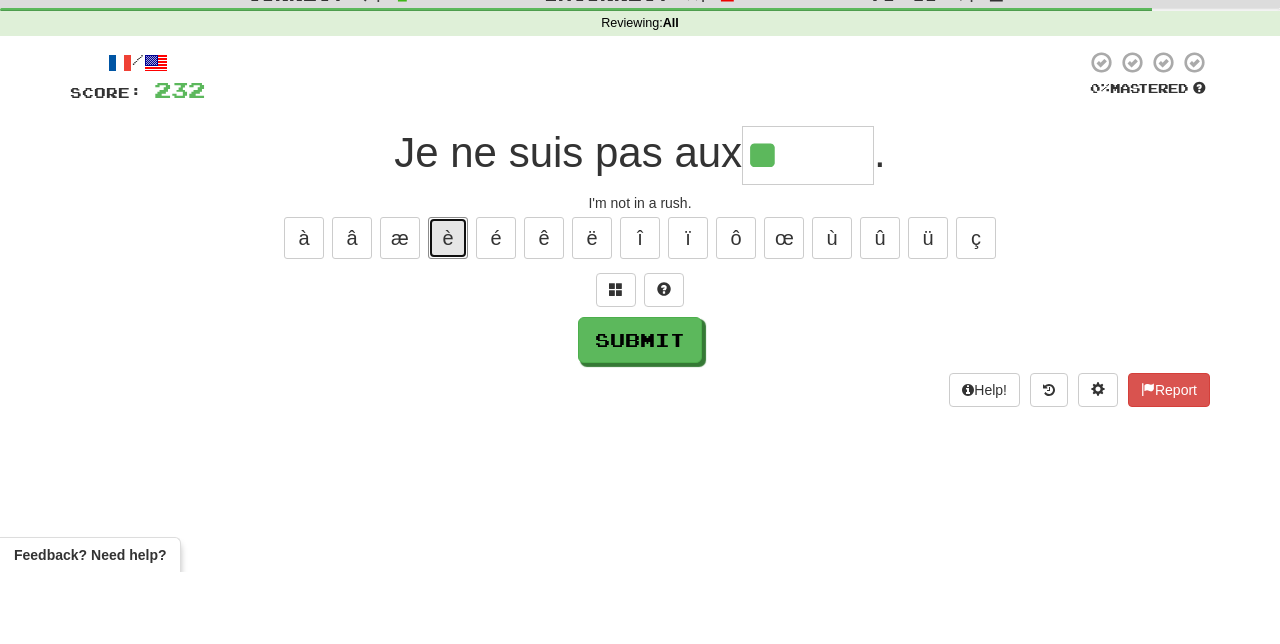 click on "è" at bounding box center (448, 310) 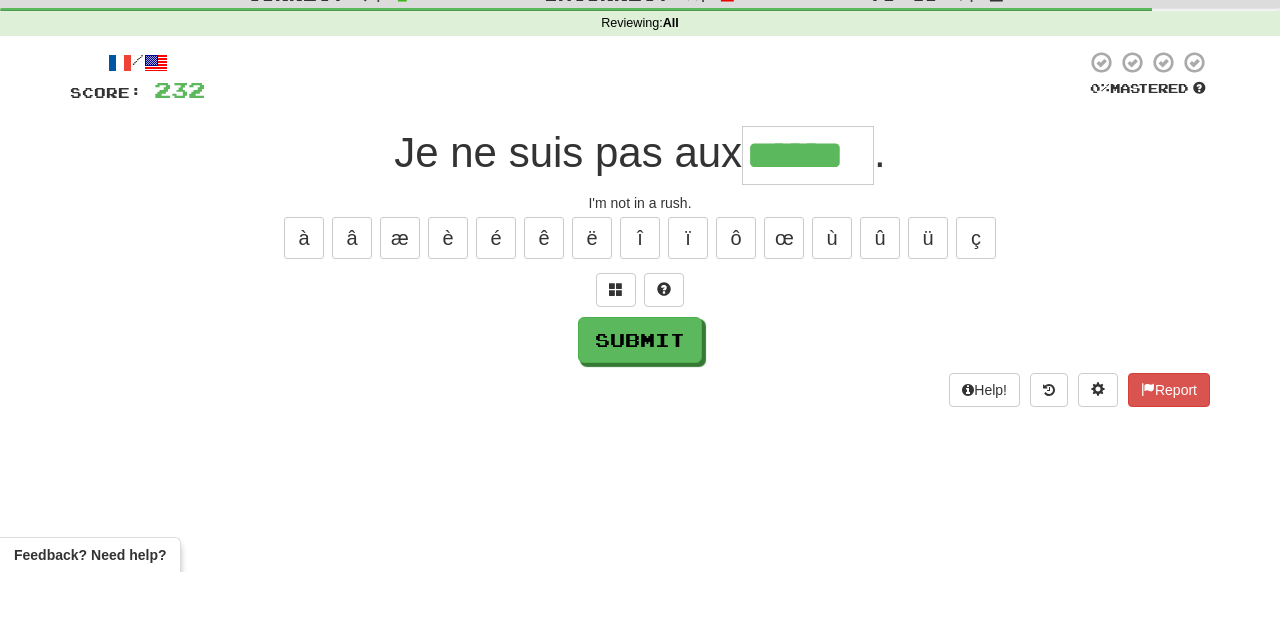 type on "******" 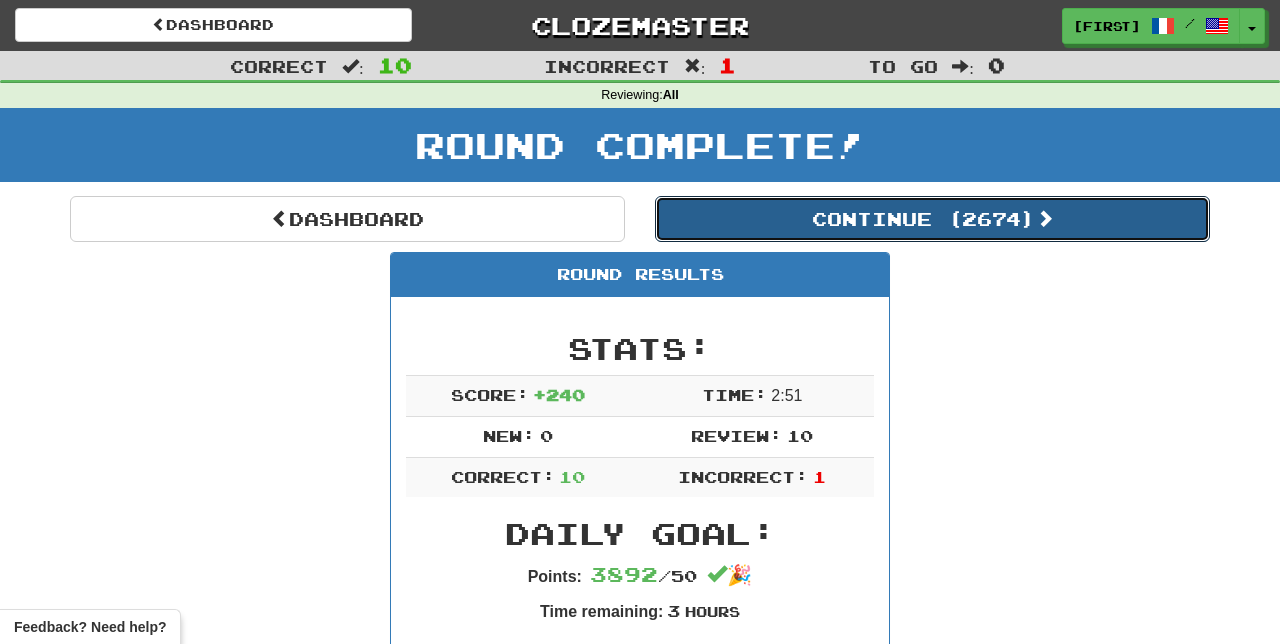 click at bounding box center [1045, 218] 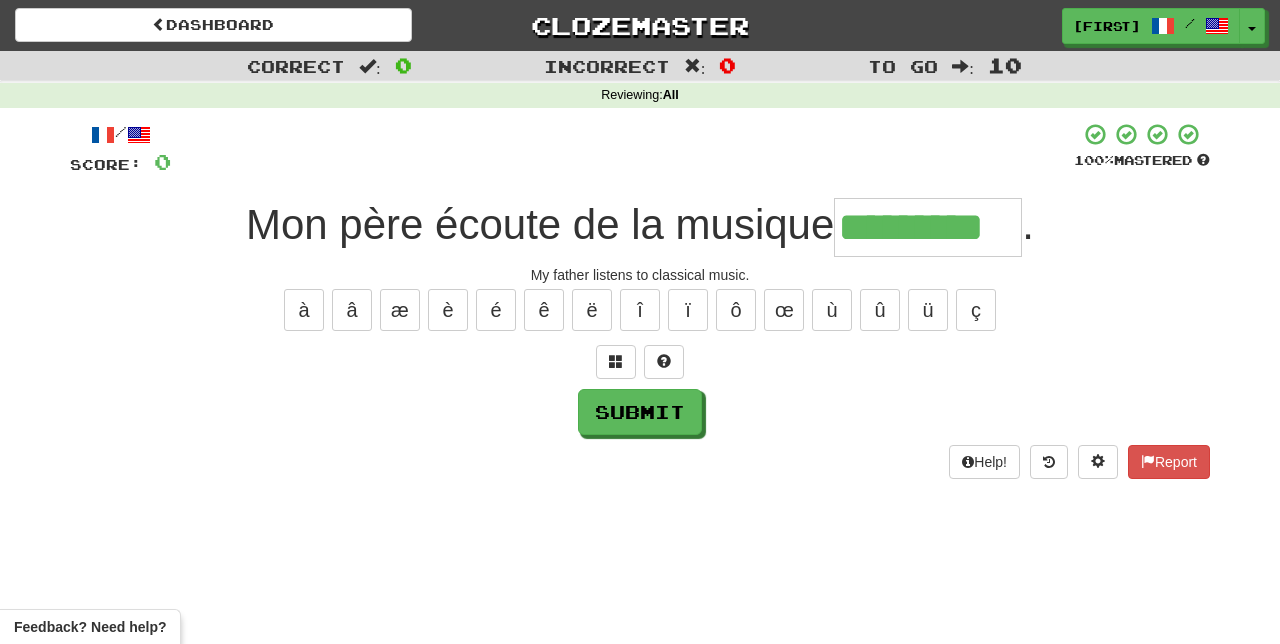 type on "*********" 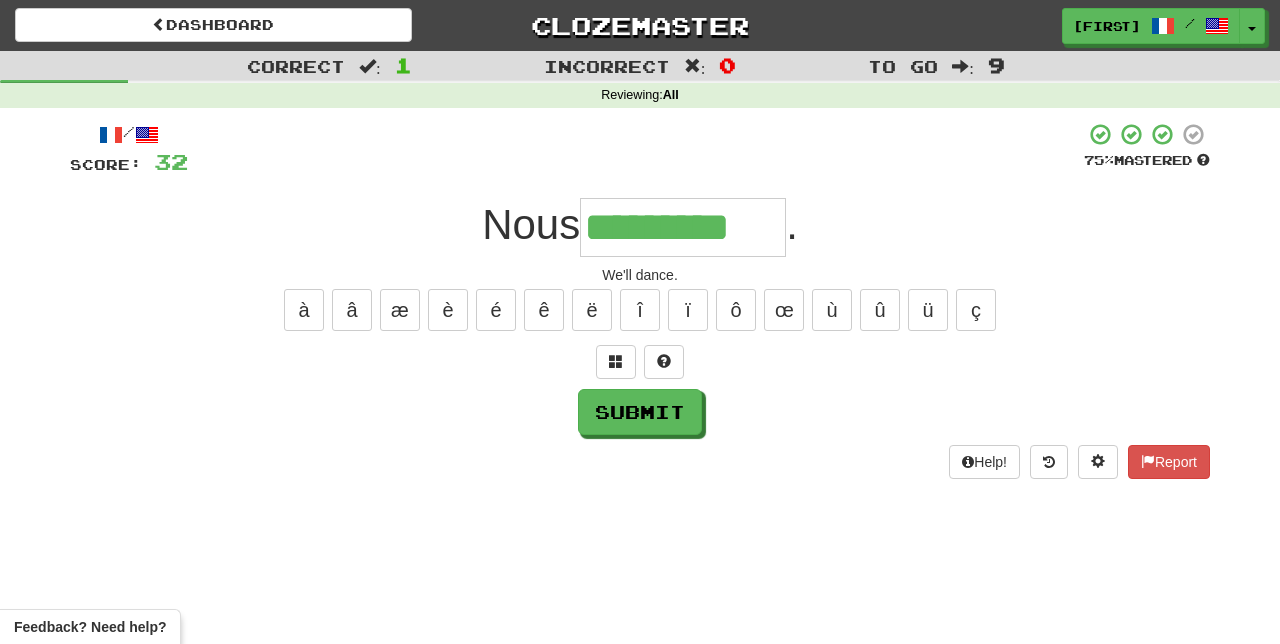 type on "*********" 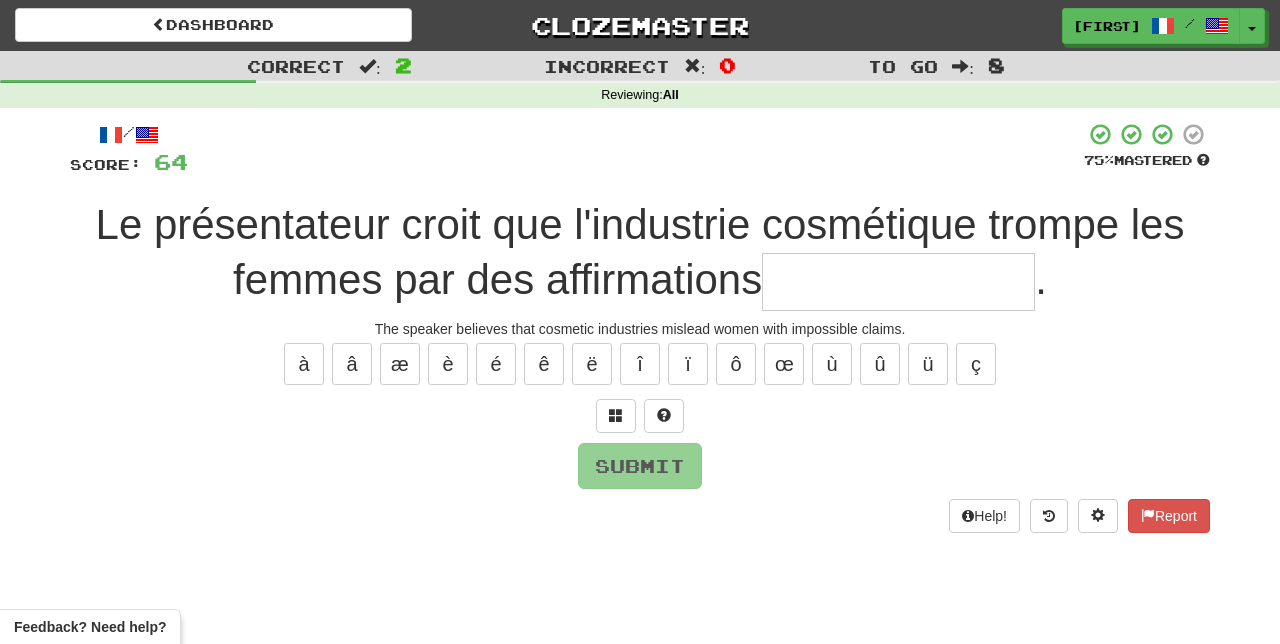 type on "*" 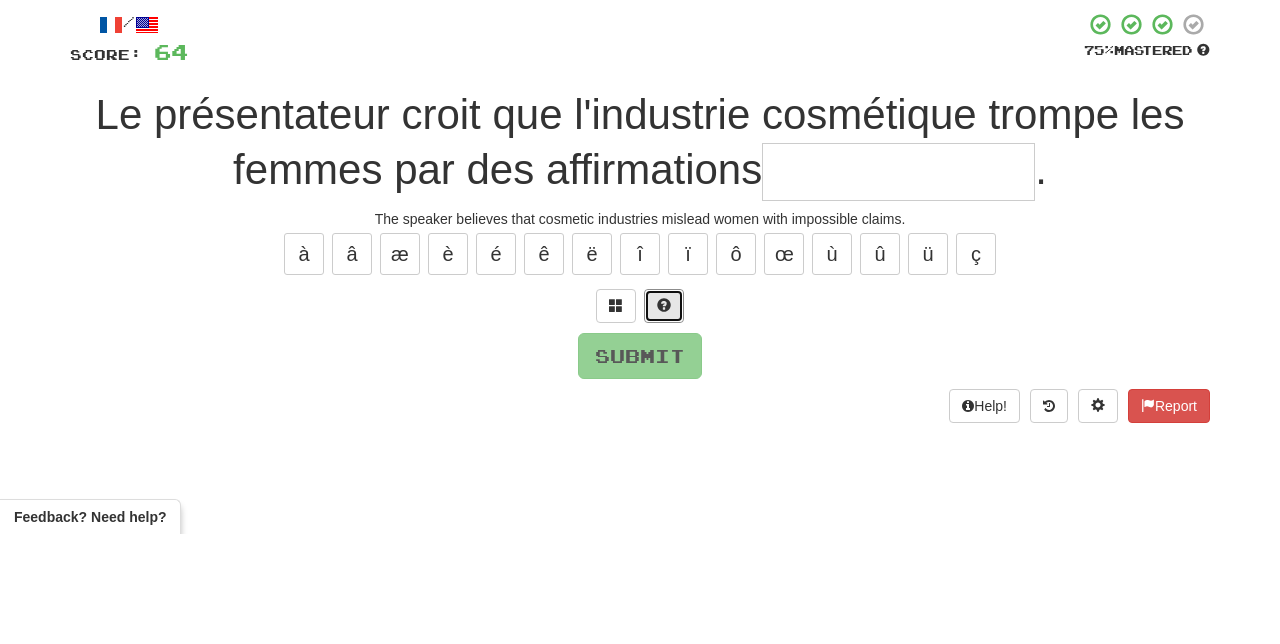 click at bounding box center [664, 416] 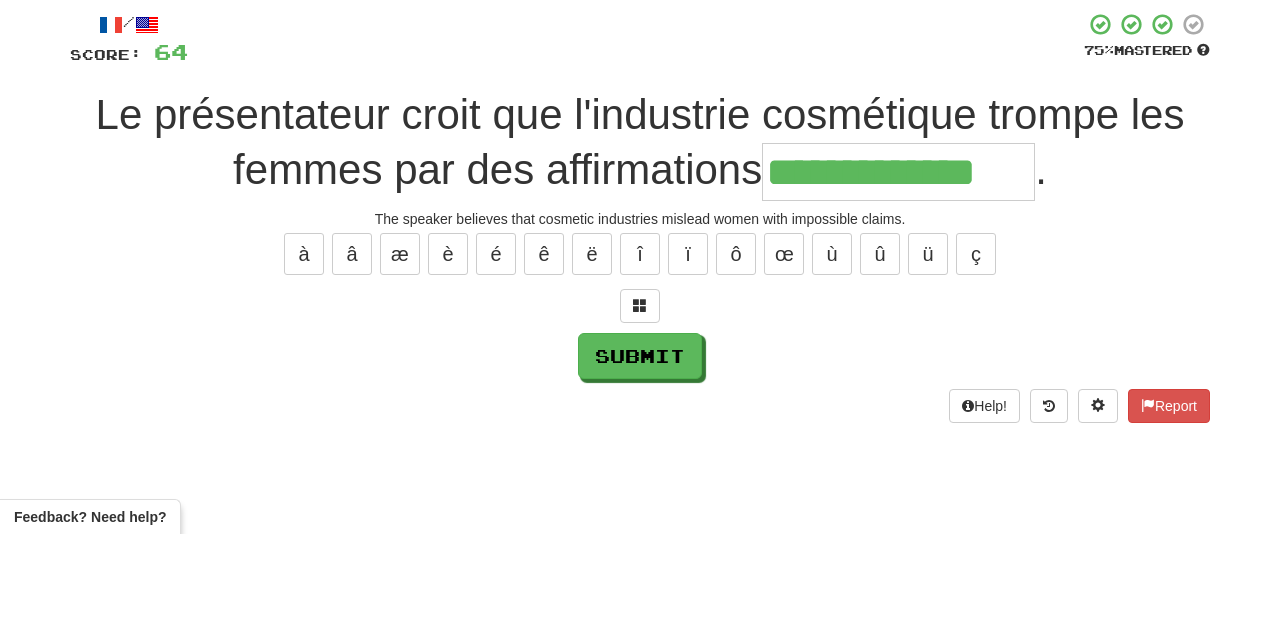 type on "**********" 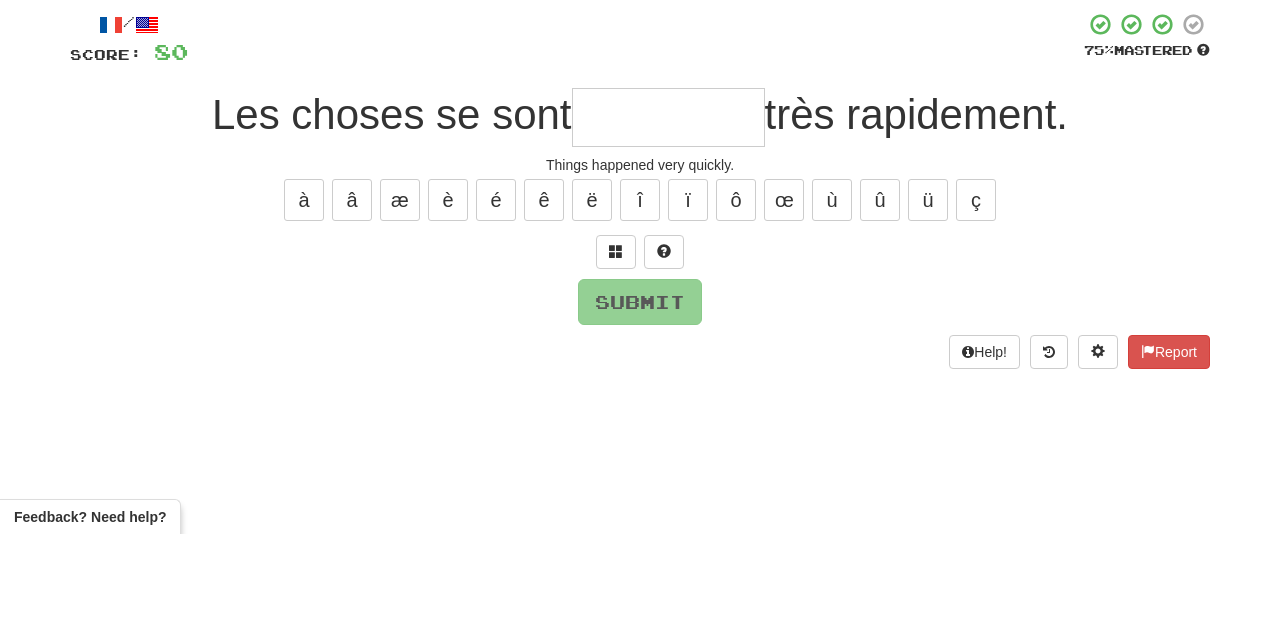 type on "*" 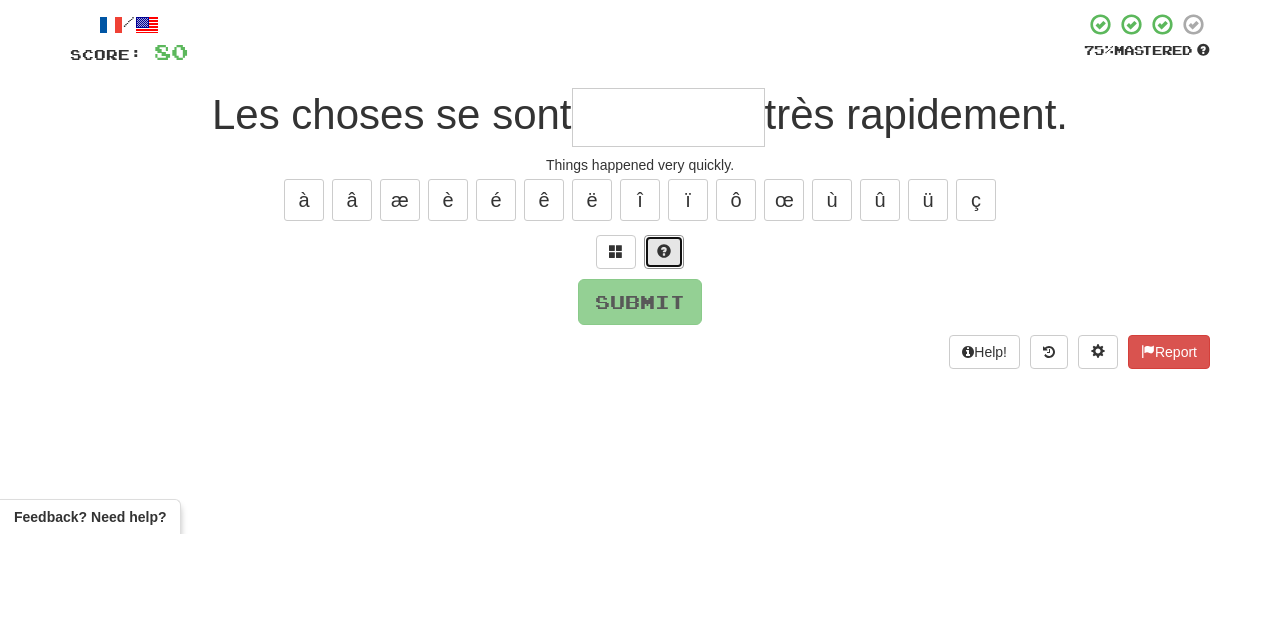 click at bounding box center [664, 361] 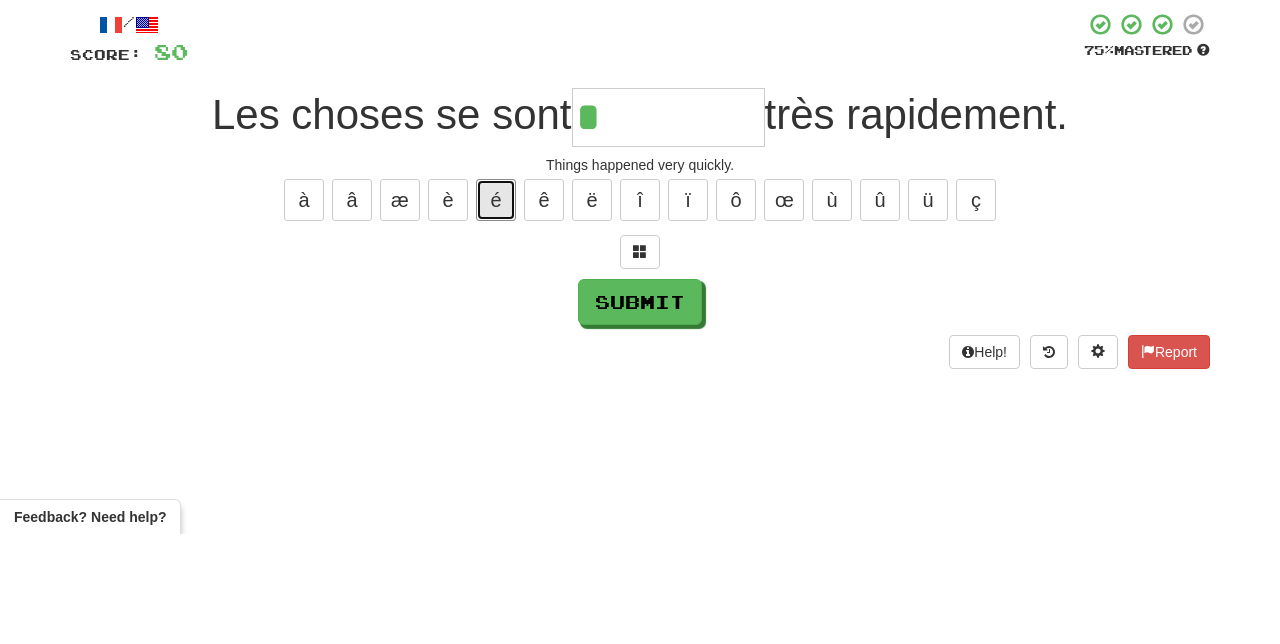 click on "é" at bounding box center (496, 310) 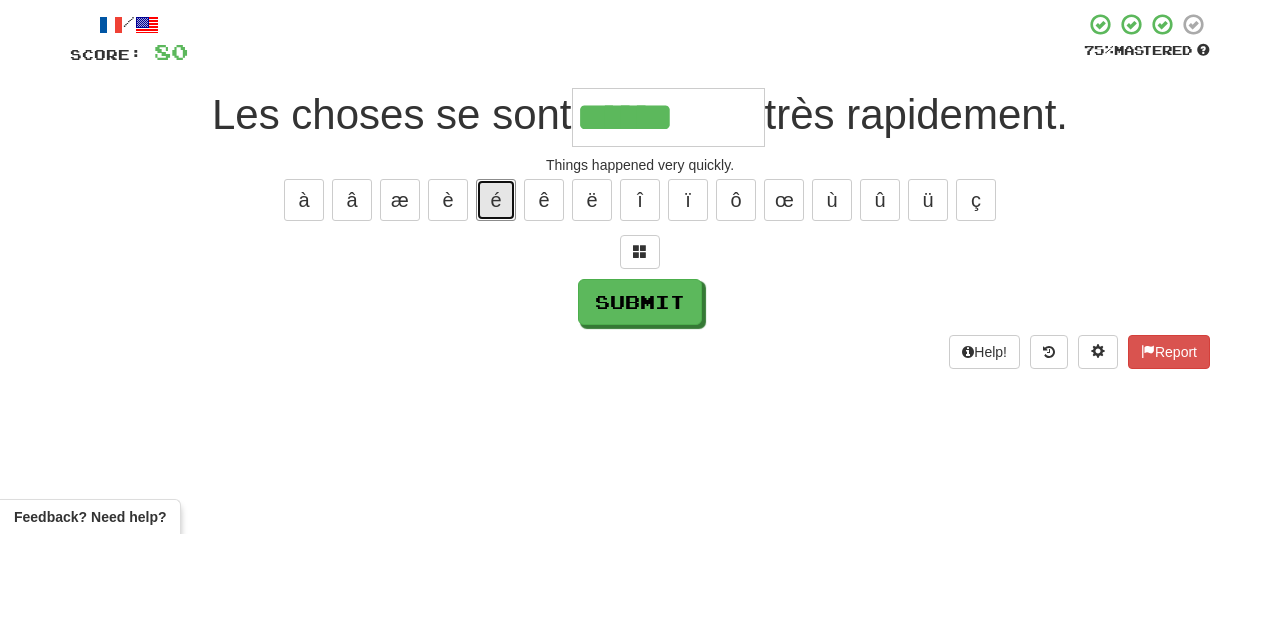click on "é" at bounding box center (496, 310) 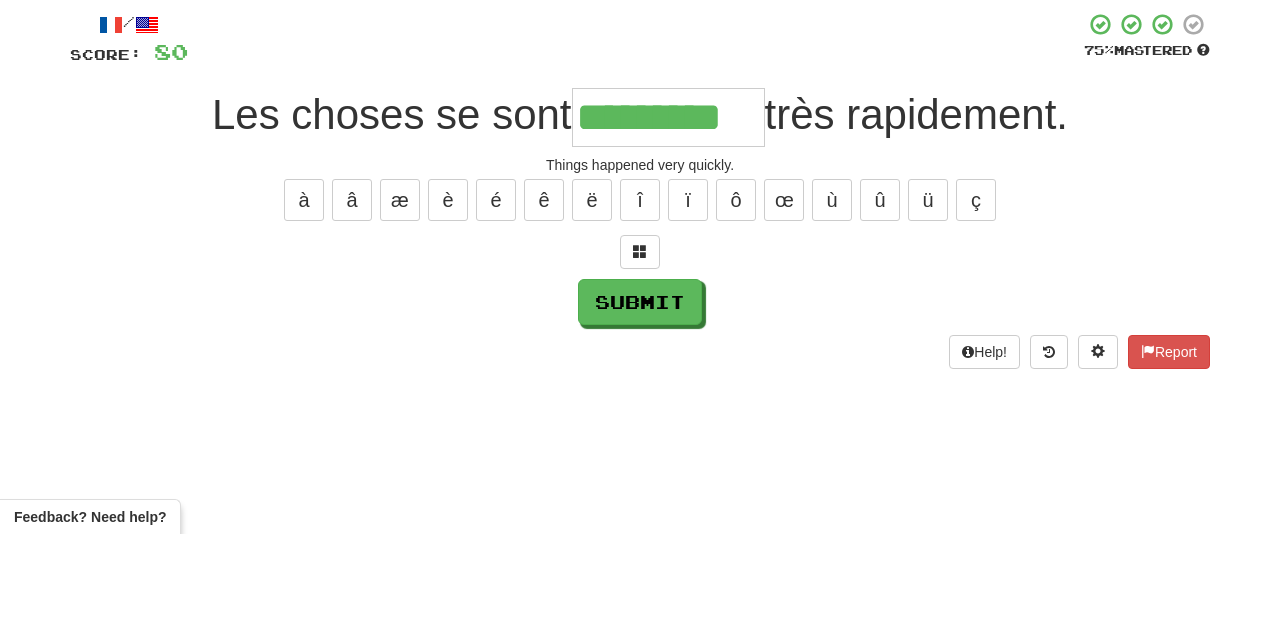 type on "*********" 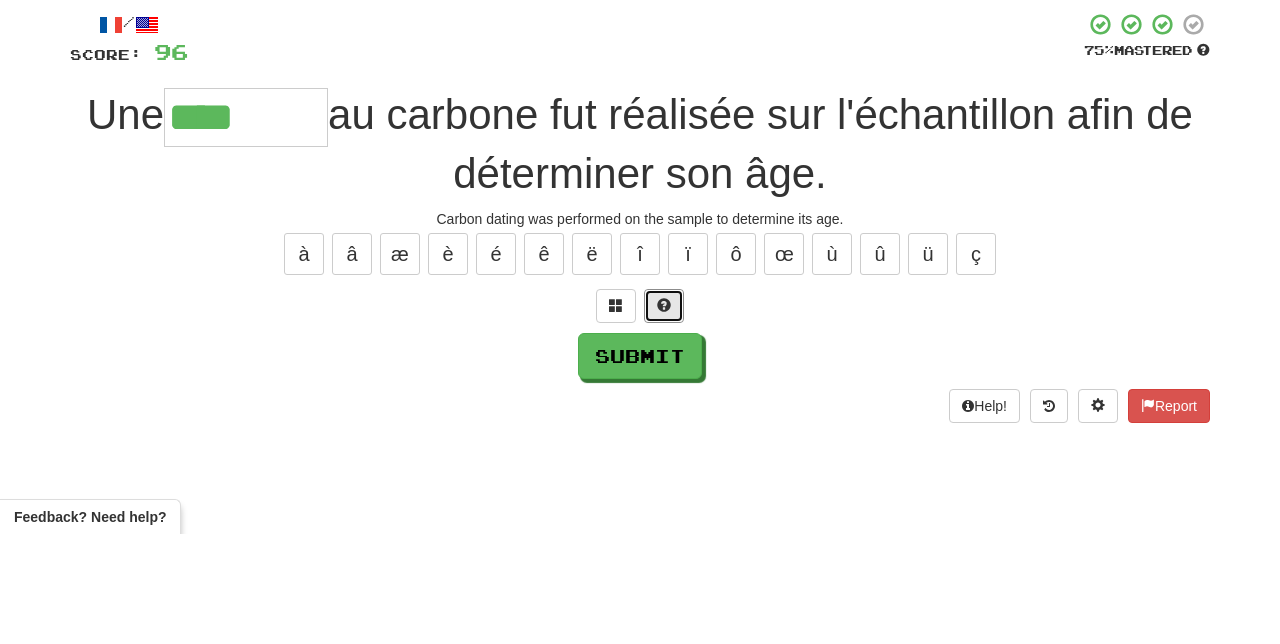 click at bounding box center (664, 416) 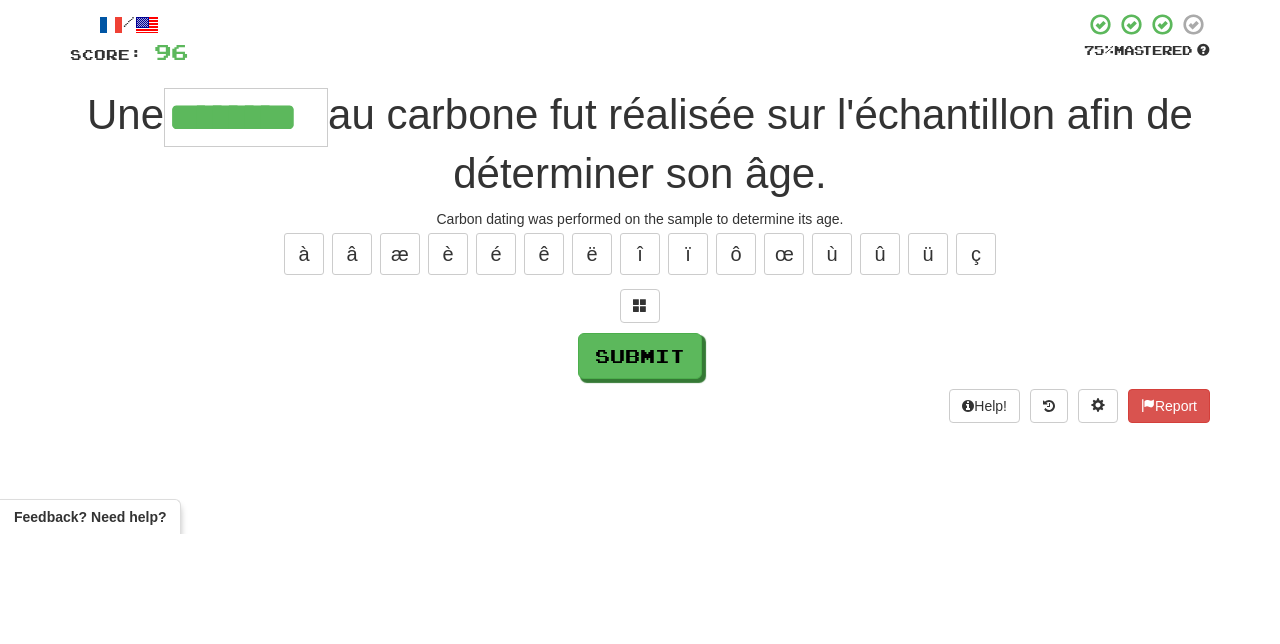 type on "********" 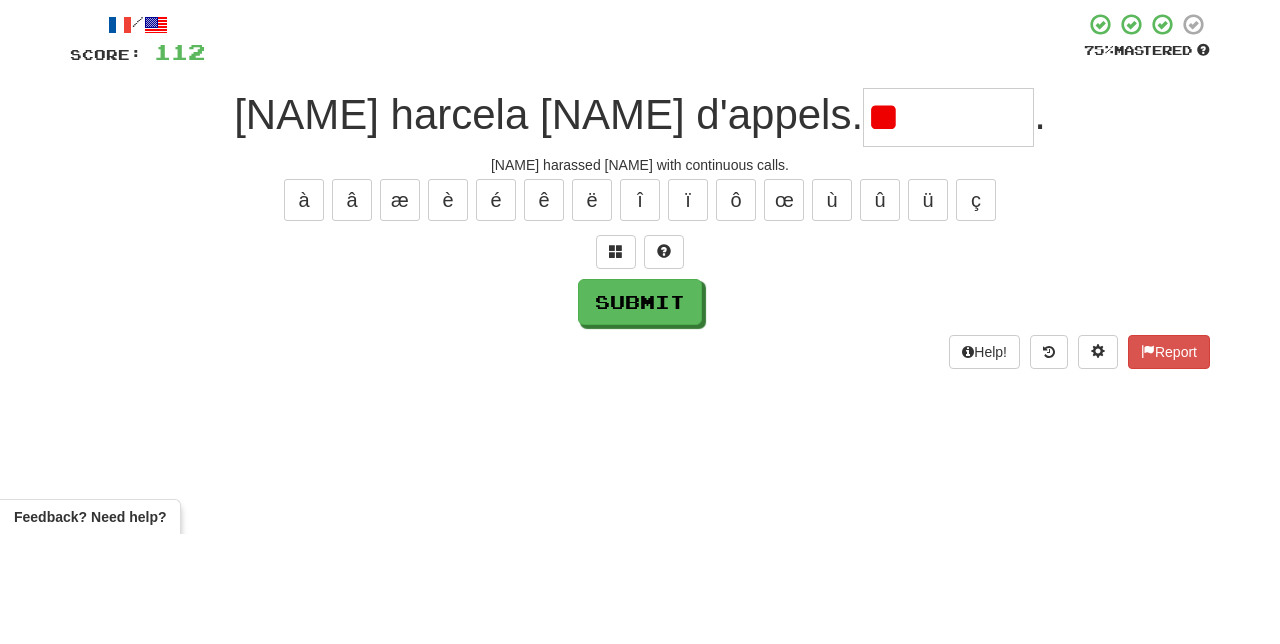 type on "*" 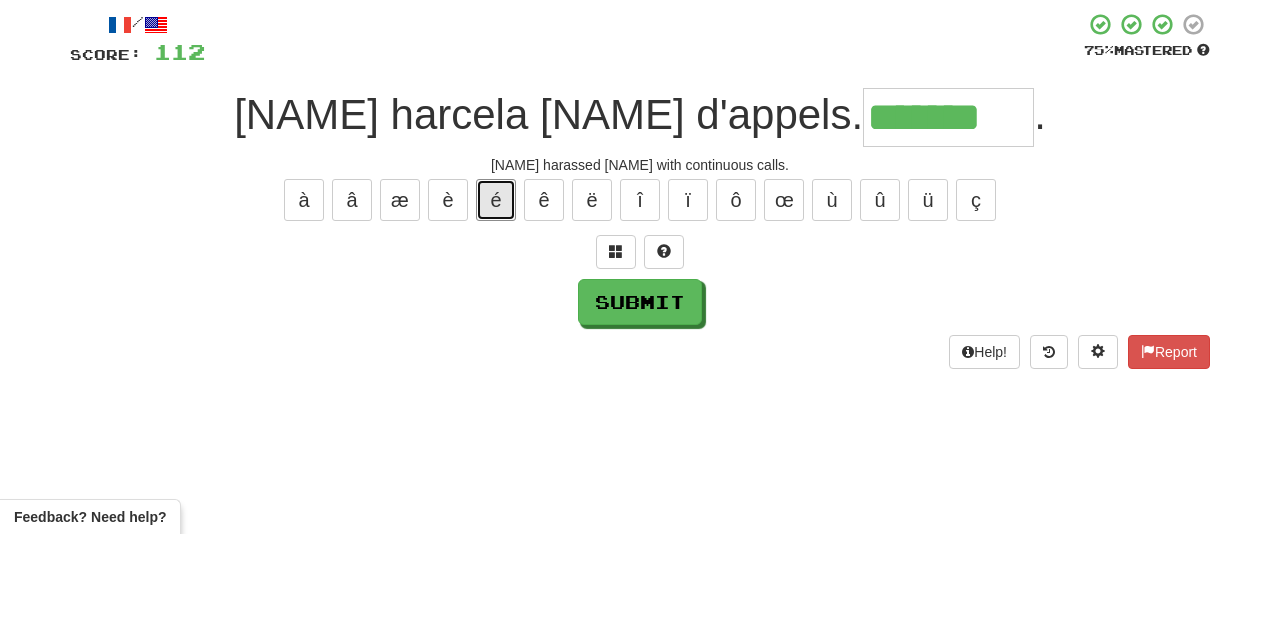 click on "é" at bounding box center [496, 310] 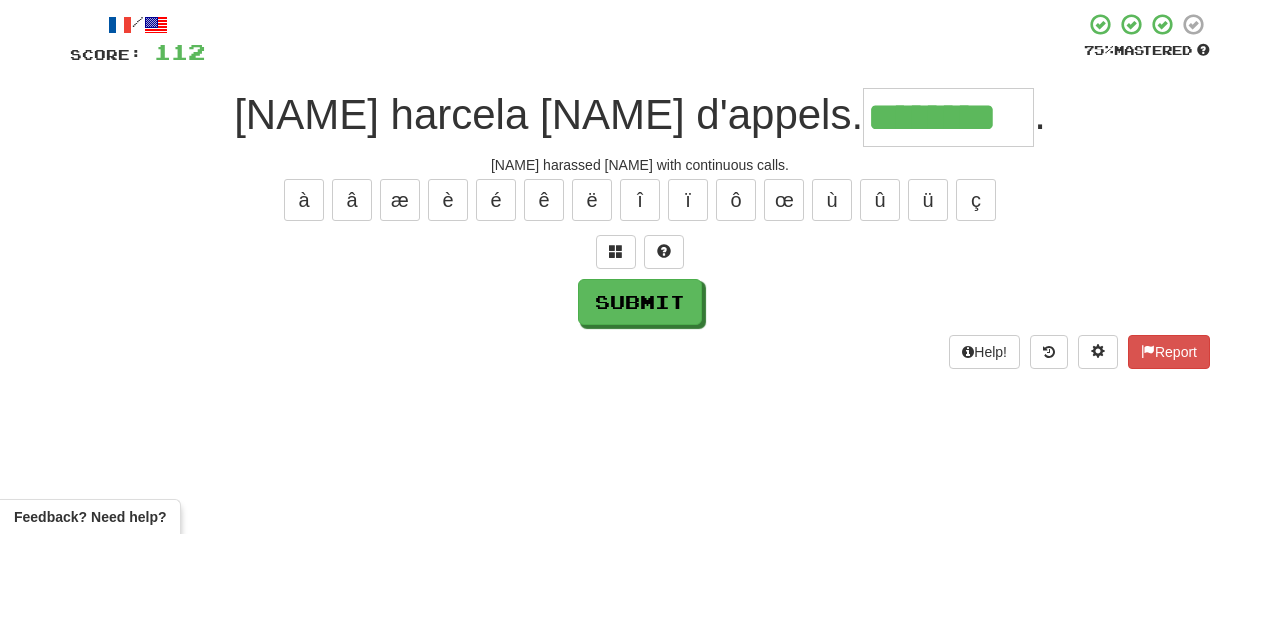 type on "********" 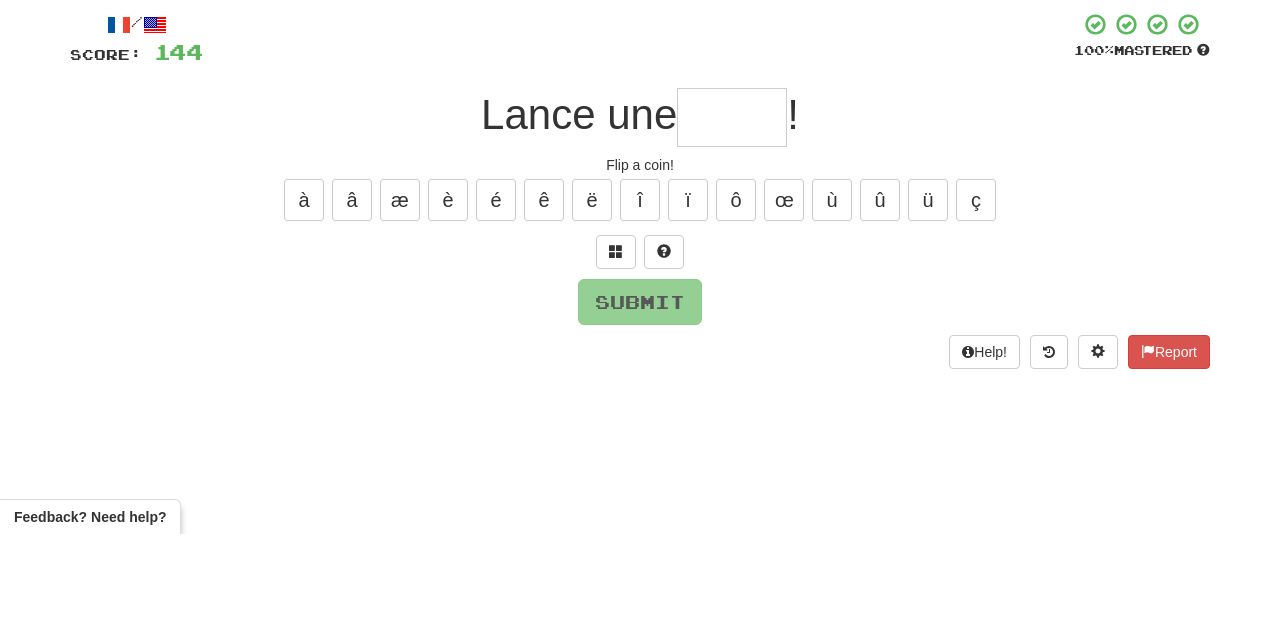 type on "*" 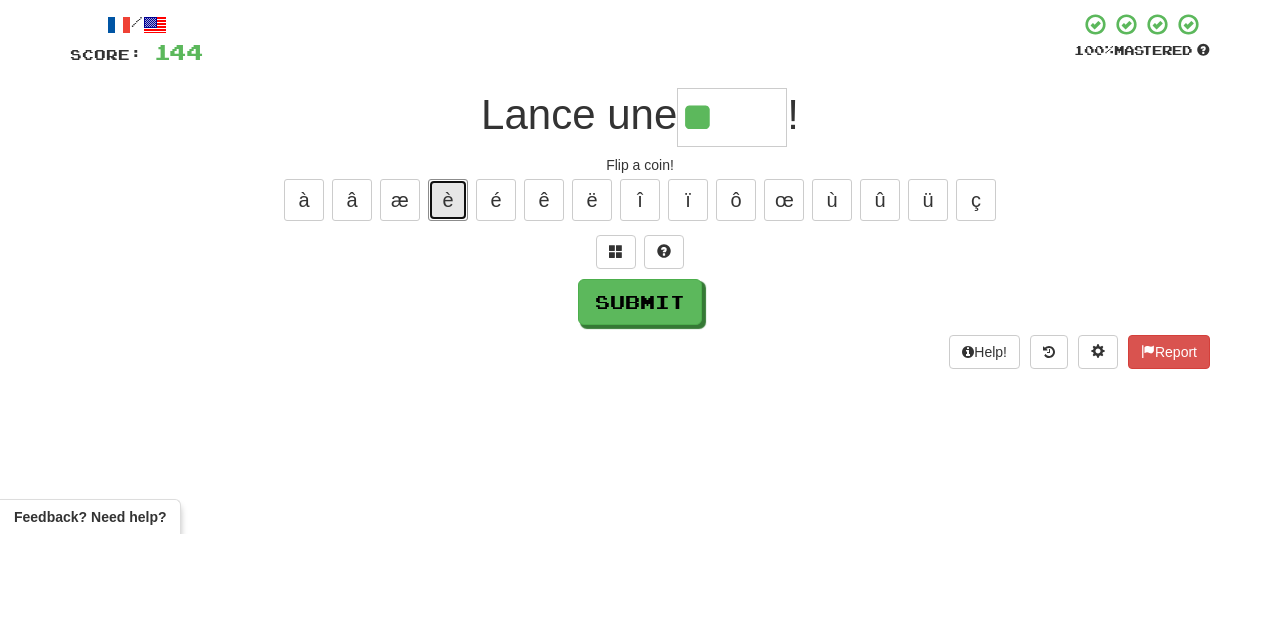 click on "è" at bounding box center (448, 310) 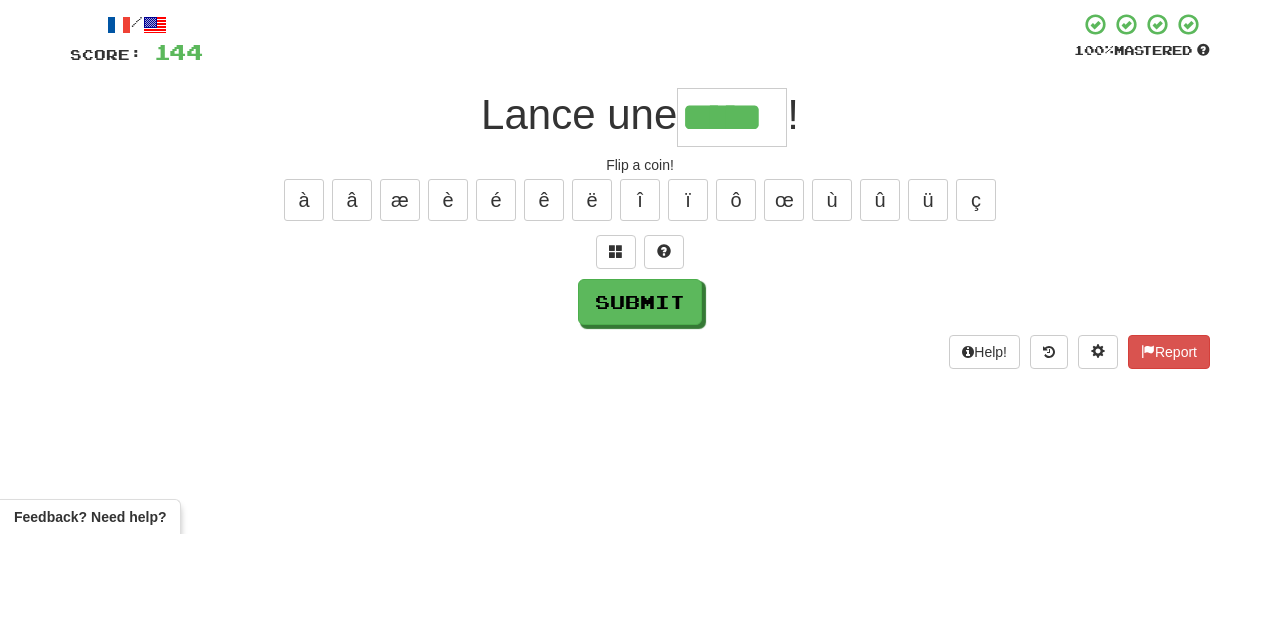 type on "*****" 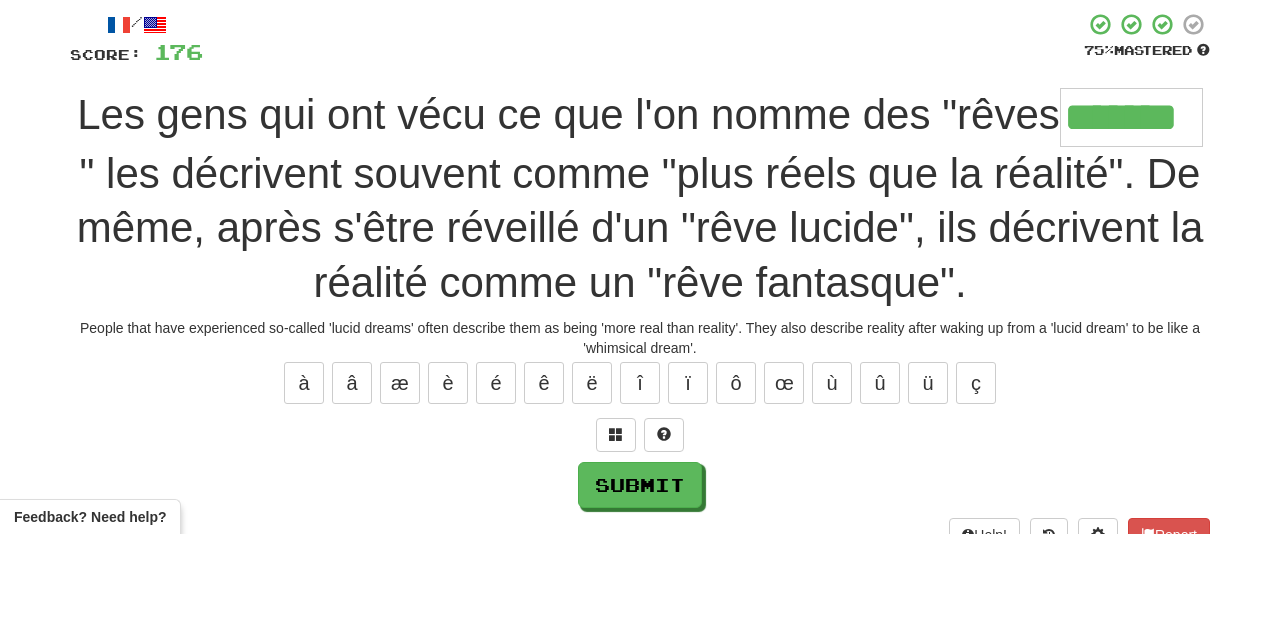 type on "*******" 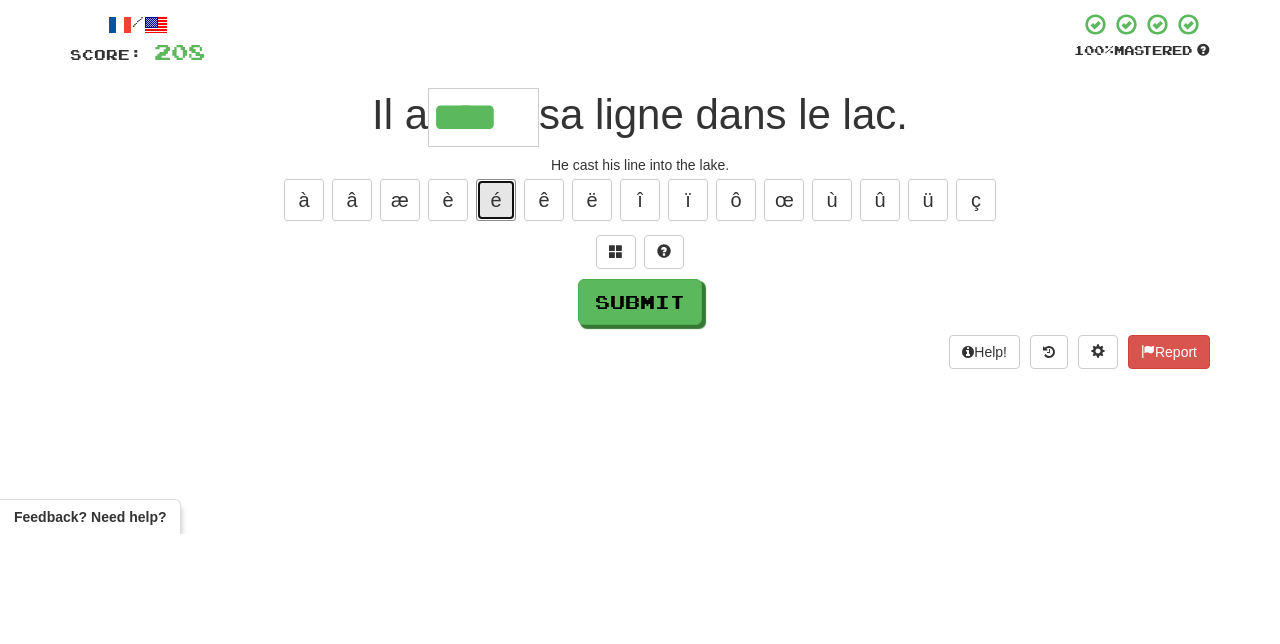 click on "é" at bounding box center [496, 310] 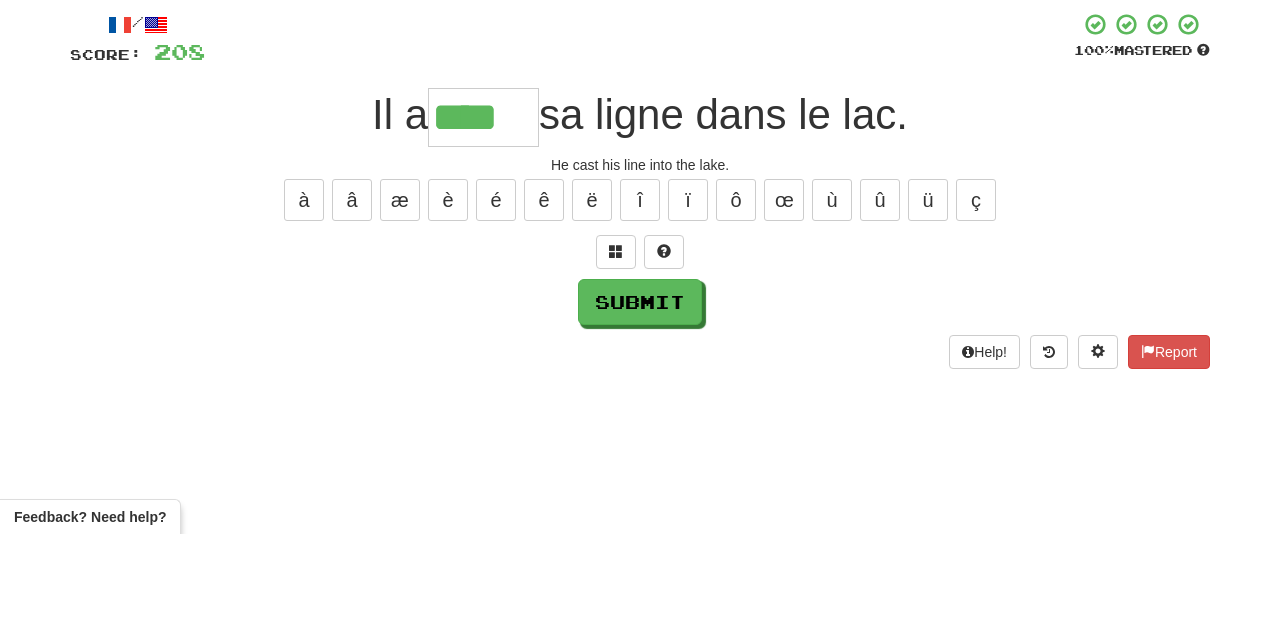 type on "*****" 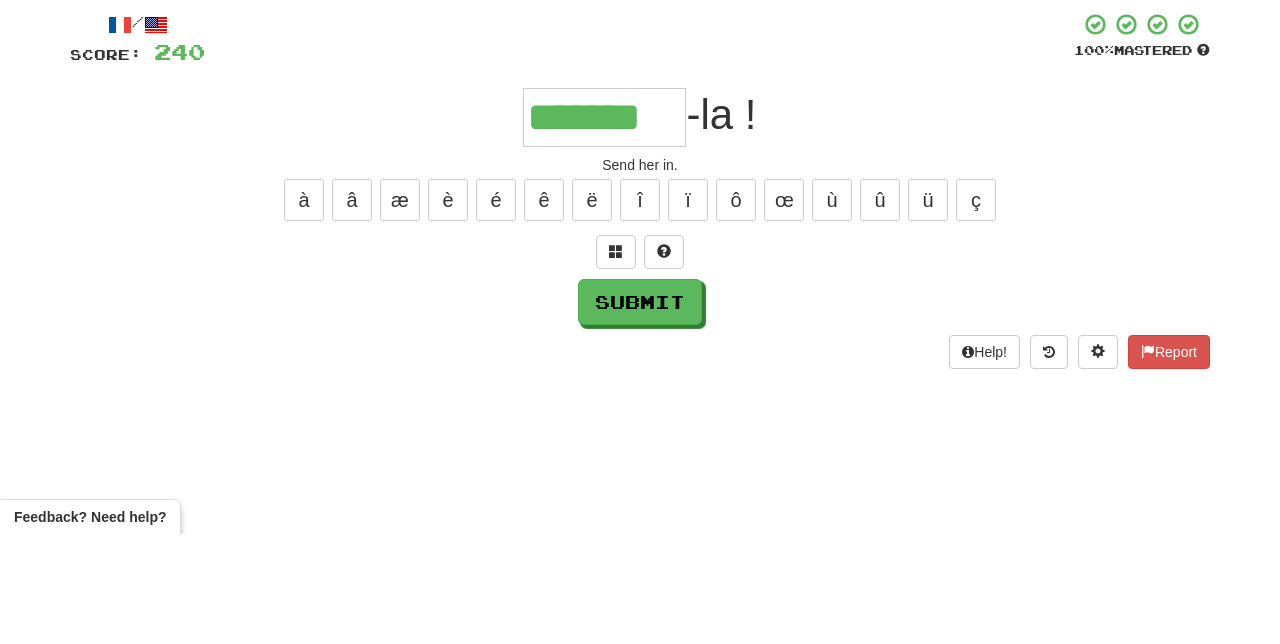 type on "*******" 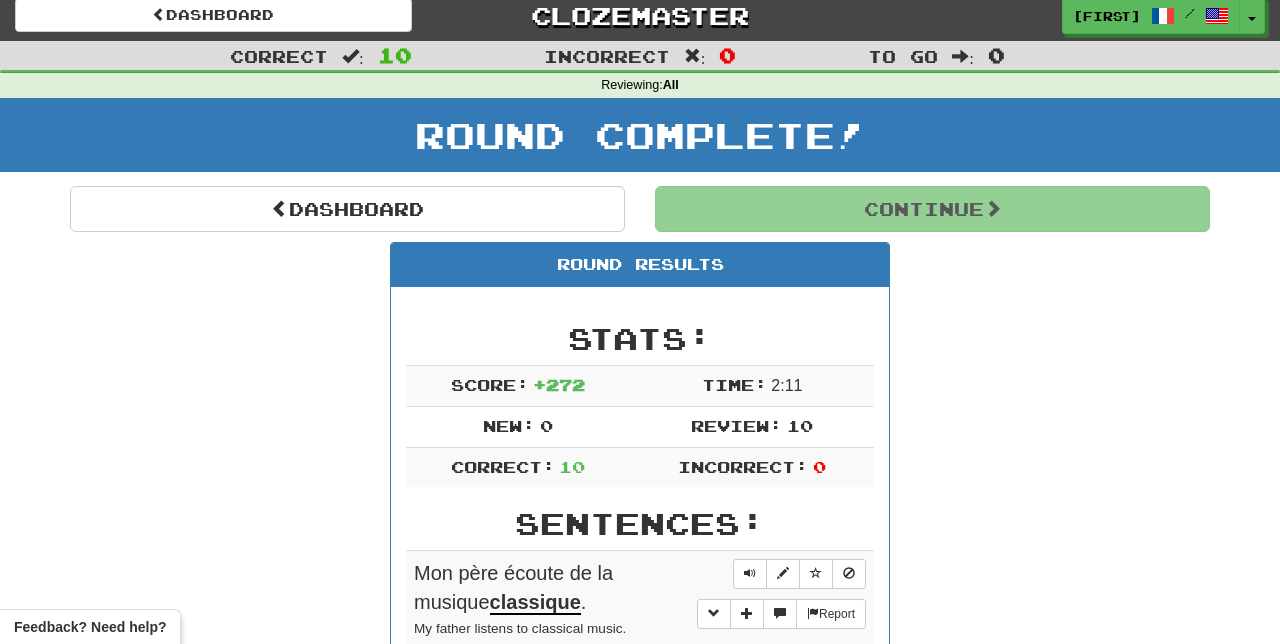 scroll, scrollTop: 0, scrollLeft: 0, axis: both 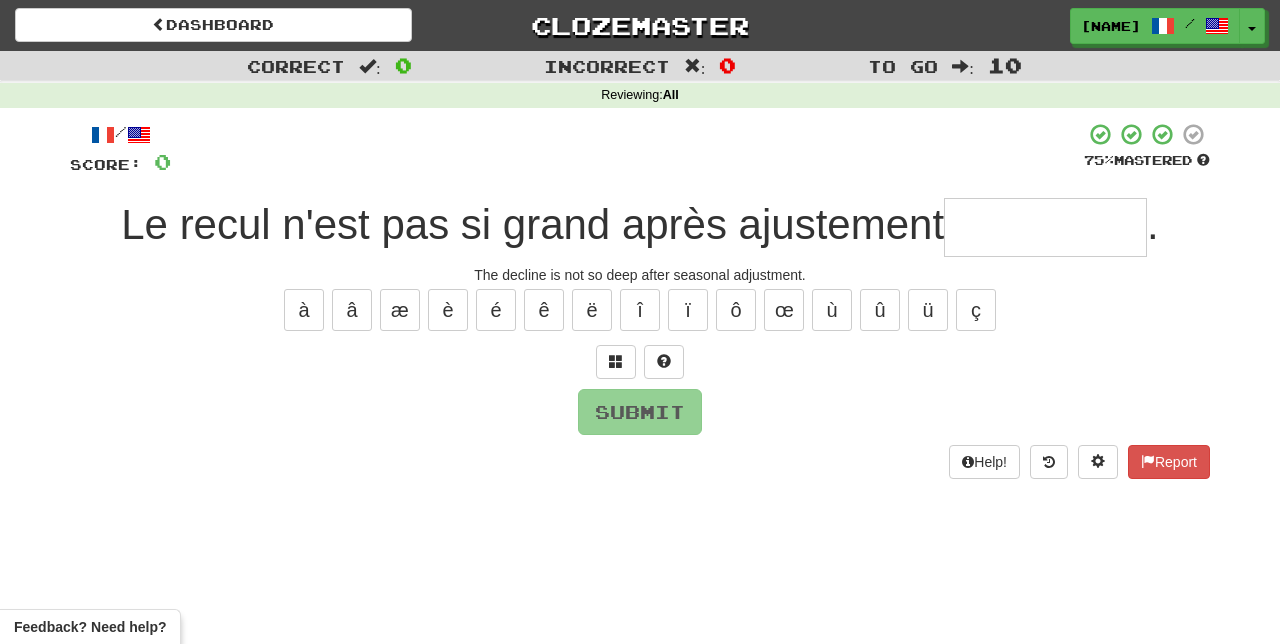 click at bounding box center (1045, 227) 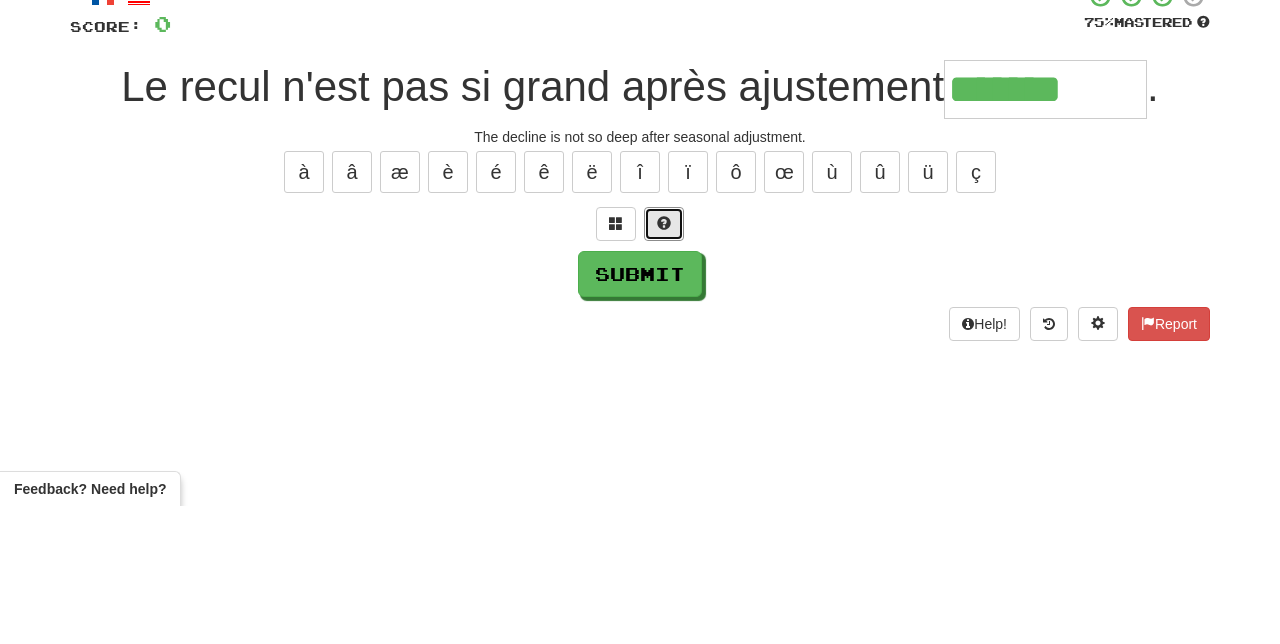 click at bounding box center [664, 362] 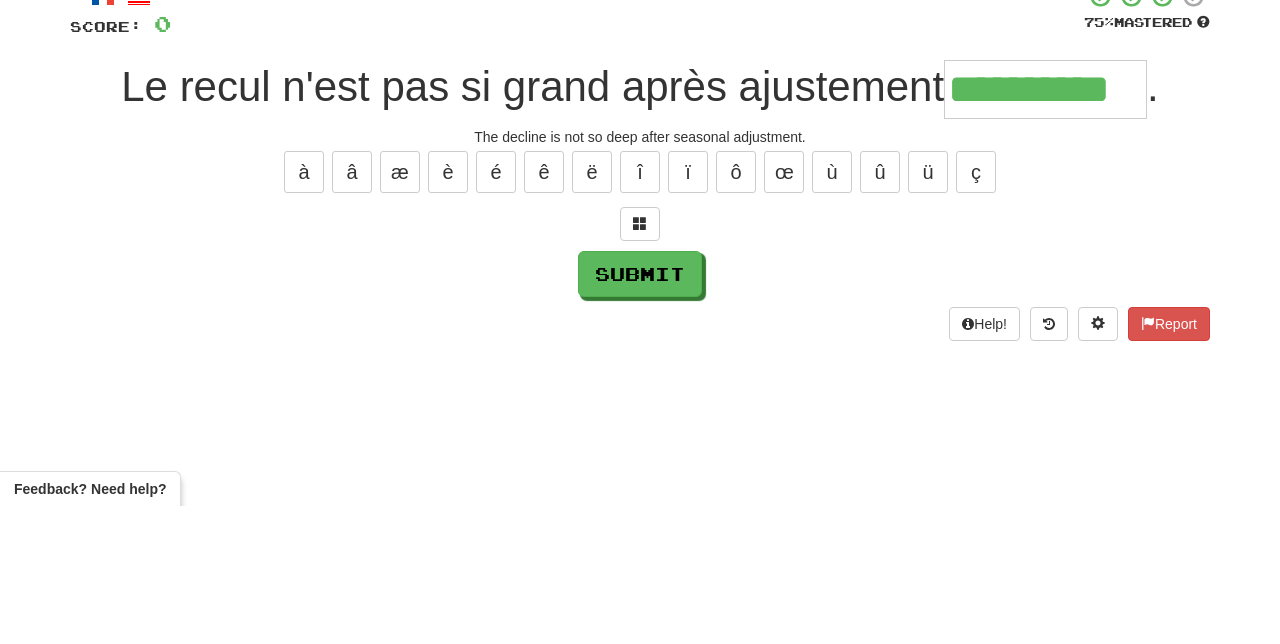 type on "**********" 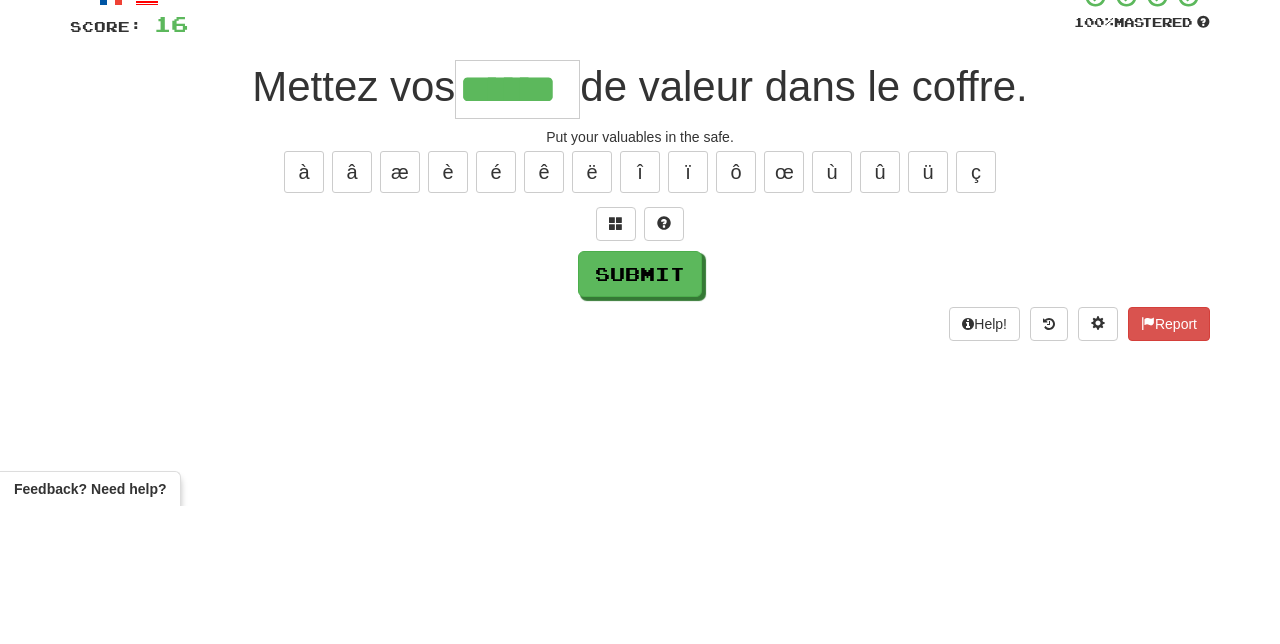 type on "******" 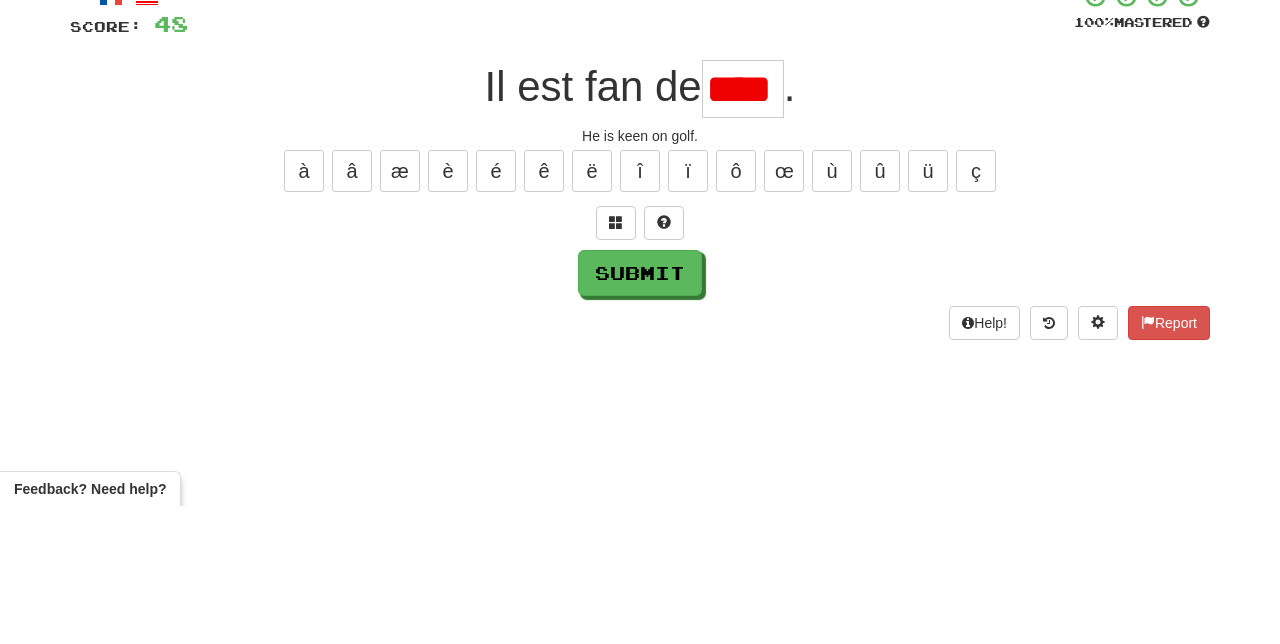 scroll, scrollTop: 0, scrollLeft: 0, axis: both 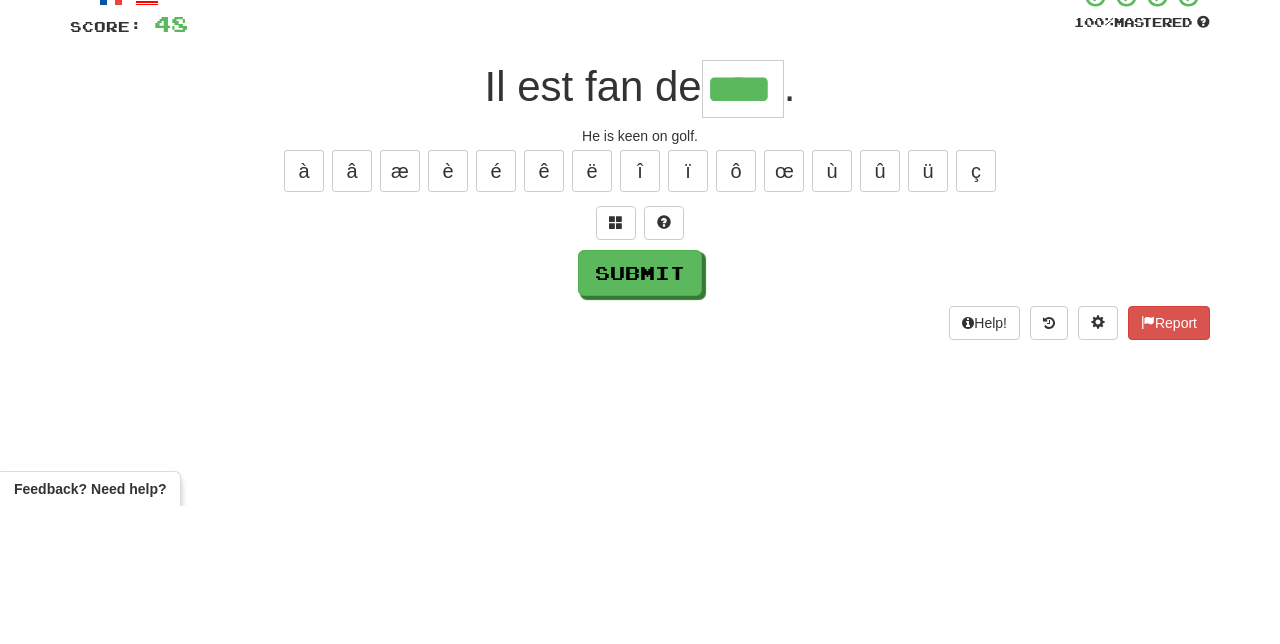 type on "****" 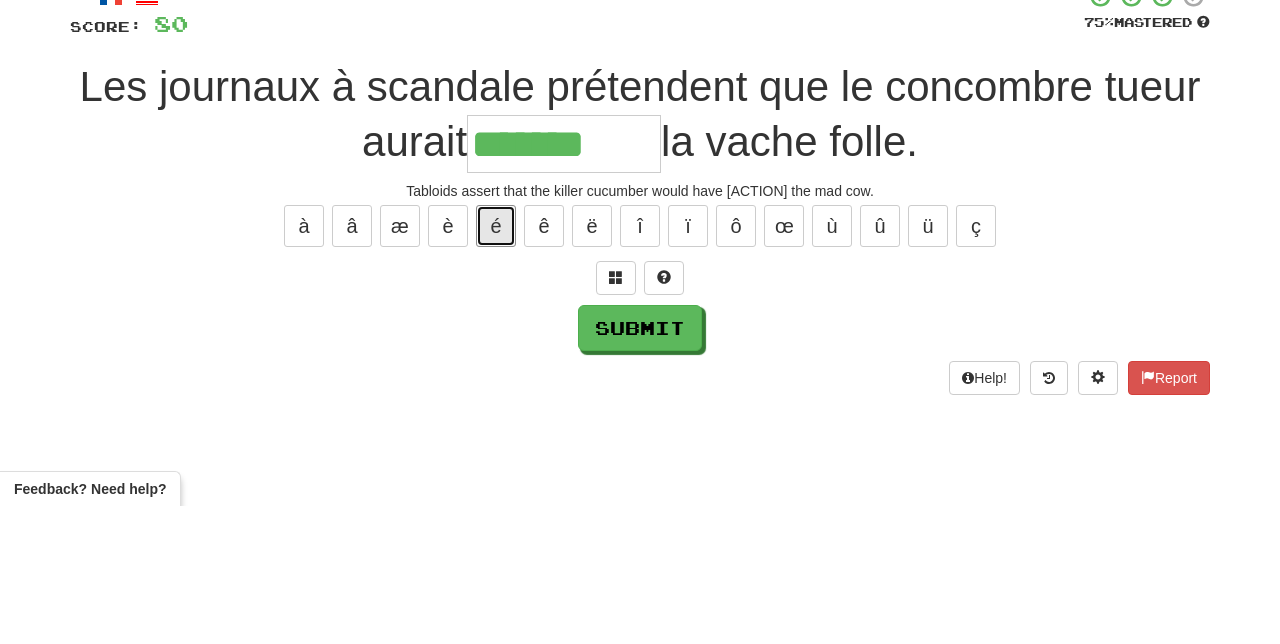 click on "é" at bounding box center (496, 364) 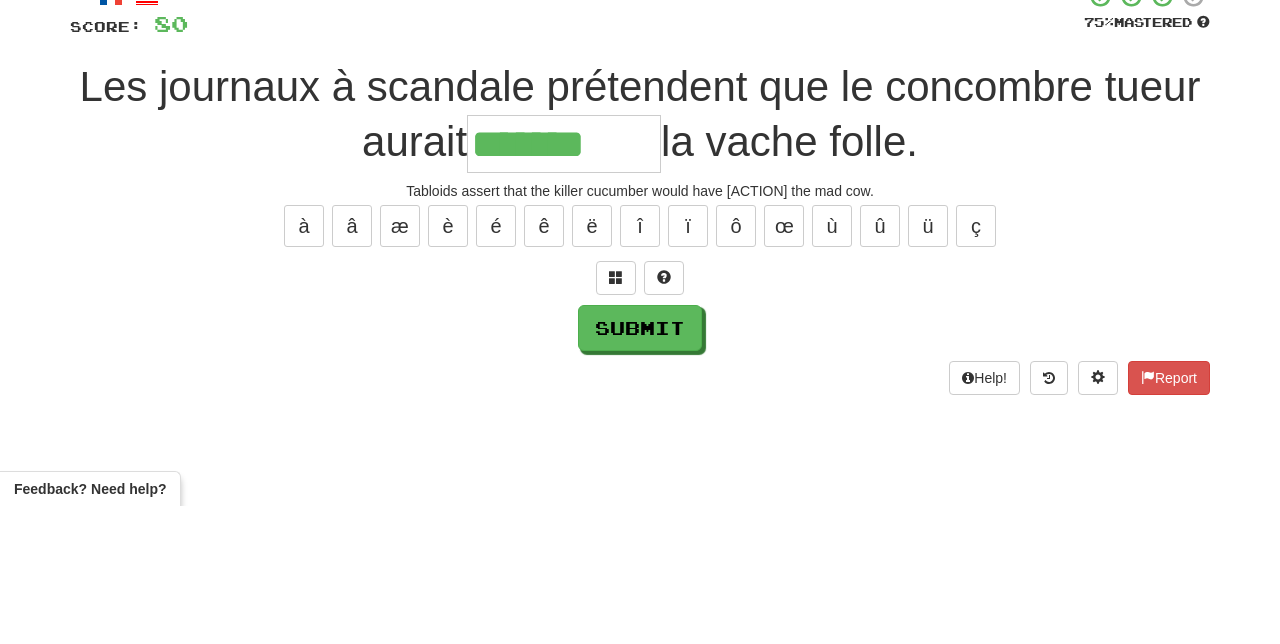 type on "********" 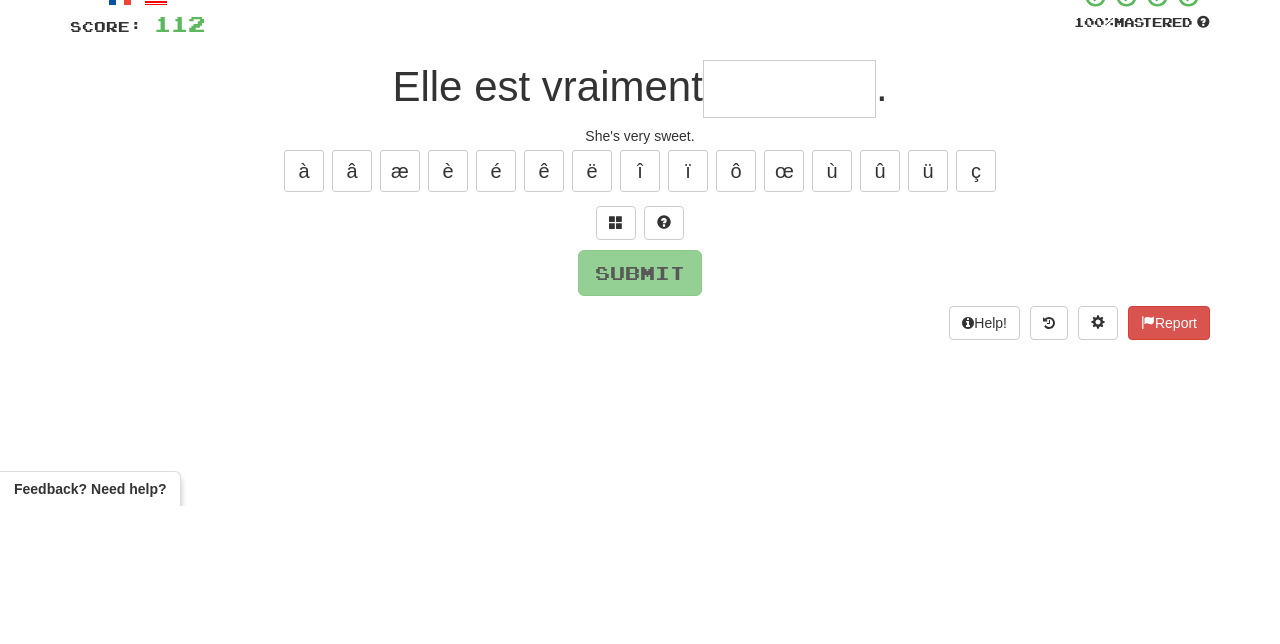 type on "*" 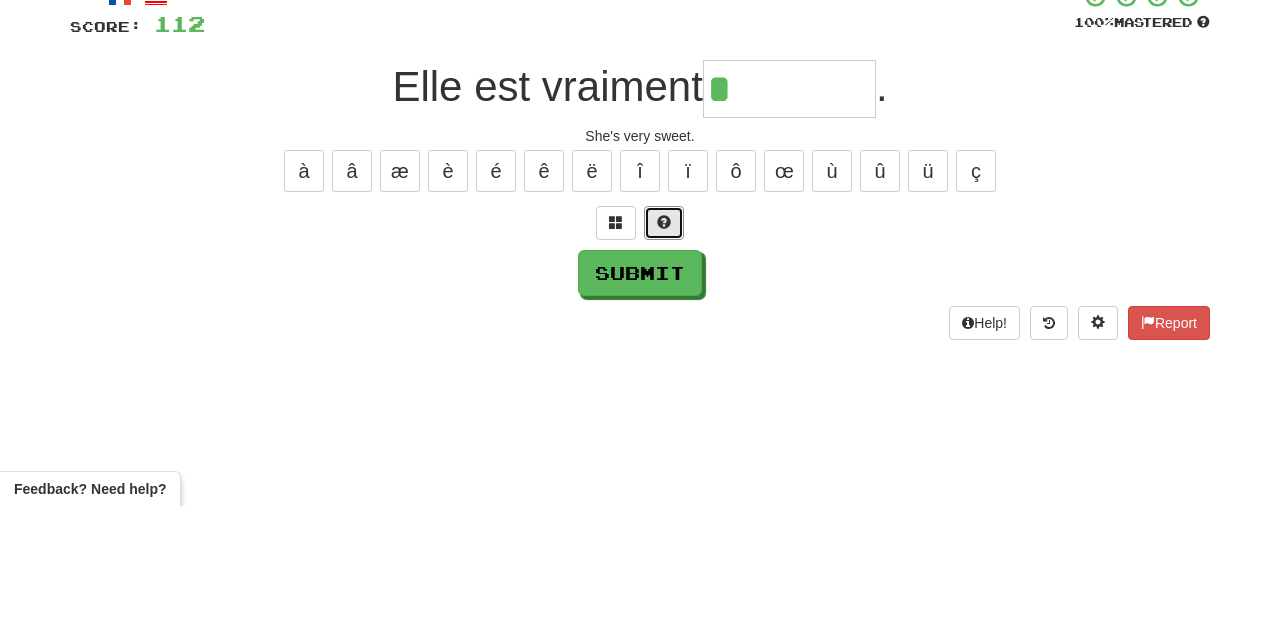 click at bounding box center (664, 361) 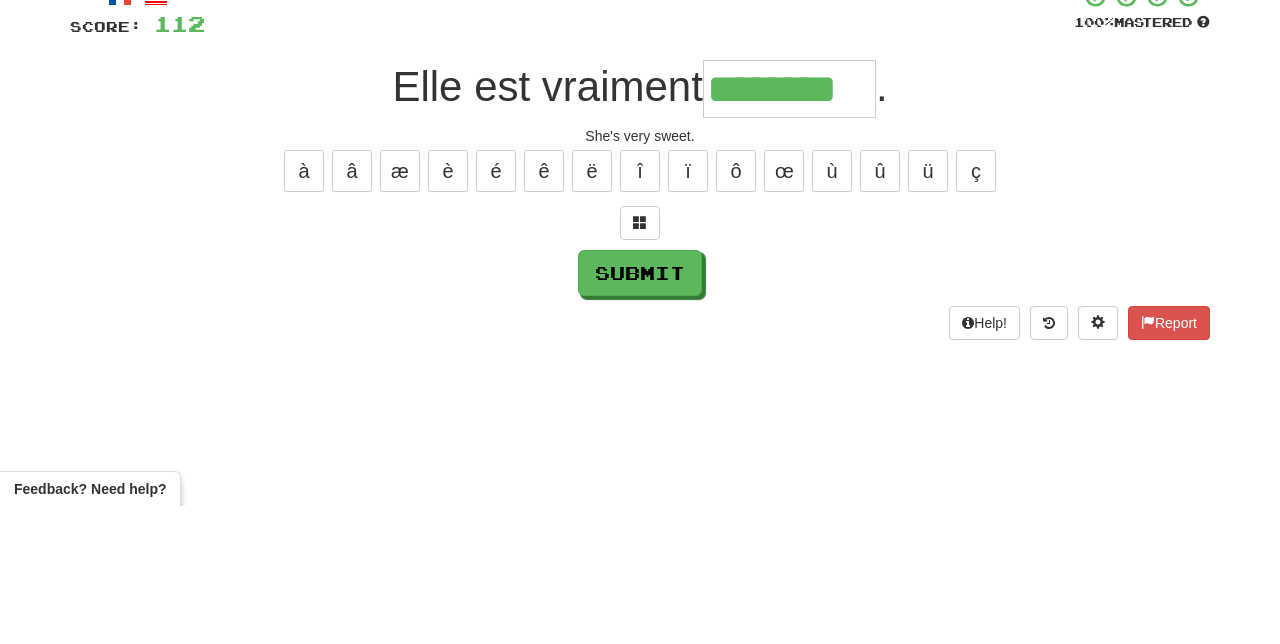 type on "********" 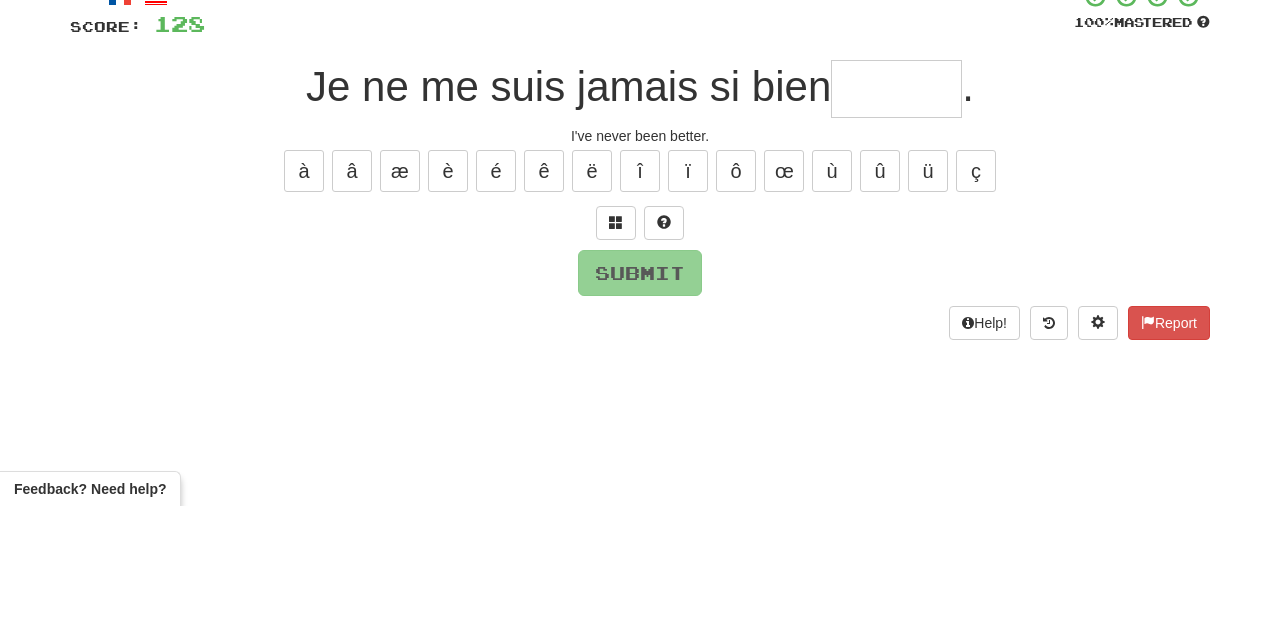 type on "*" 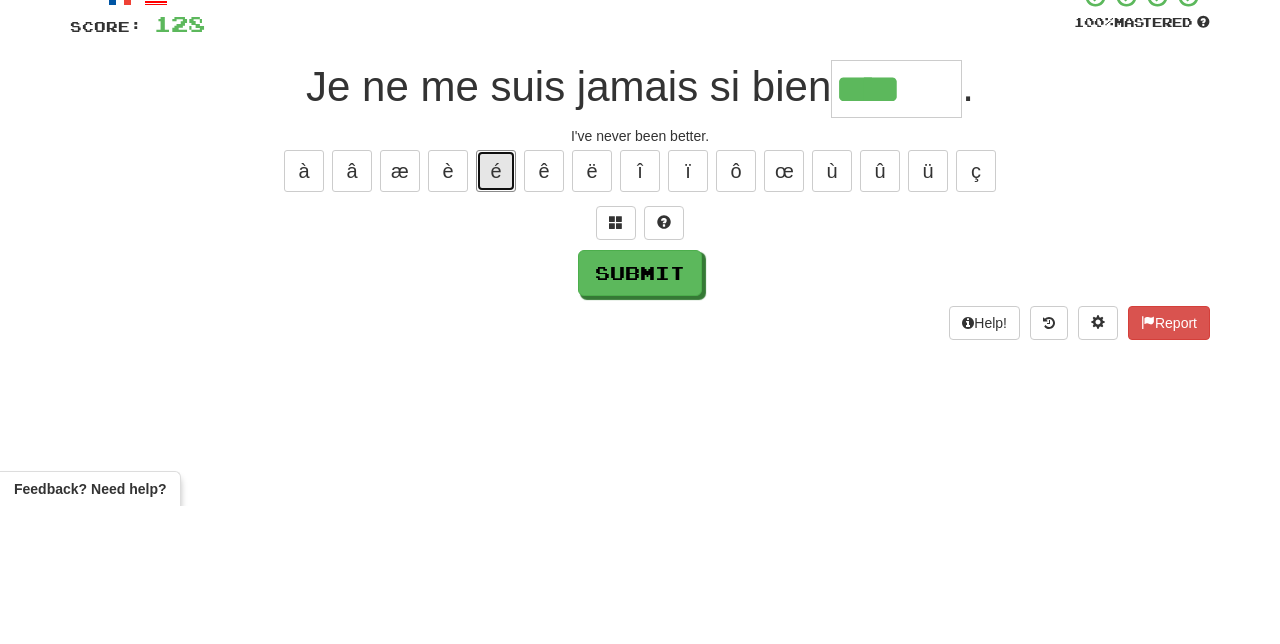 click on "é" at bounding box center [496, 309] 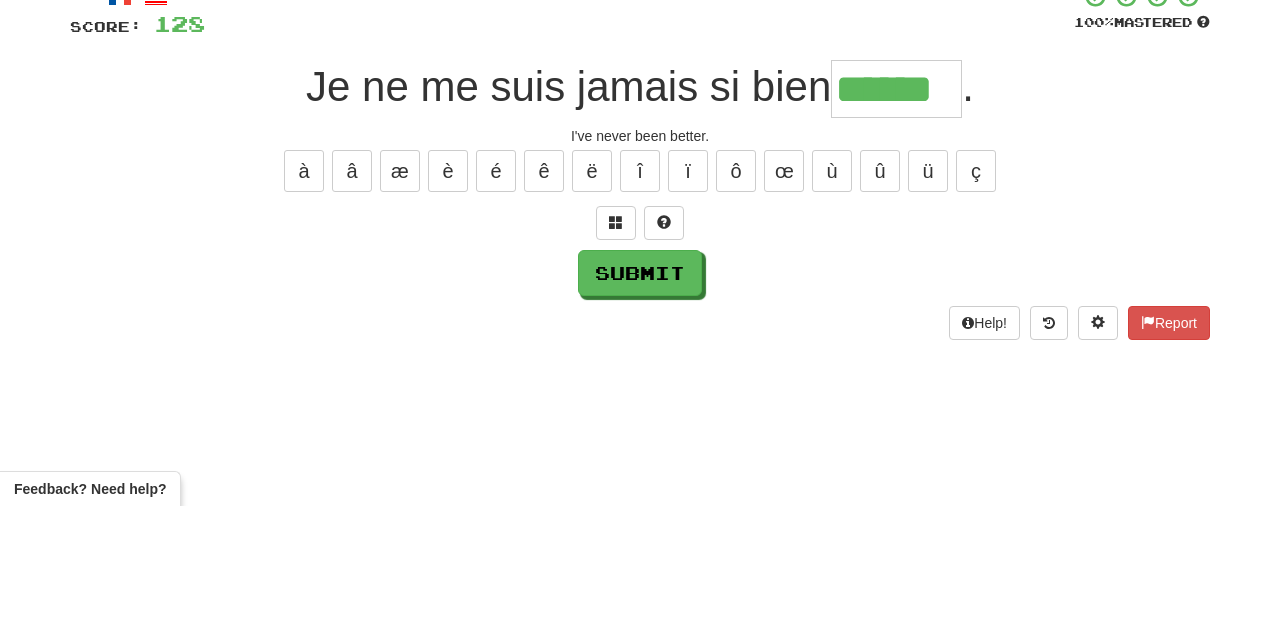 type on "******" 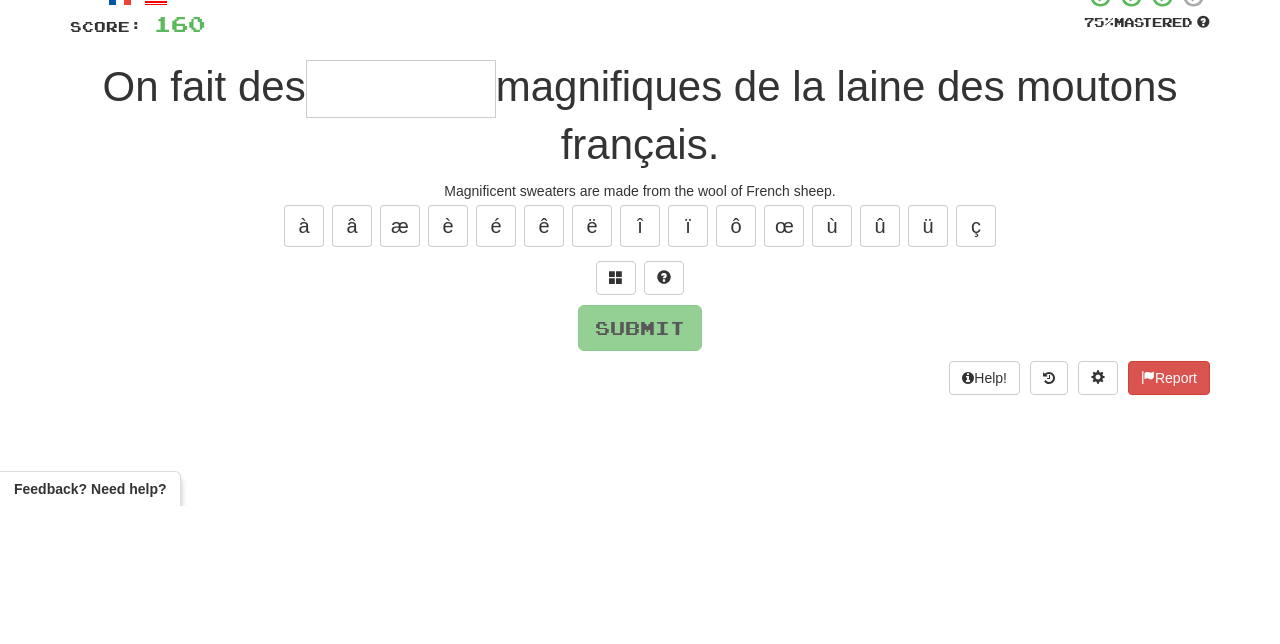 type on "*" 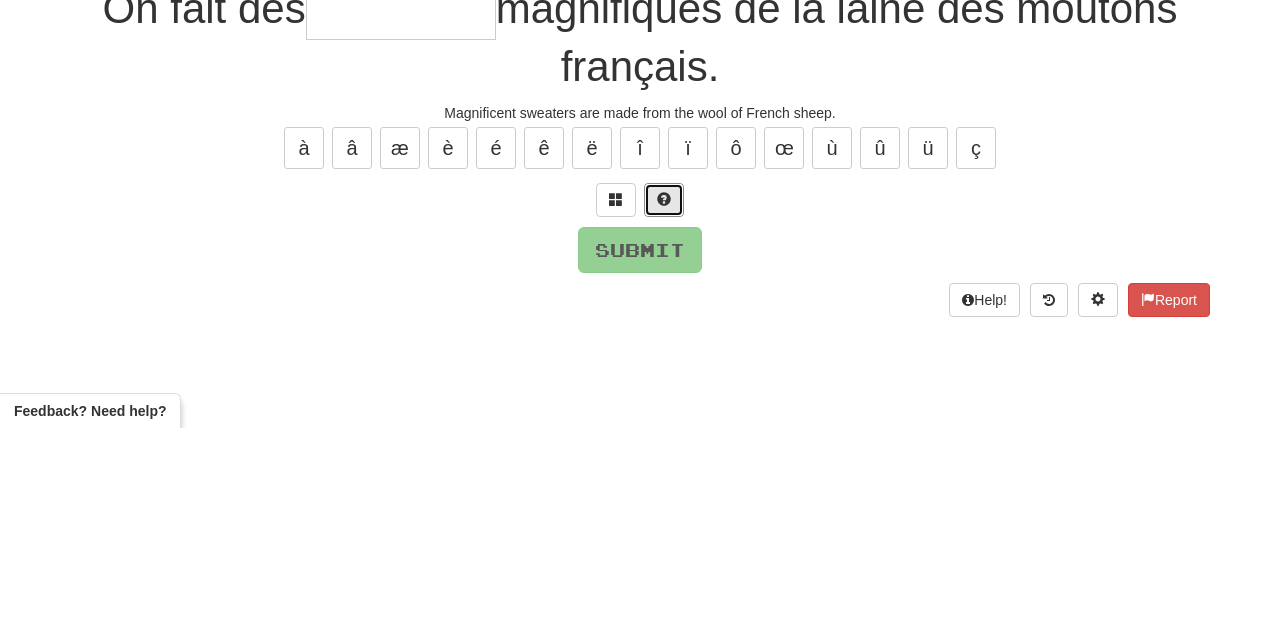 click at bounding box center [664, 416] 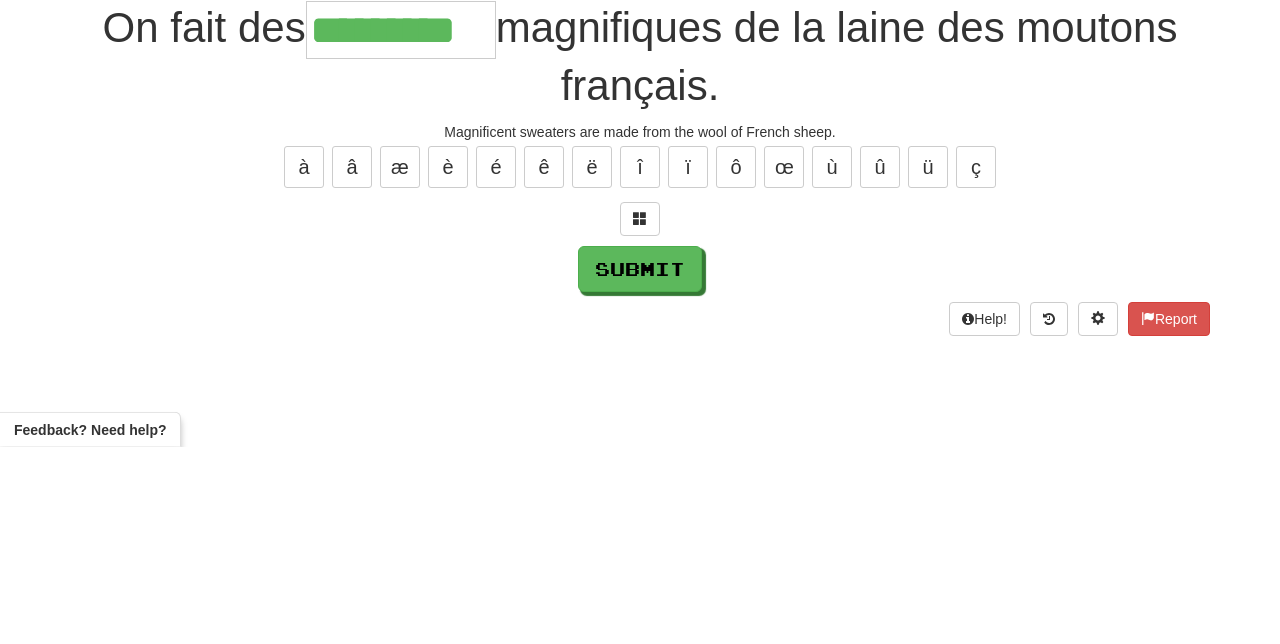 type on "*********" 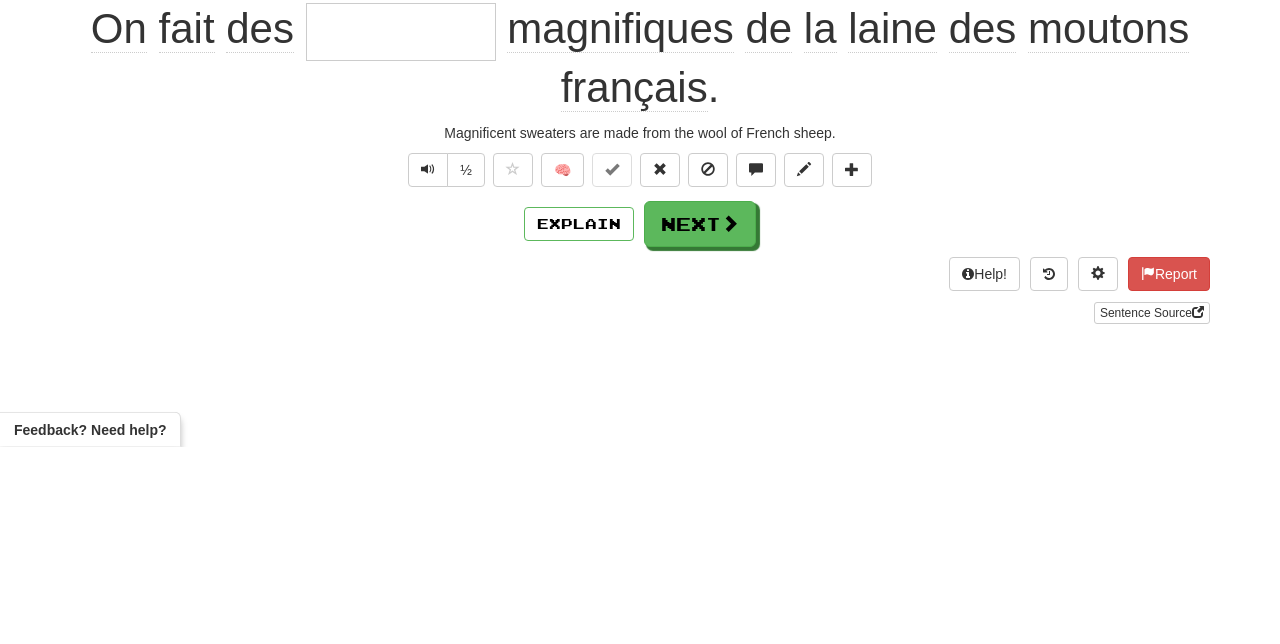 scroll, scrollTop: 0, scrollLeft: 0, axis: both 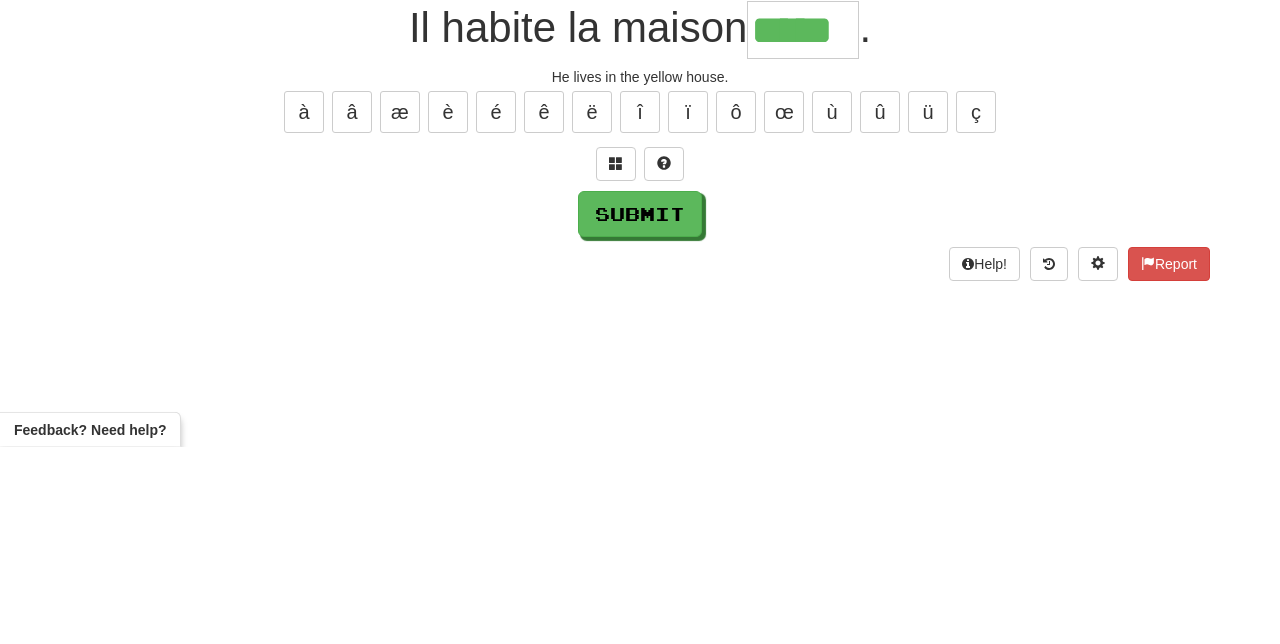 type on "*****" 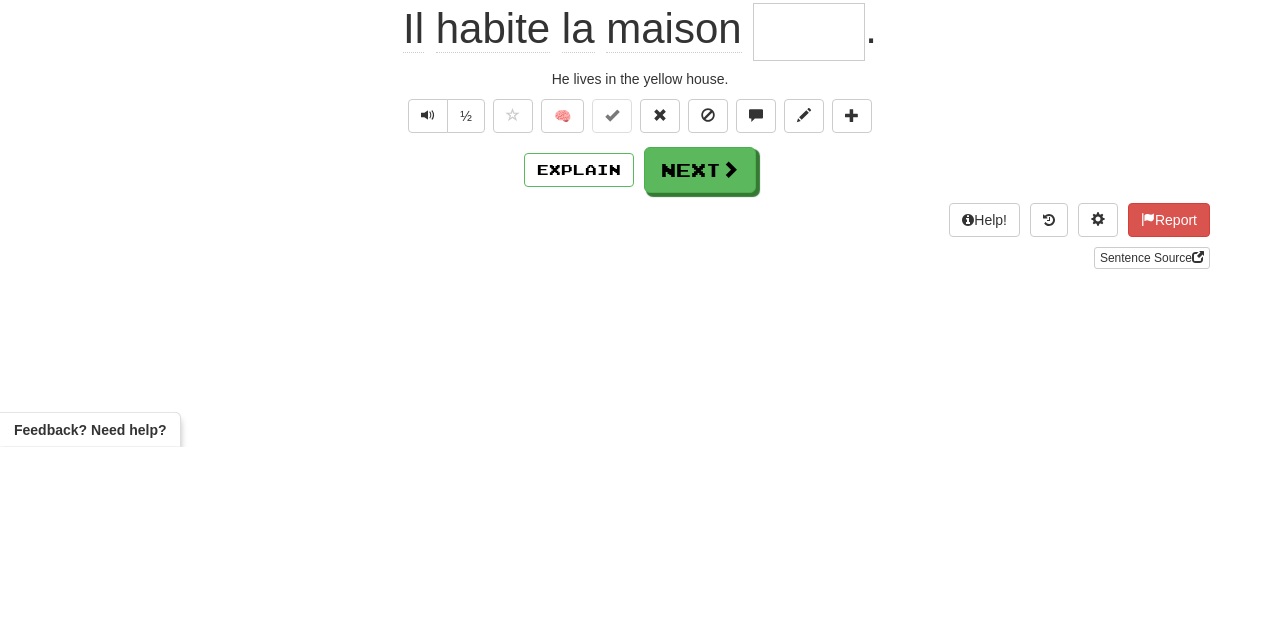 scroll, scrollTop: 0, scrollLeft: 0, axis: both 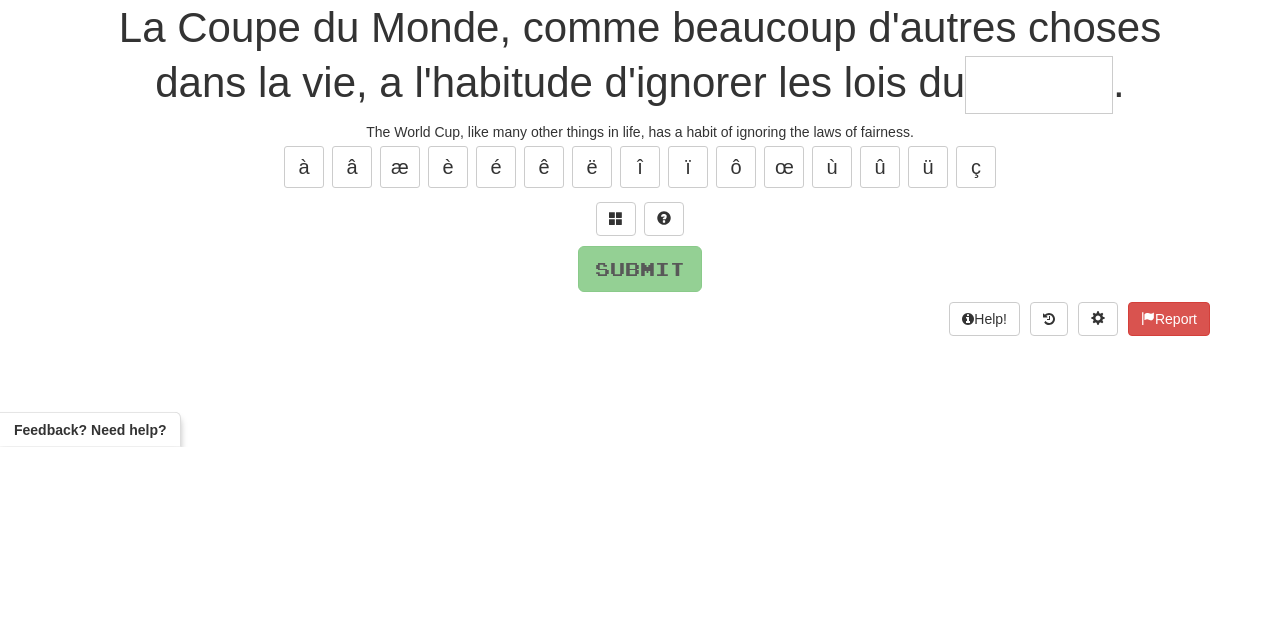 type on "*" 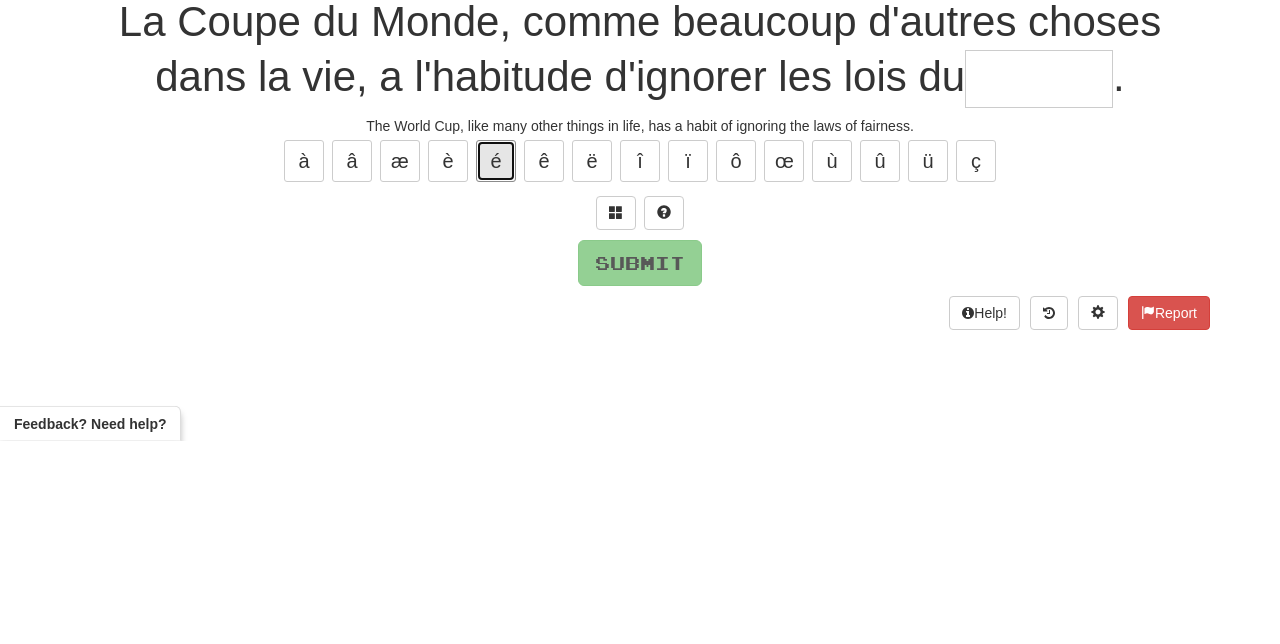 click on "é" at bounding box center (496, 364) 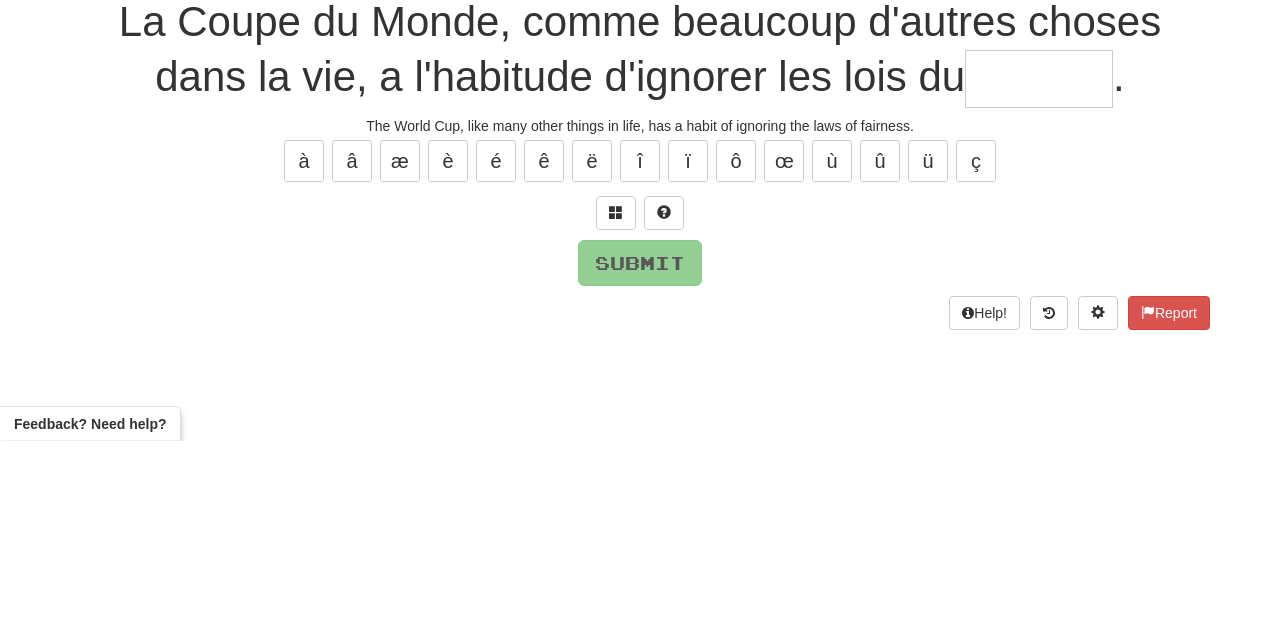 type on "*" 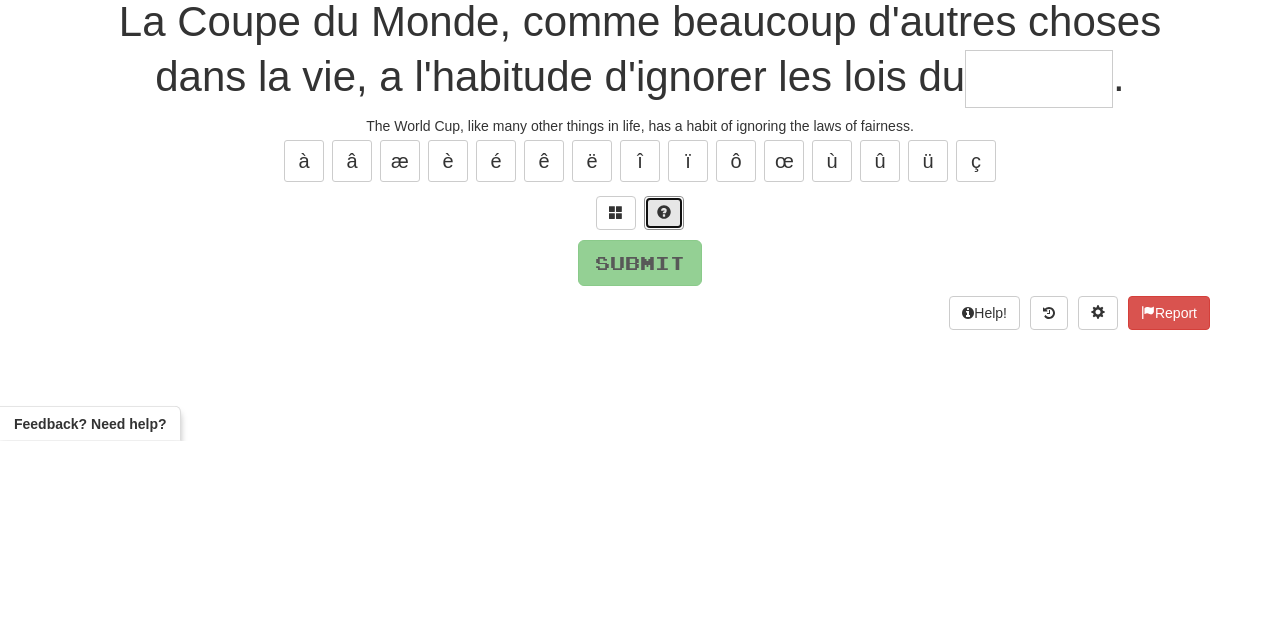 click at bounding box center [664, 416] 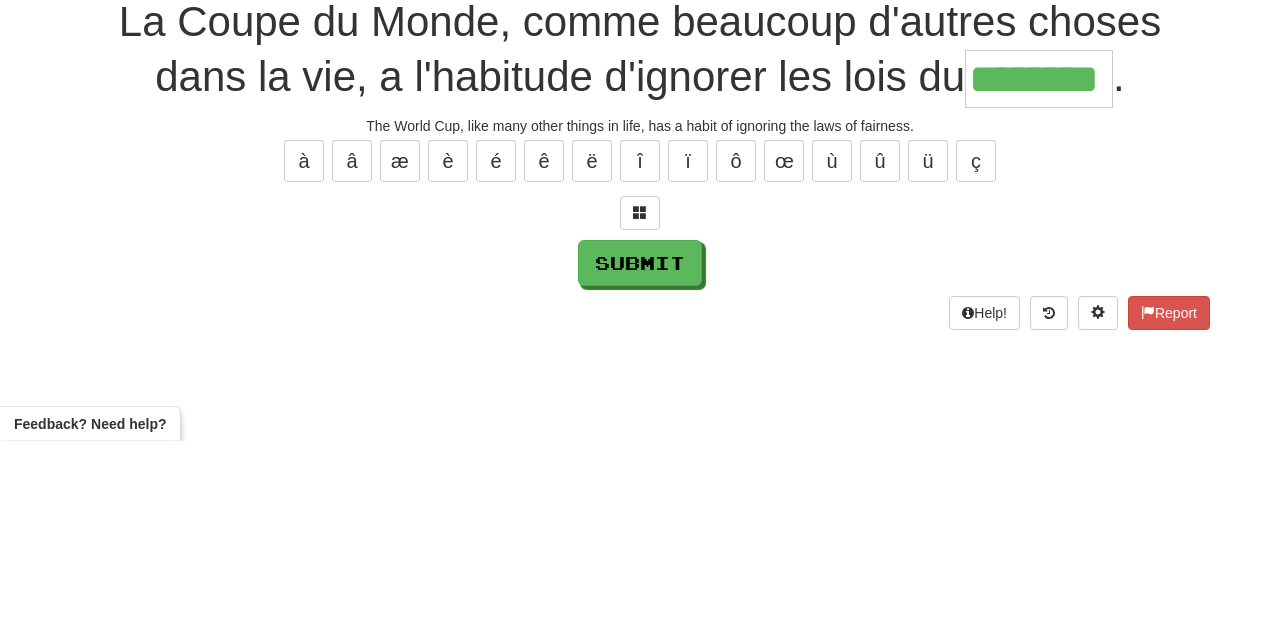 type on "********" 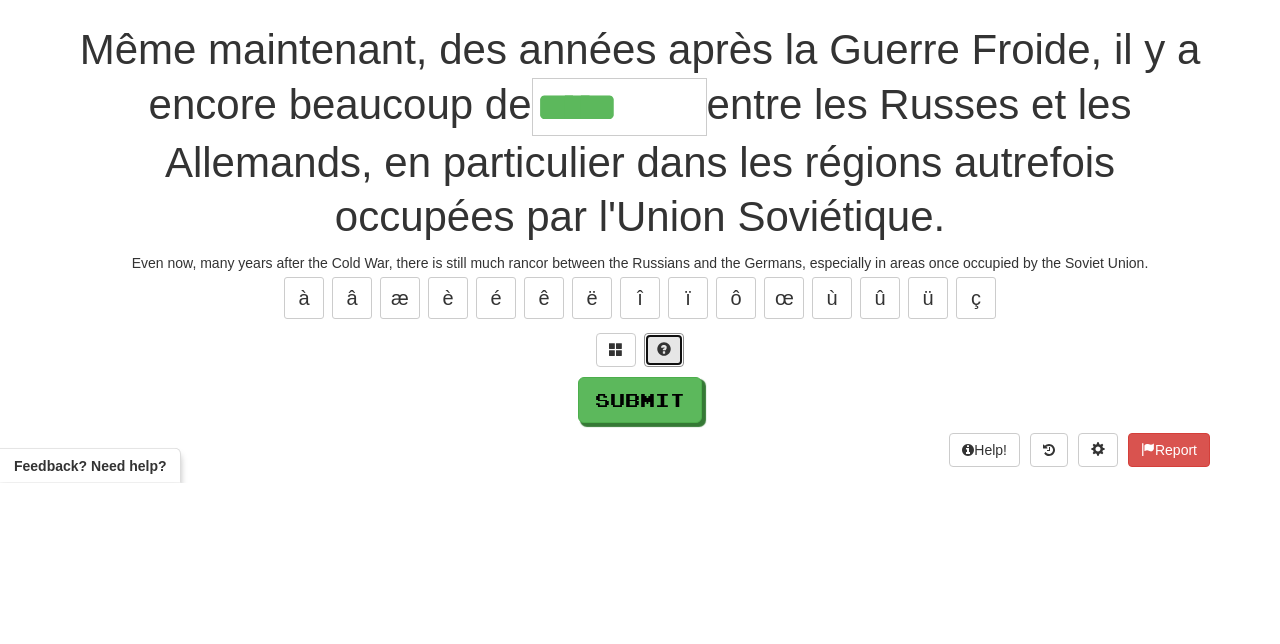 click at bounding box center (664, 511) 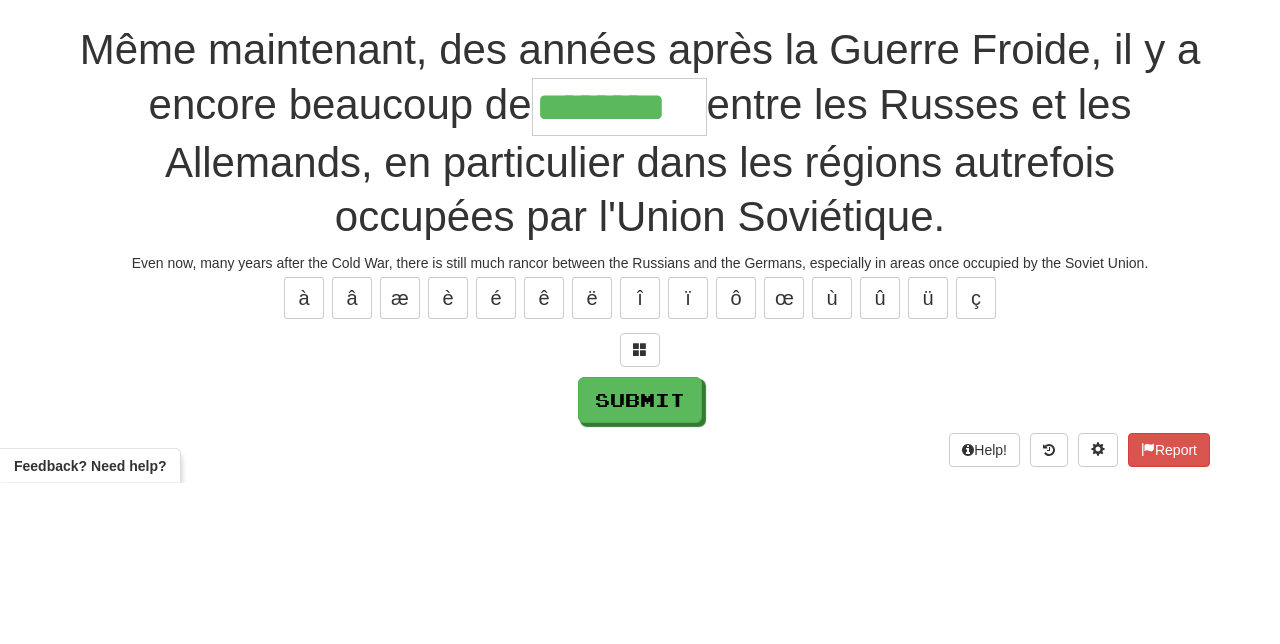 type on "********" 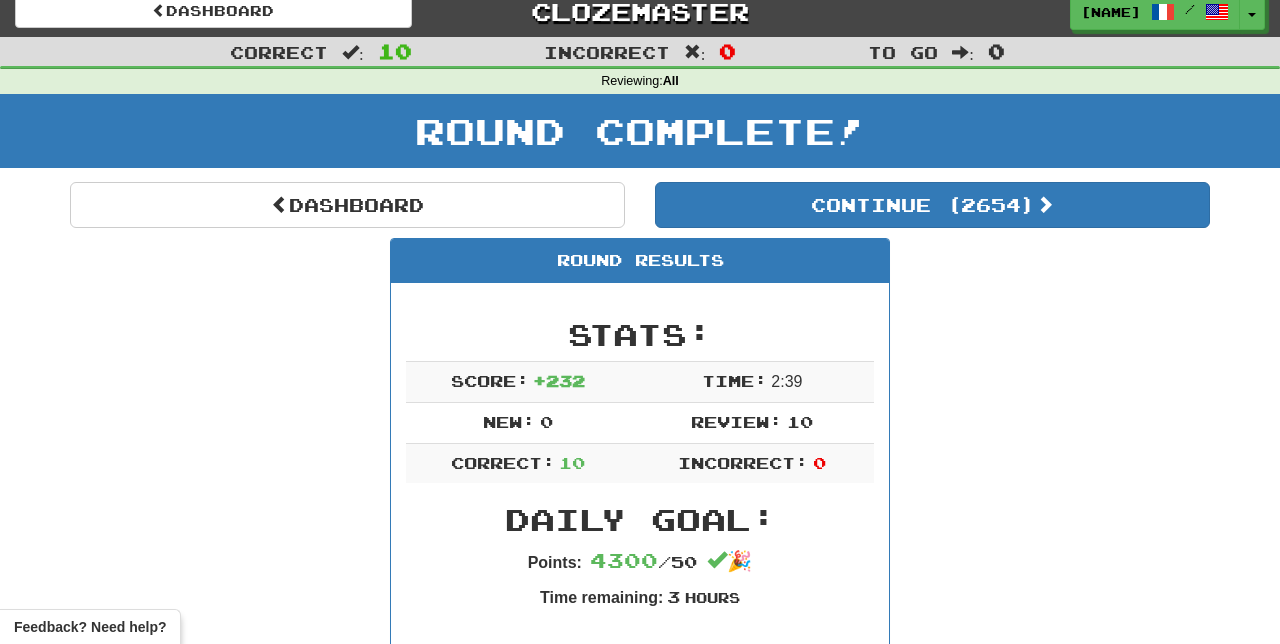 scroll, scrollTop: 25, scrollLeft: 0, axis: vertical 